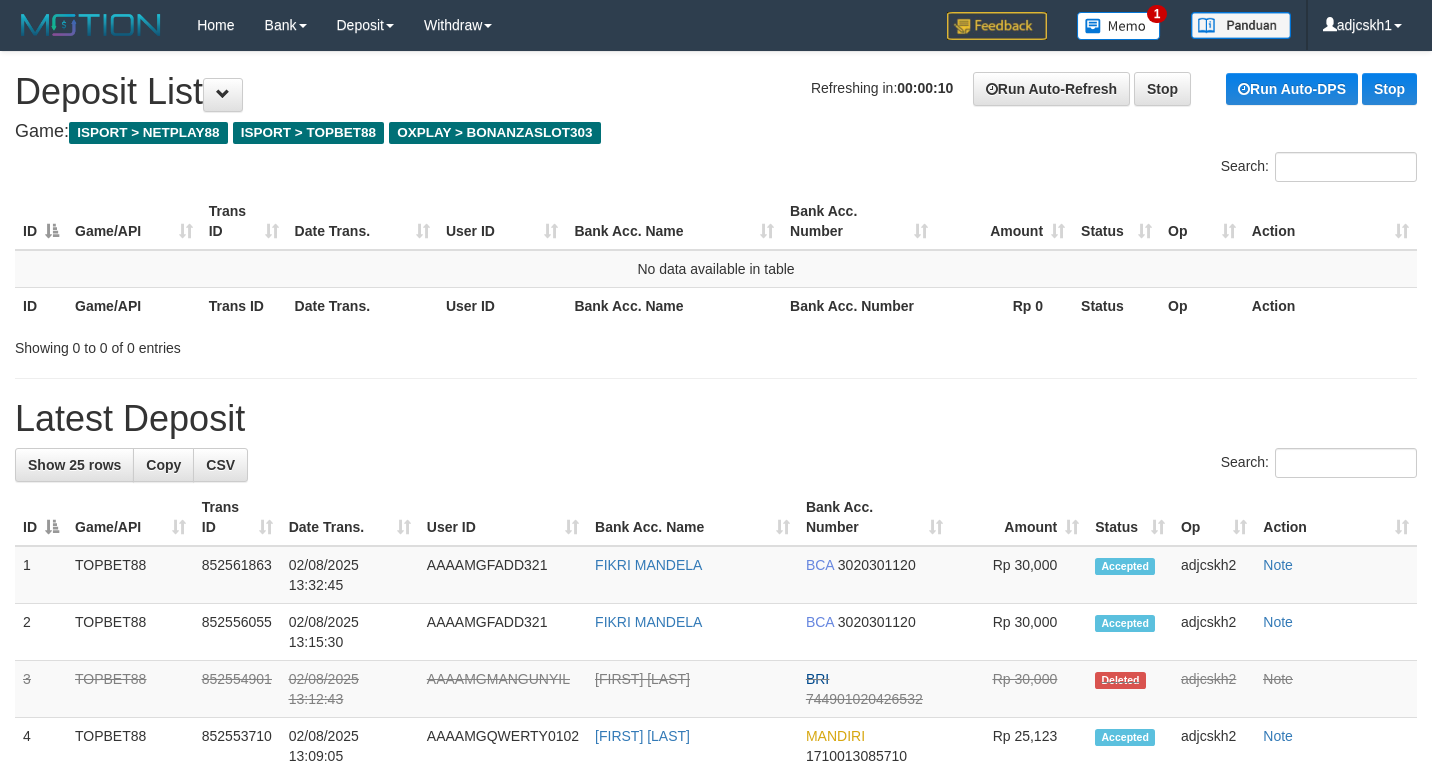 scroll, scrollTop: 0, scrollLeft: 0, axis: both 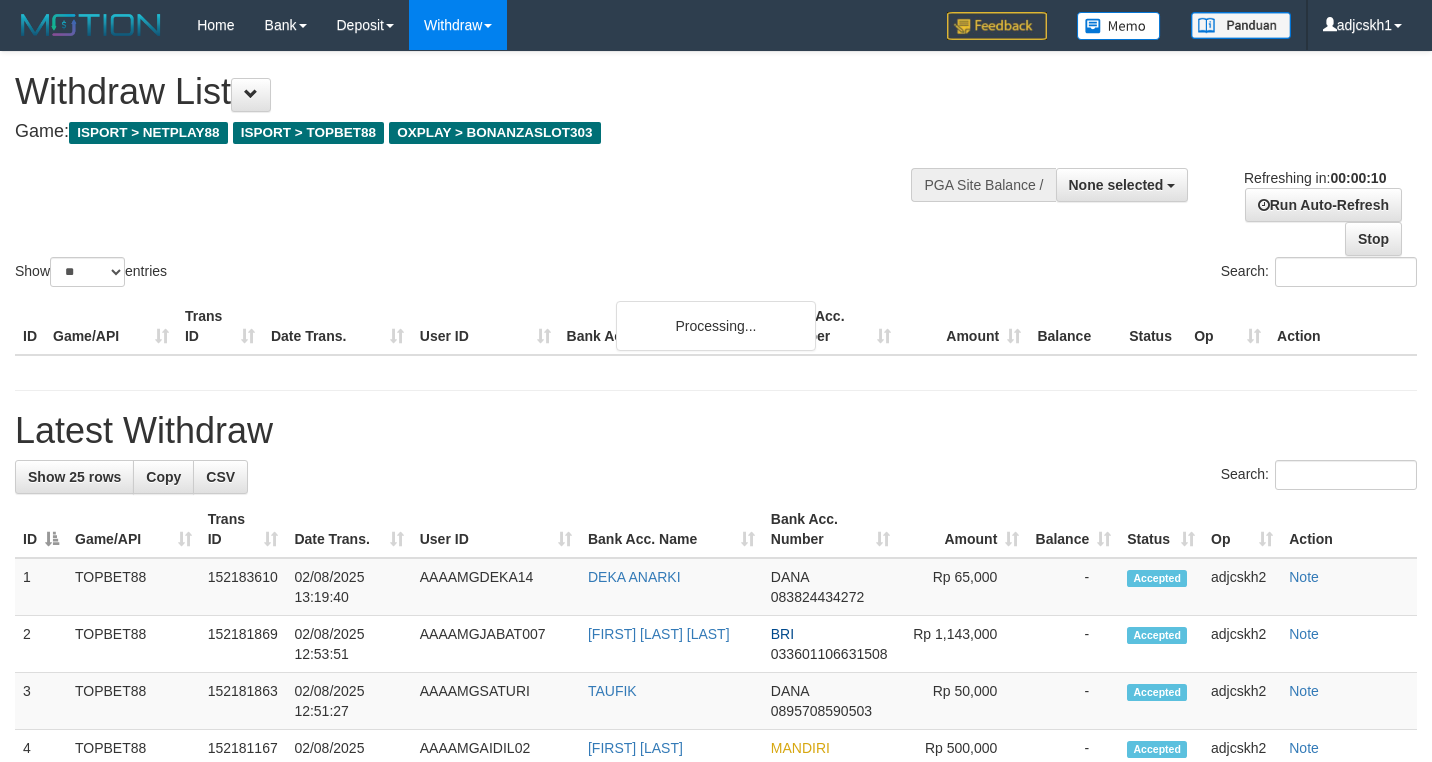 select 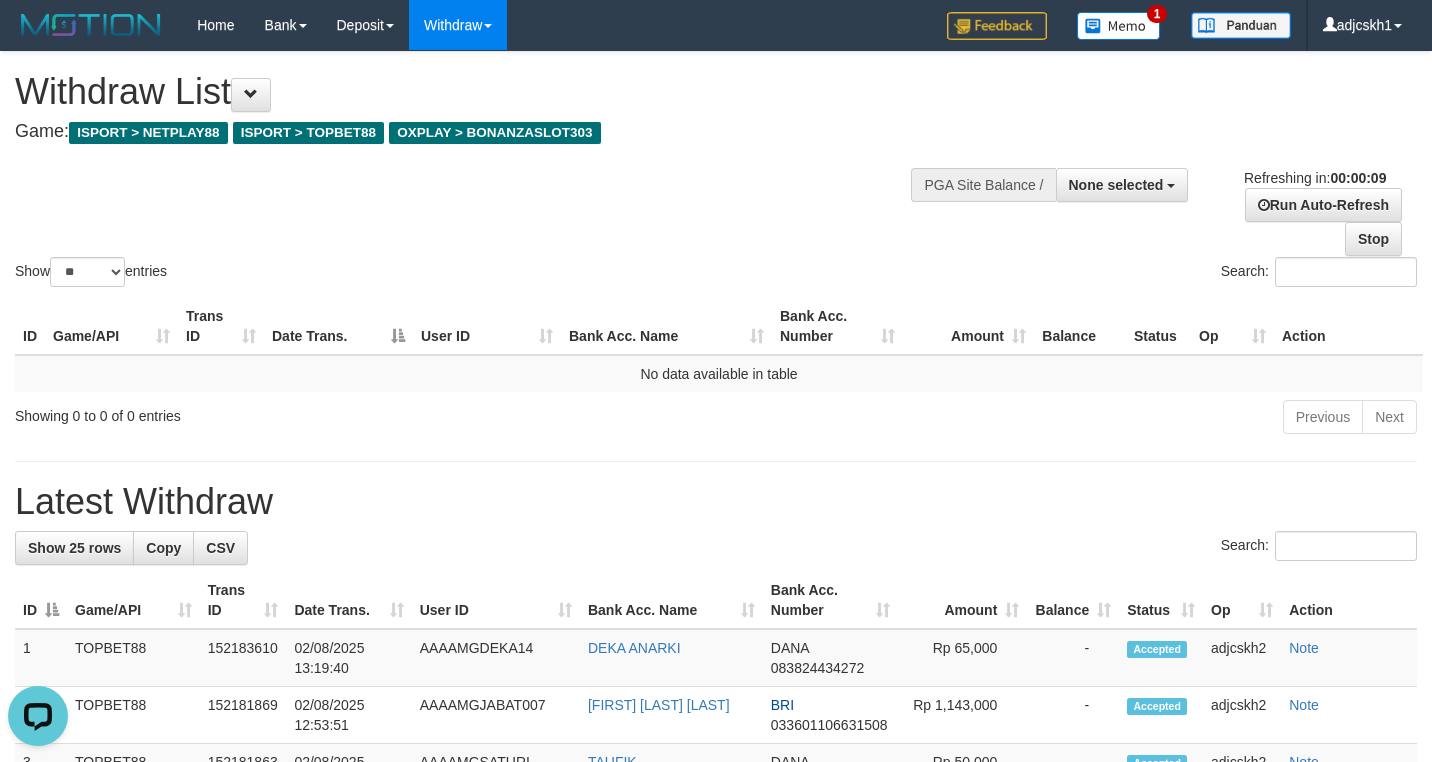 scroll, scrollTop: 0, scrollLeft: 0, axis: both 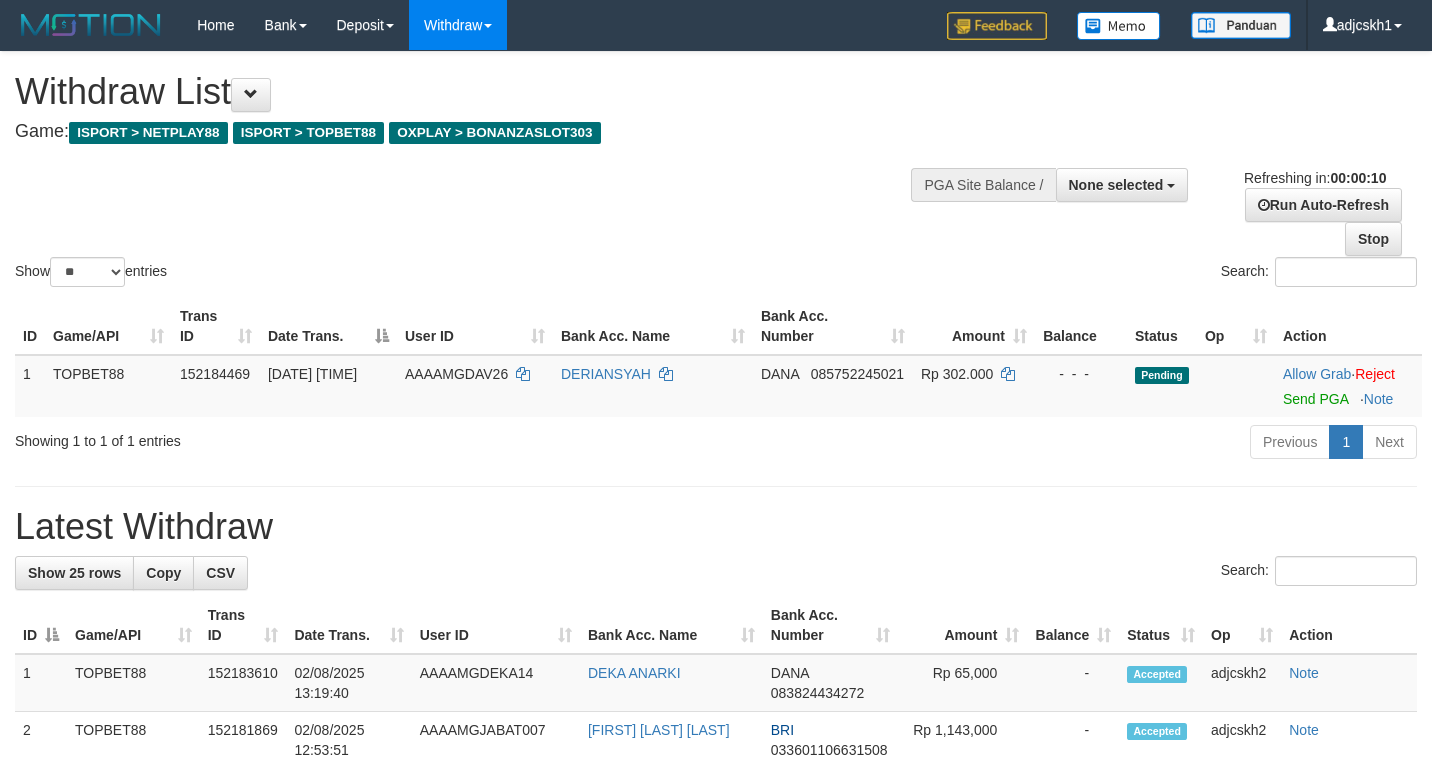 select 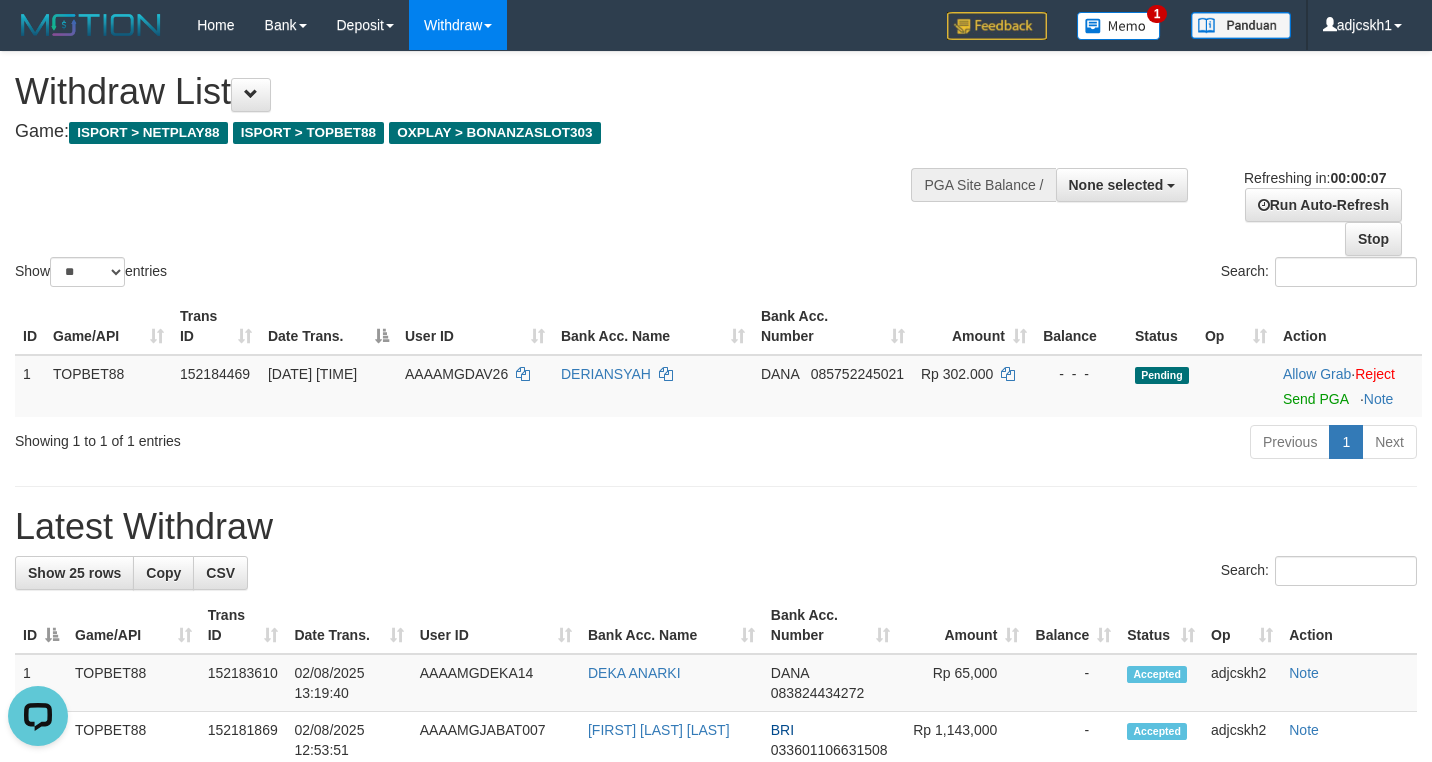 scroll, scrollTop: 0, scrollLeft: 0, axis: both 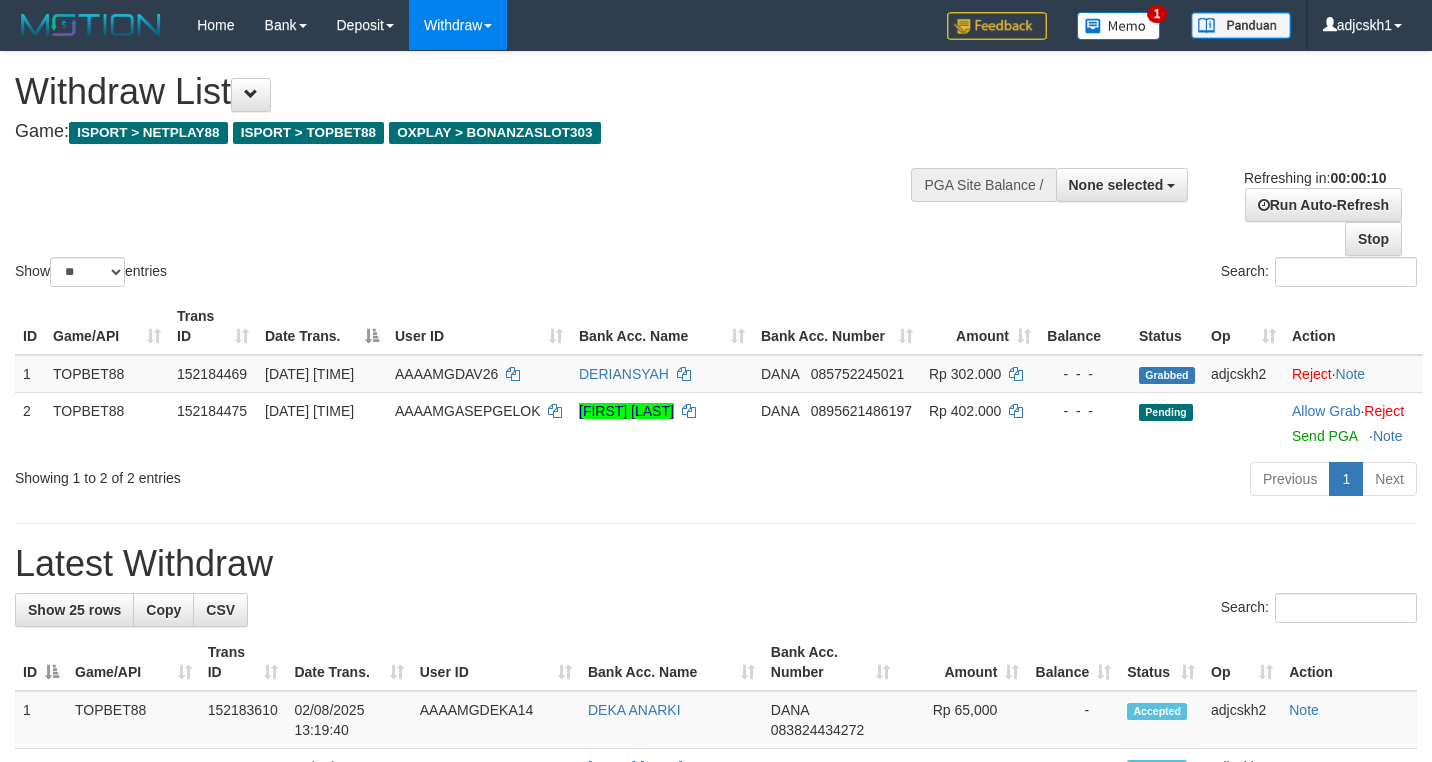 select 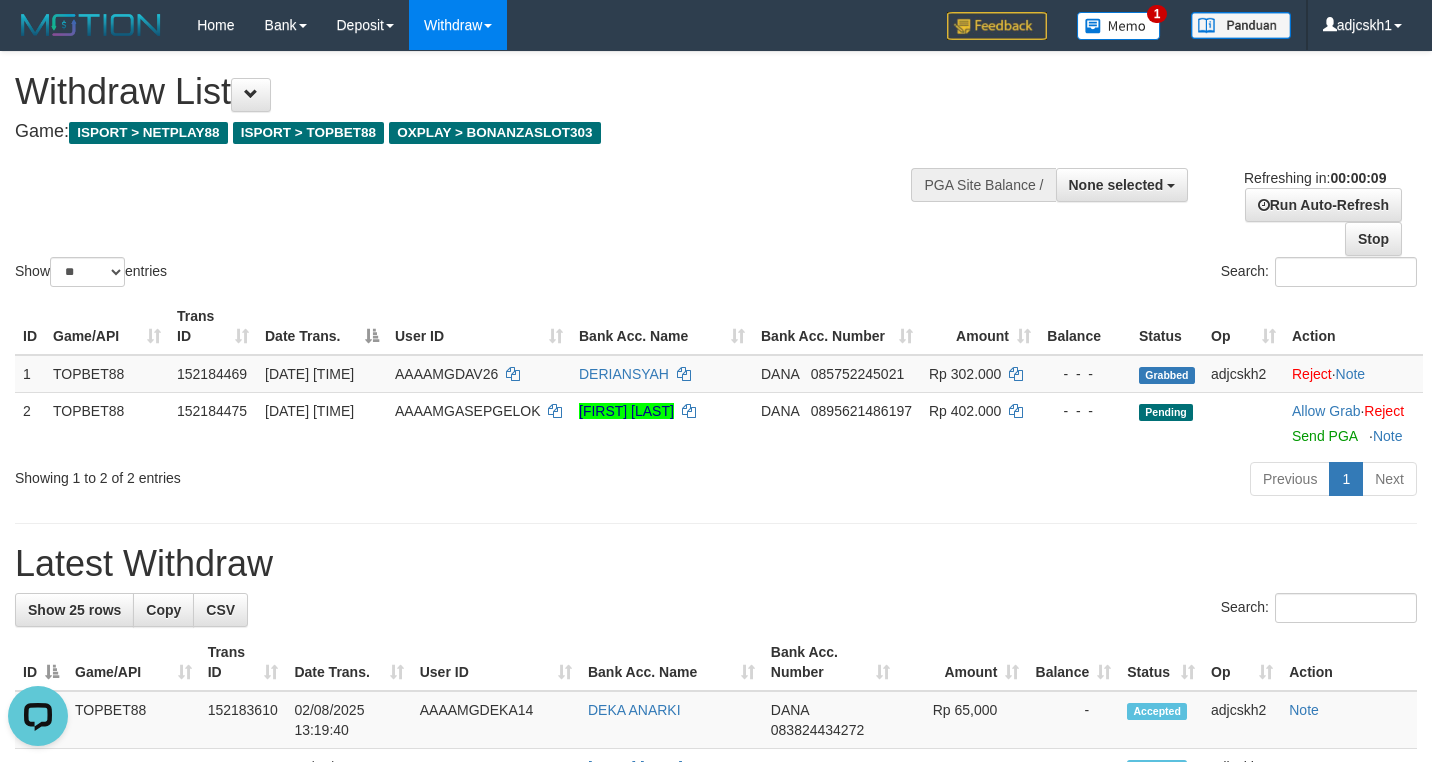 scroll, scrollTop: 0, scrollLeft: 0, axis: both 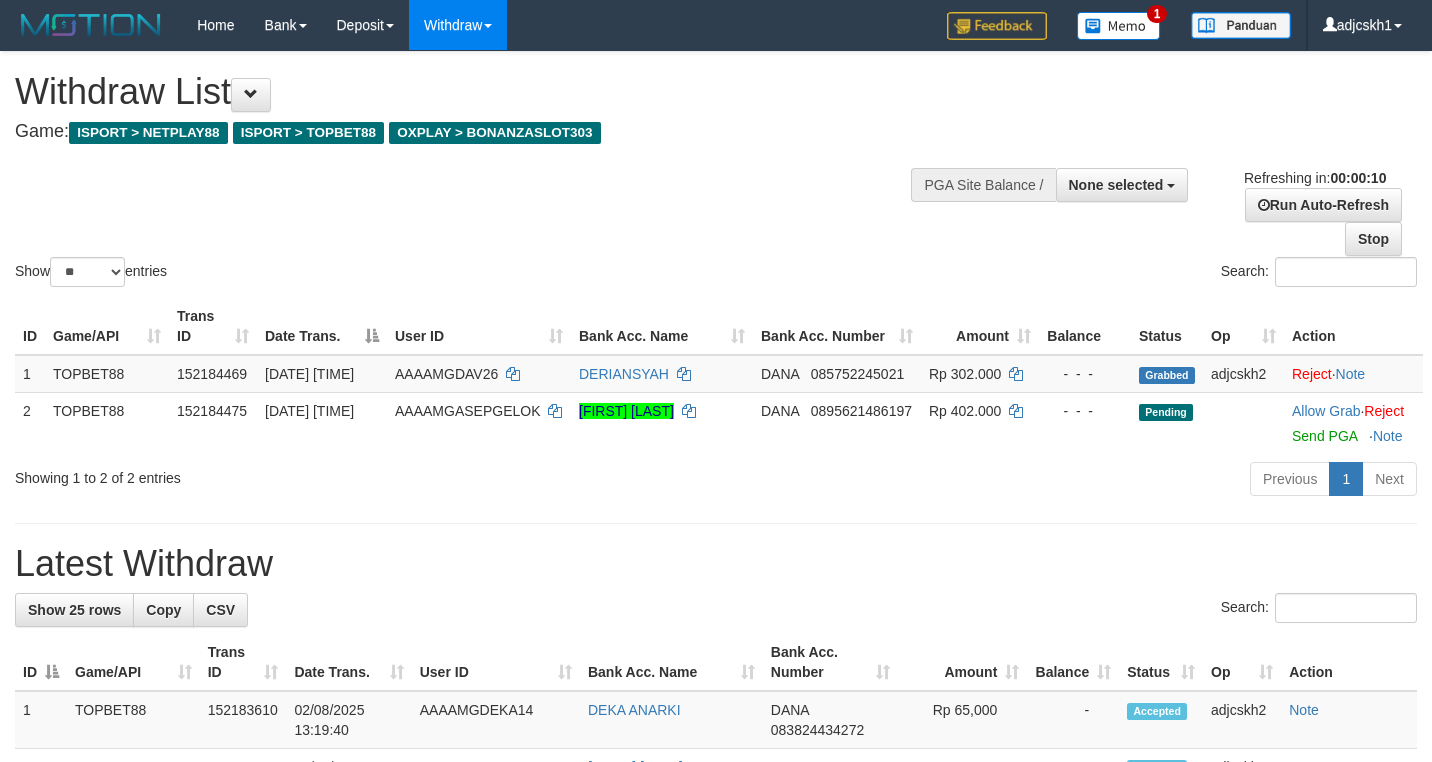 select 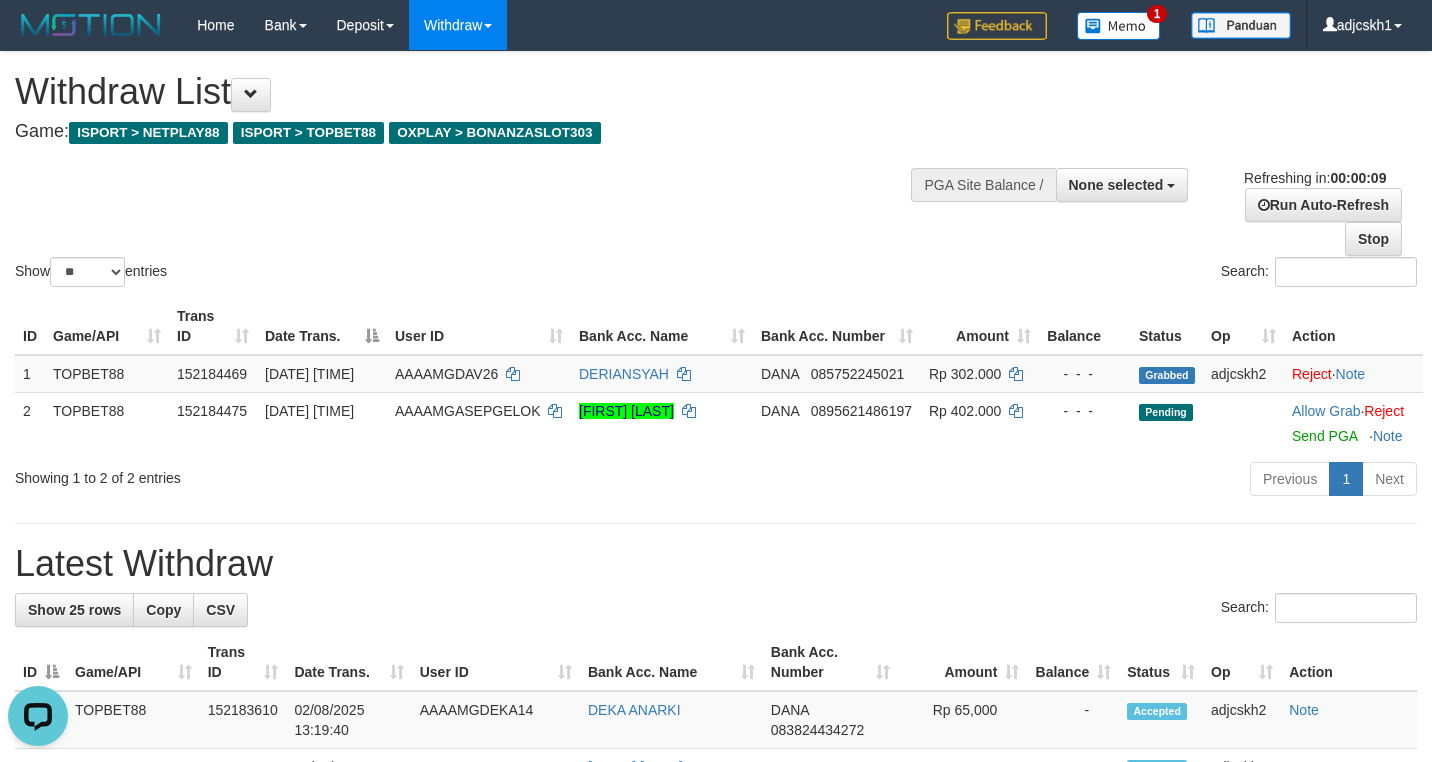 scroll, scrollTop: 0, scrollLeft: 0, axis: both 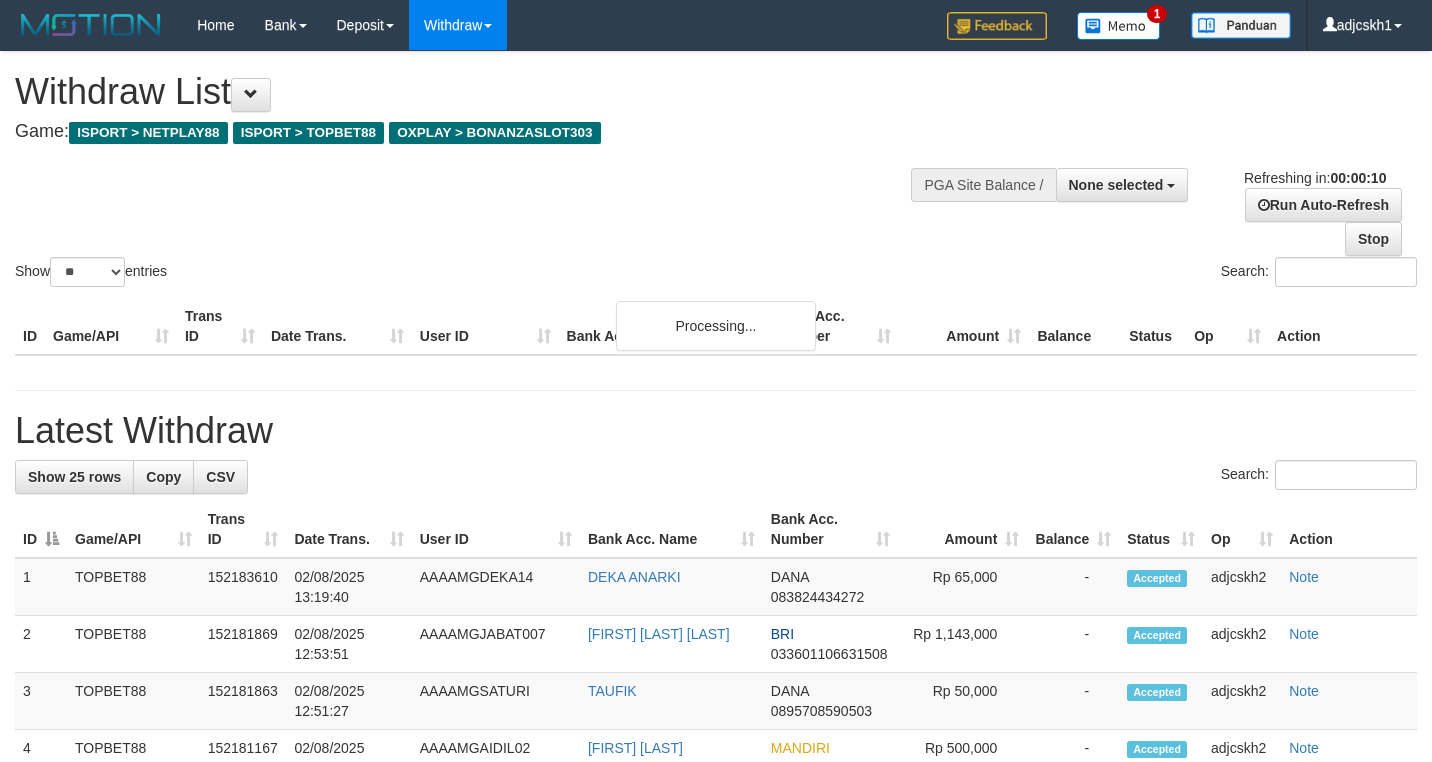 select 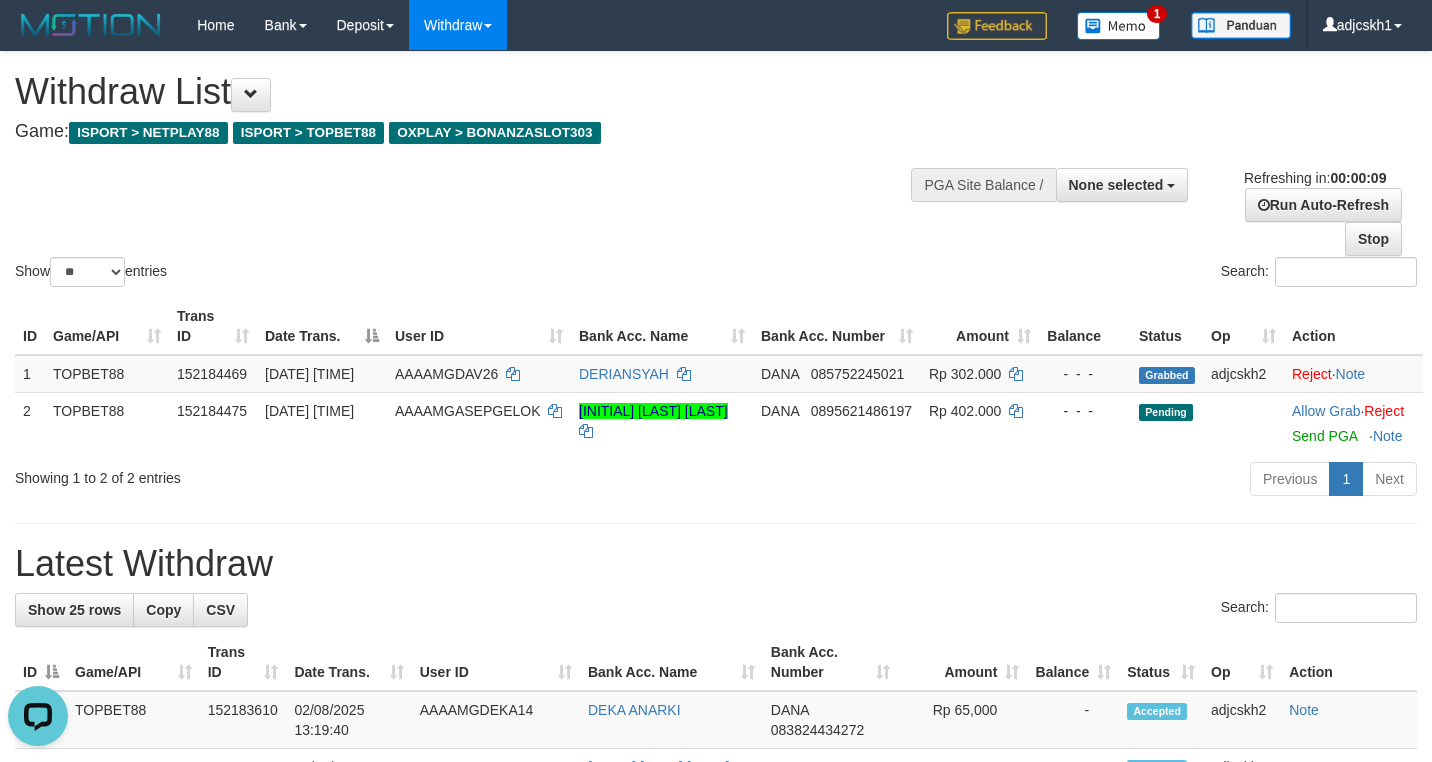 scroll, scrollTop: 0, scrollLeft: 0, axis: both 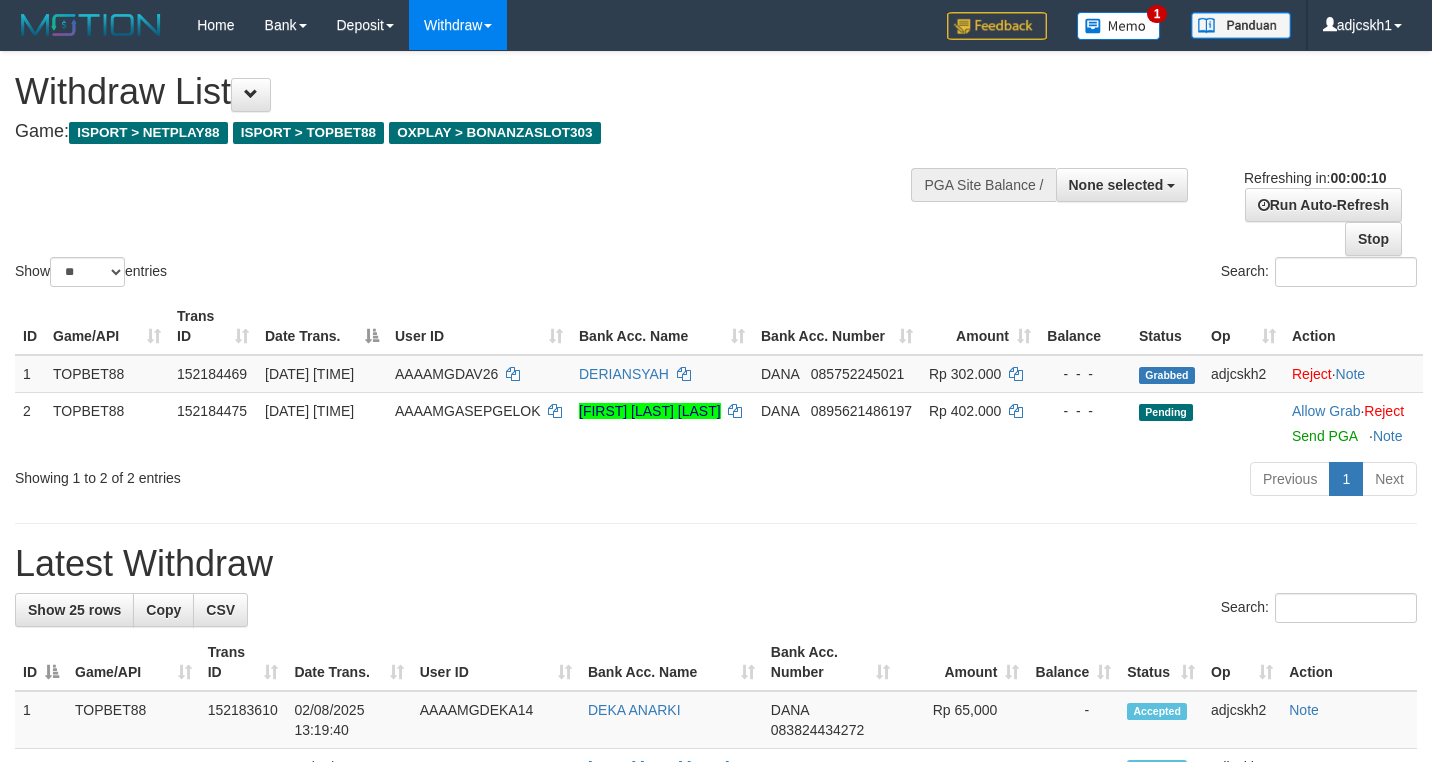 select 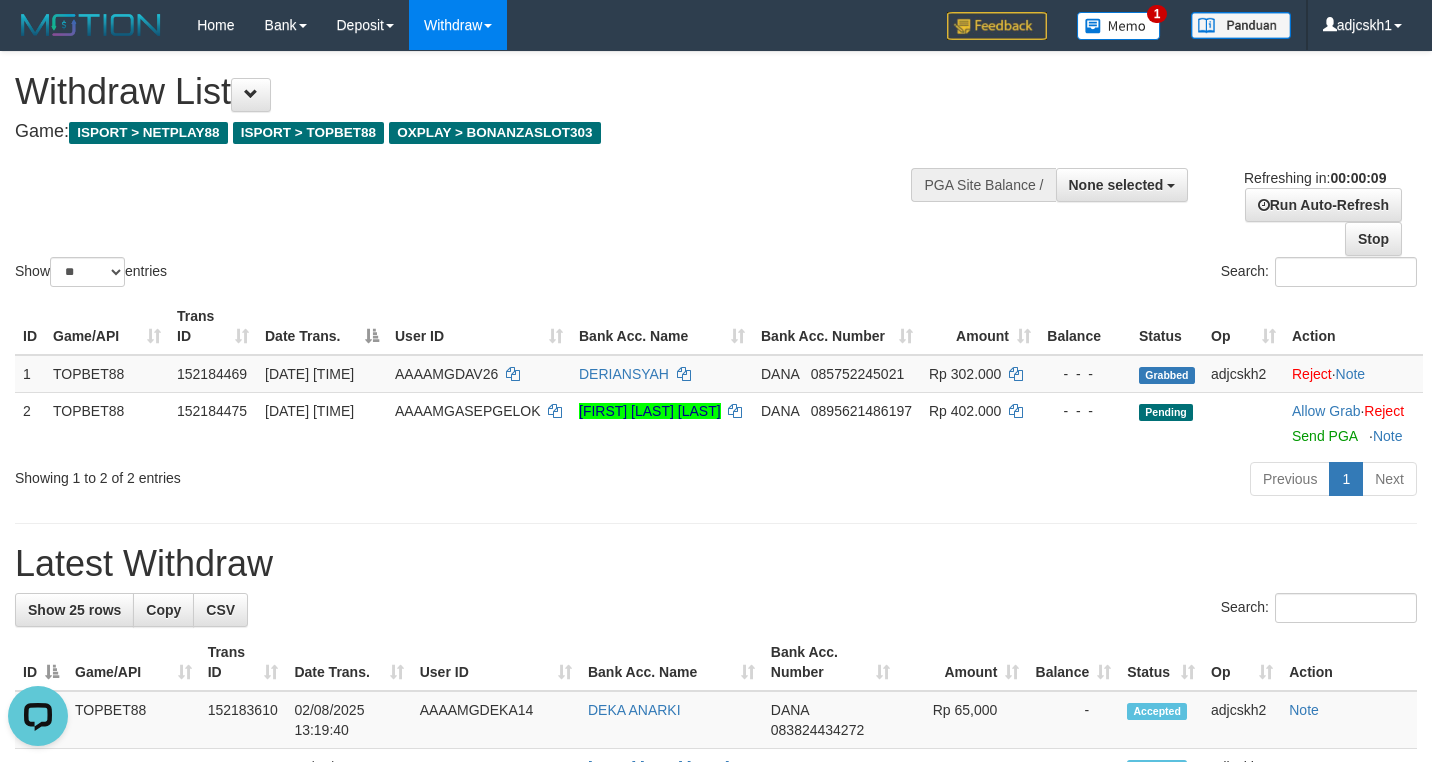 scroll, scrollTop: 0, scrollLeft: 0, axis: both 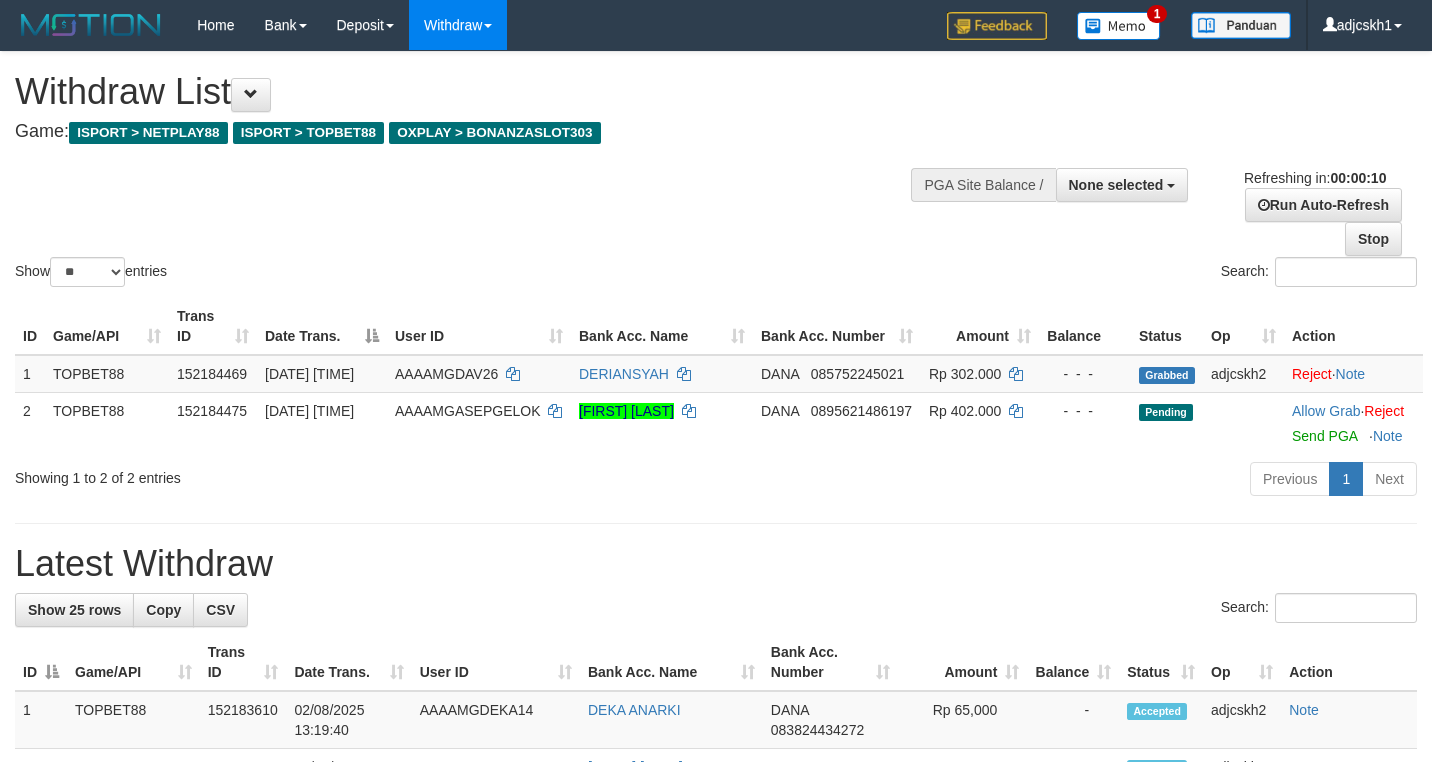 select 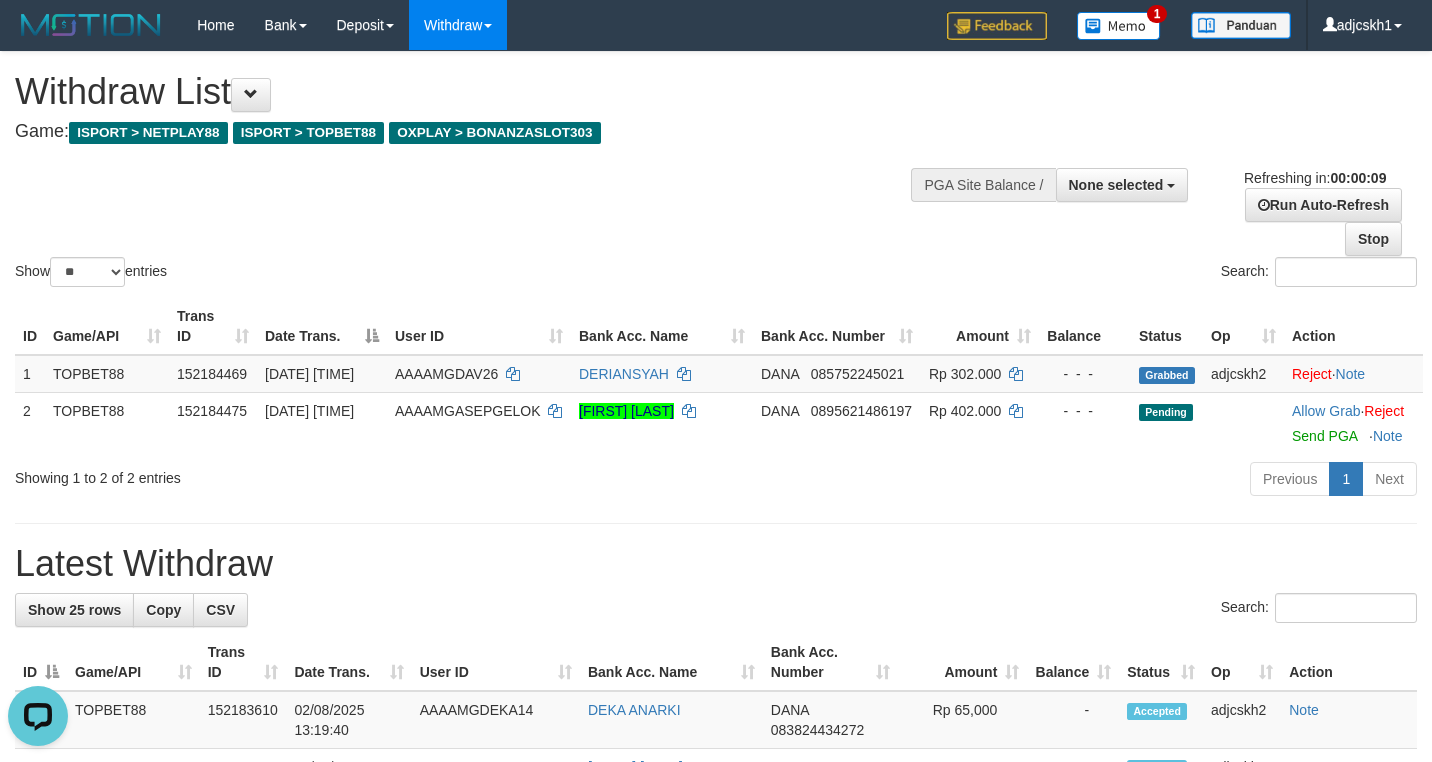 scroll, scrollTop: 0, scrollLeft: 0, axis: both 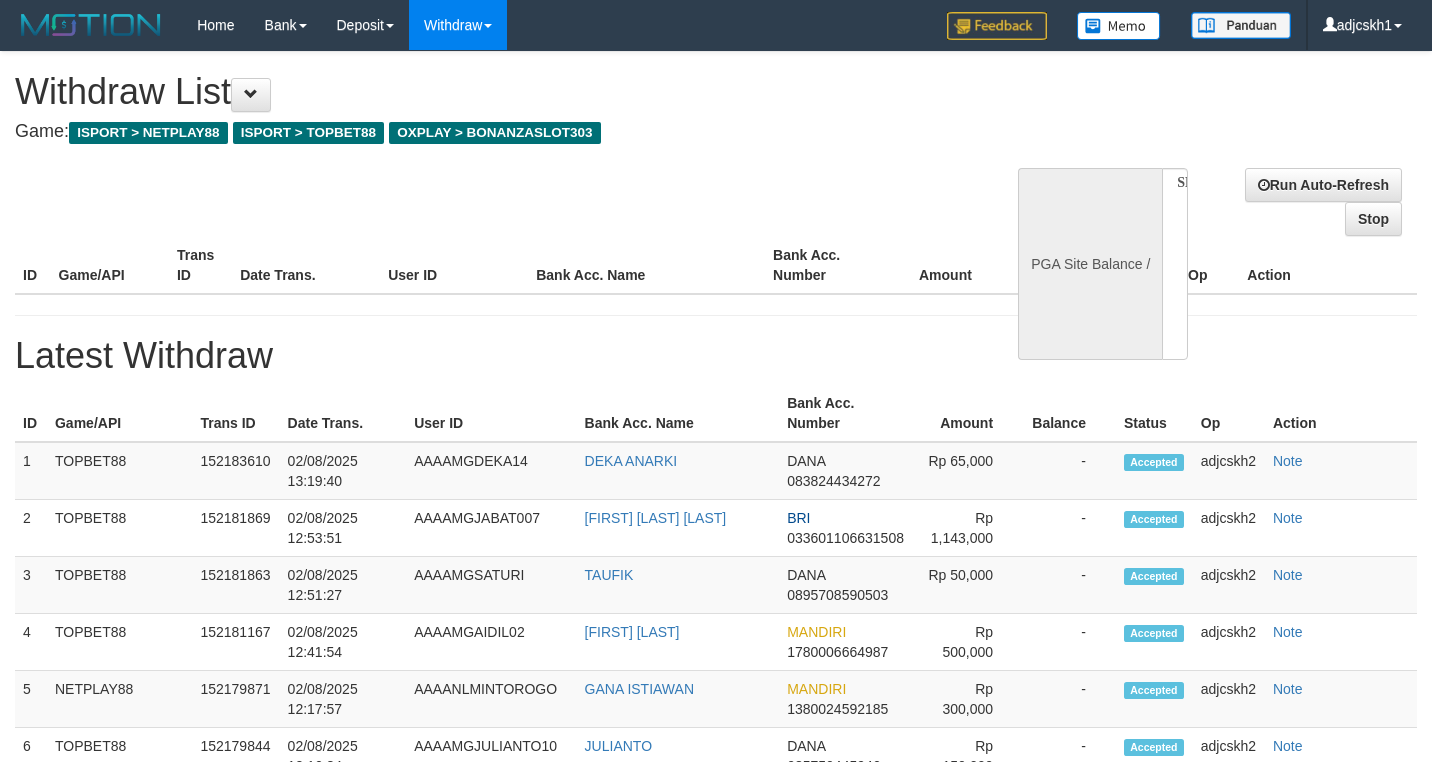 select 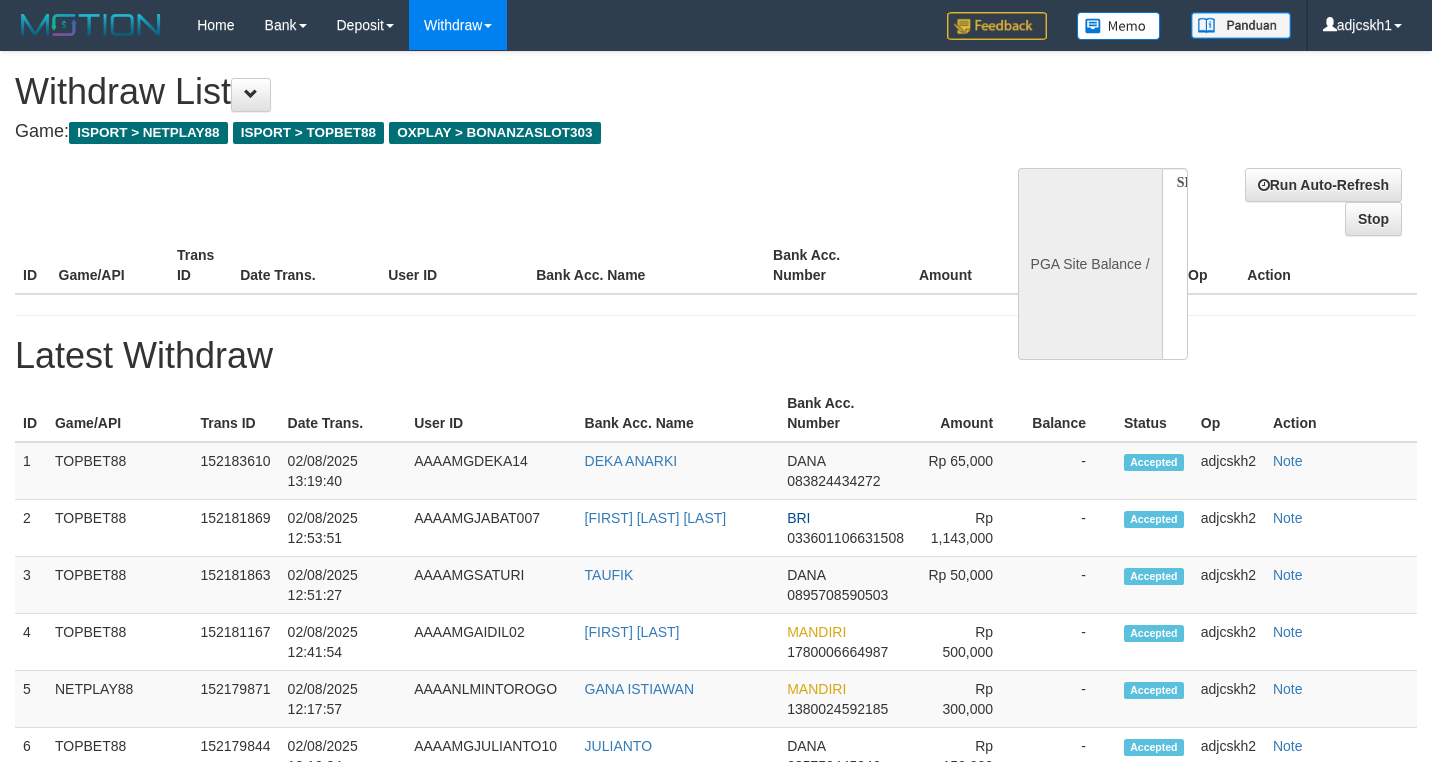 scroll, scrollTop: 0, scrollLeft: 0, axis: both 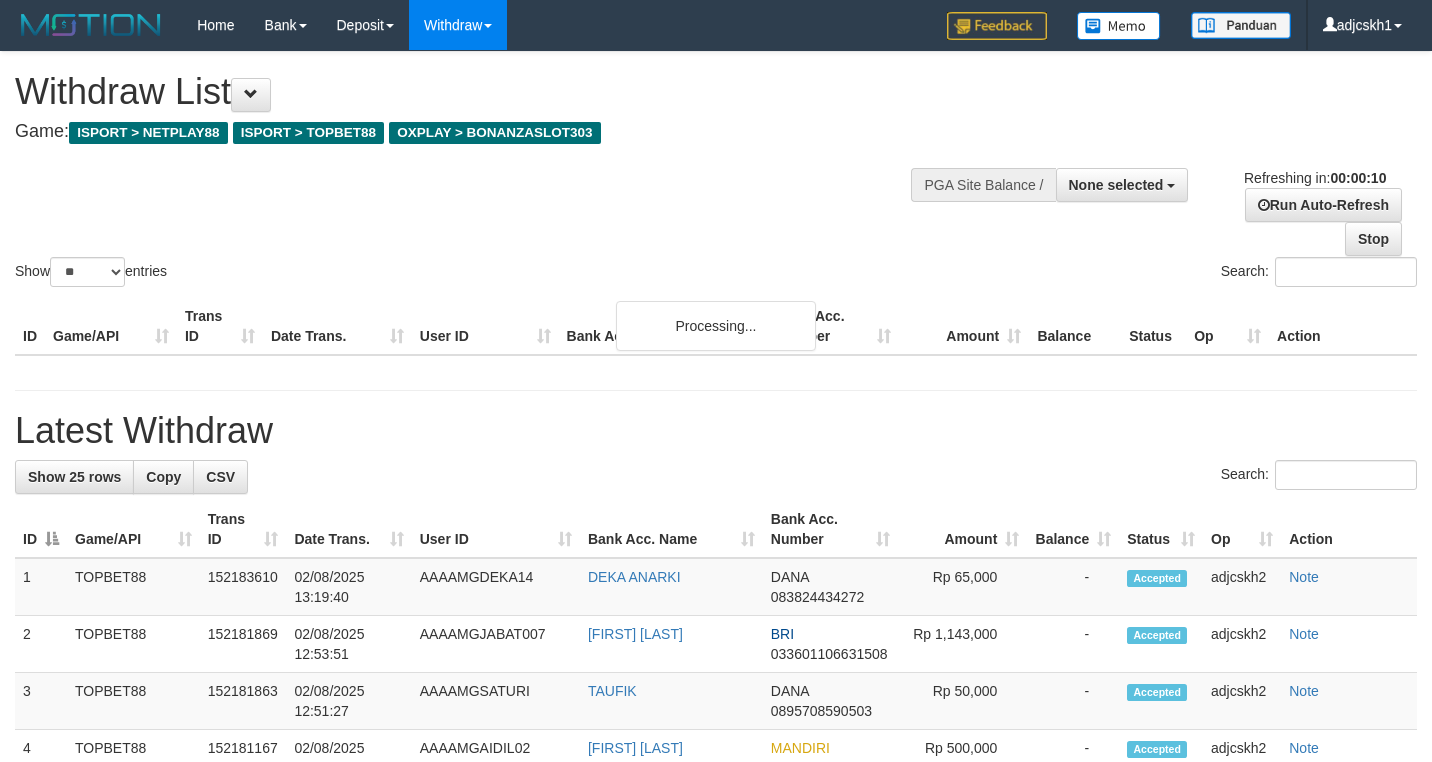 select 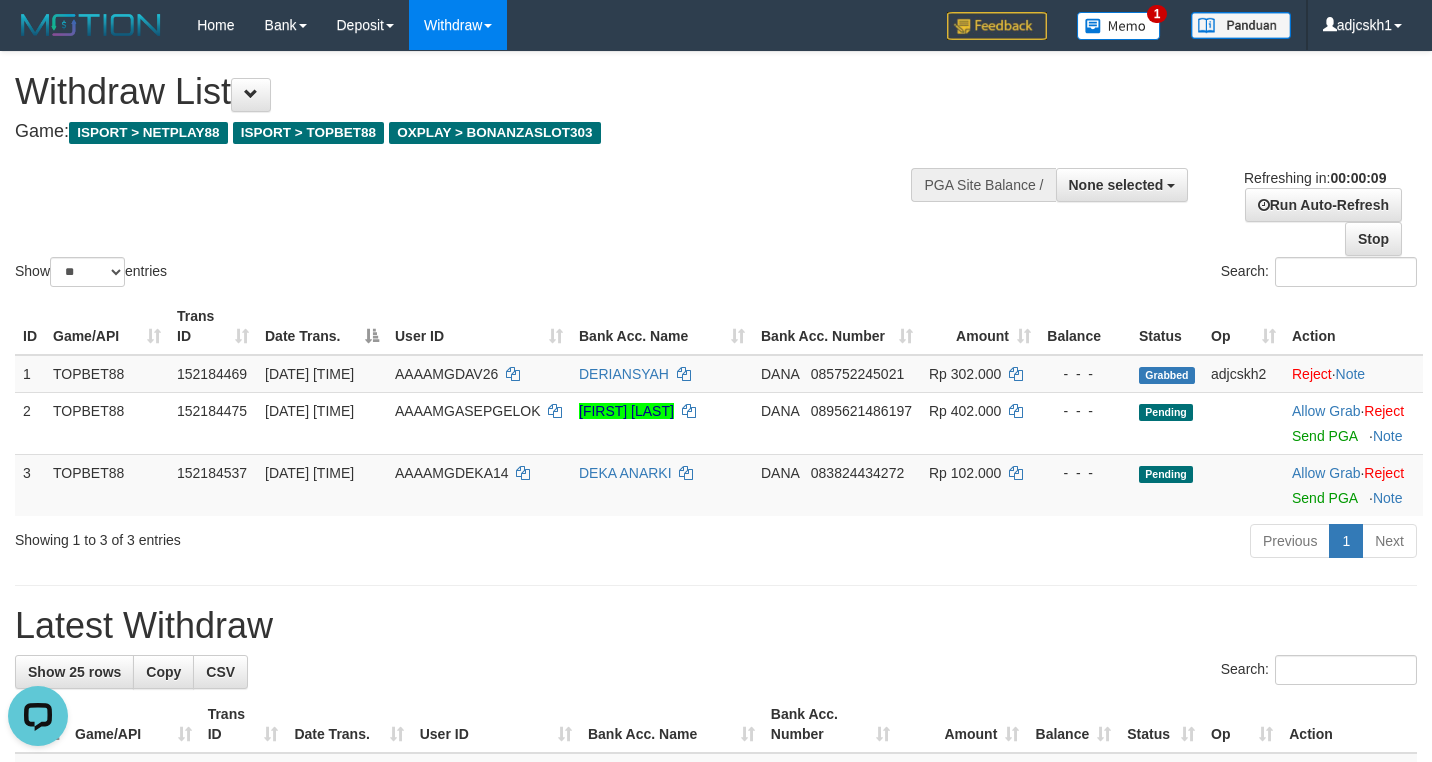 scroll, scrollTop: 0, scrollLeft: 0, axis: both 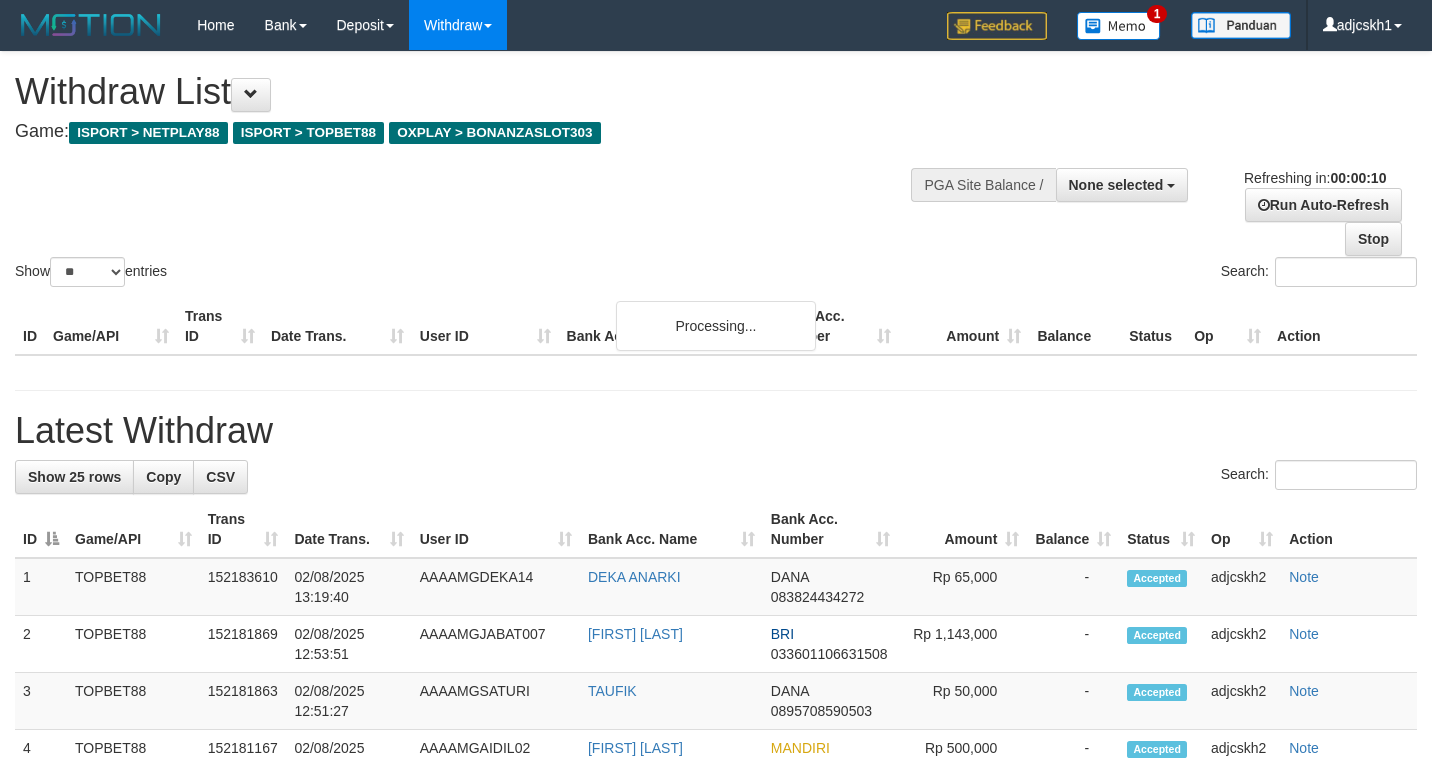select 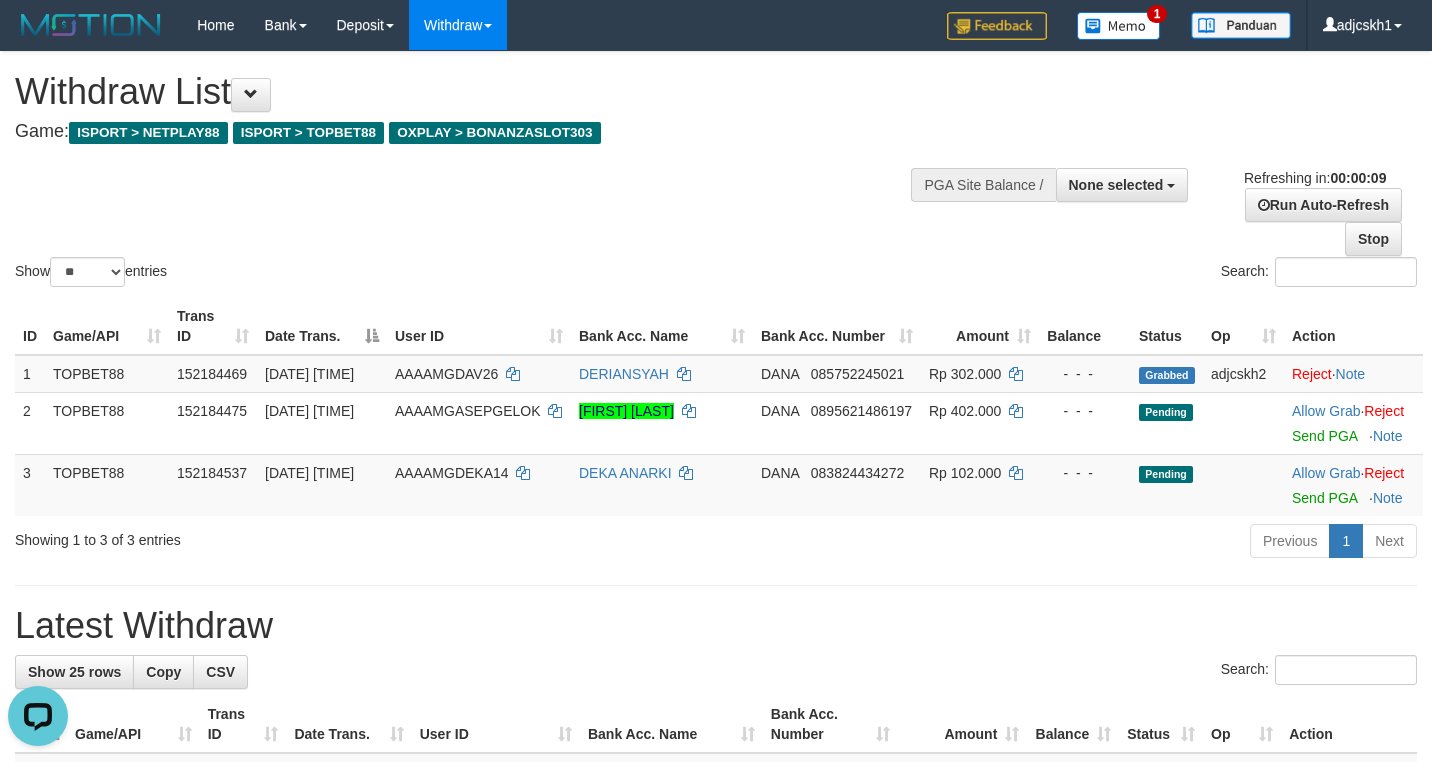 scroll, scrollTop: 0, scrollLeft: 0, axis: both 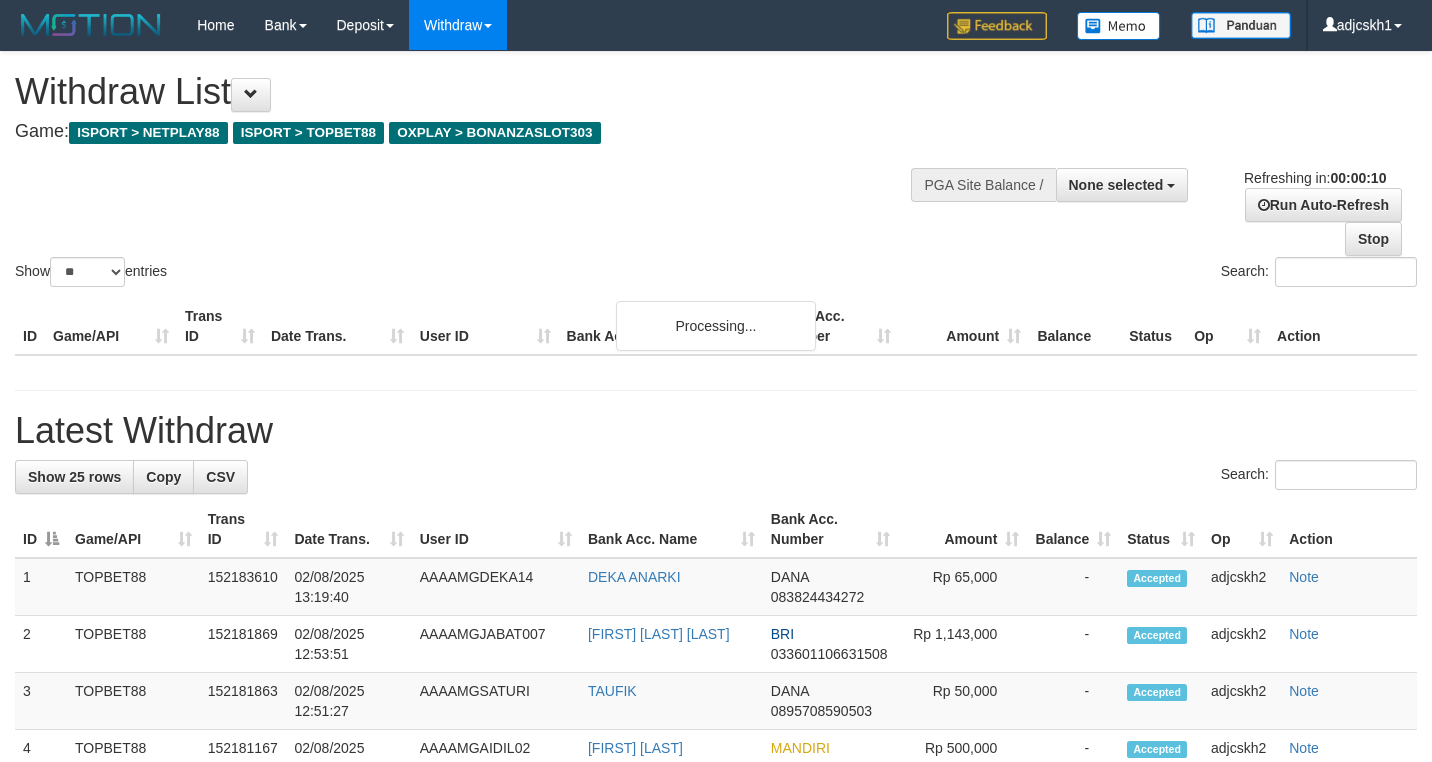 select 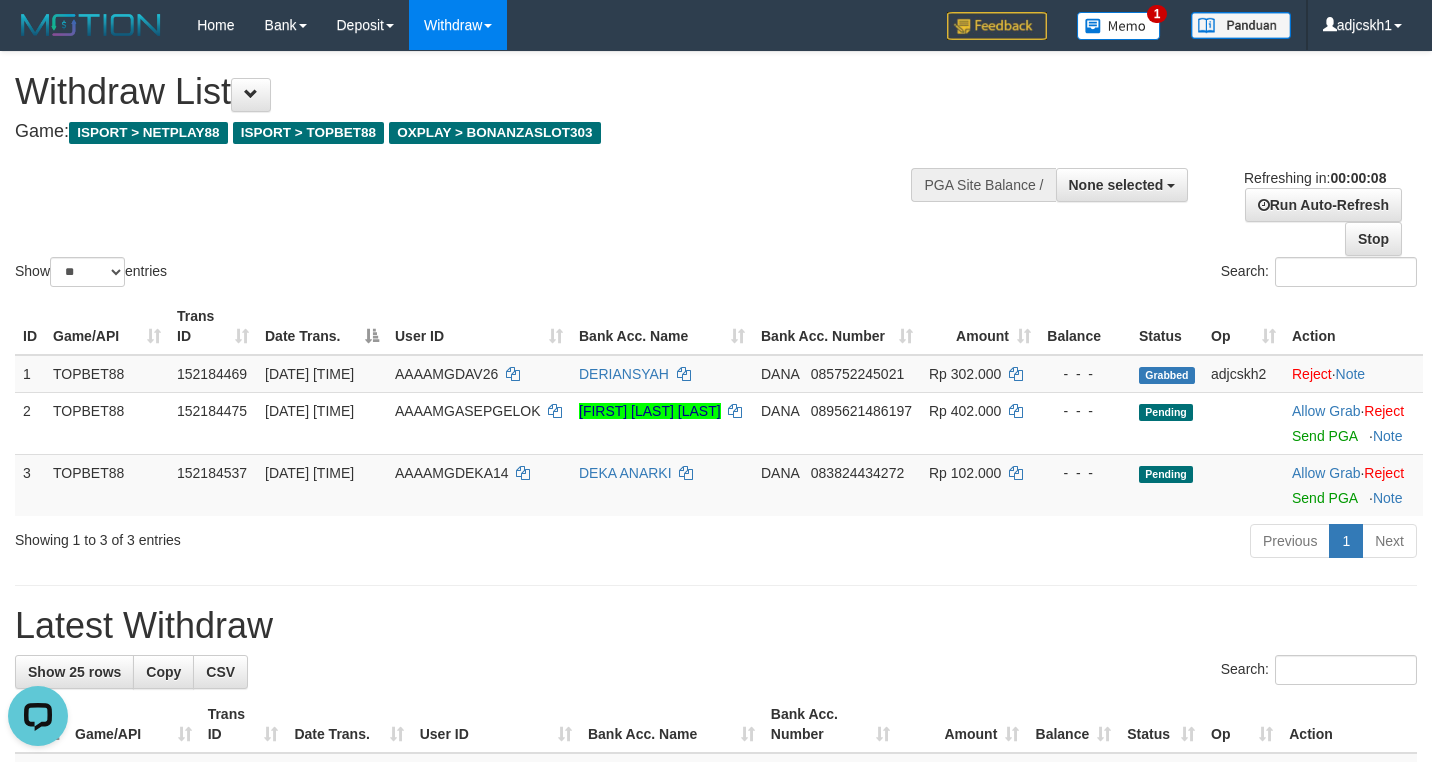 scroll, scrollTop: 0, scrollLeft: 0, axis: both 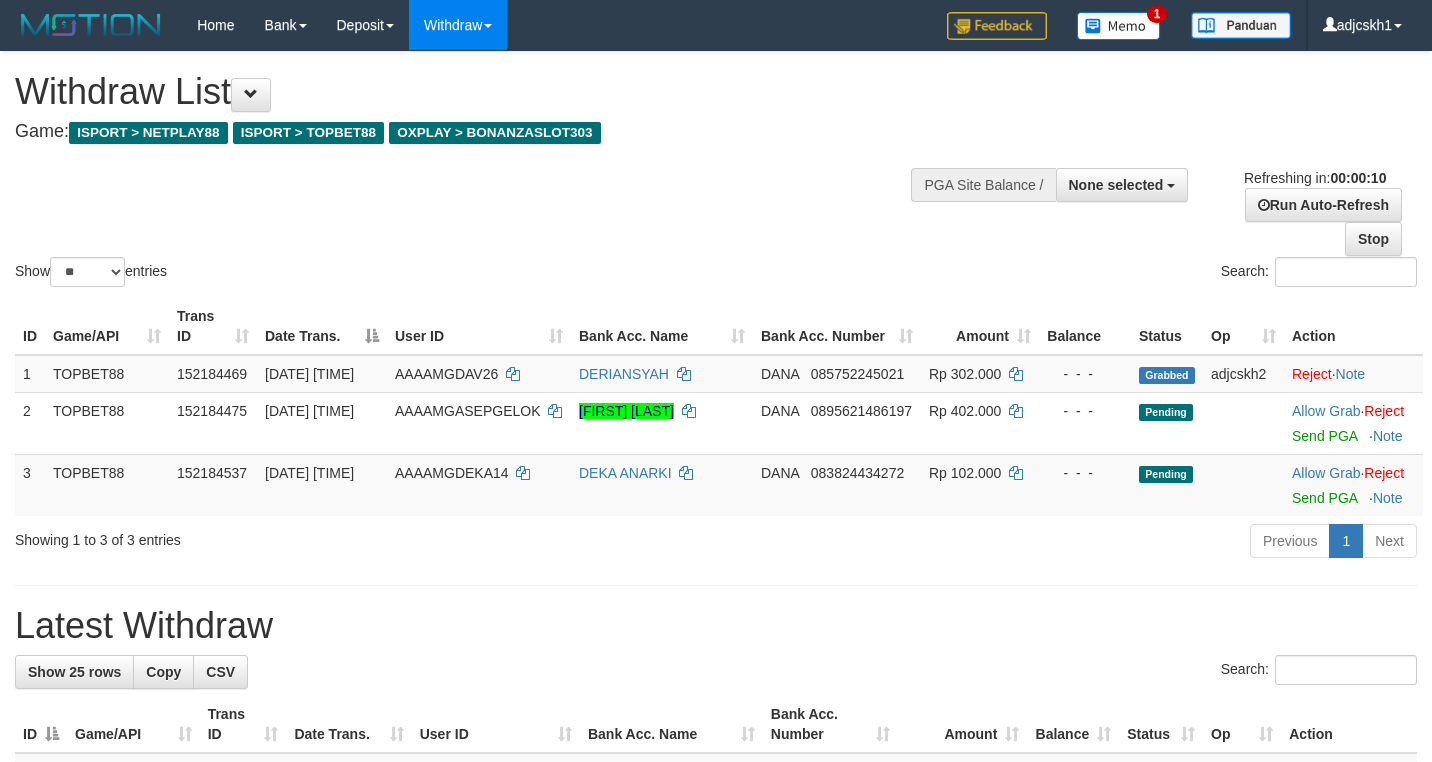 select 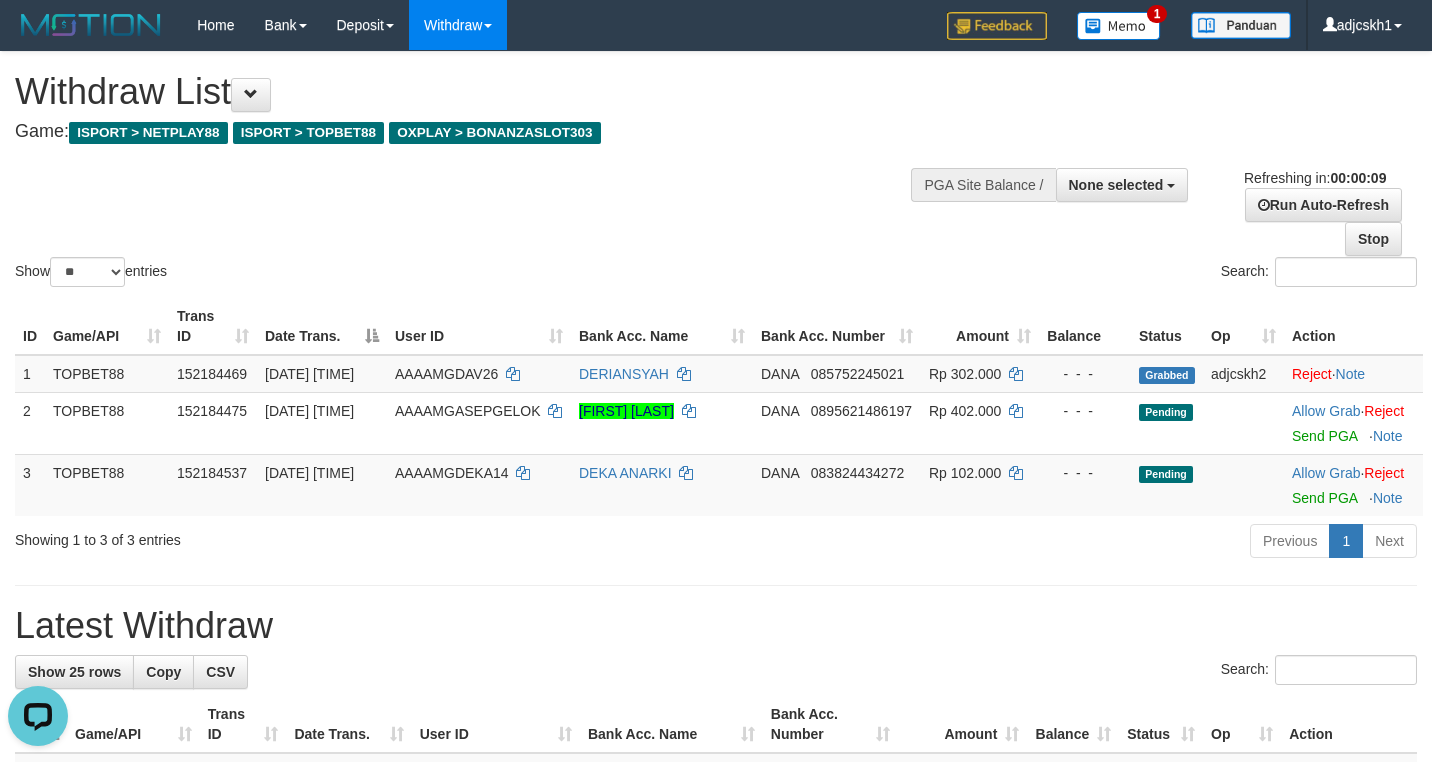 scroll, scrollTop: 0, scrollLeft: 0, axis: both 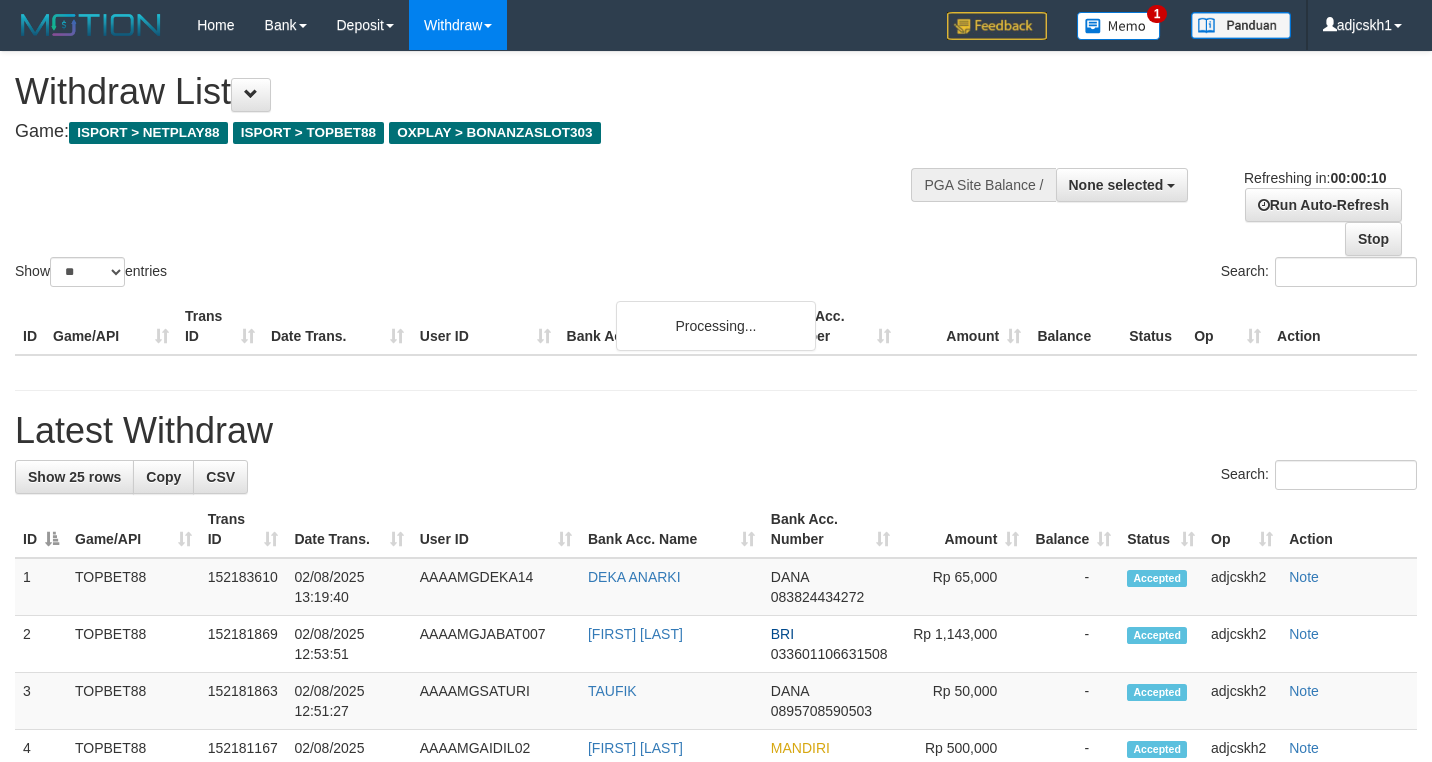 select 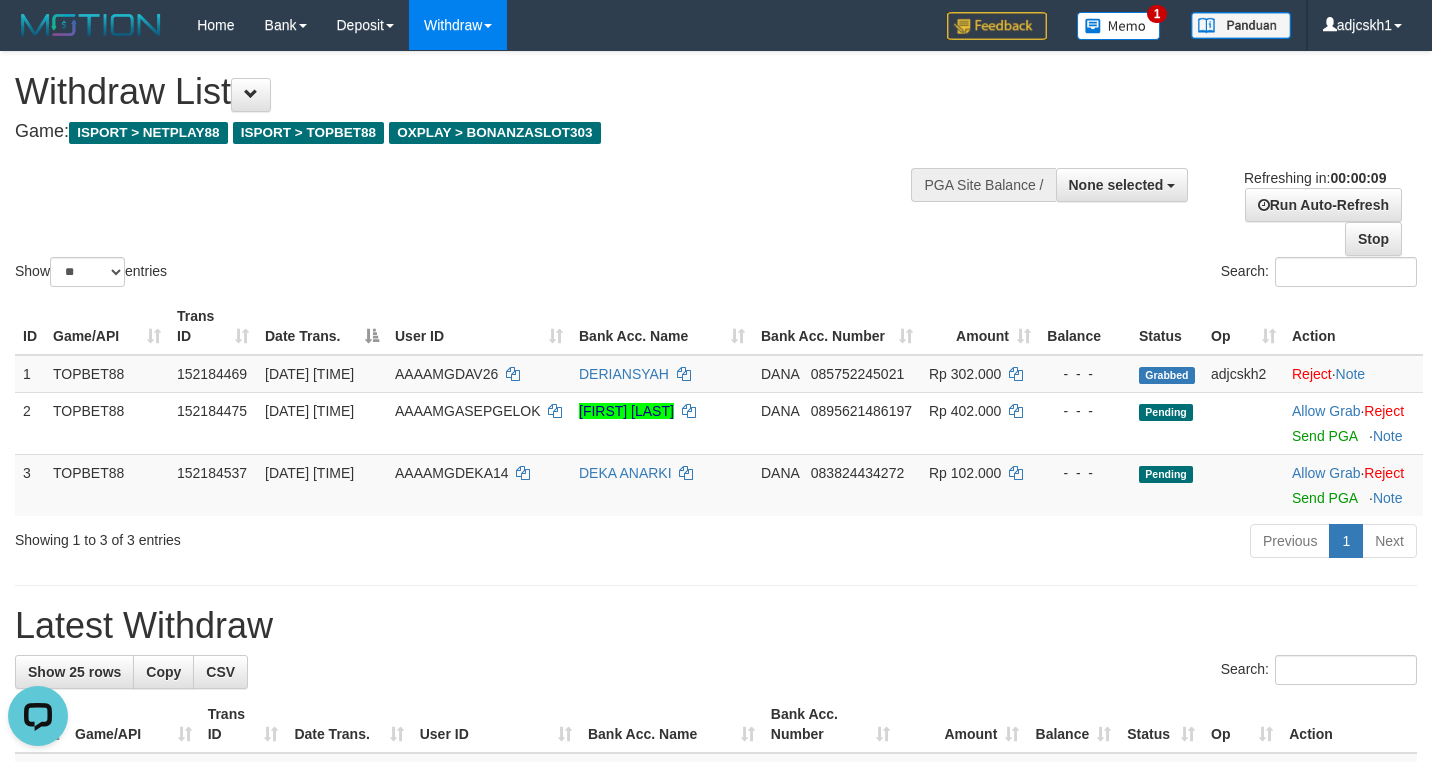 scroll, scrollTop: 0, scrollLeft: 0, axis: both 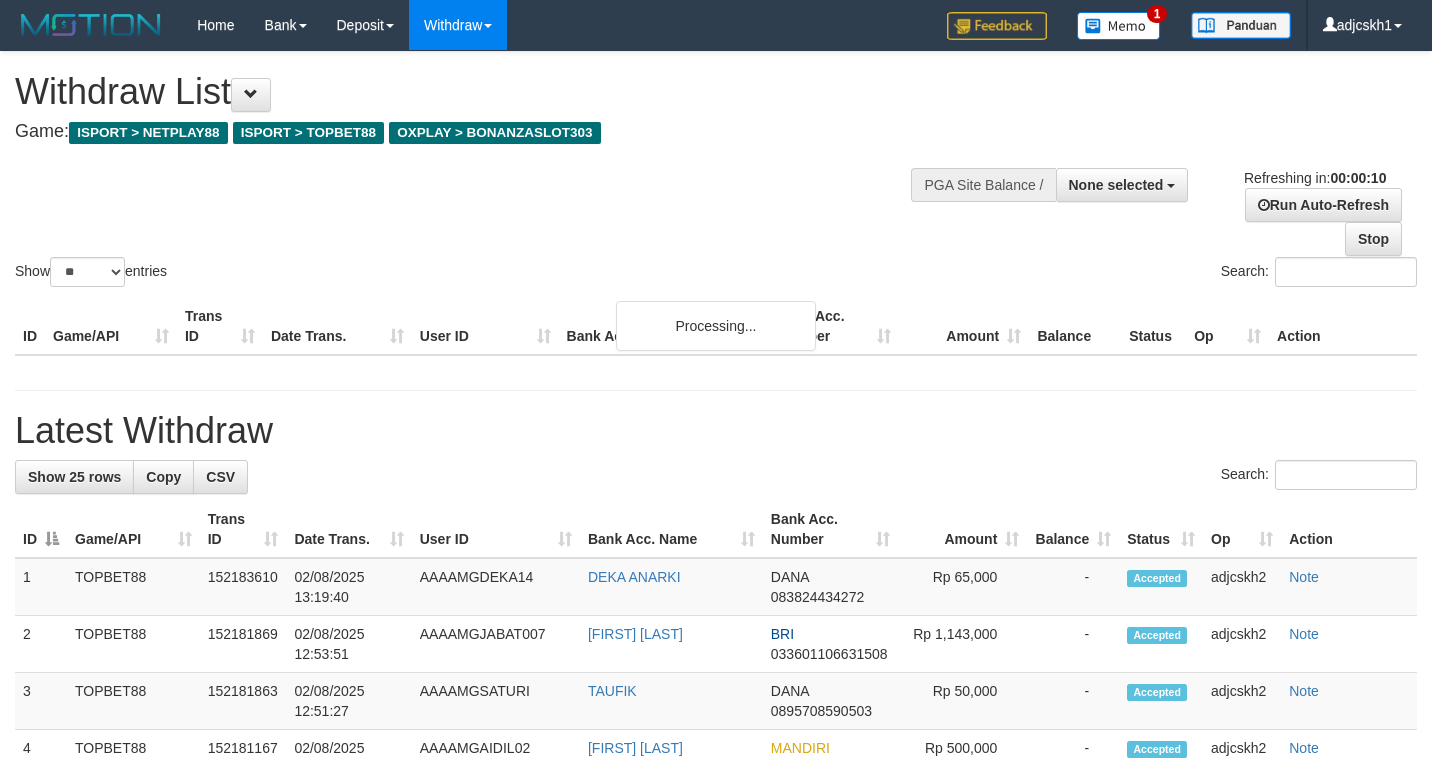 select 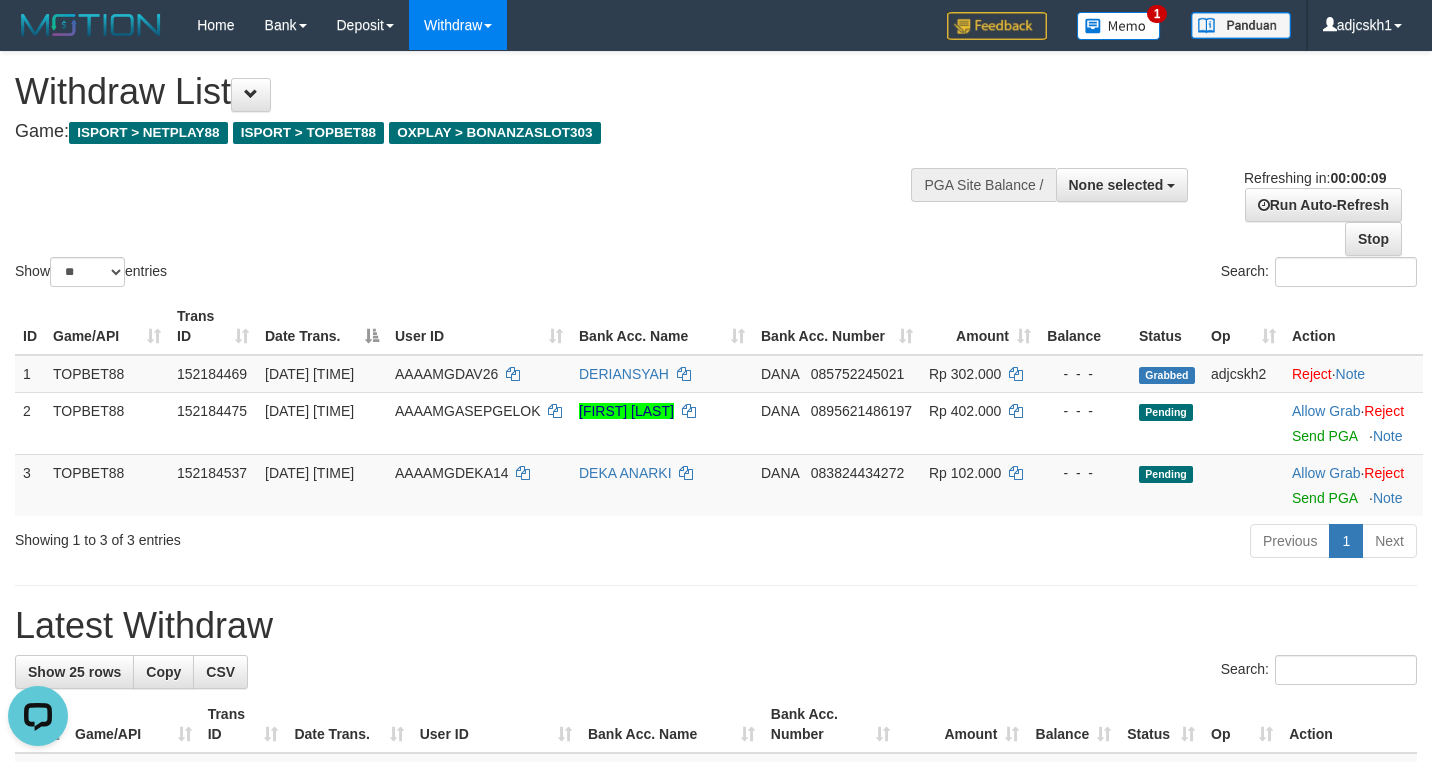 scroll, scrollTop: 0, scrollLeft: 0, axis: both 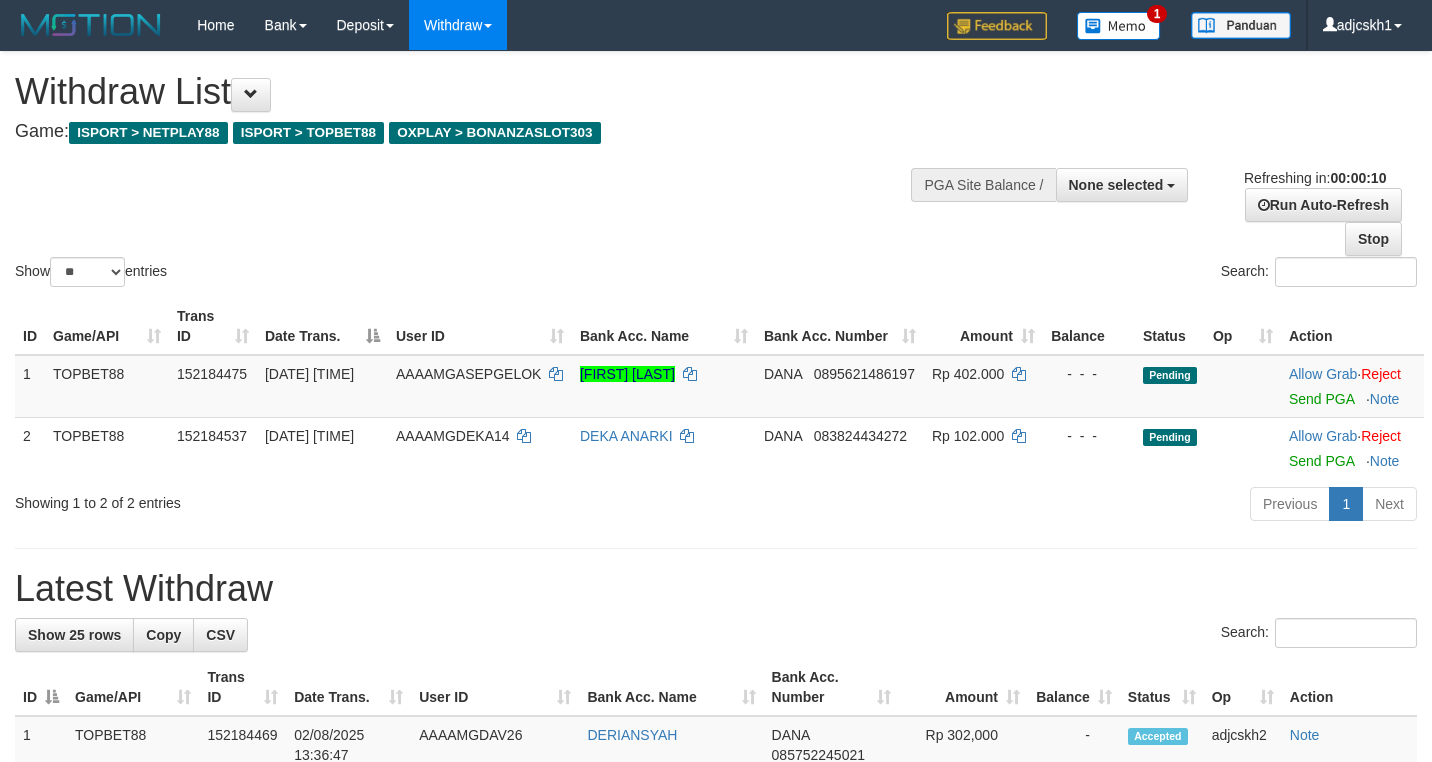 select 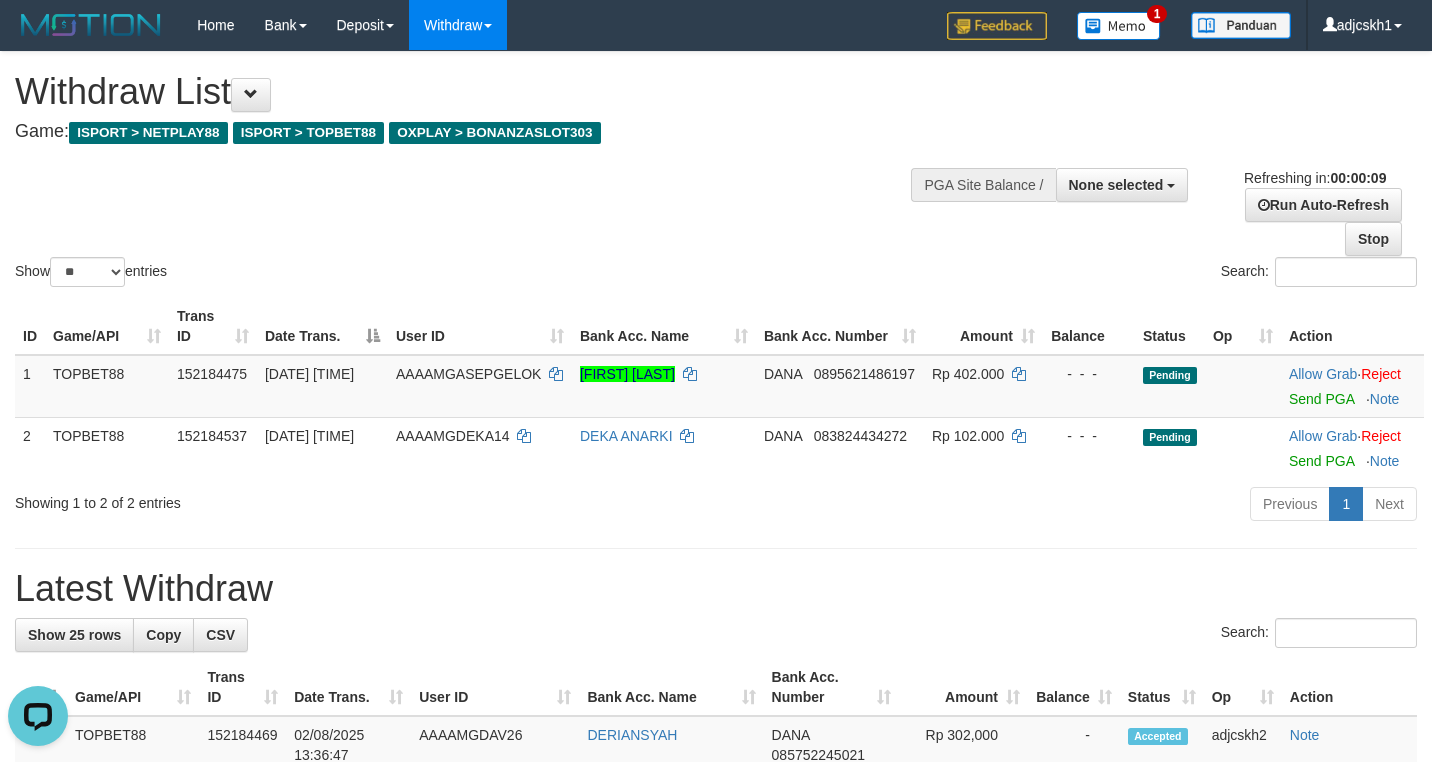 scroll, scrollTop: 0, scrollLeft: 0, axis: both 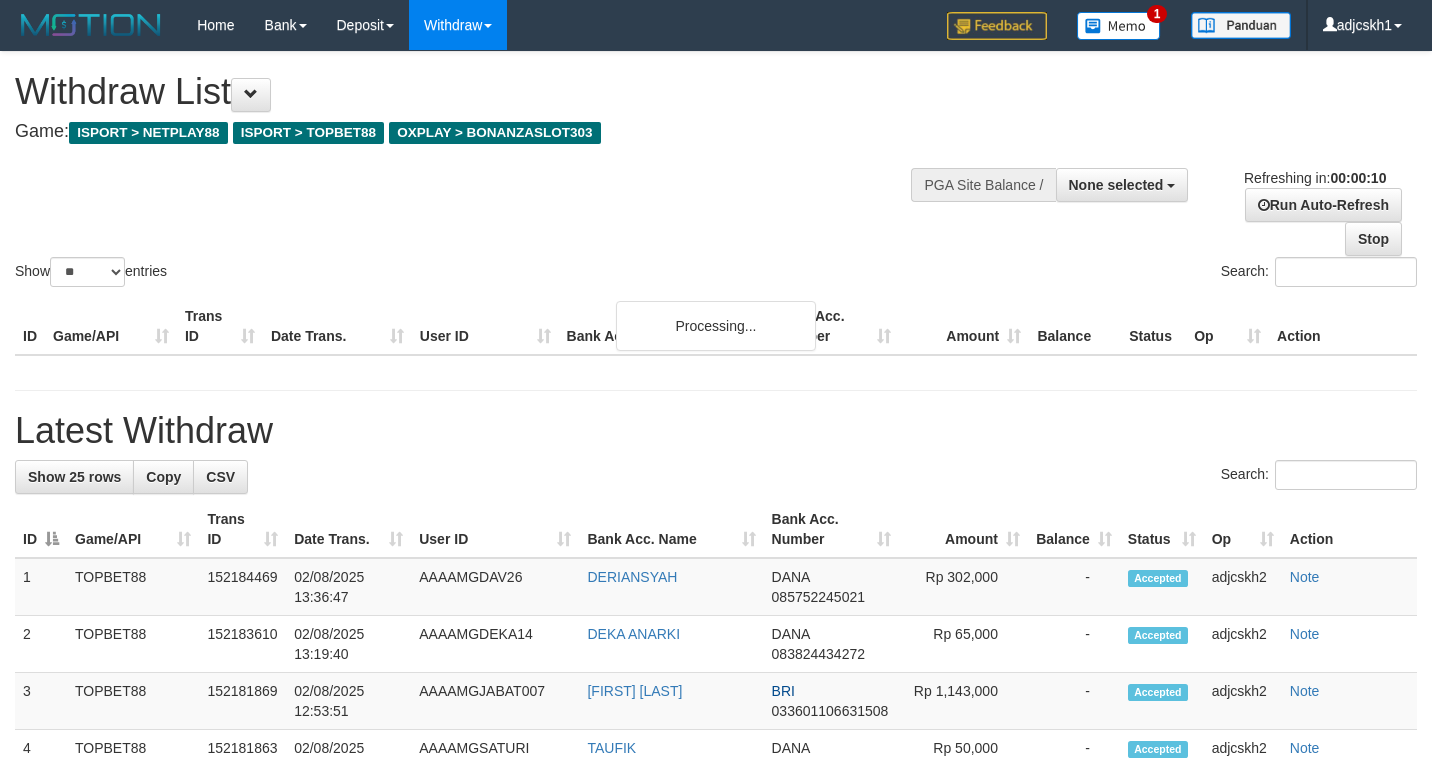 select 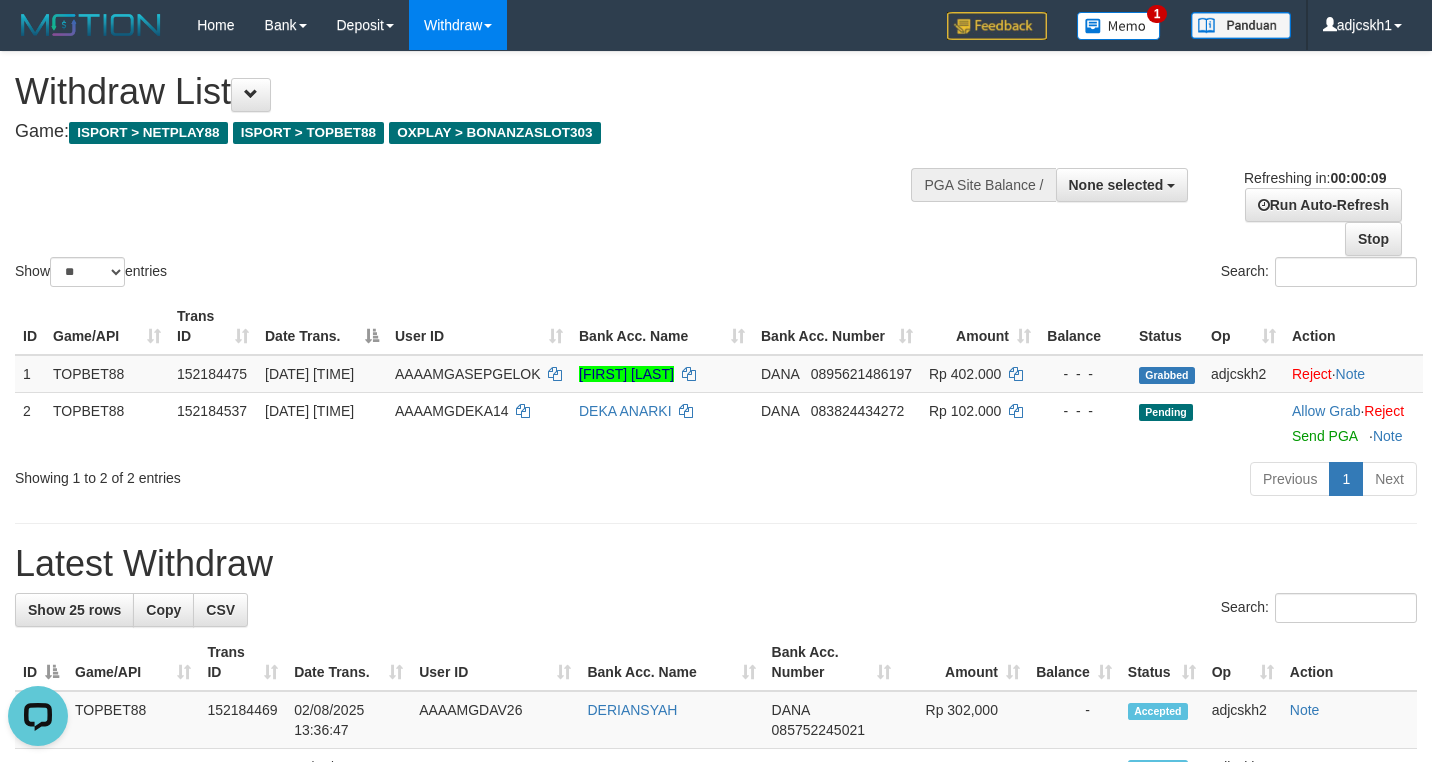 scroll, scrollTop: 0, scrollLeft: 0, axis: both 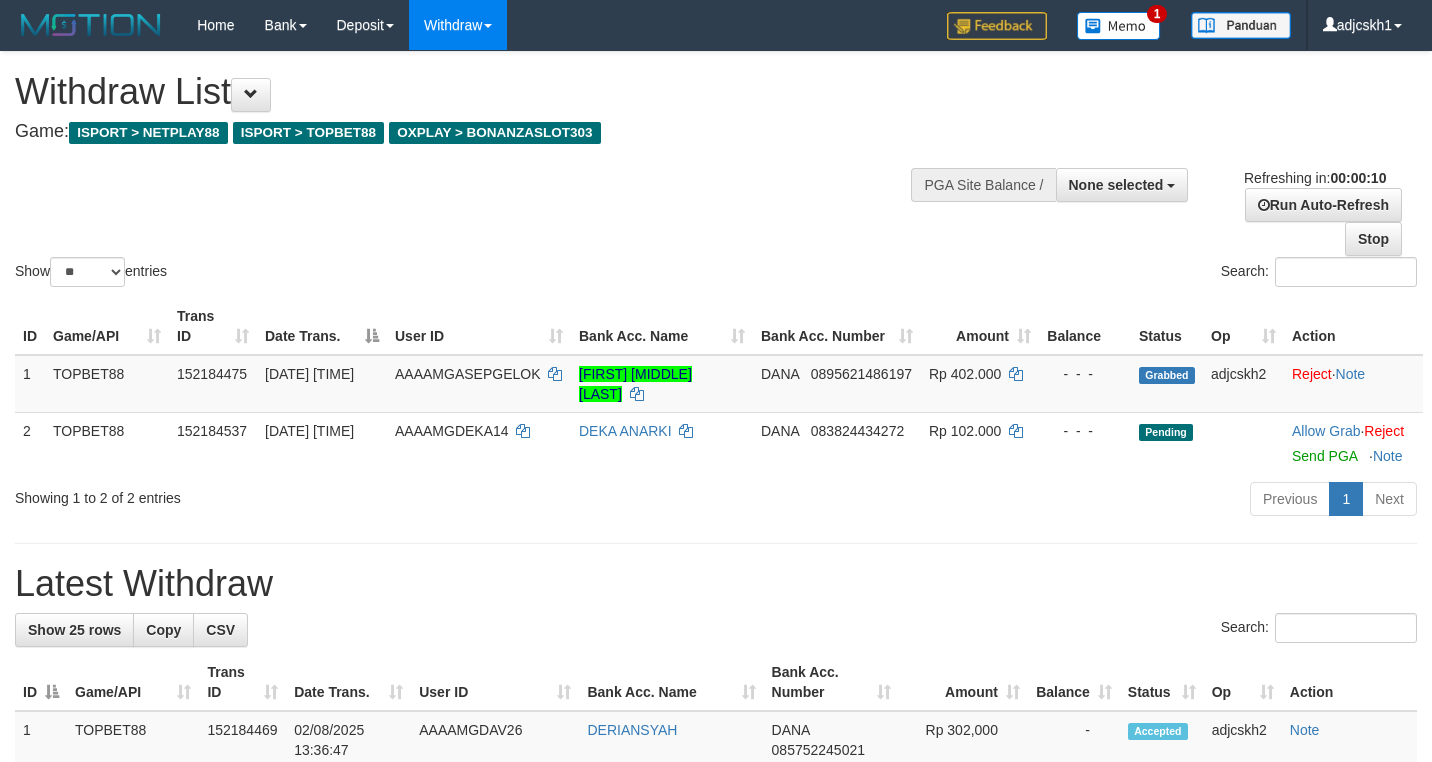 select 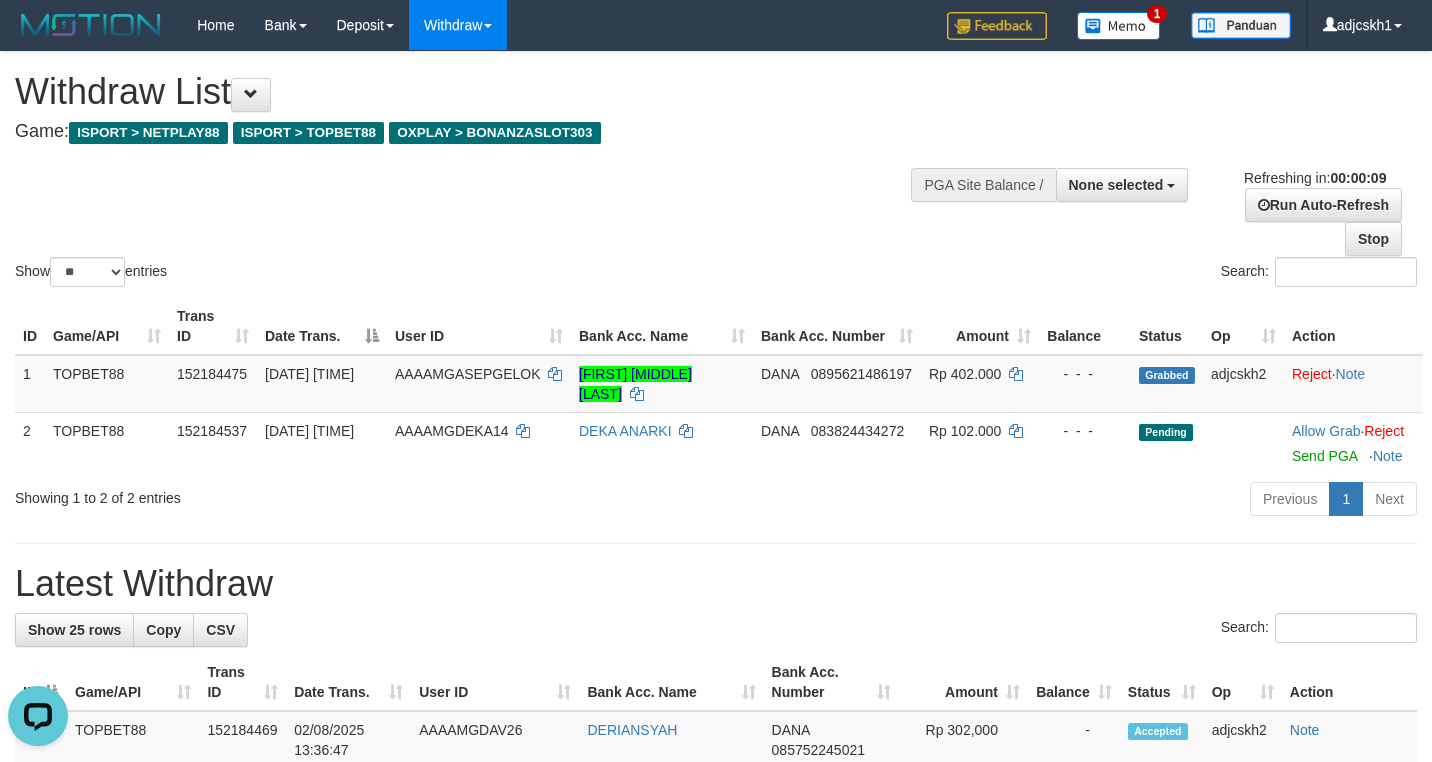 scroll, scrollTop: 0, scrollLeft: 0, axis: both 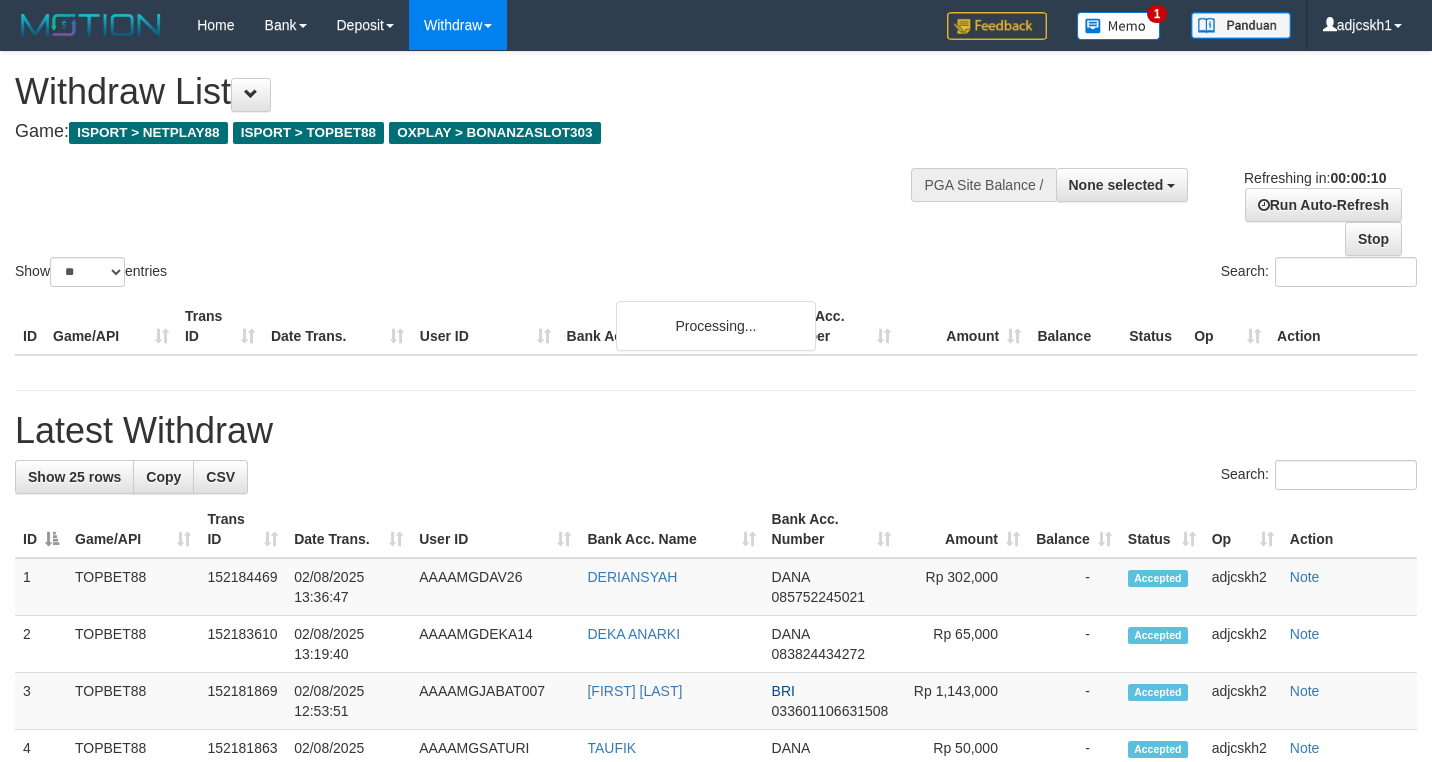 select 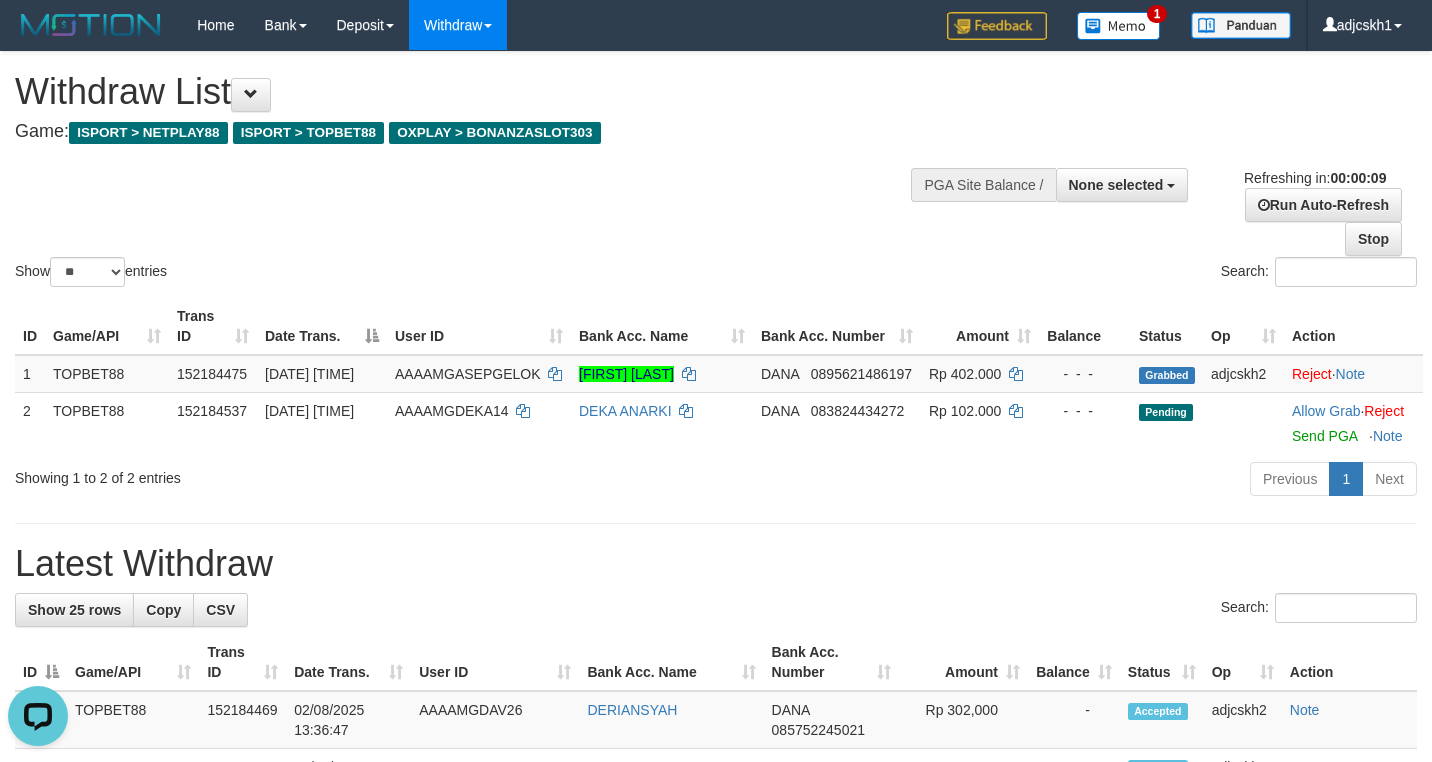 scroll, scrollTop: 0, scrollLeft: 0, axis: both 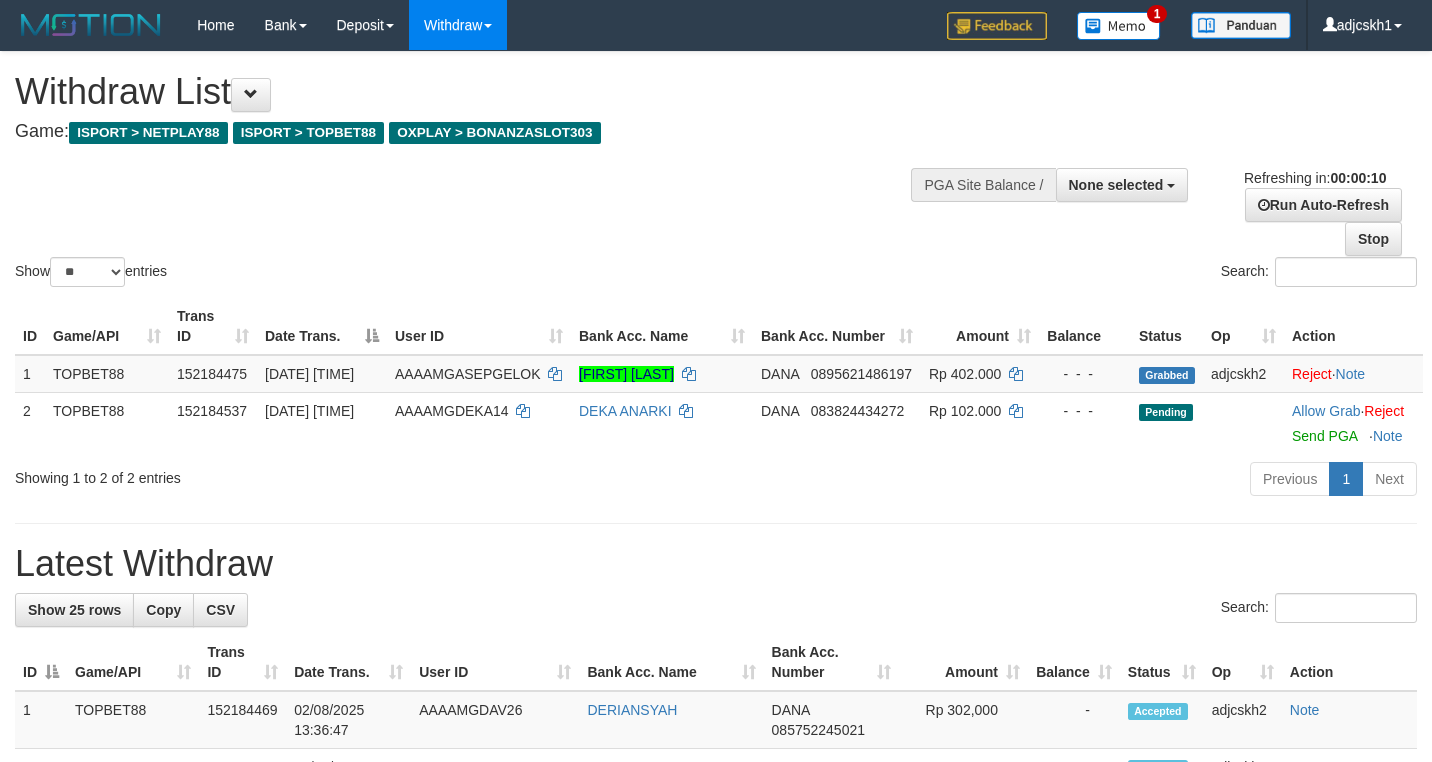 select 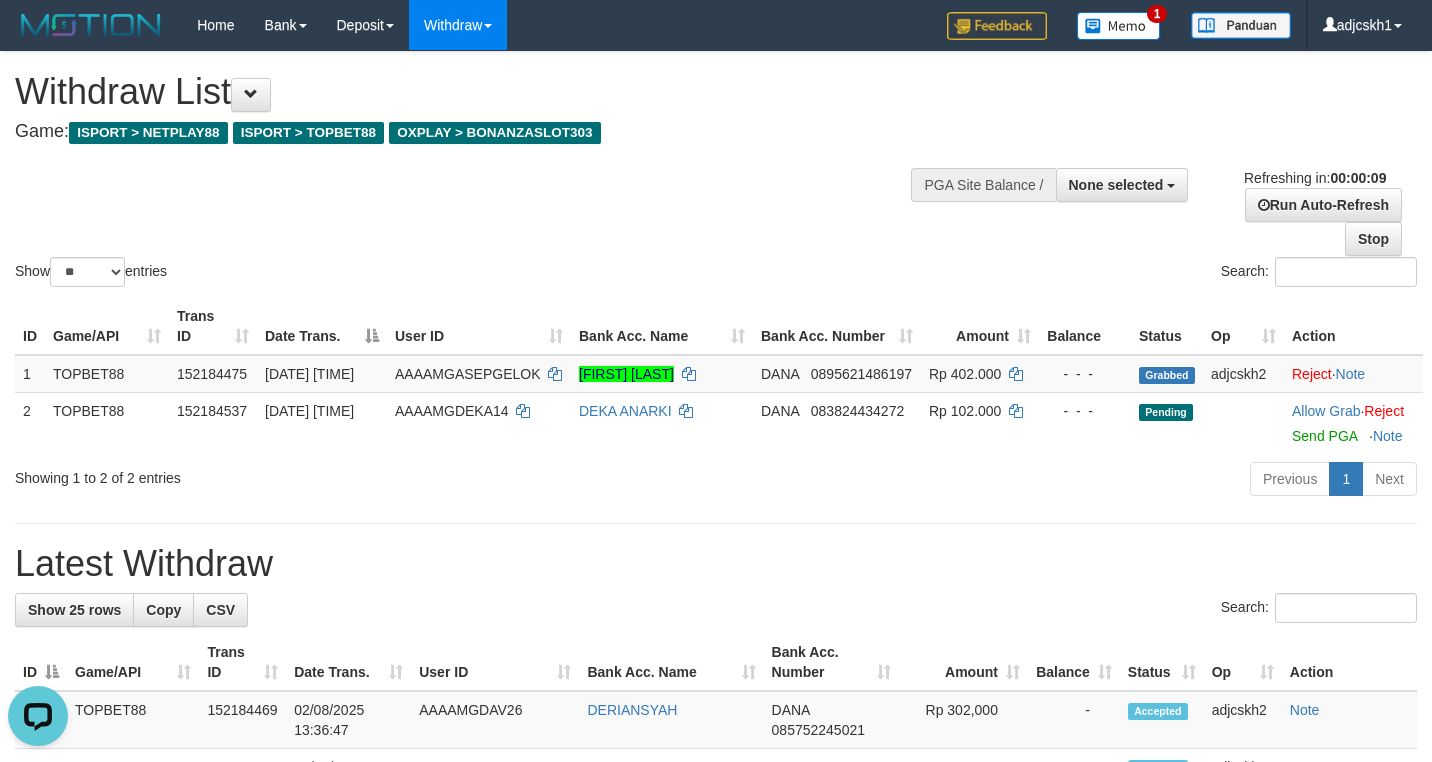 scroll, scrollTop: 0, scrollLeft: 0, axis: both 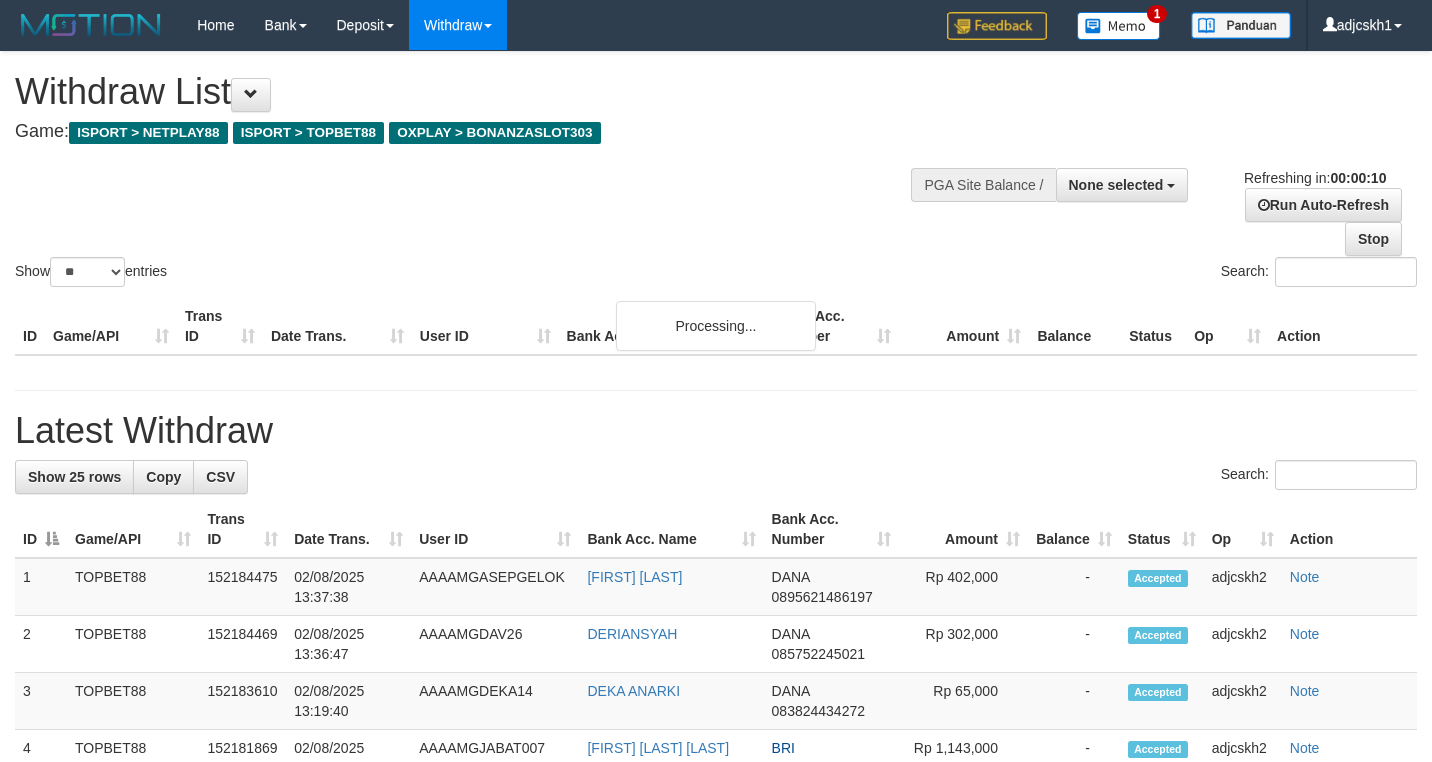 select 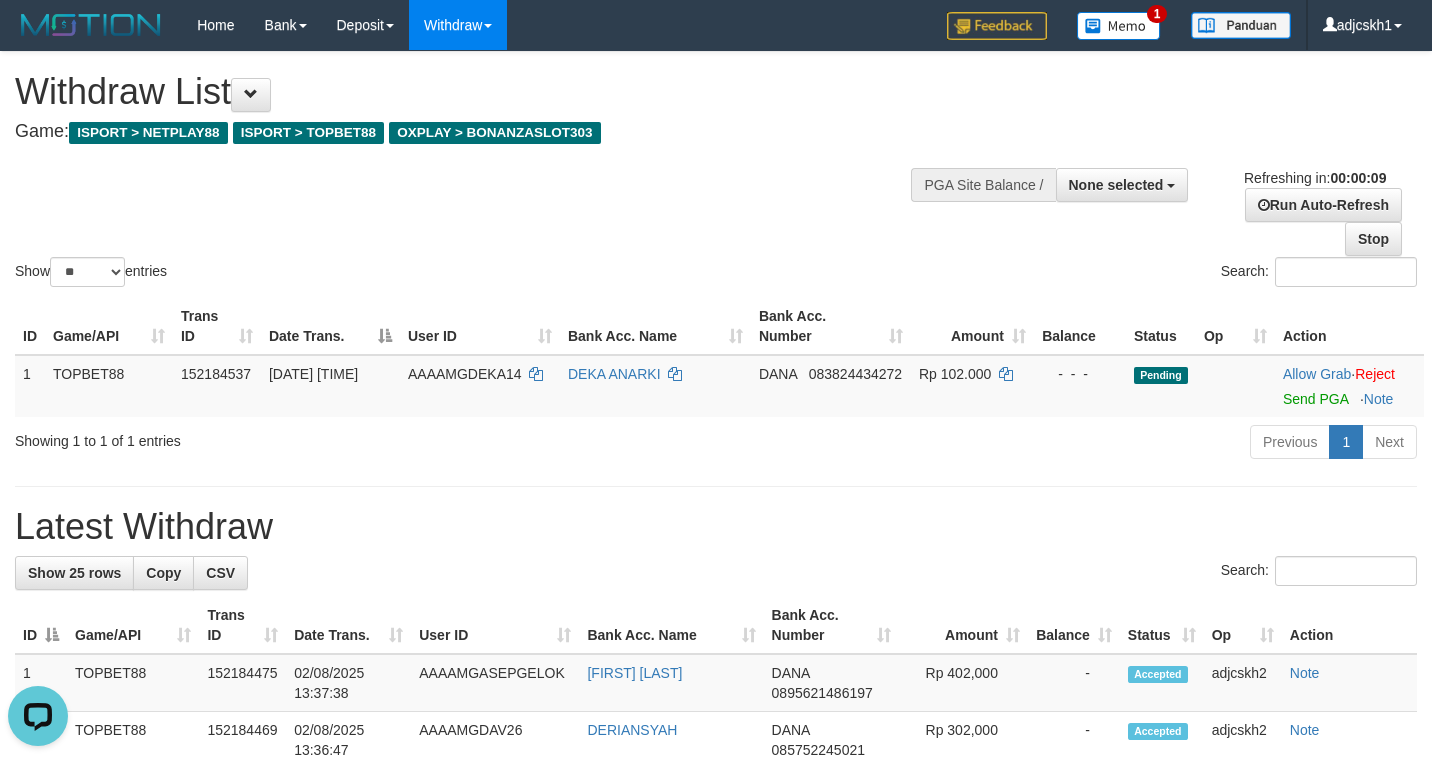 scroll, scrollTop: 0, scrollLeft: 0, axis: both 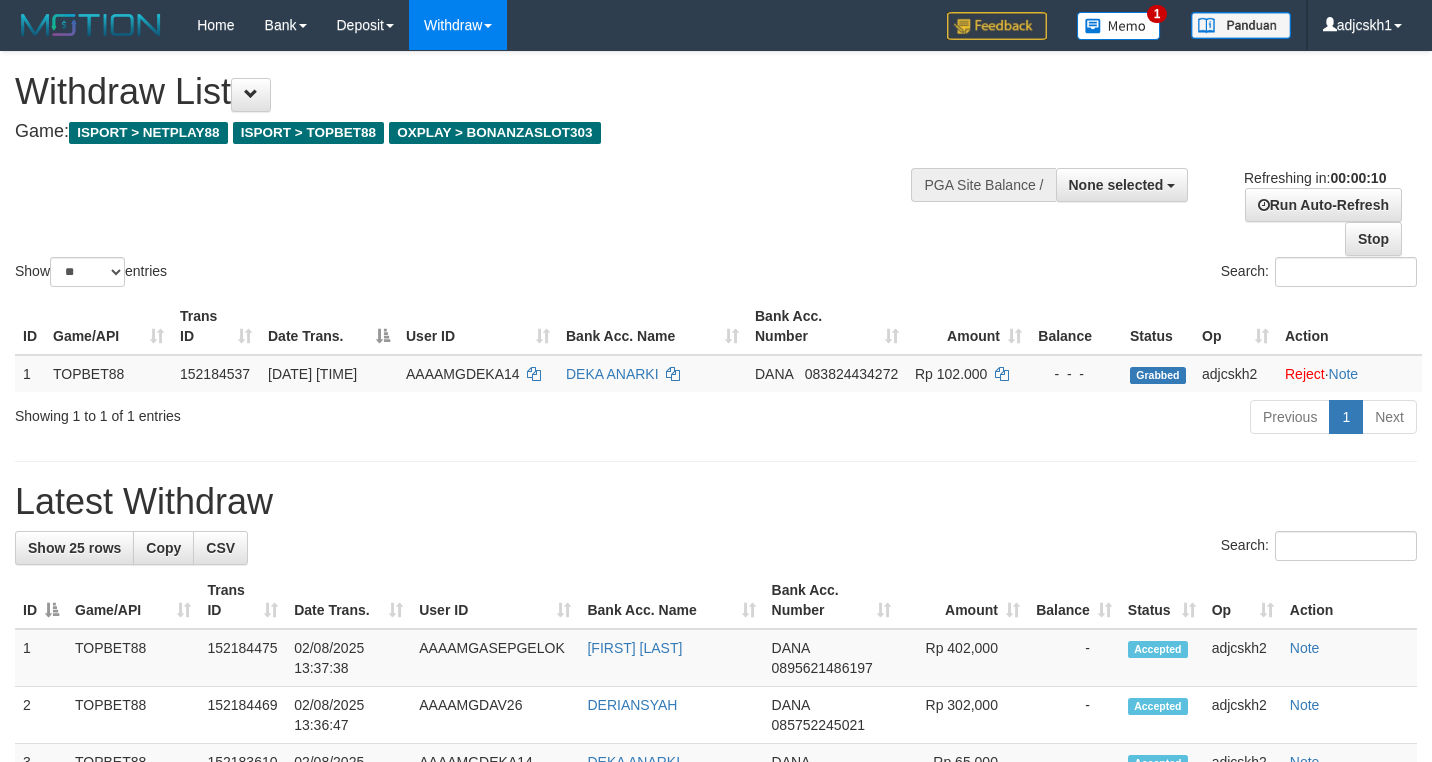 select 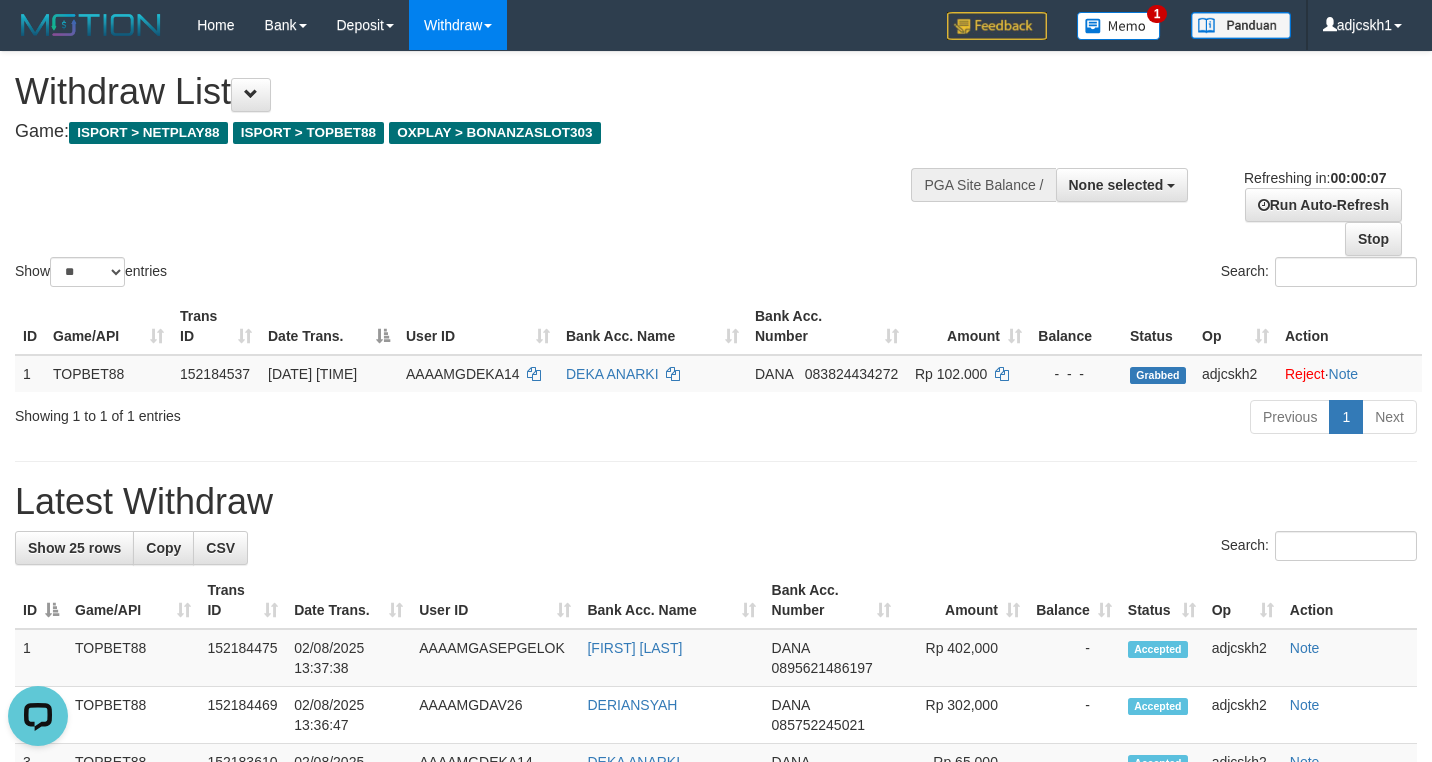 scroll, scrollTop: 0, scrollLeft: 0, axis: both 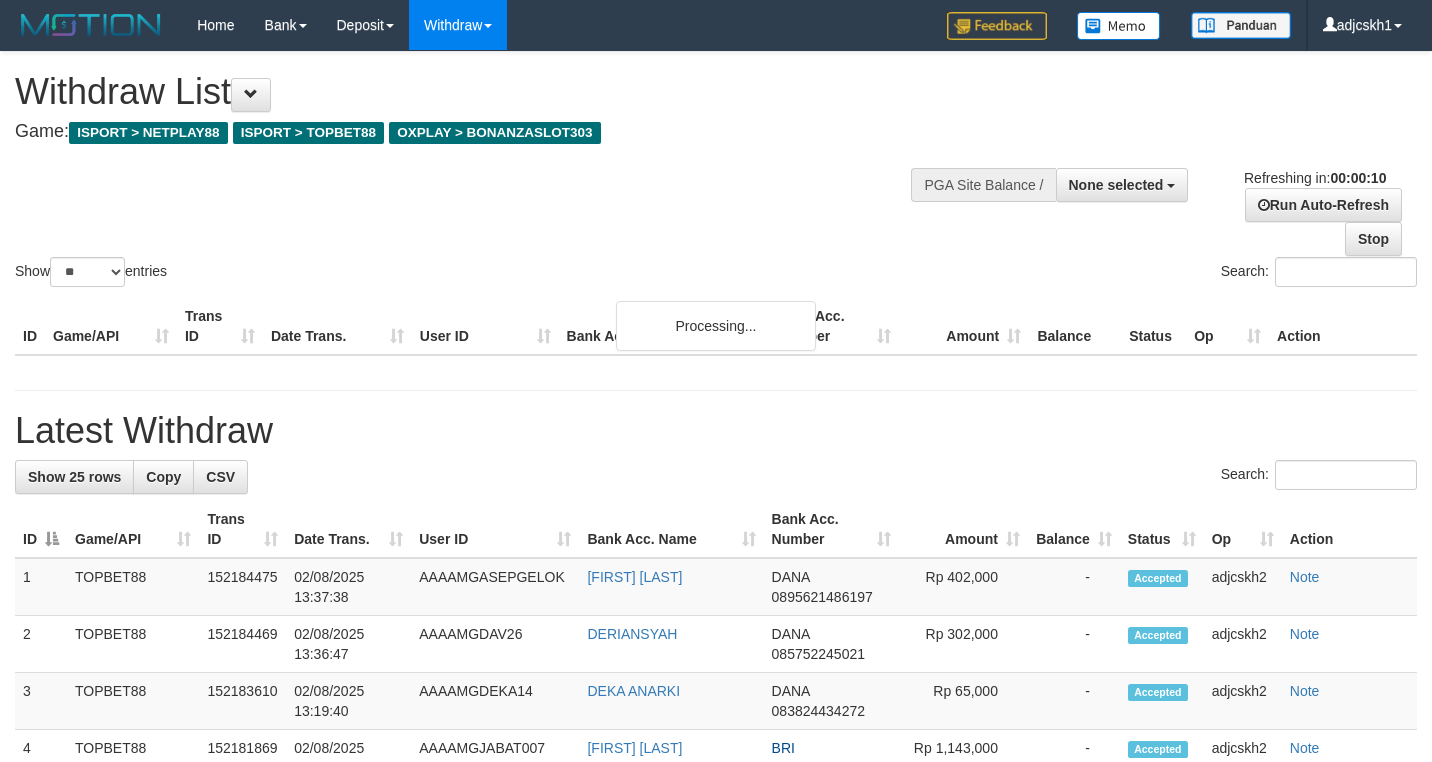select 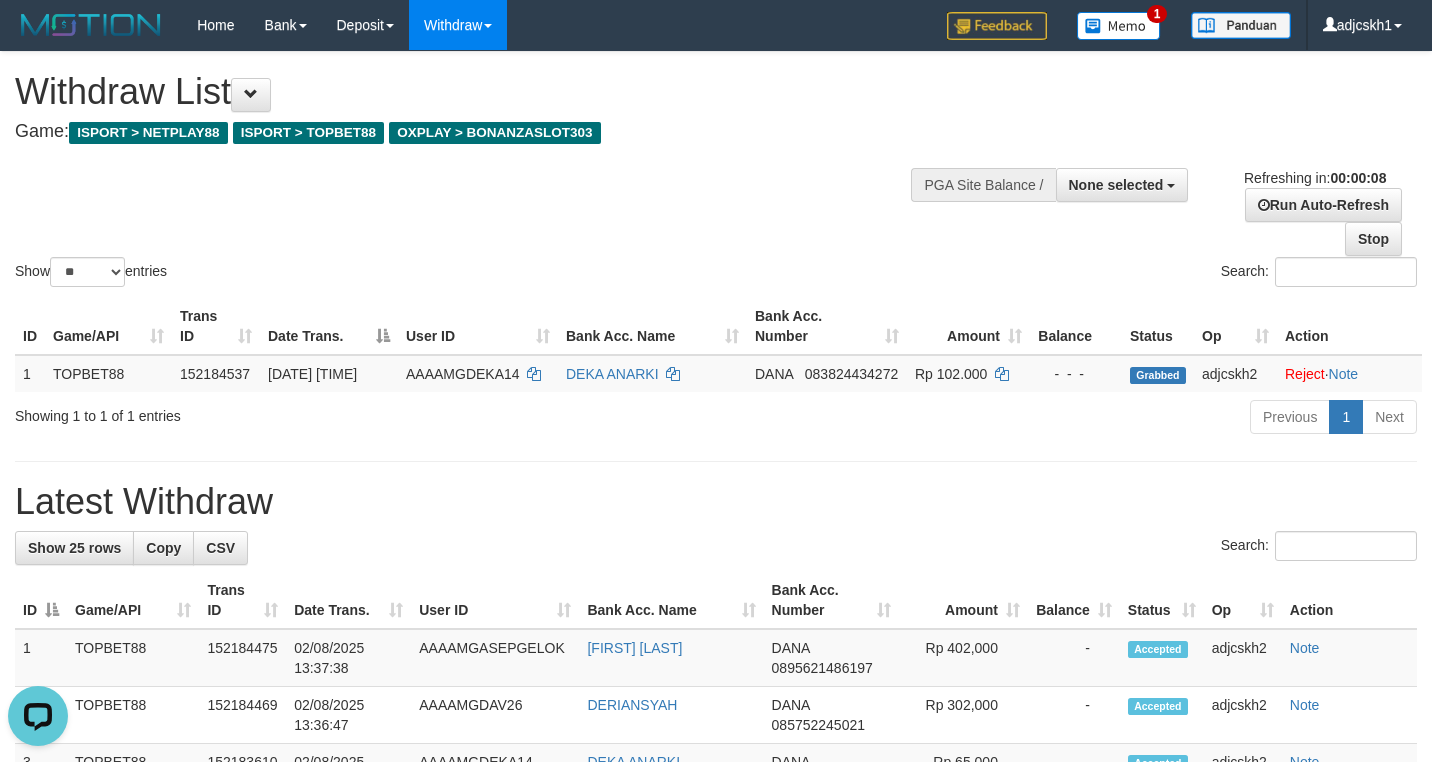 scroll, scrollTop: 0, scrollLeft: 0, axis: both 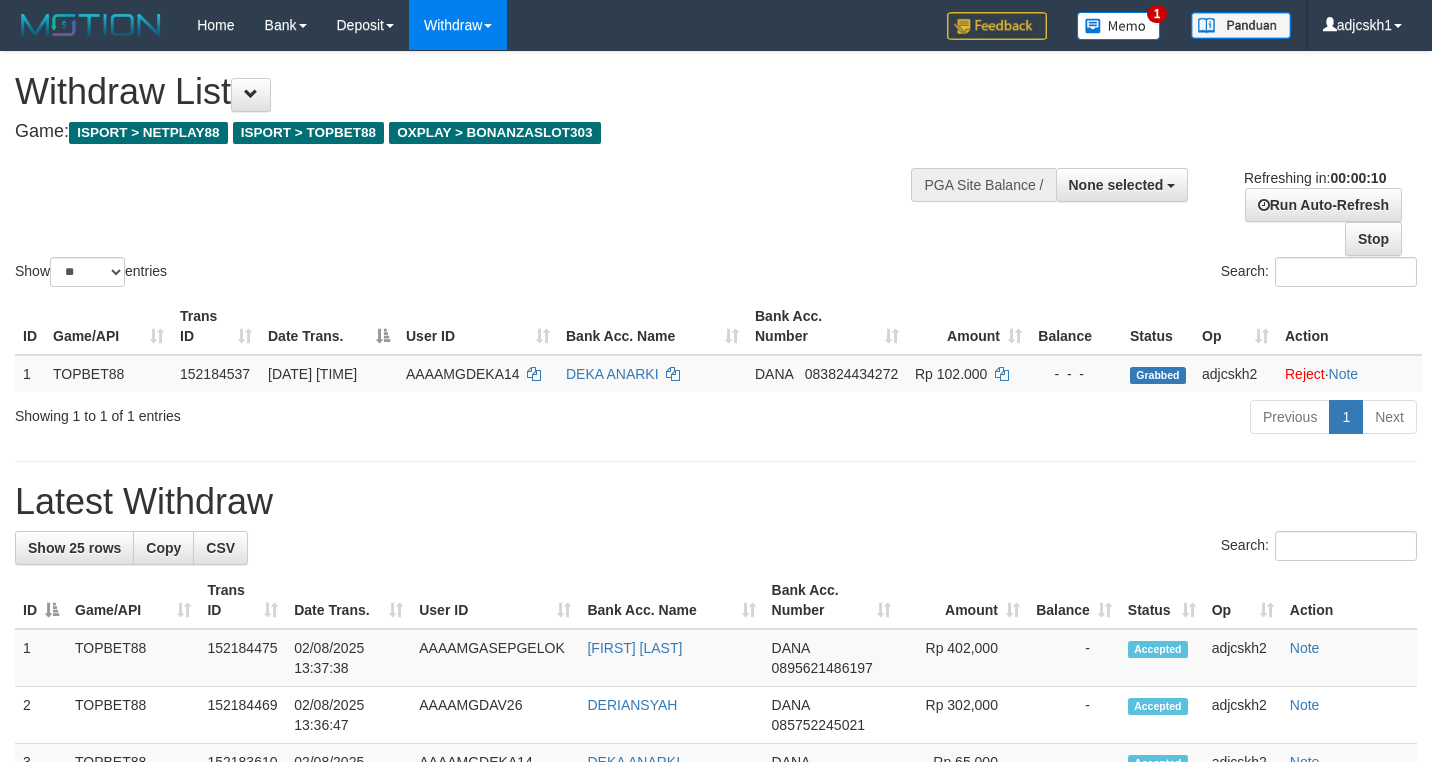 select 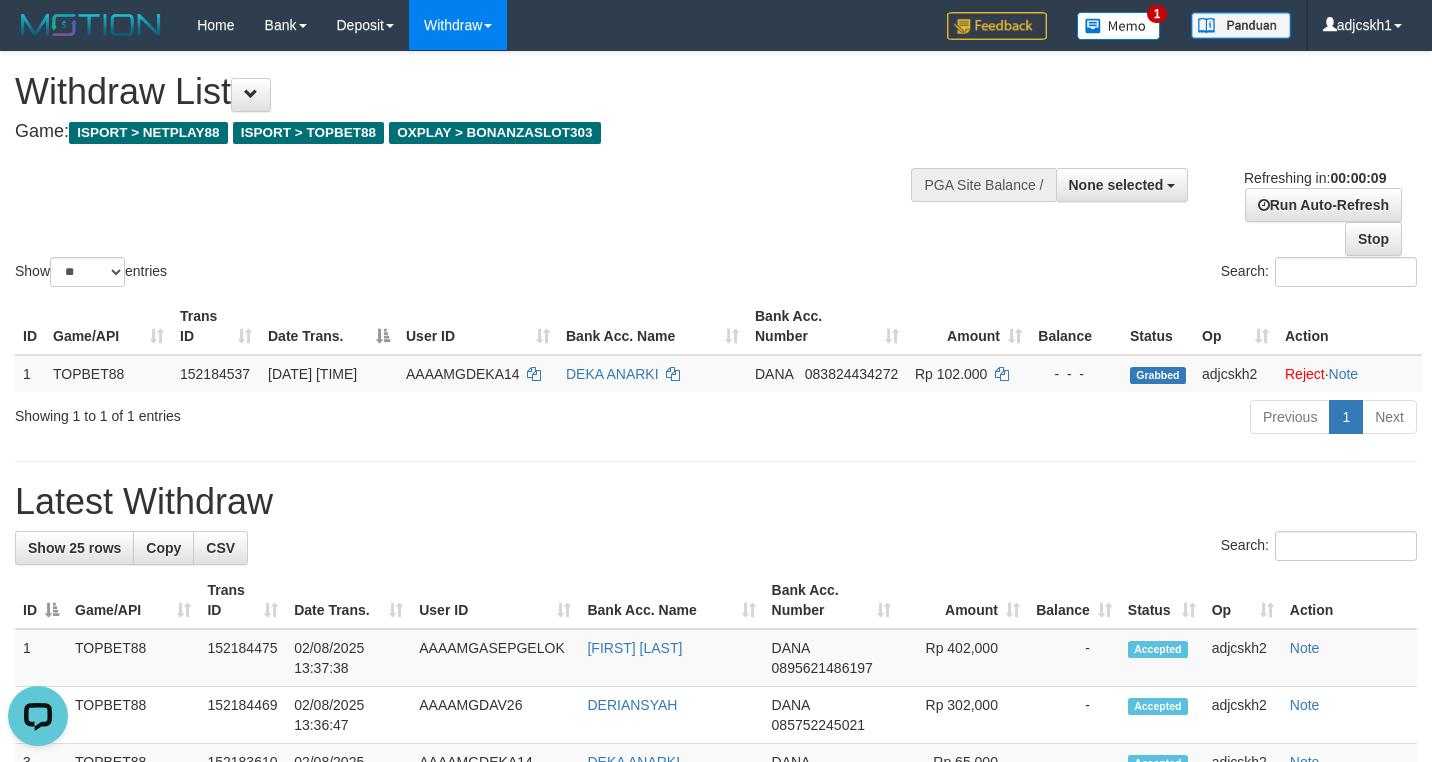 scroll, scrollTop: 0, scrollLeft: 0, axis: both 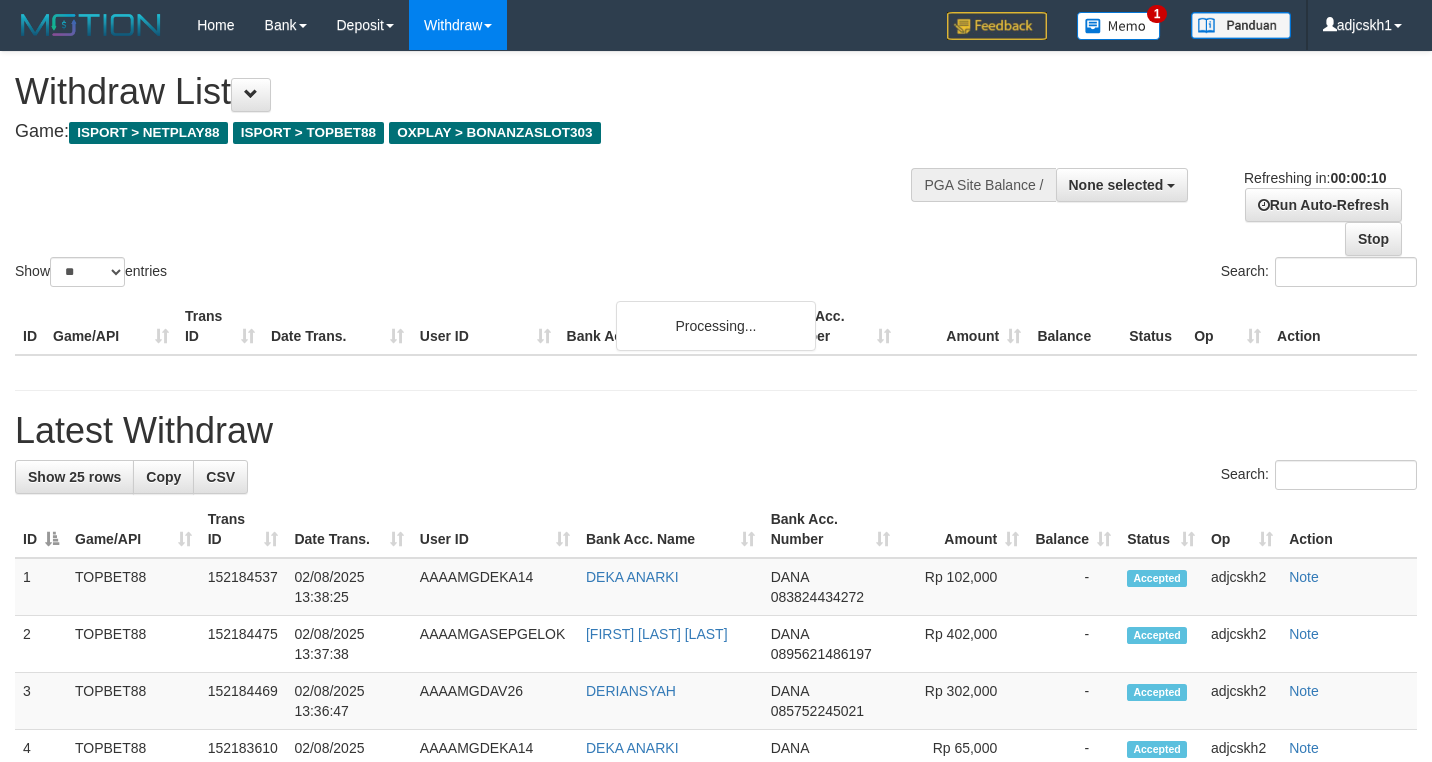 select 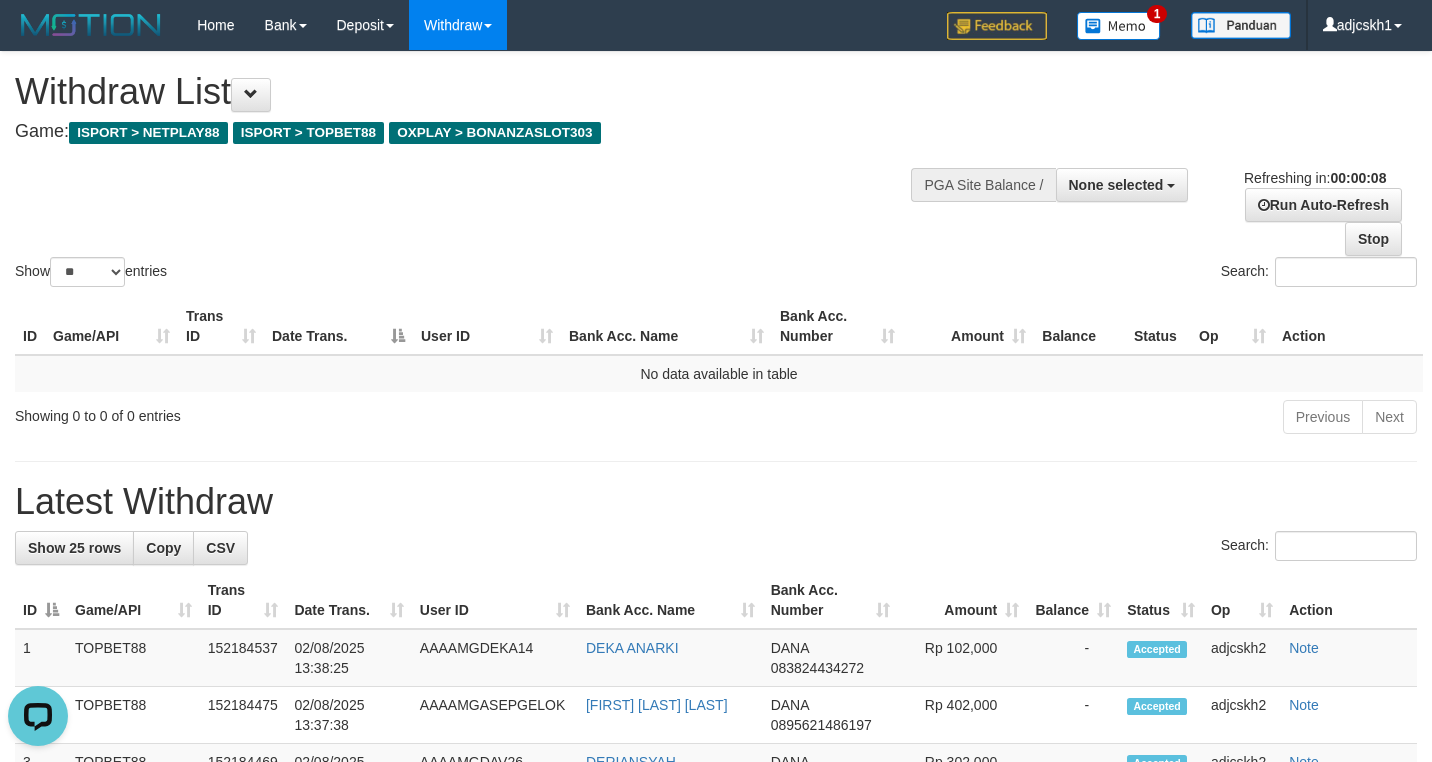 scroll, scrollTop: 0, scrollLeft: 0, axis: both 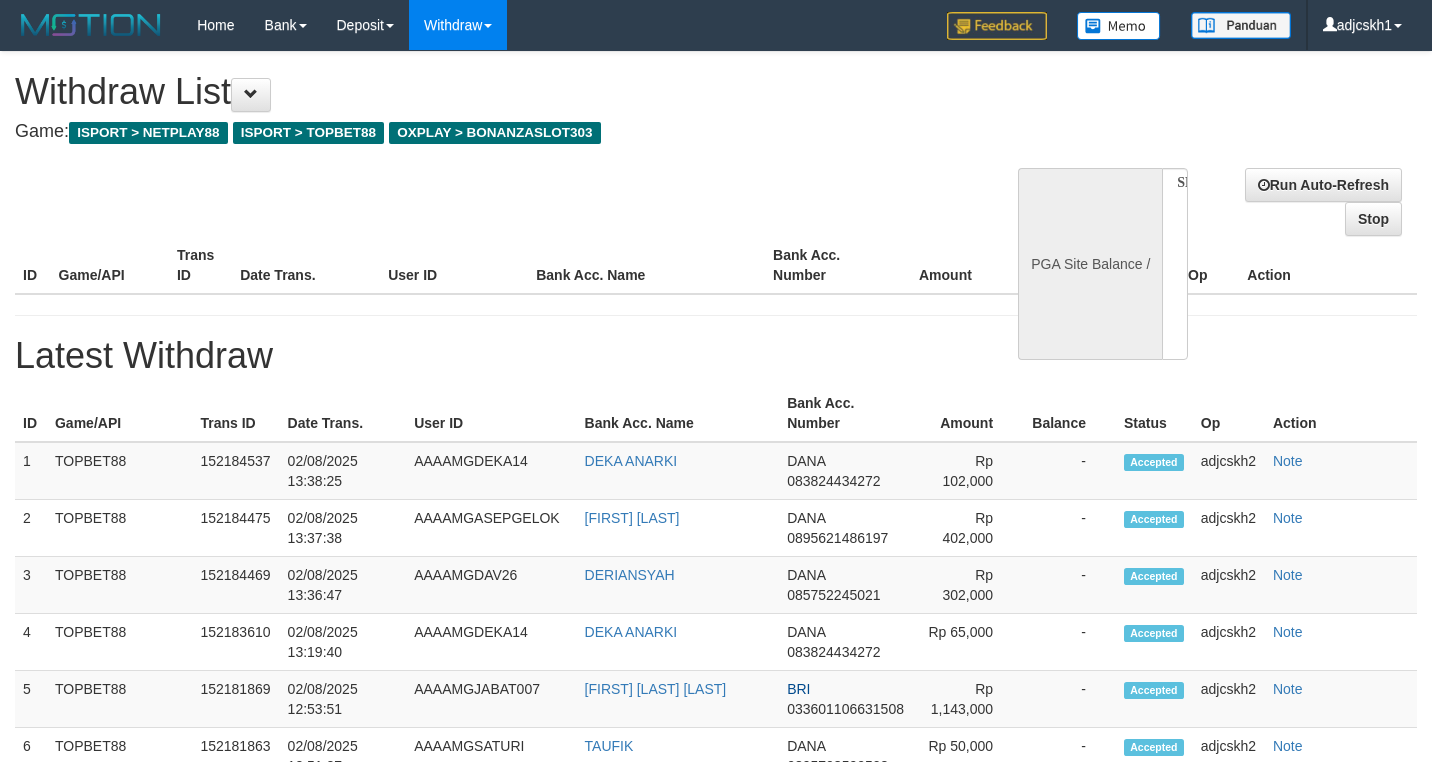 select 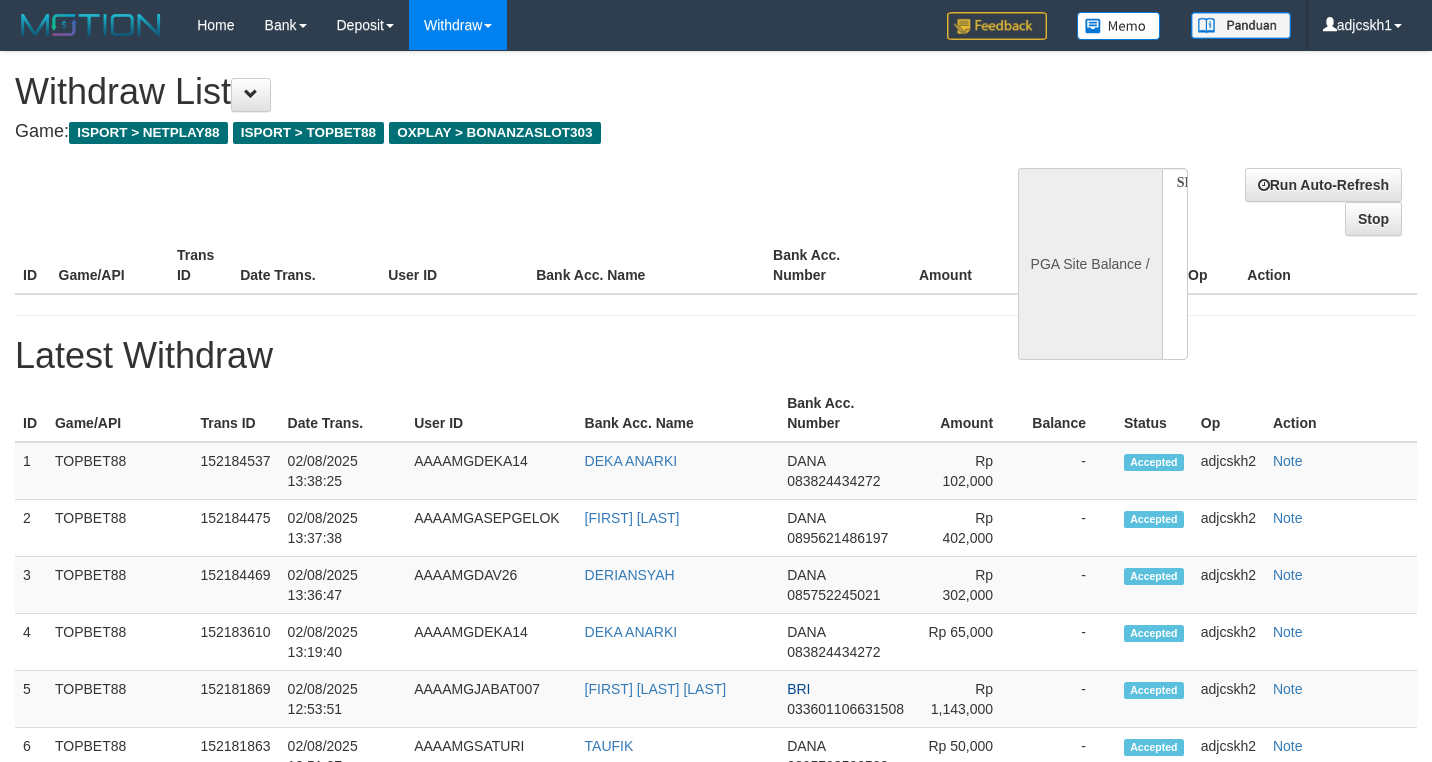 scroll, scrollTop: 0, scrollLeft: 0, axis: both 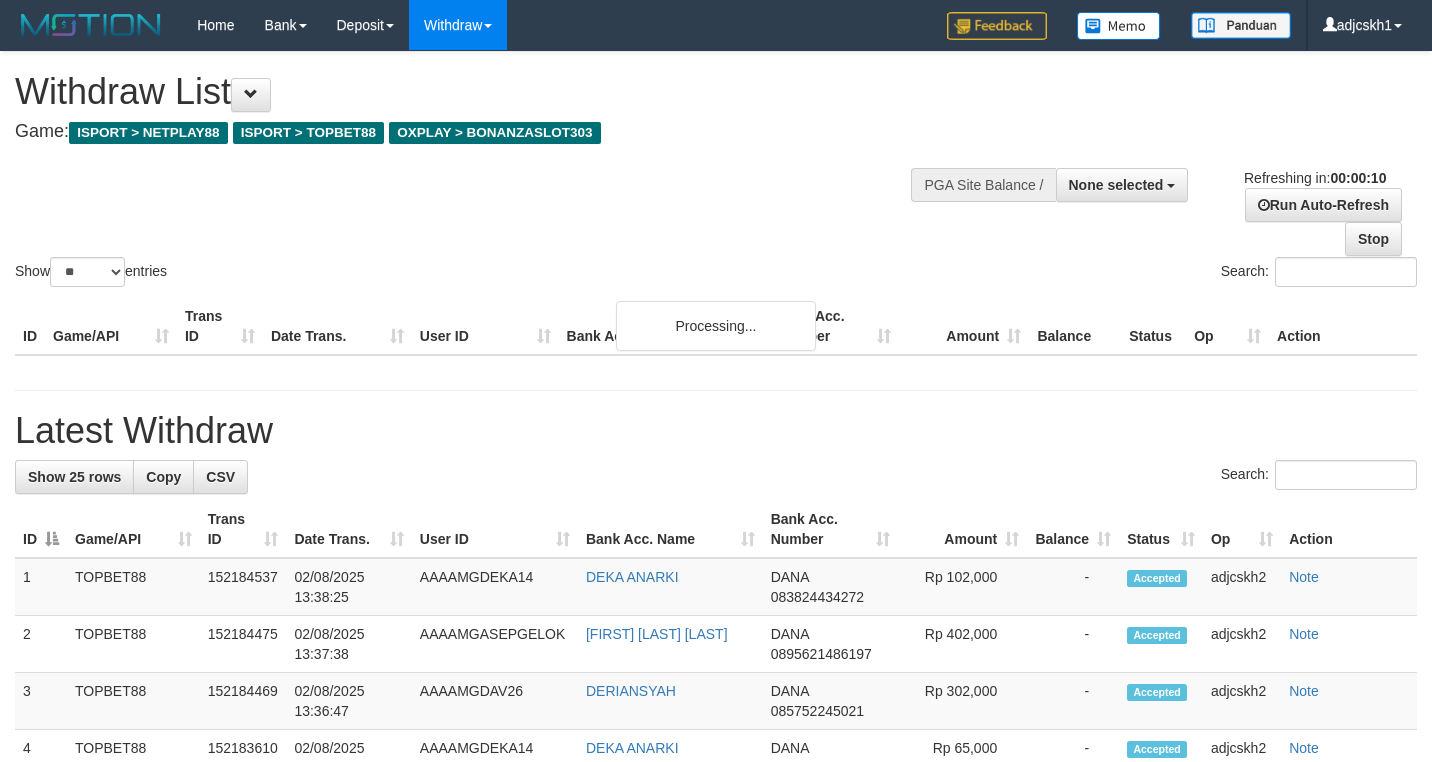 select 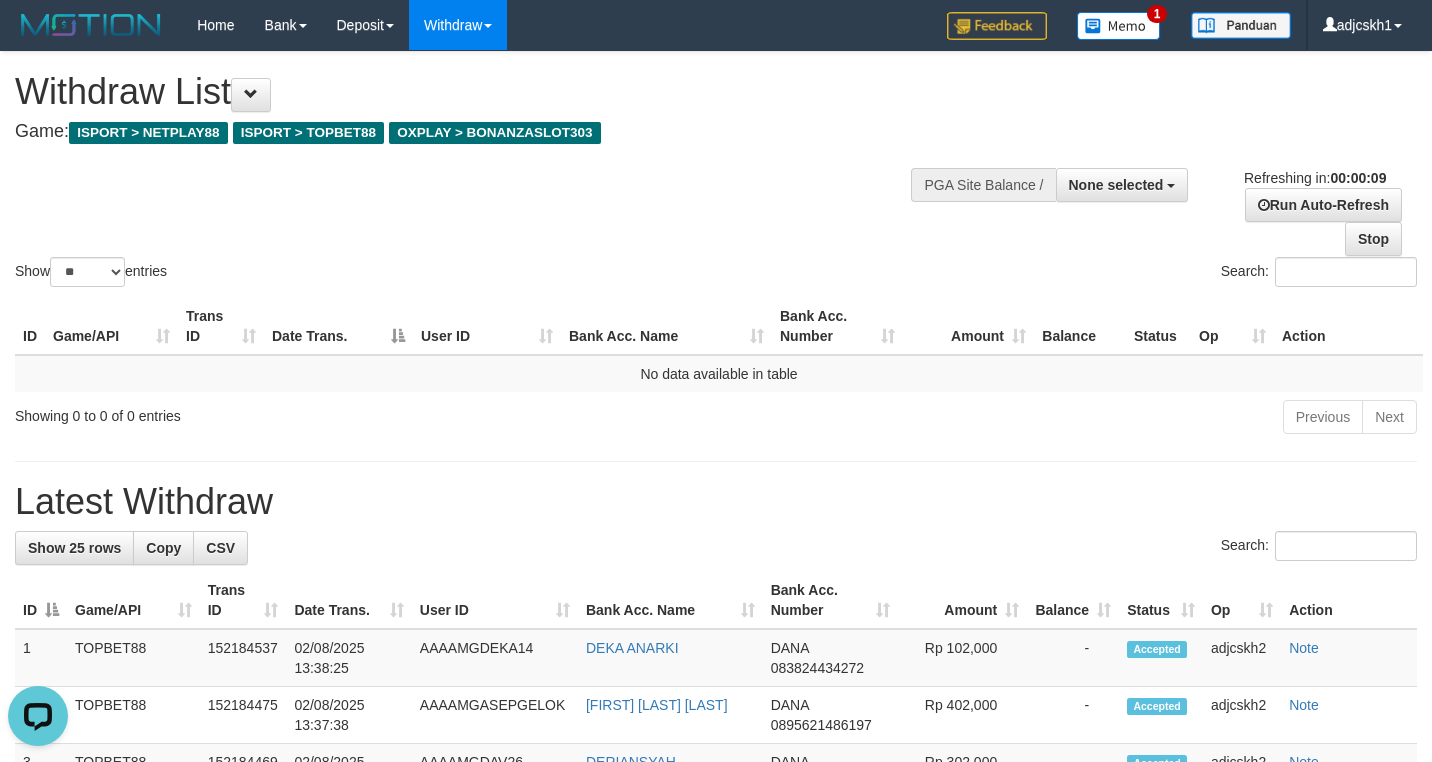 scroll, scrollTop: 0, scrollLeft: 0, axis: both 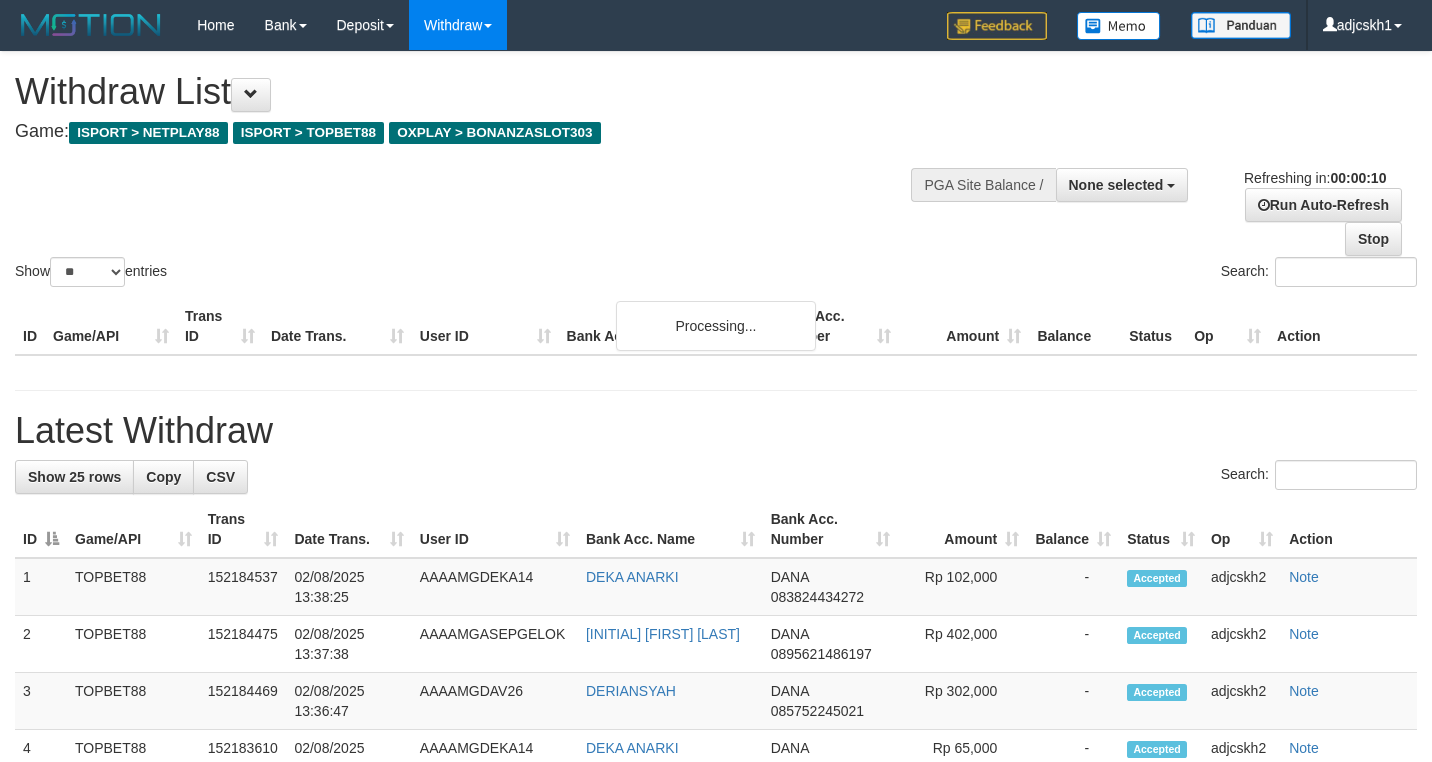 select 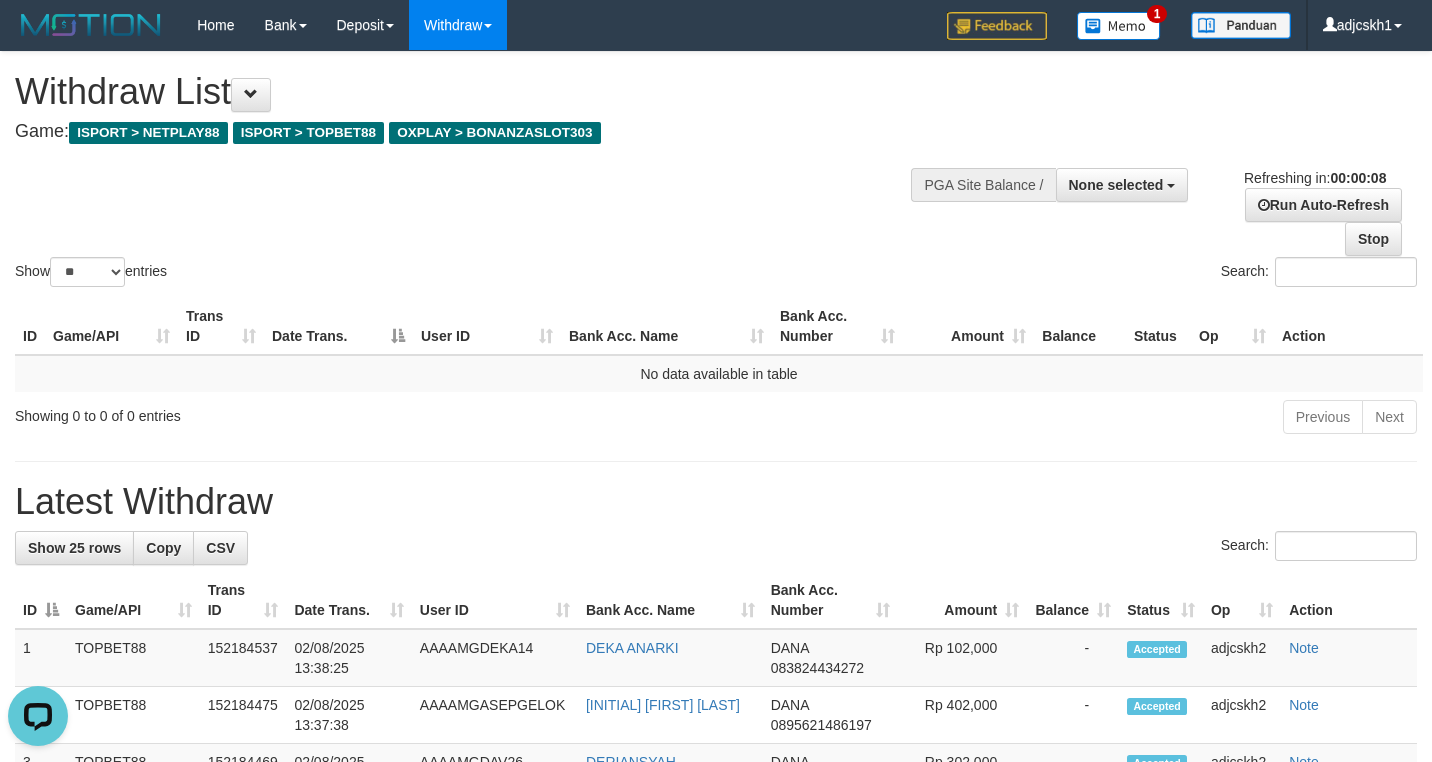 scroll, scrollTop: 0, scrollLeft: 0, axis: both 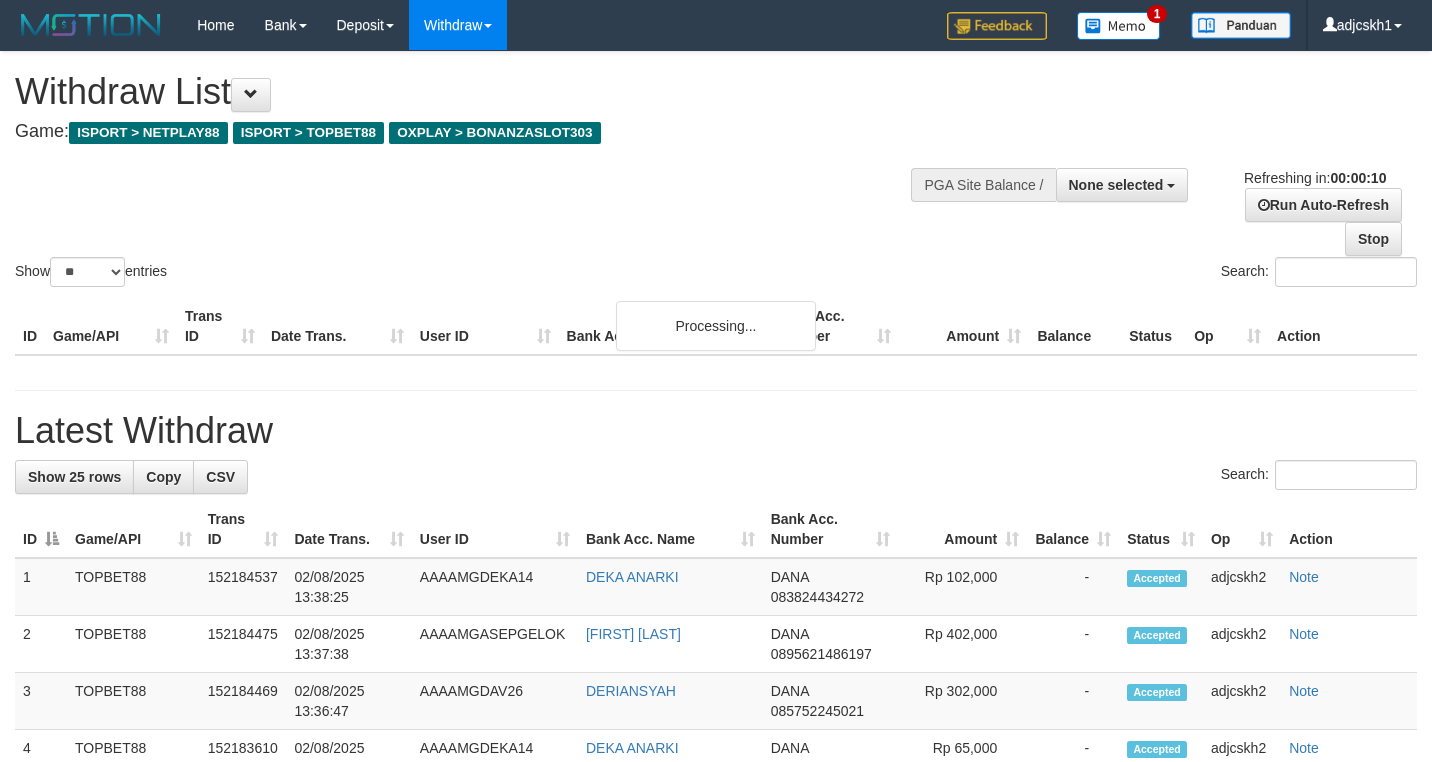select 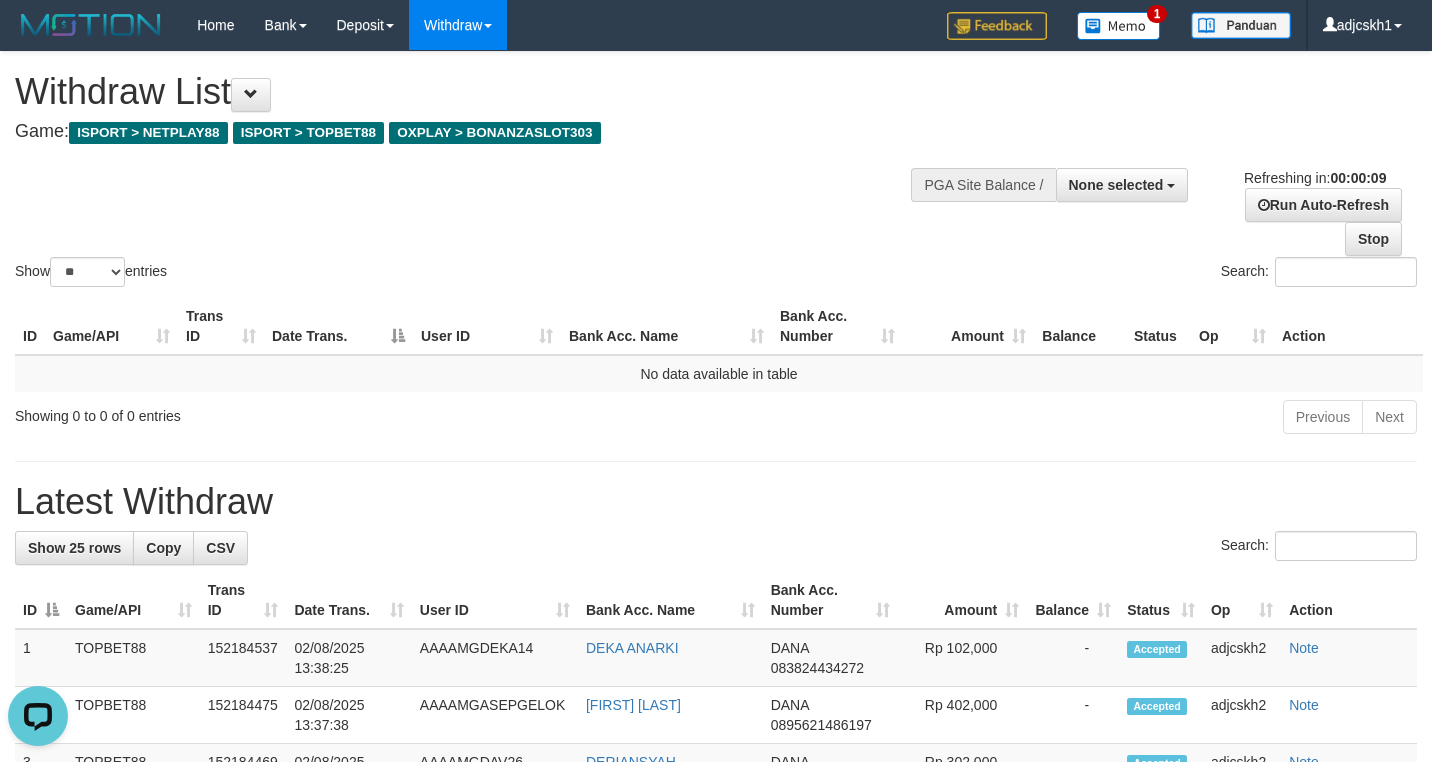 scroll, scrollTop: 0, scrollLeft: 0, axis: both 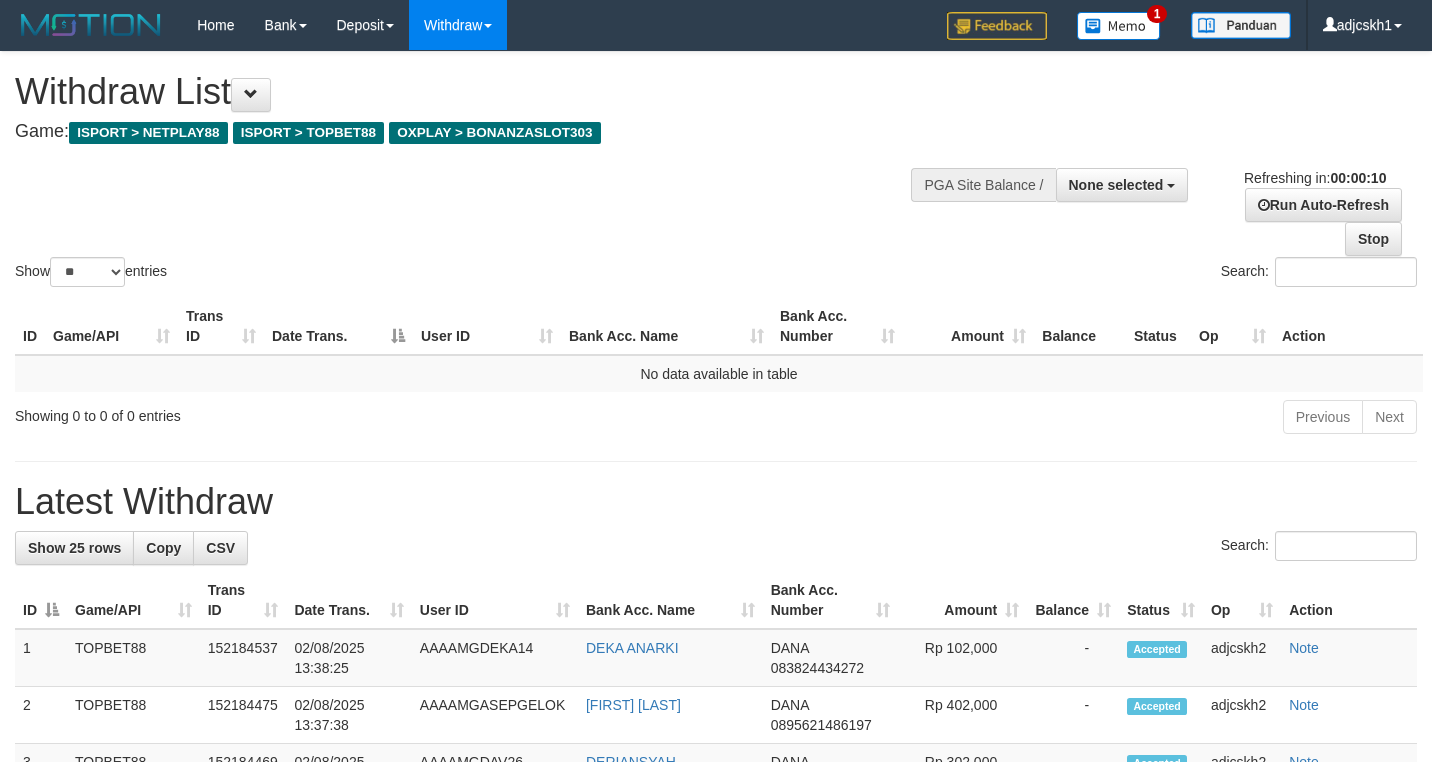 select 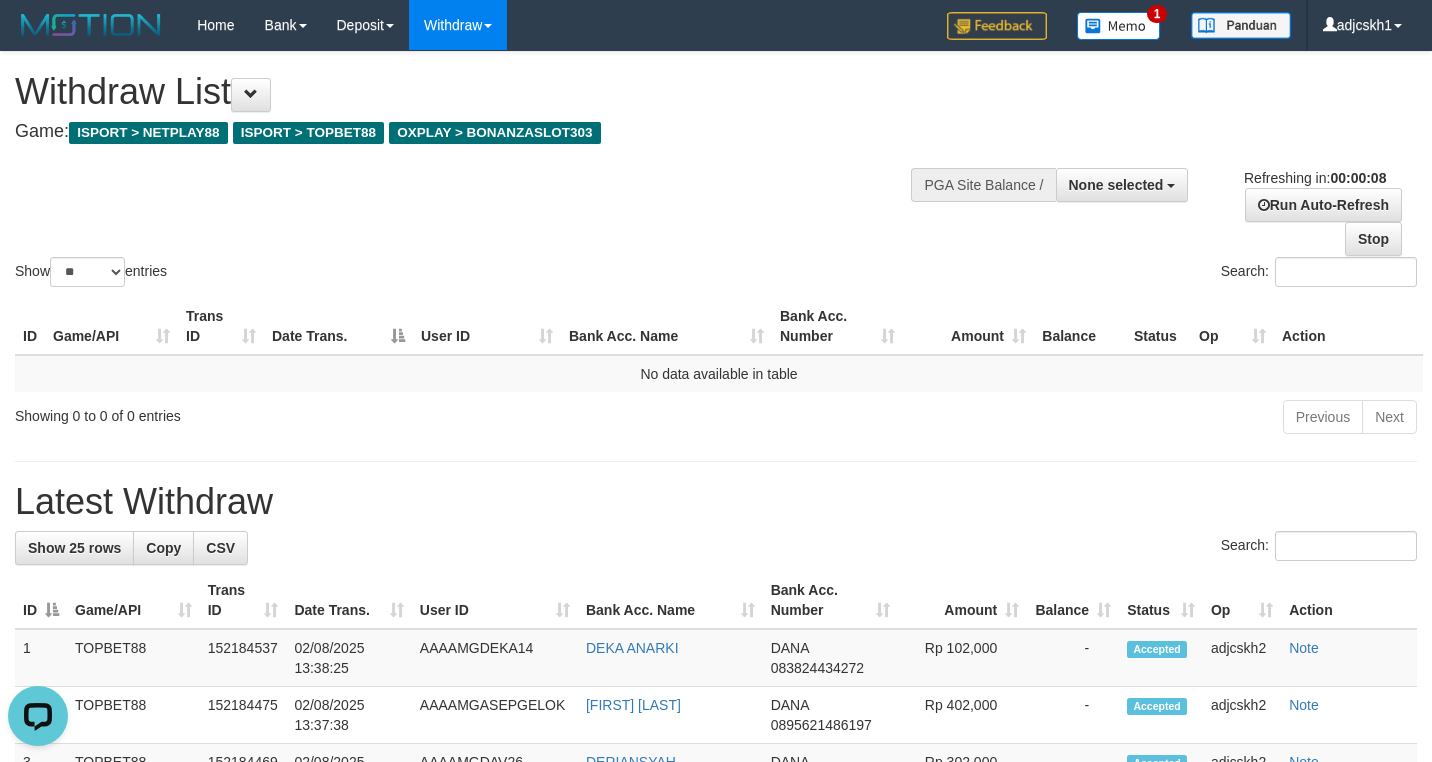 scroll, scrollTop: 0, scrollLeft: 0, axis: both 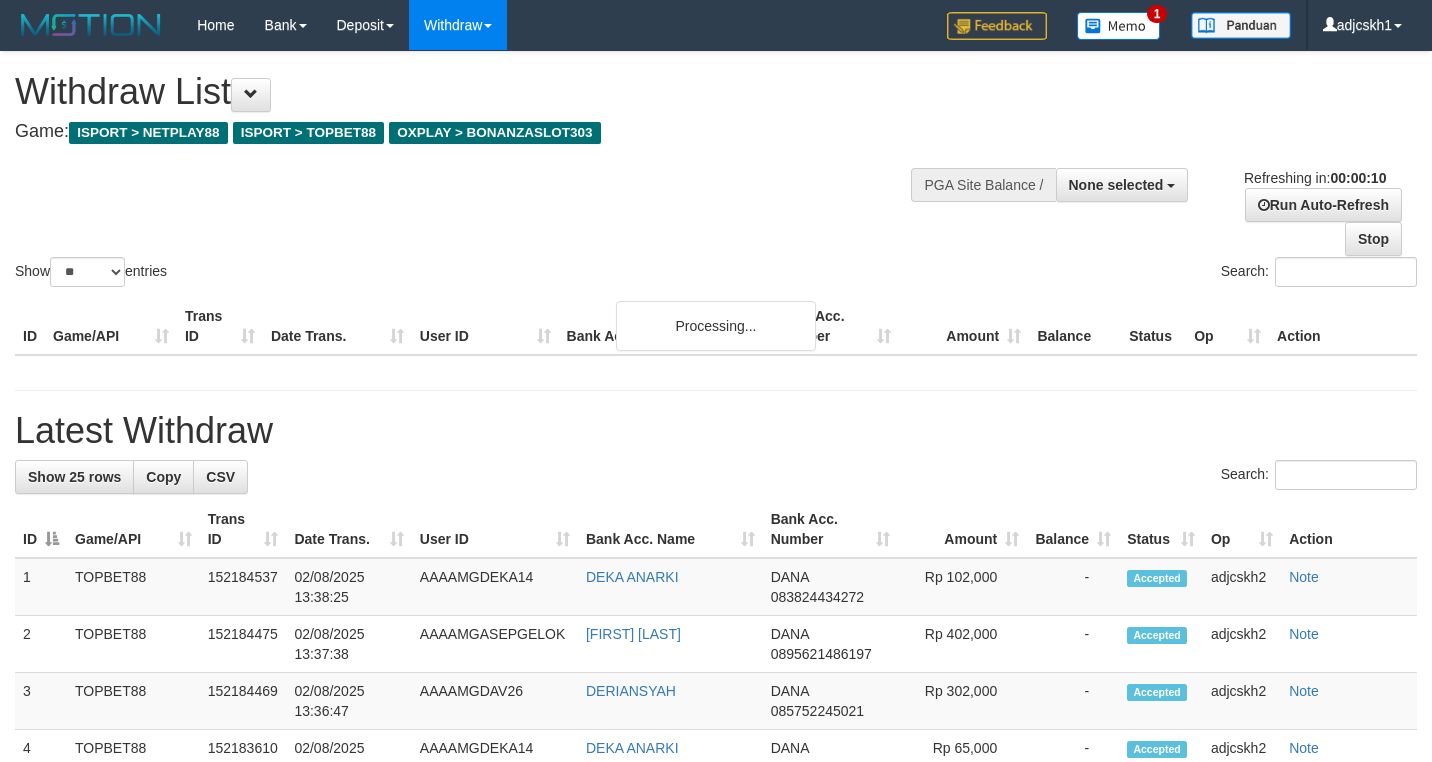 select 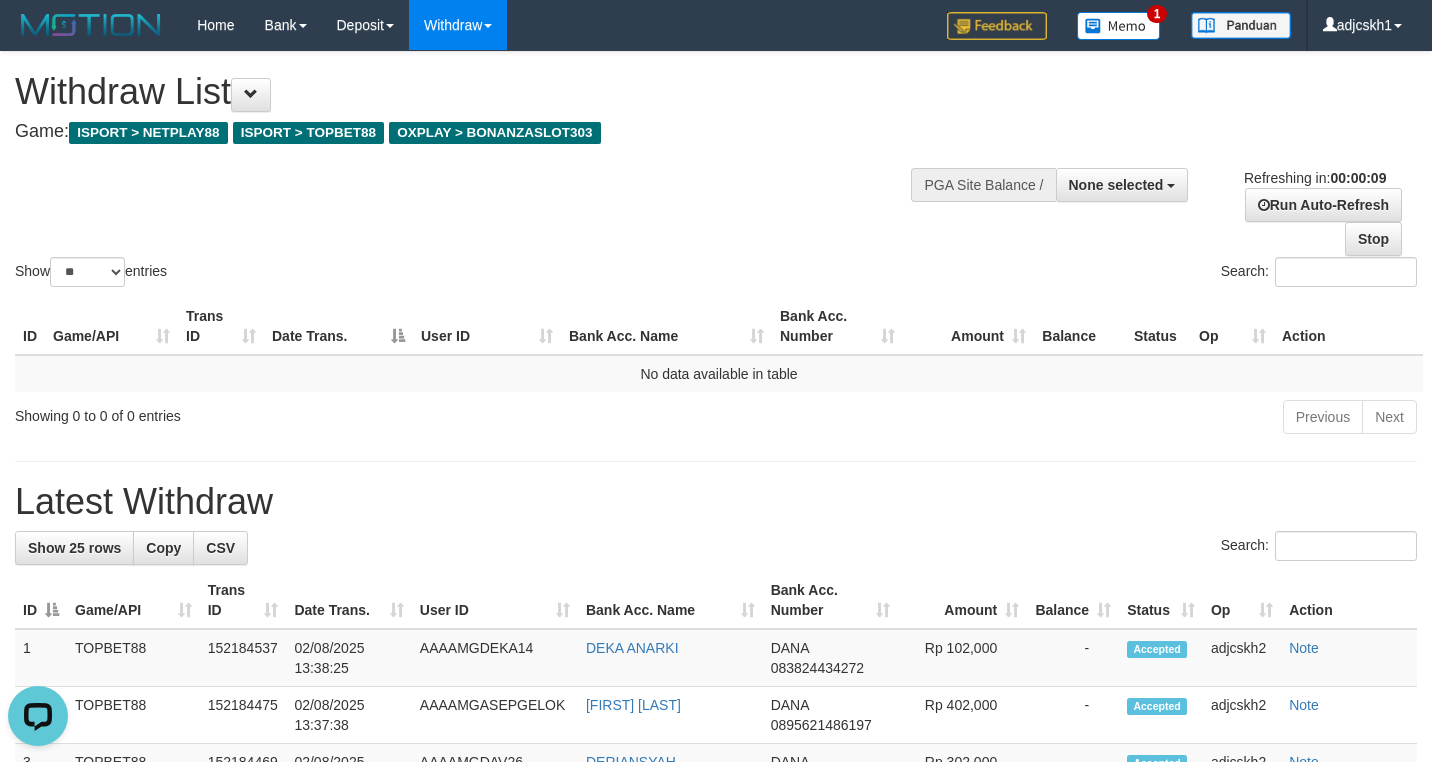 scroll, scrollTop: 0, scrollLeft: 0, axis: both 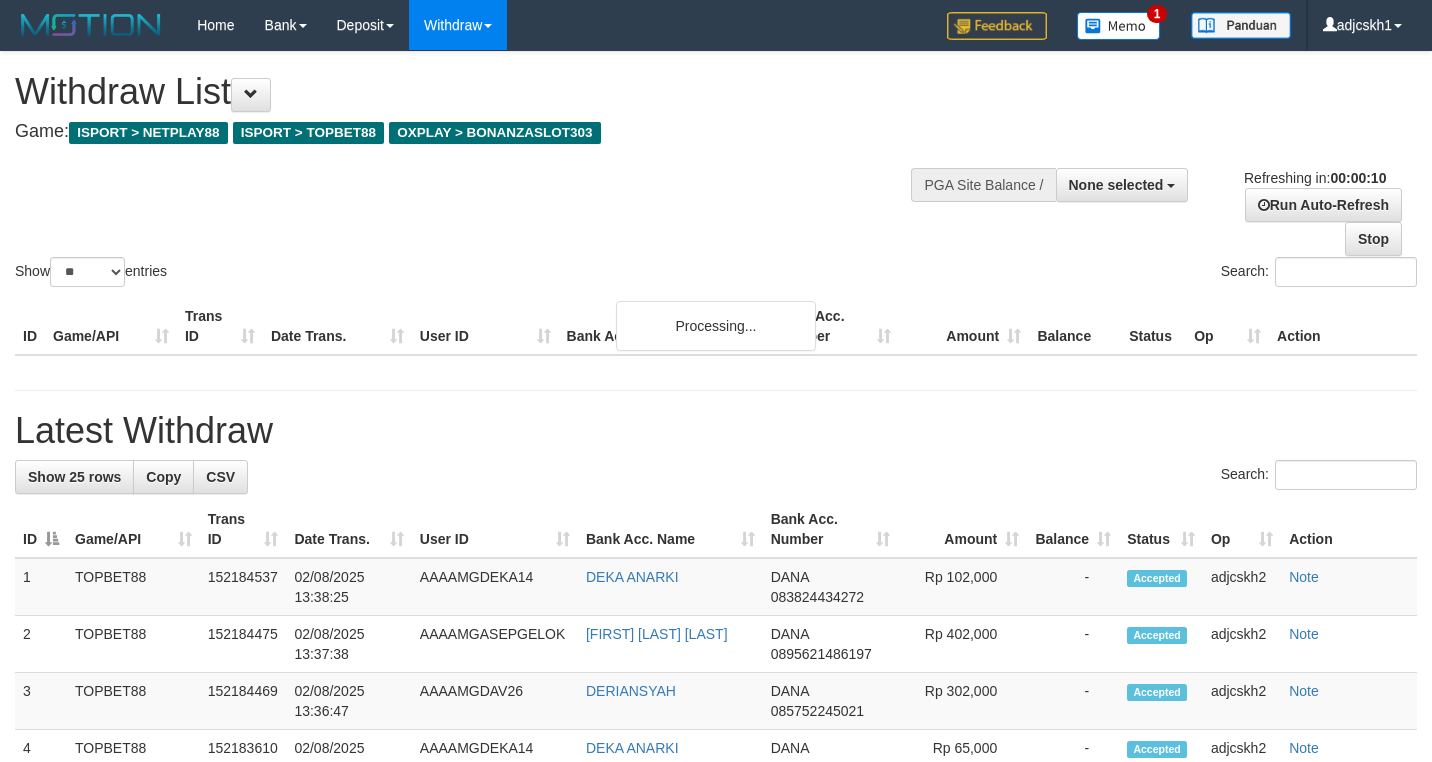 select 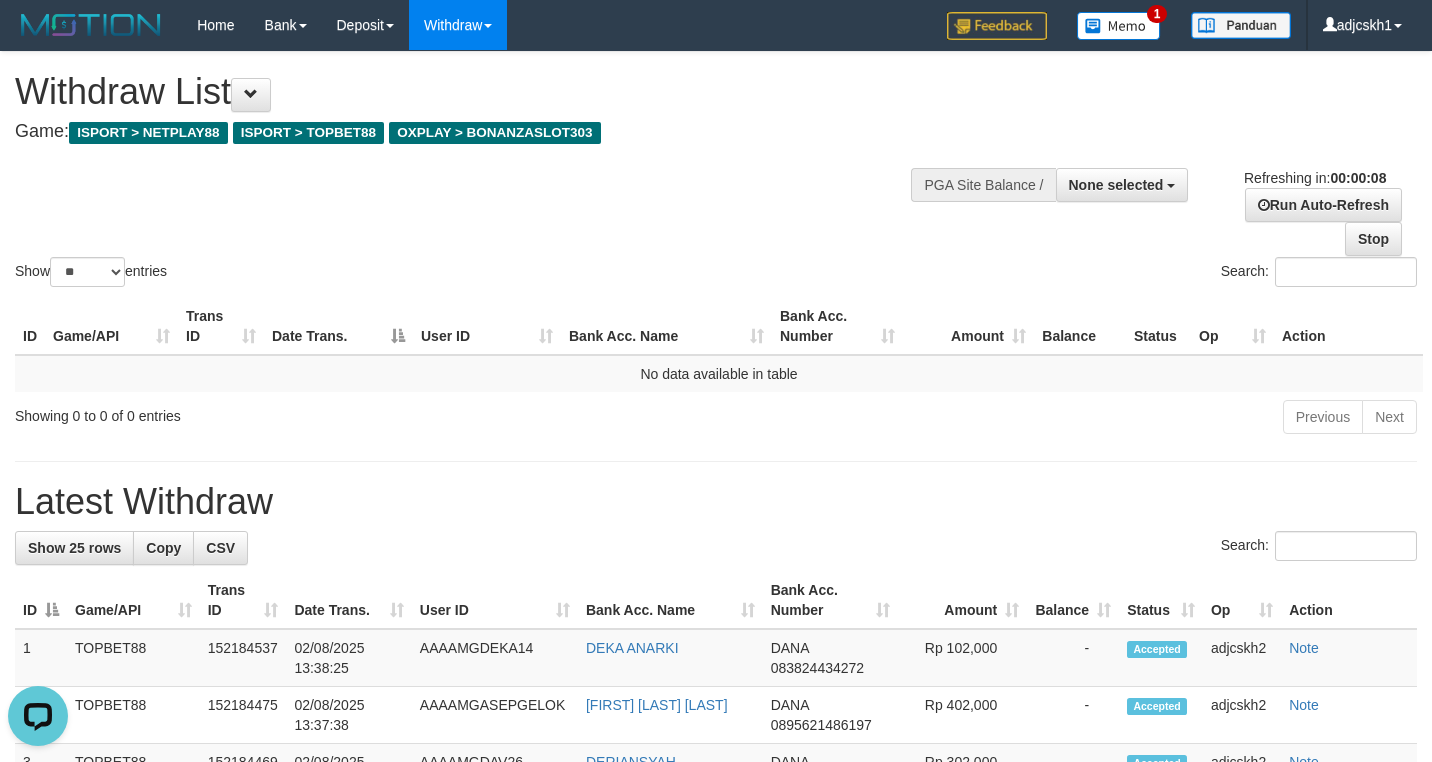 scroll, scrollTop: 0, scrollLeft: 0, axis: both 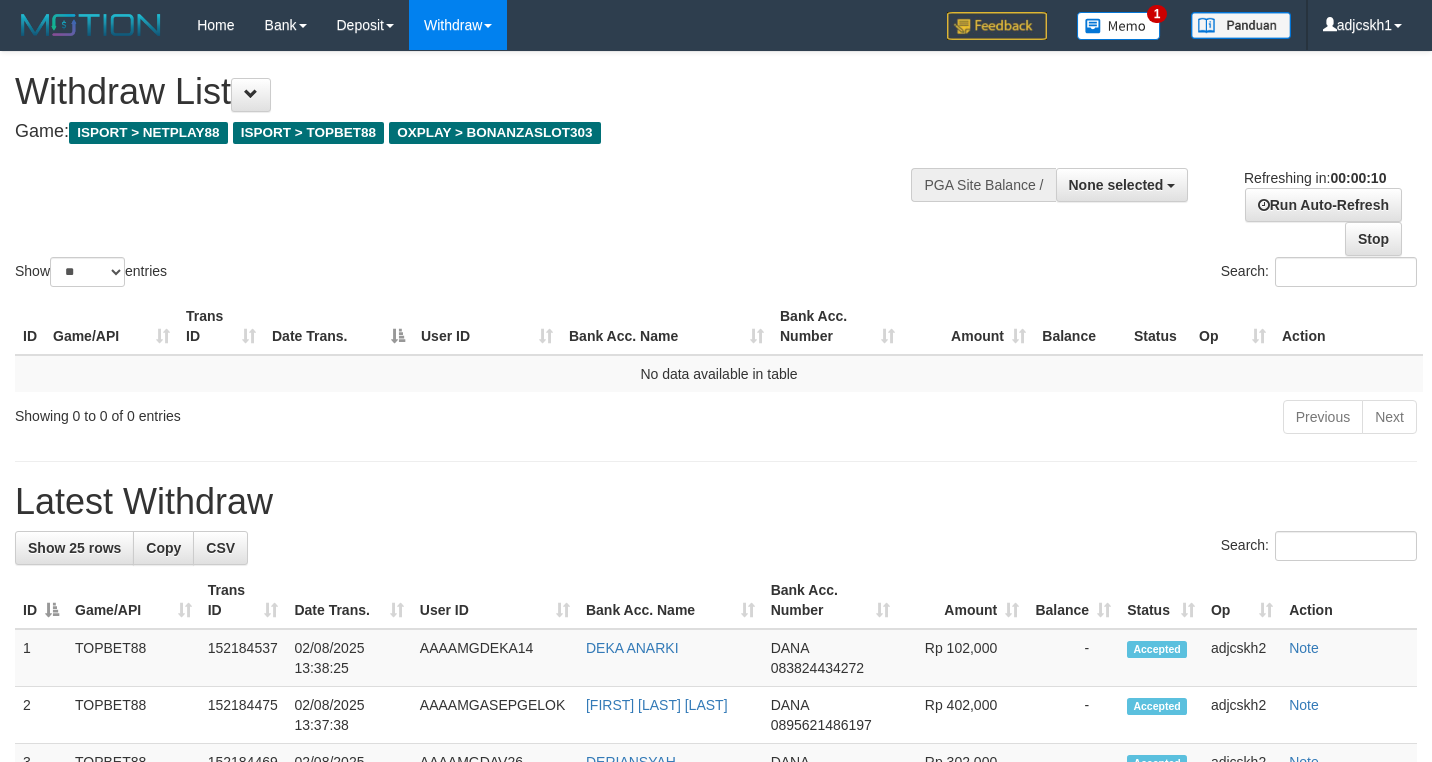 select 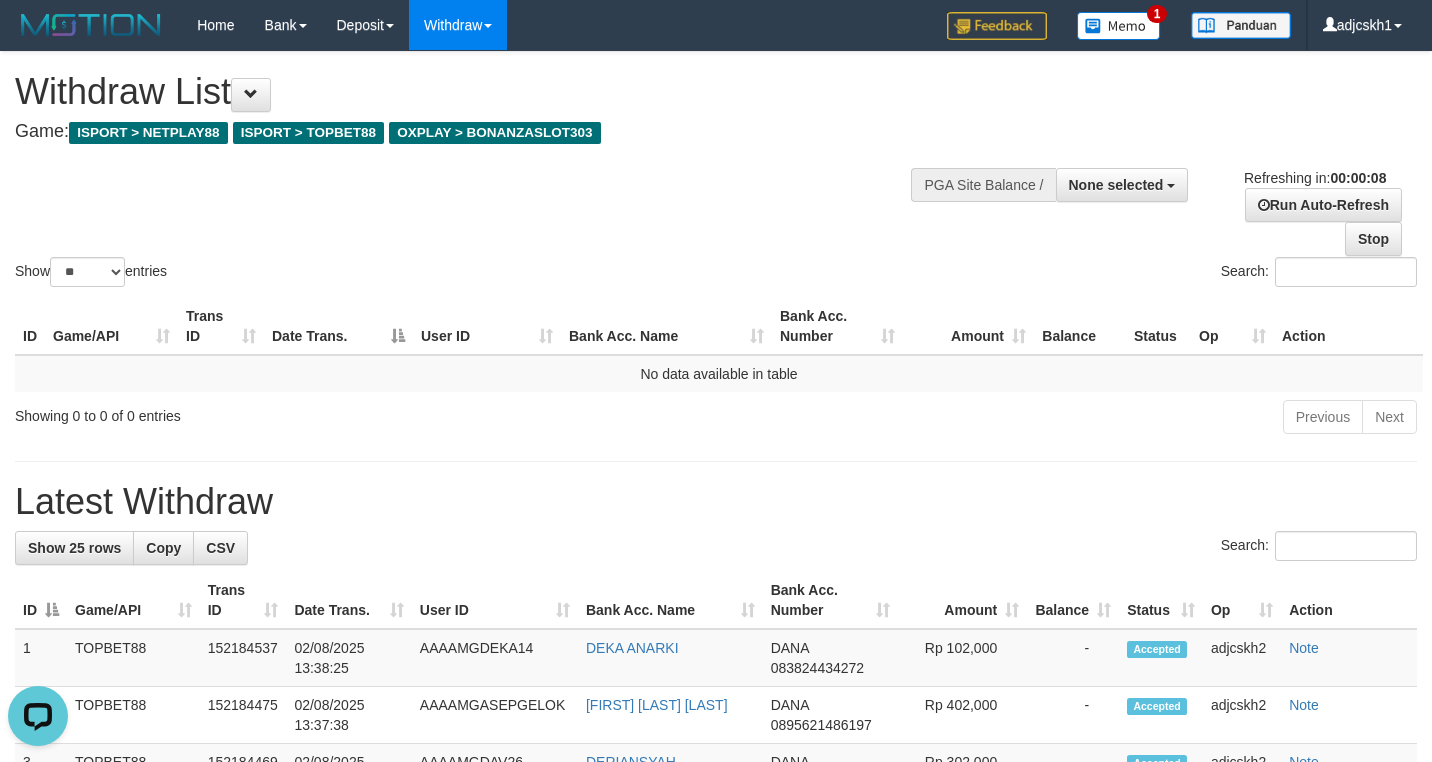 scroll, scrollTop: 0, scrollLeft: 0, axis: both 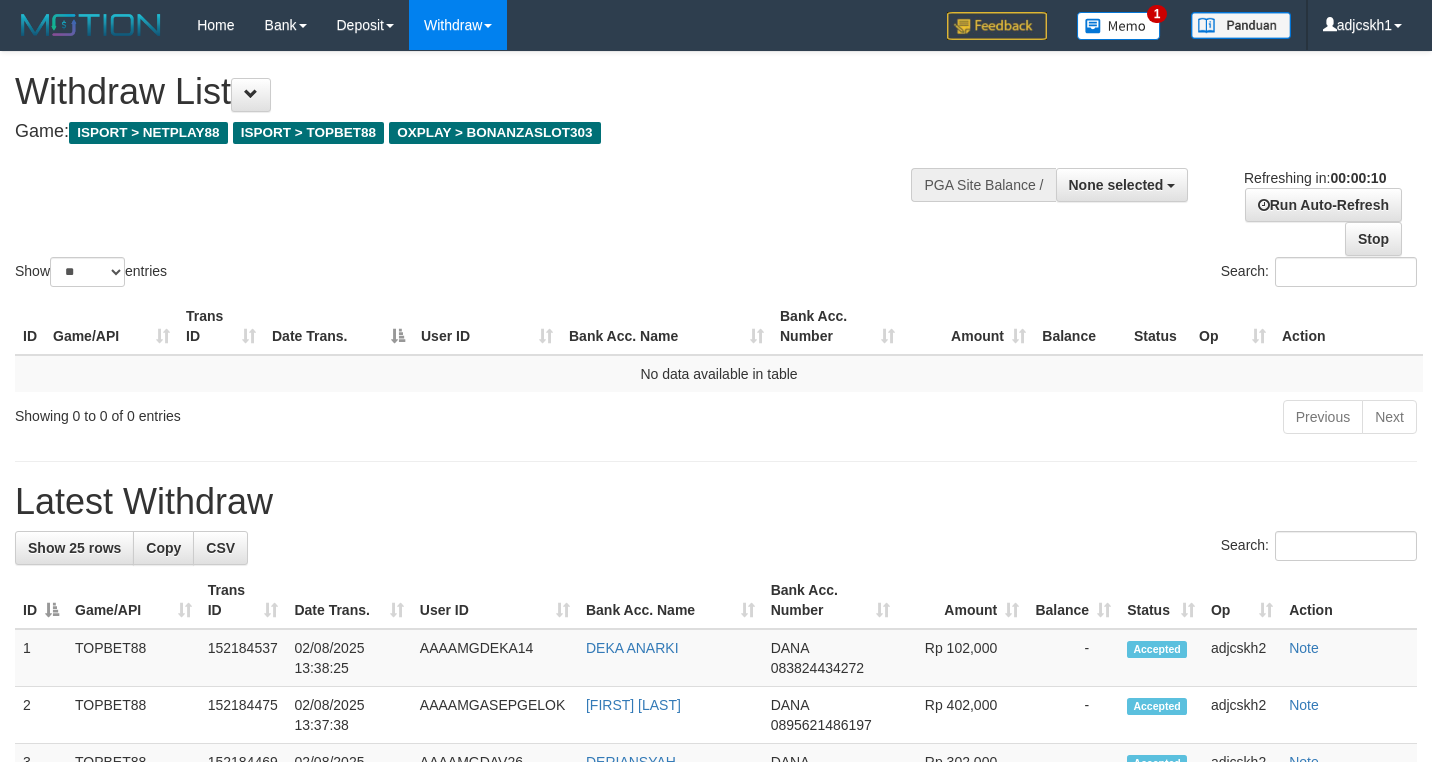 select 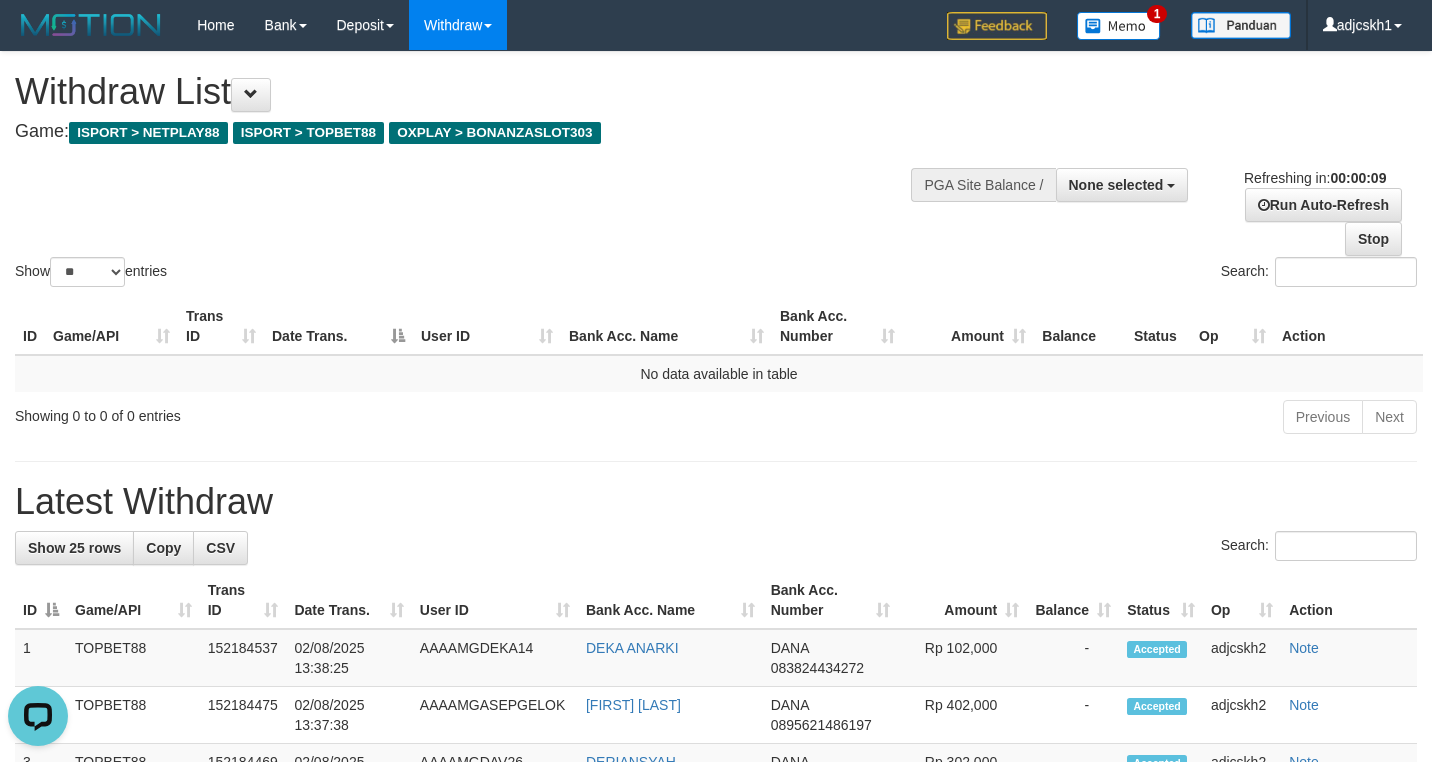 scroll, scrollTop: 0, scrollLeft: 0, axis: both 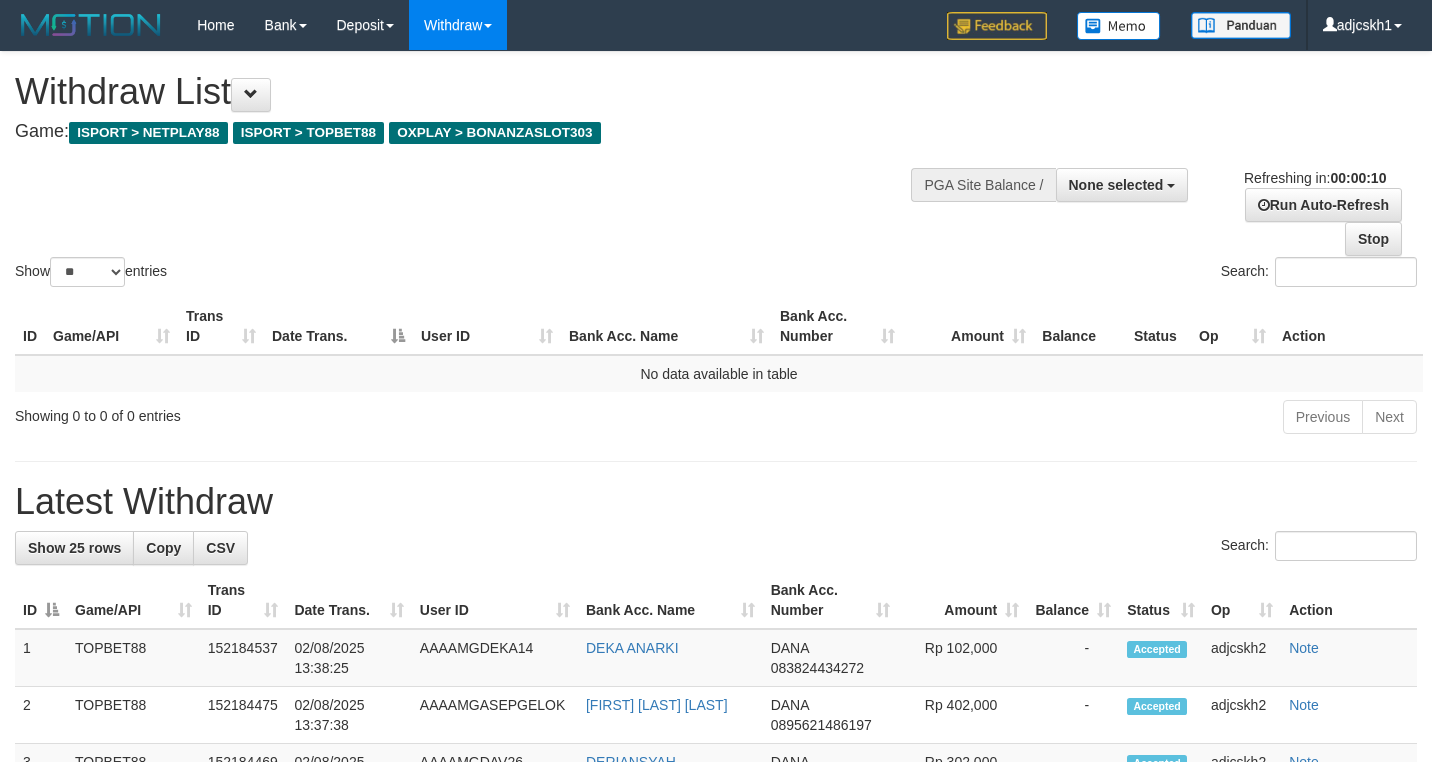select 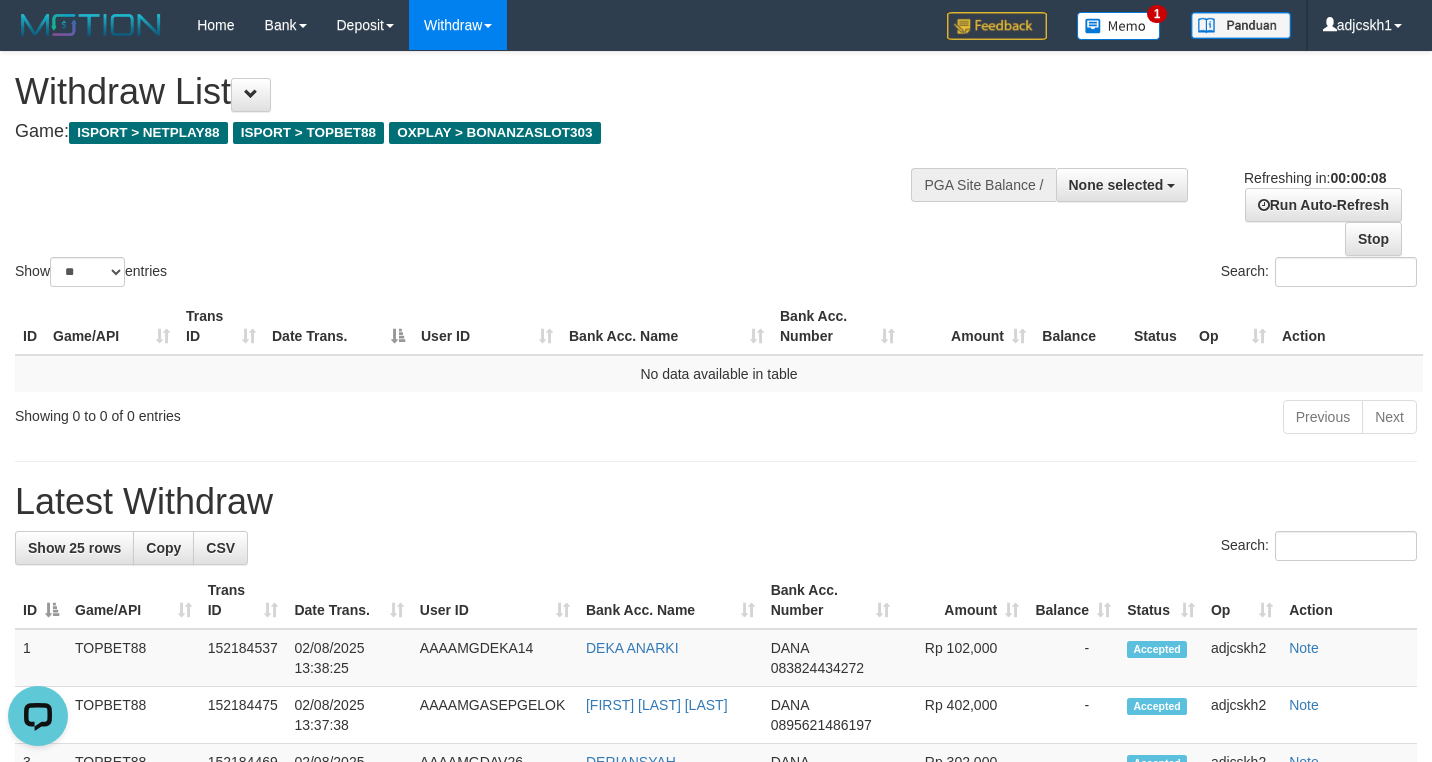 scroll, scrollTop: 0, scrollLeft: 0, axis: both 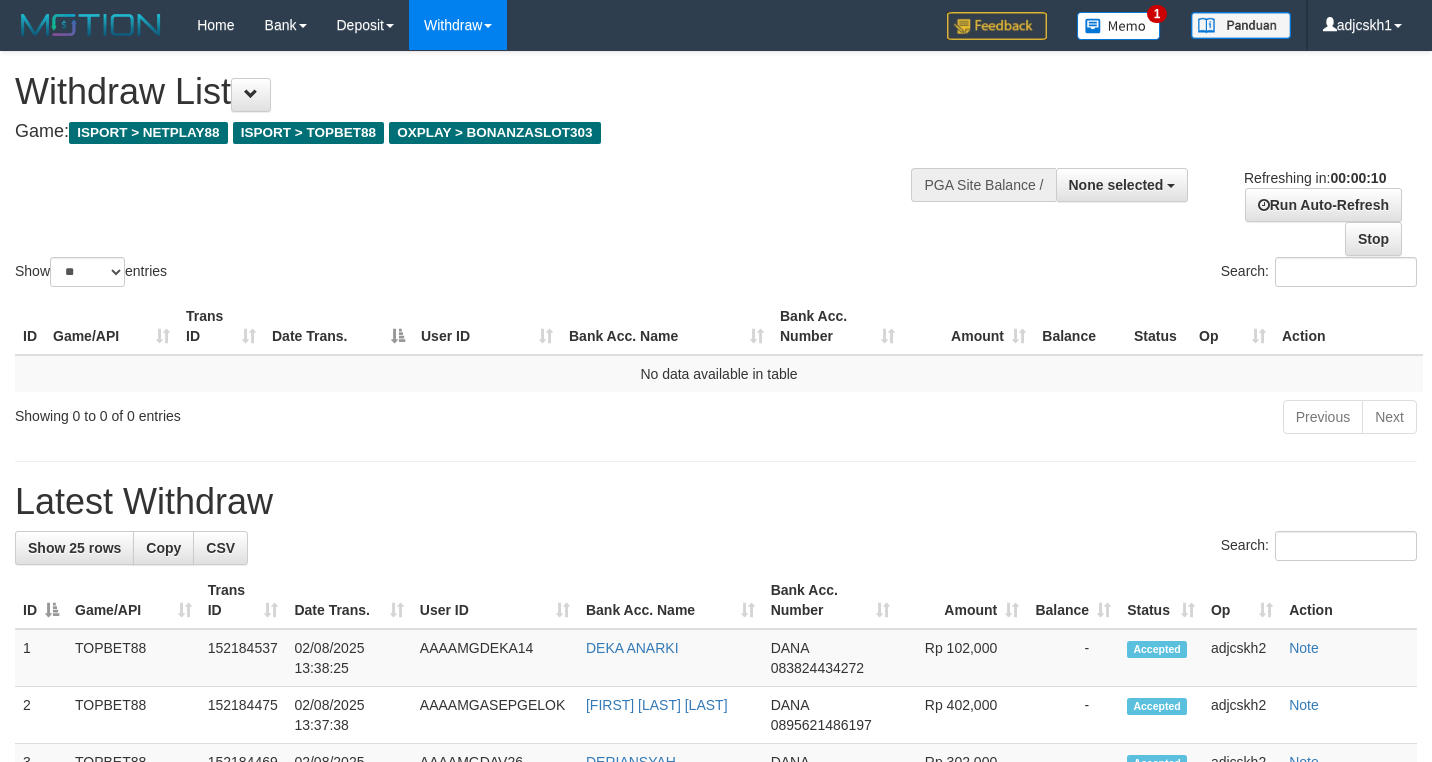 select 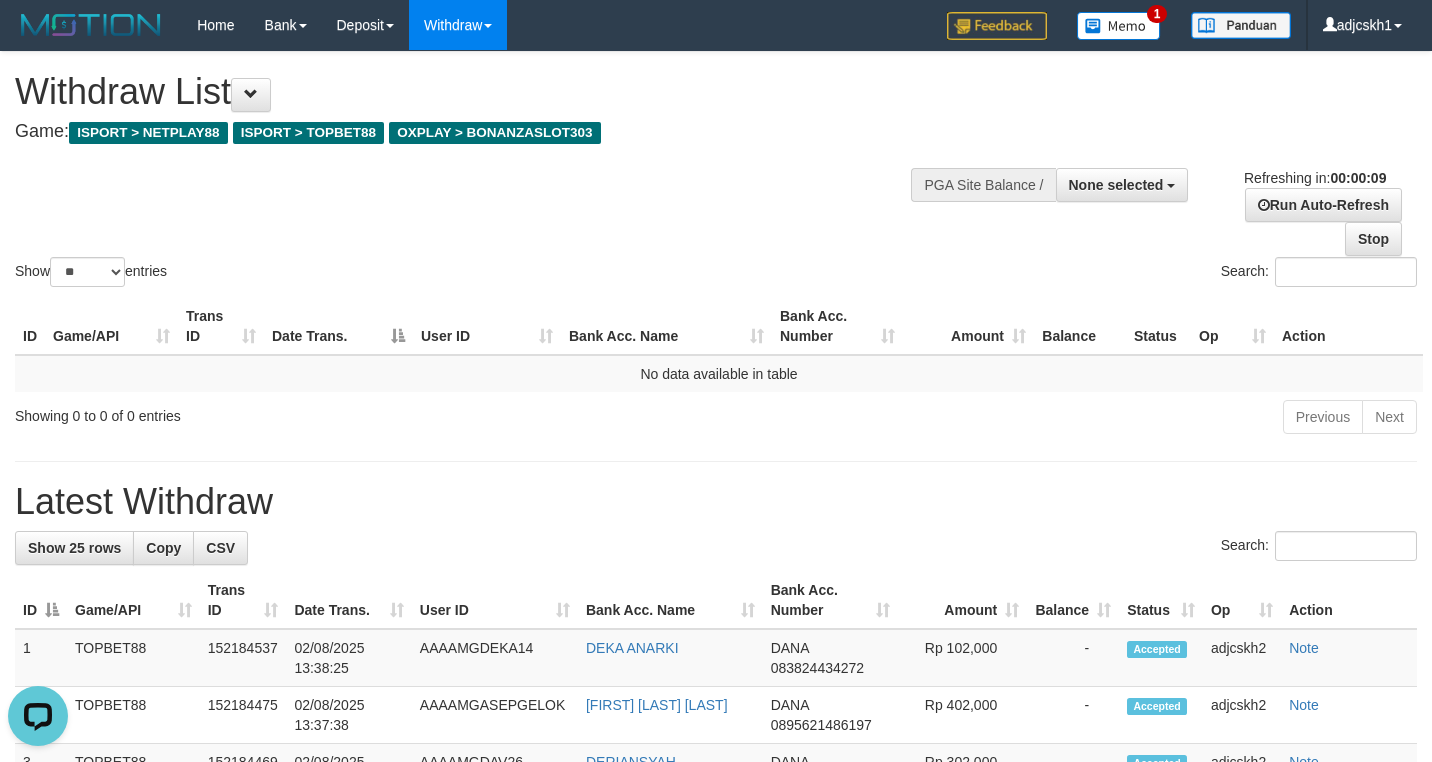 scroll, scrollTop: 0, scrollLeft: 0, axis: both 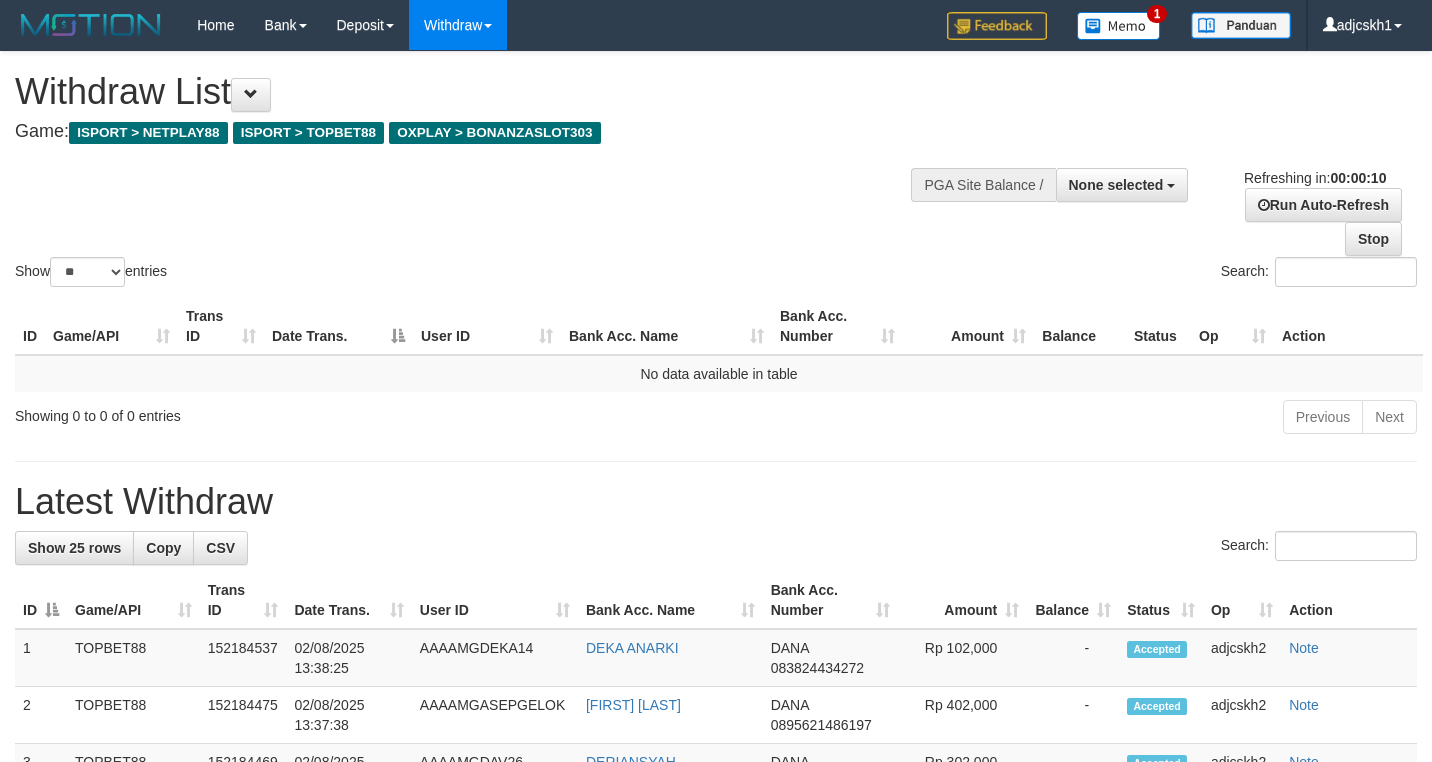 select 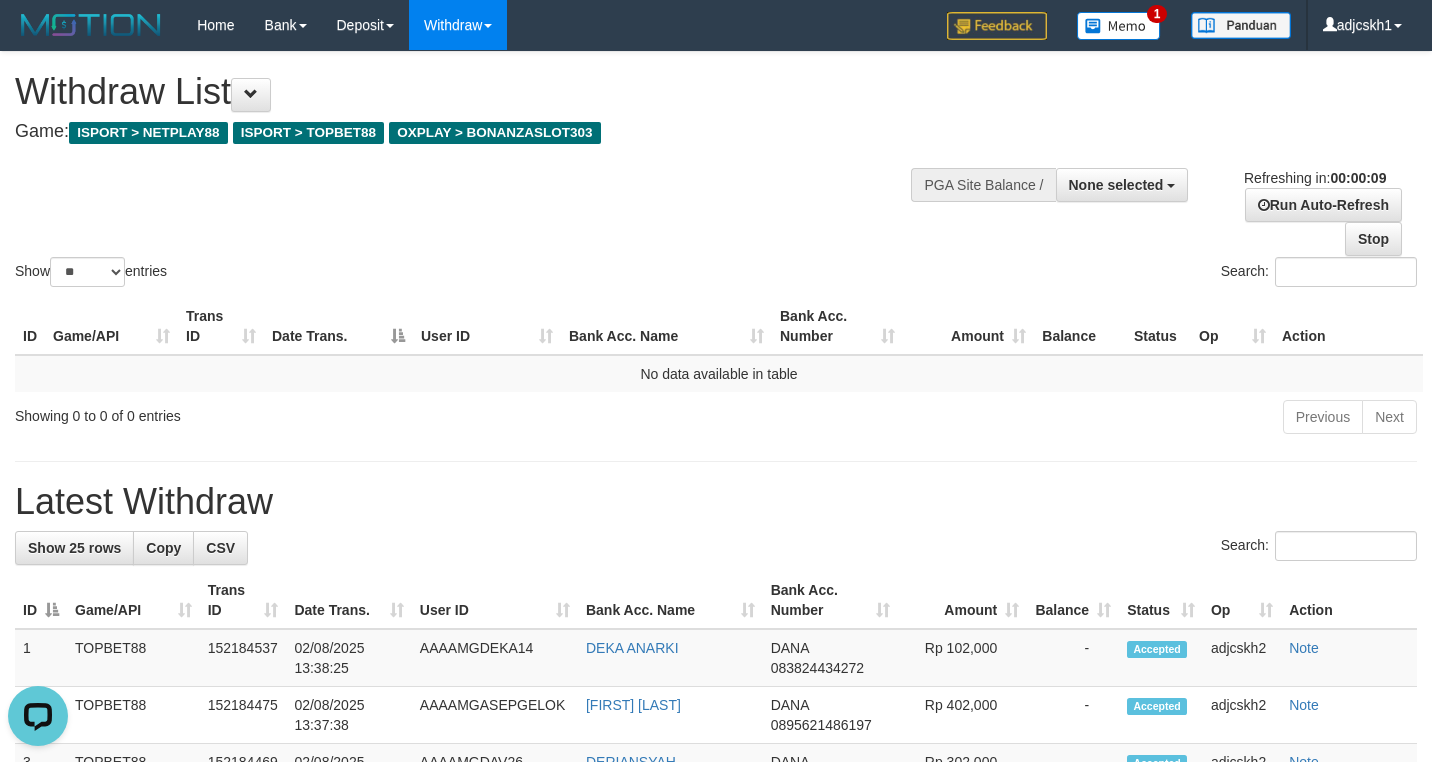 scroll, scrollTop: 0, scrollLeft: 0, axis: both 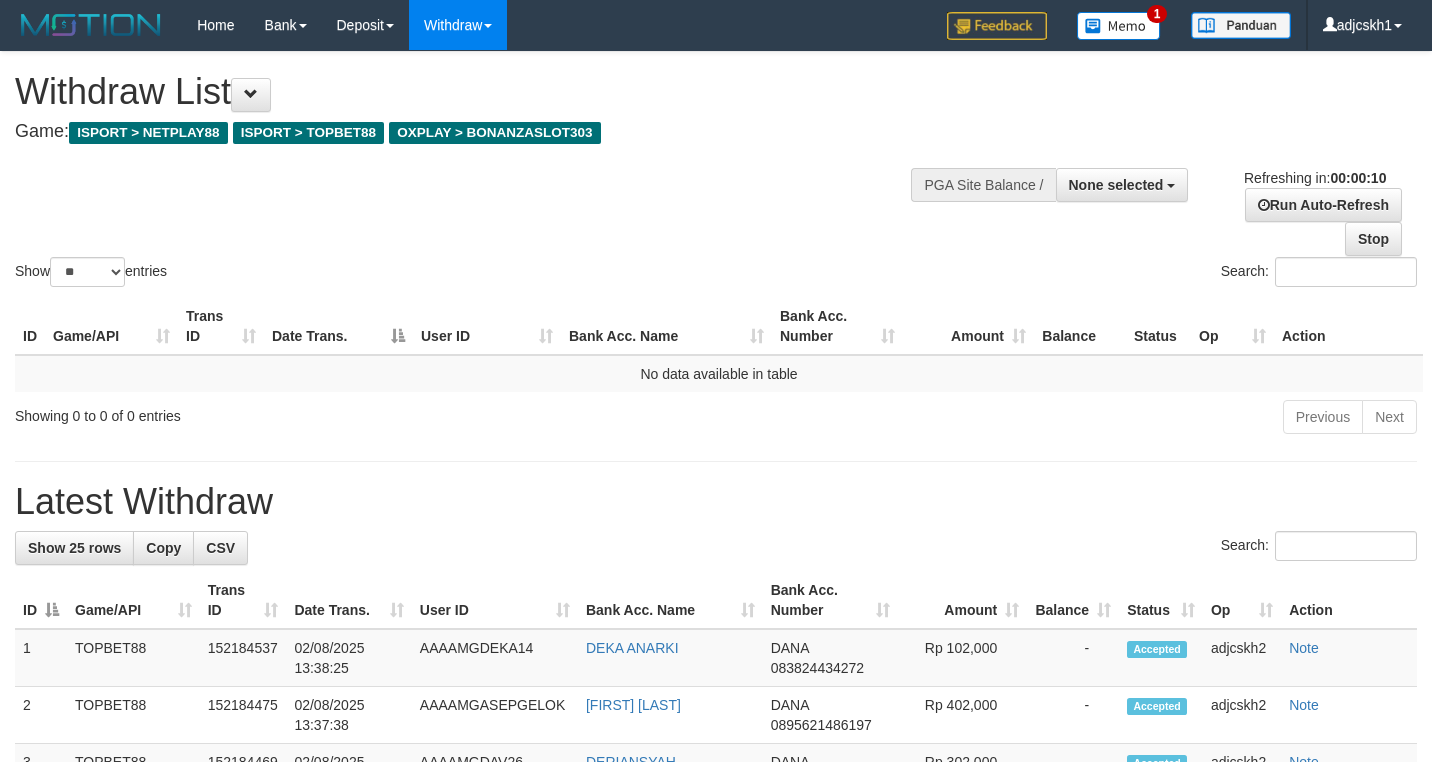 select 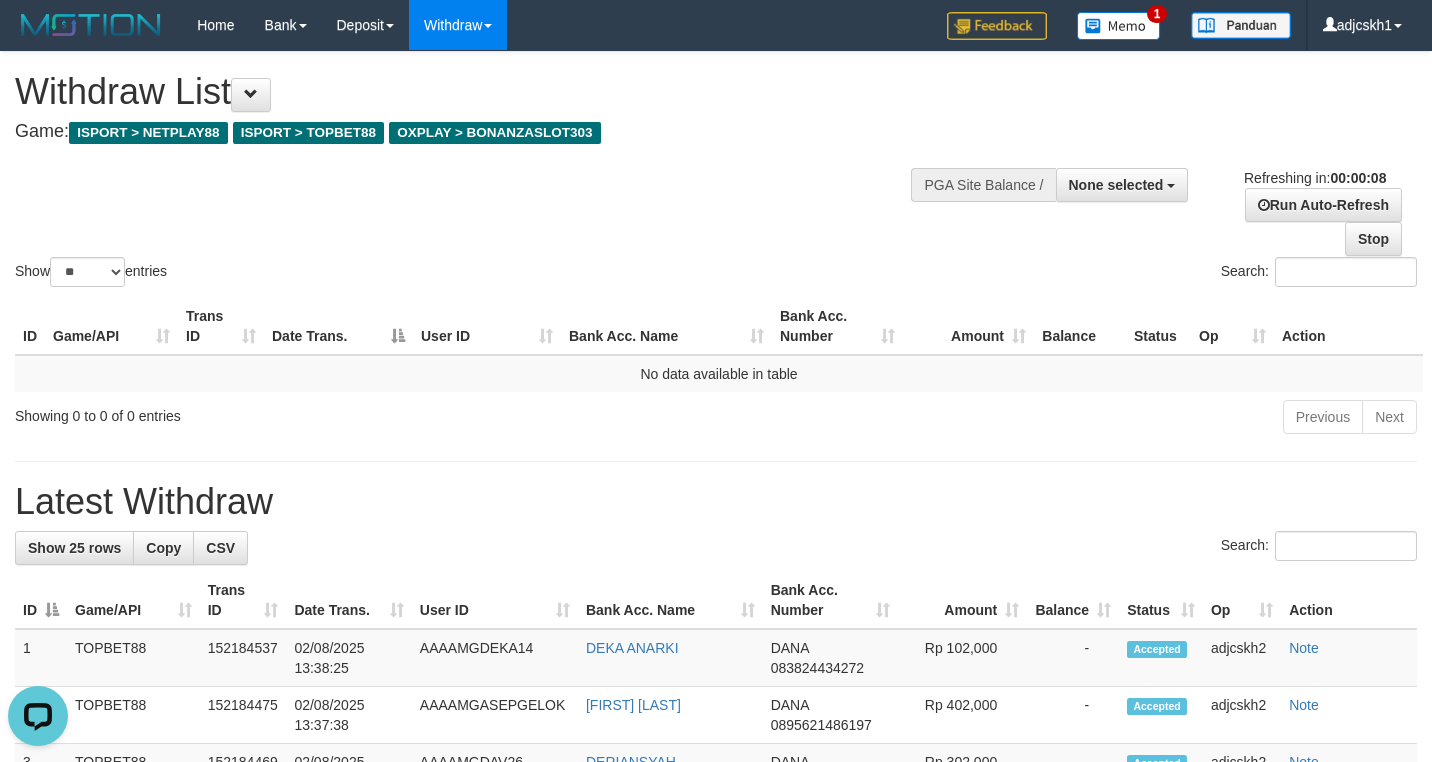scroll, scrollTop: 0, scrollLeft: 0, axis: both 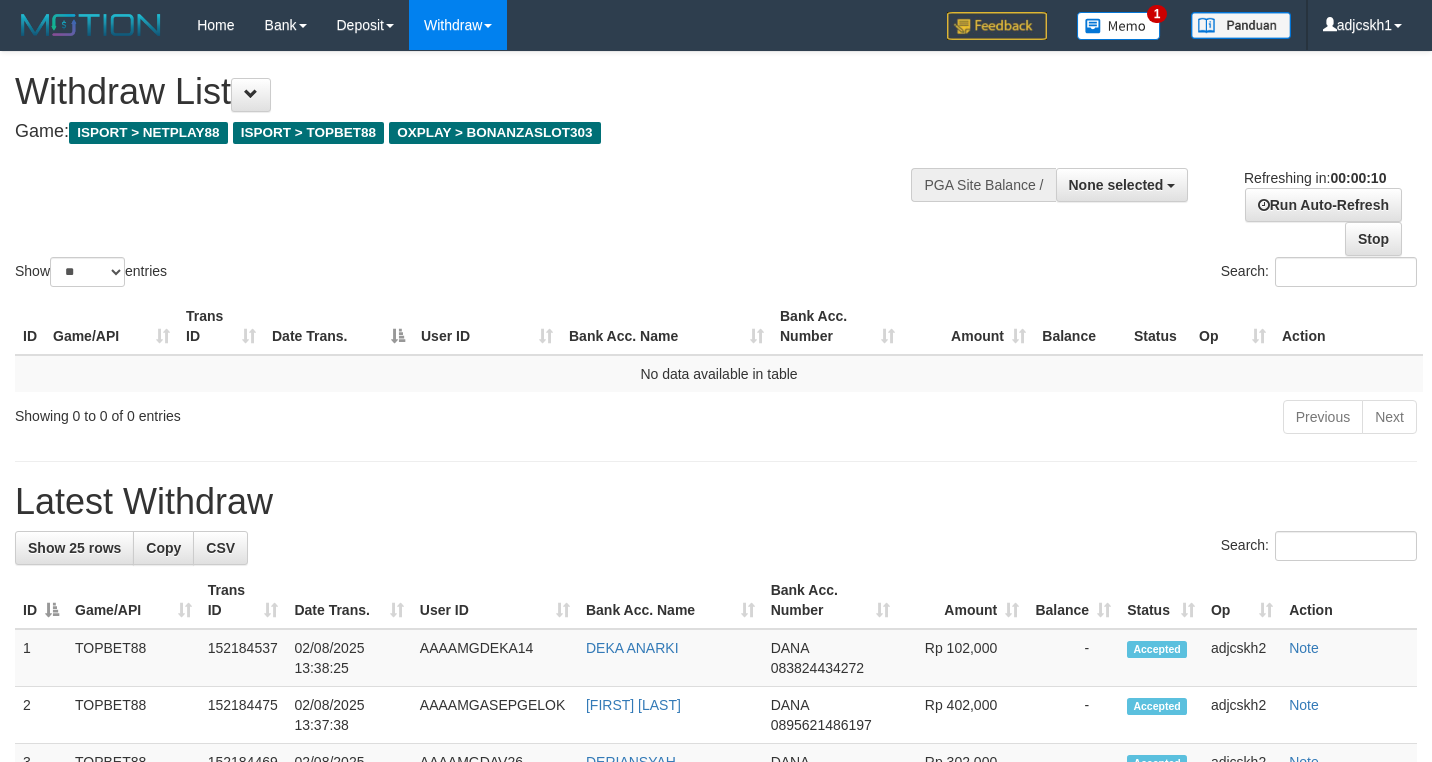 select 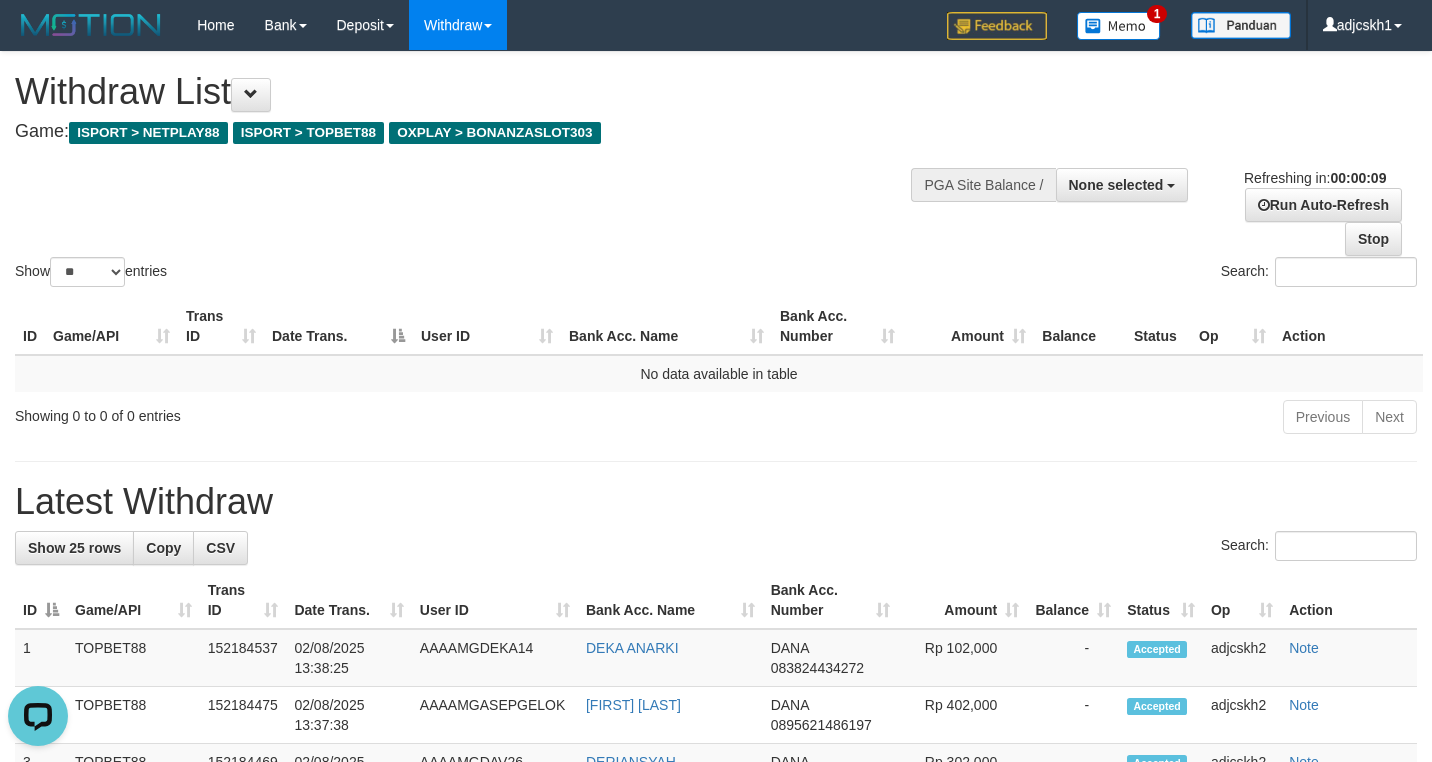scroll, scrollTop: 0, scrollLeft: 0, axis: both 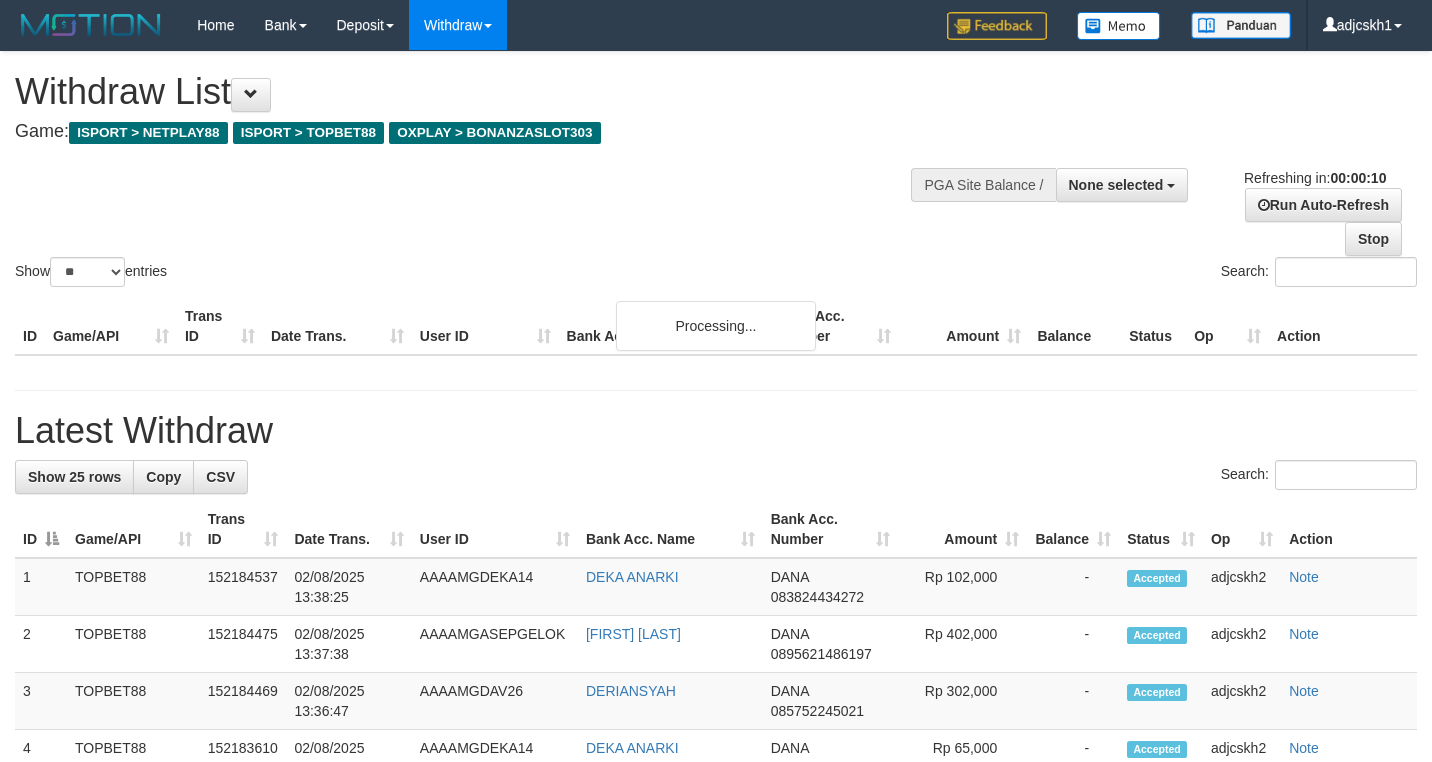 select 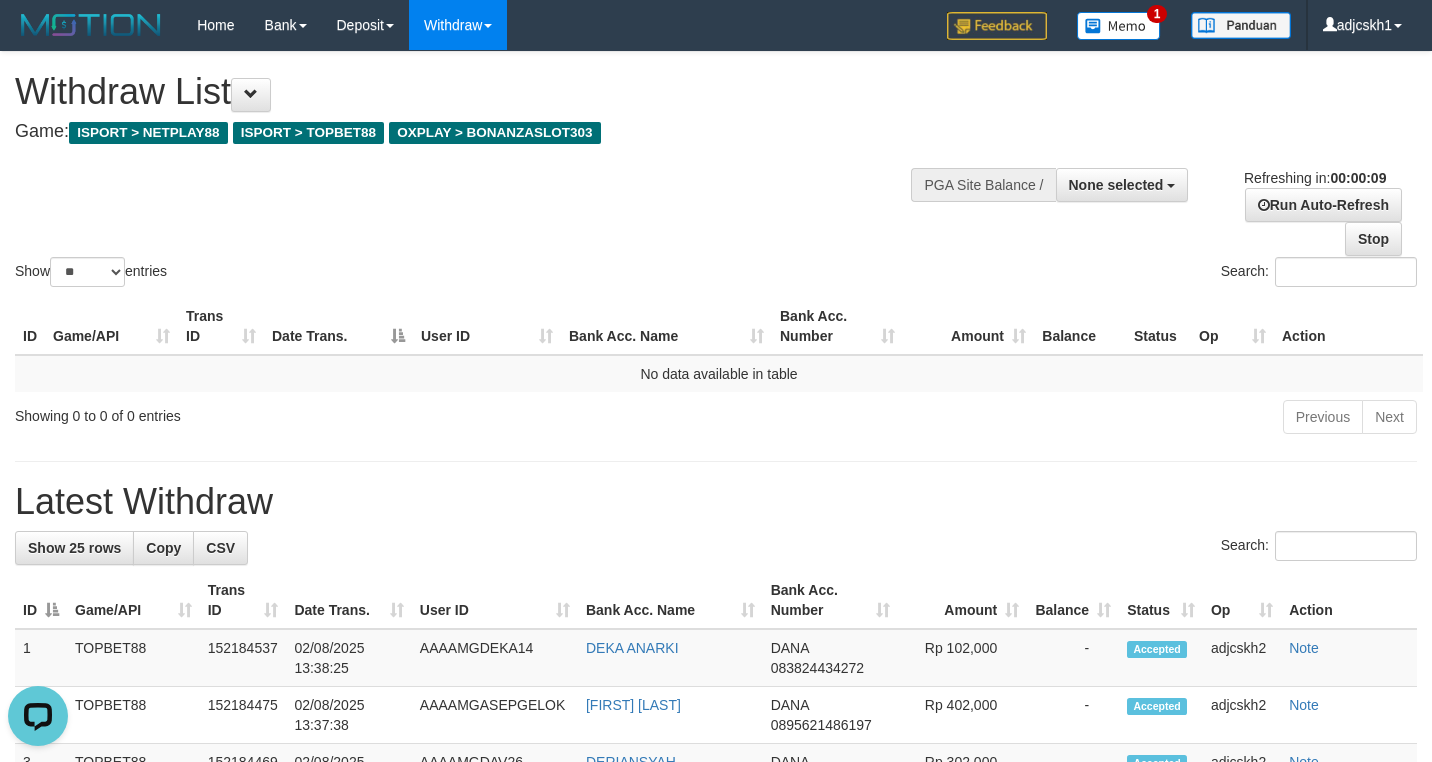 scroll, scrollTop: 0, scrollLeft: 0, axis: both 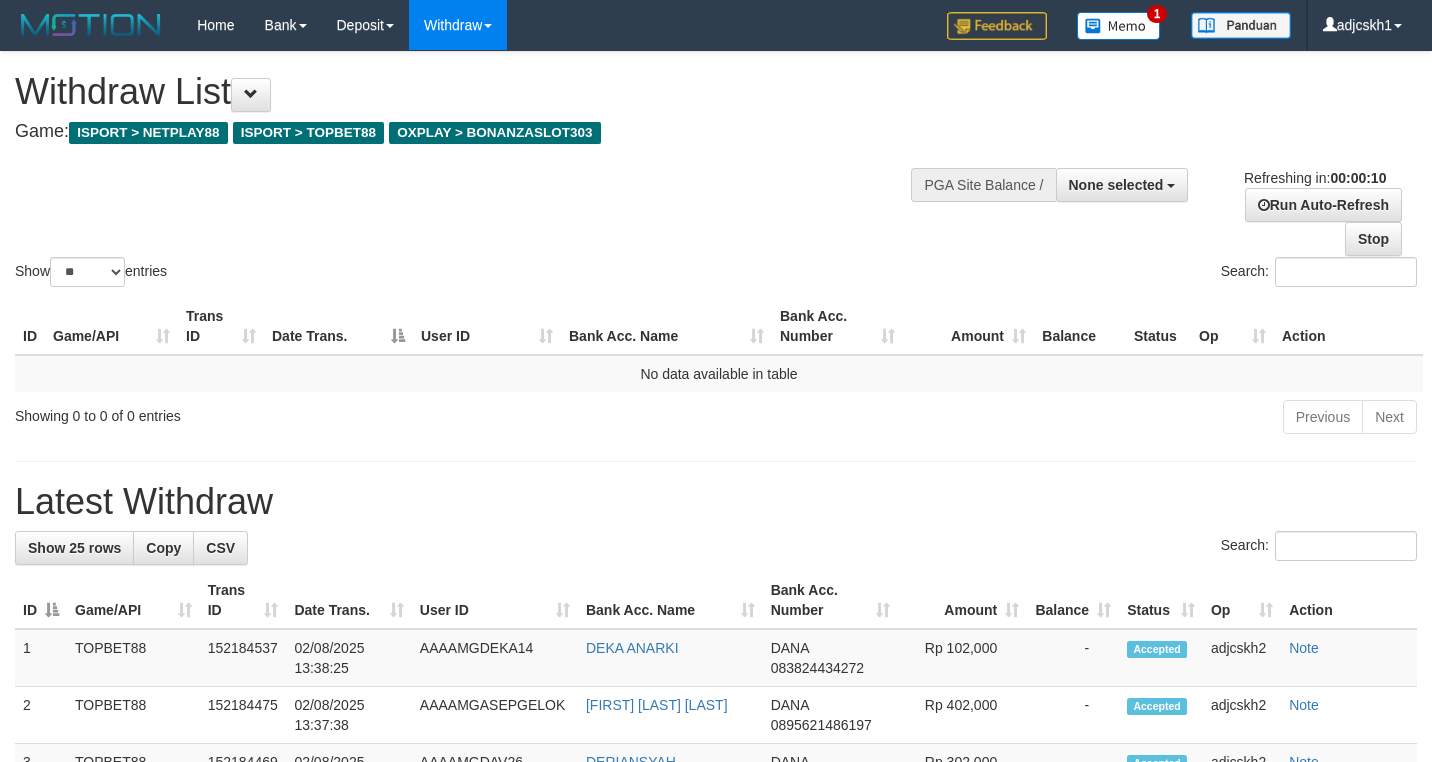 select 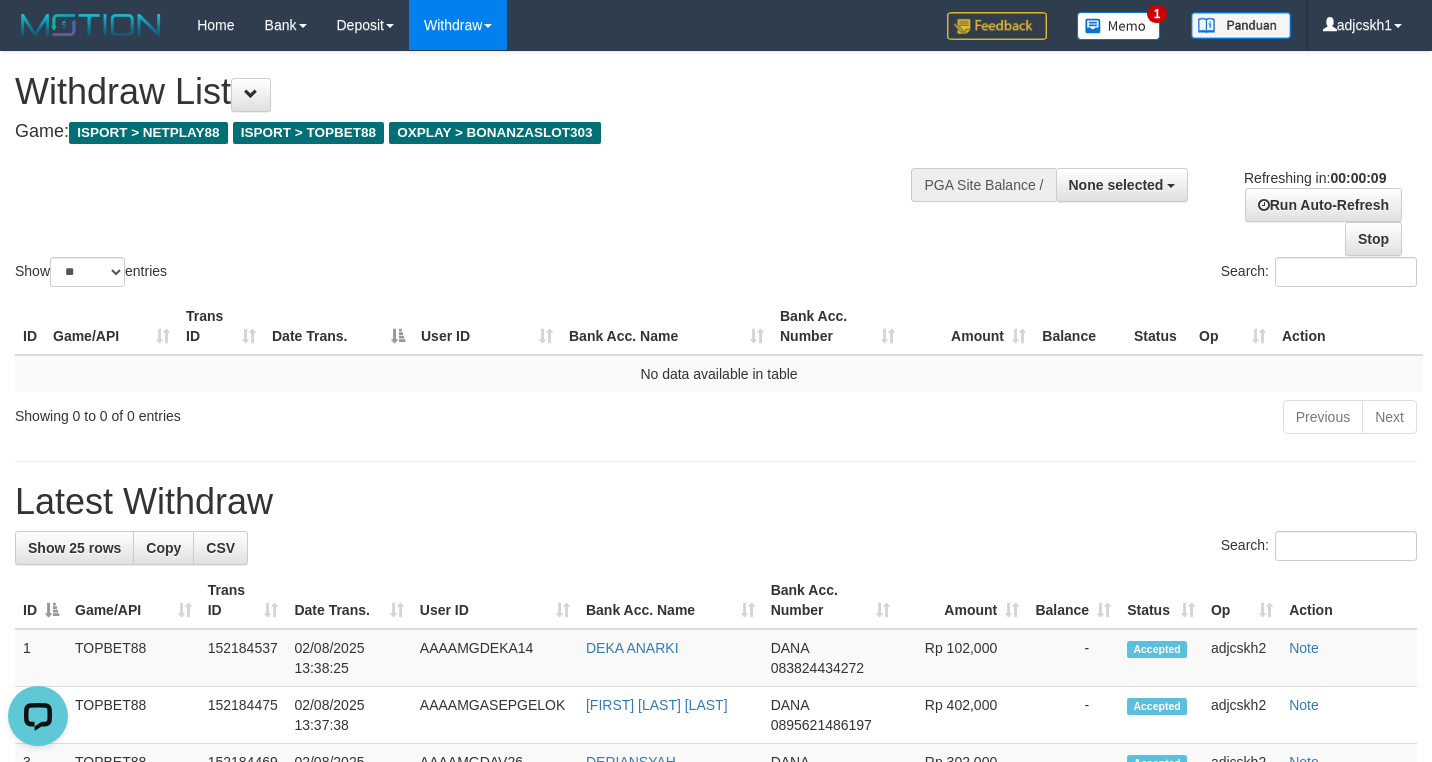 scroll, scrollTop: 0, scrollLeft: 0, axis: both 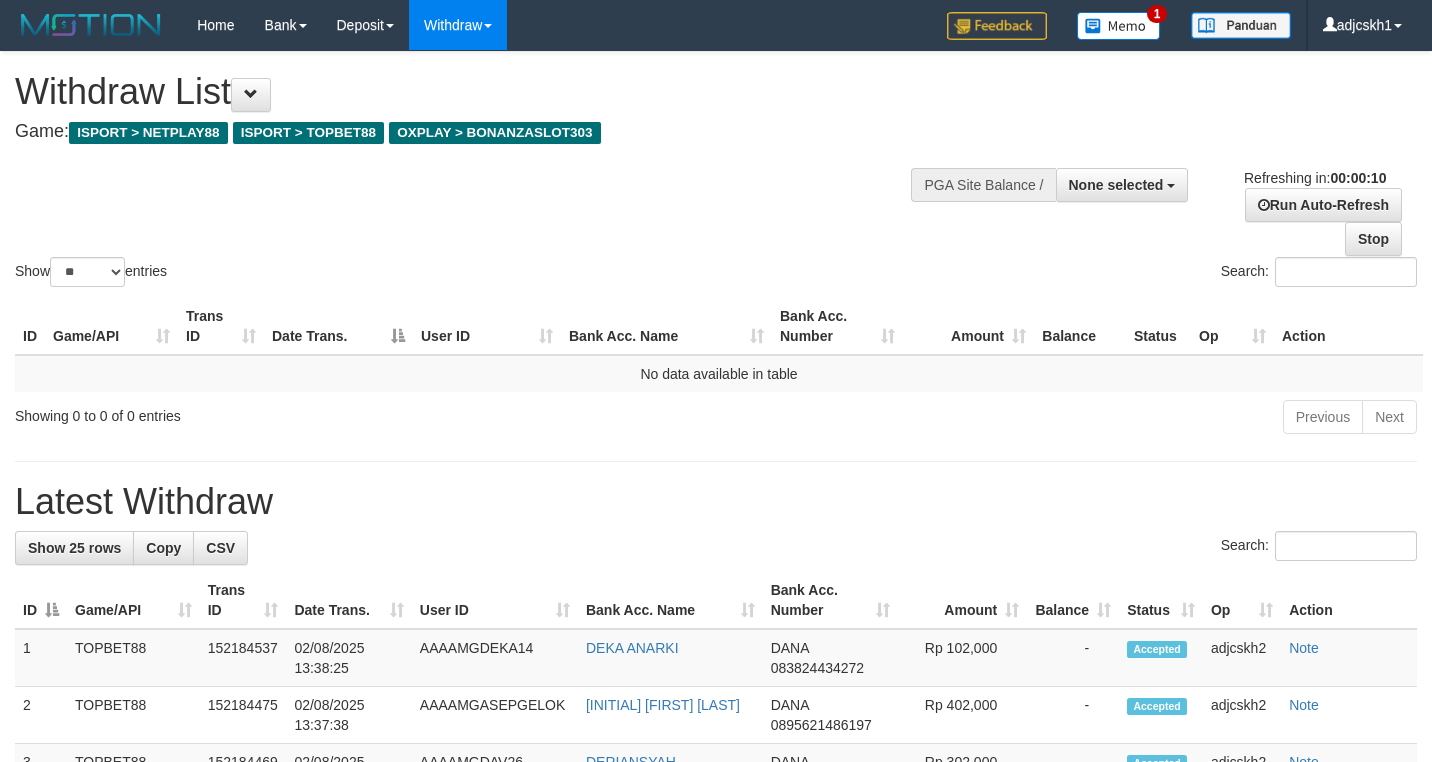 select 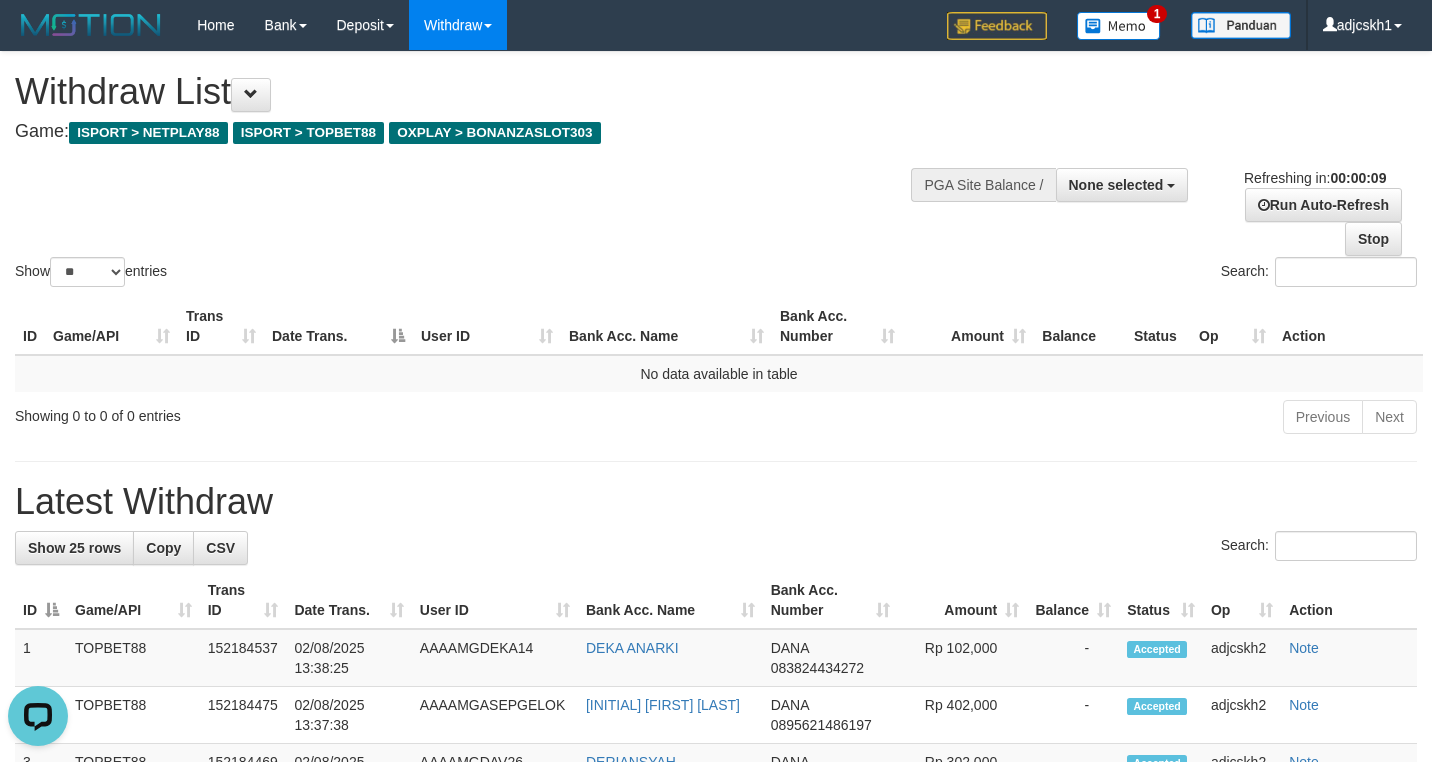 scroll, scrollTop: 0, scrollLeft: 0, axis: both 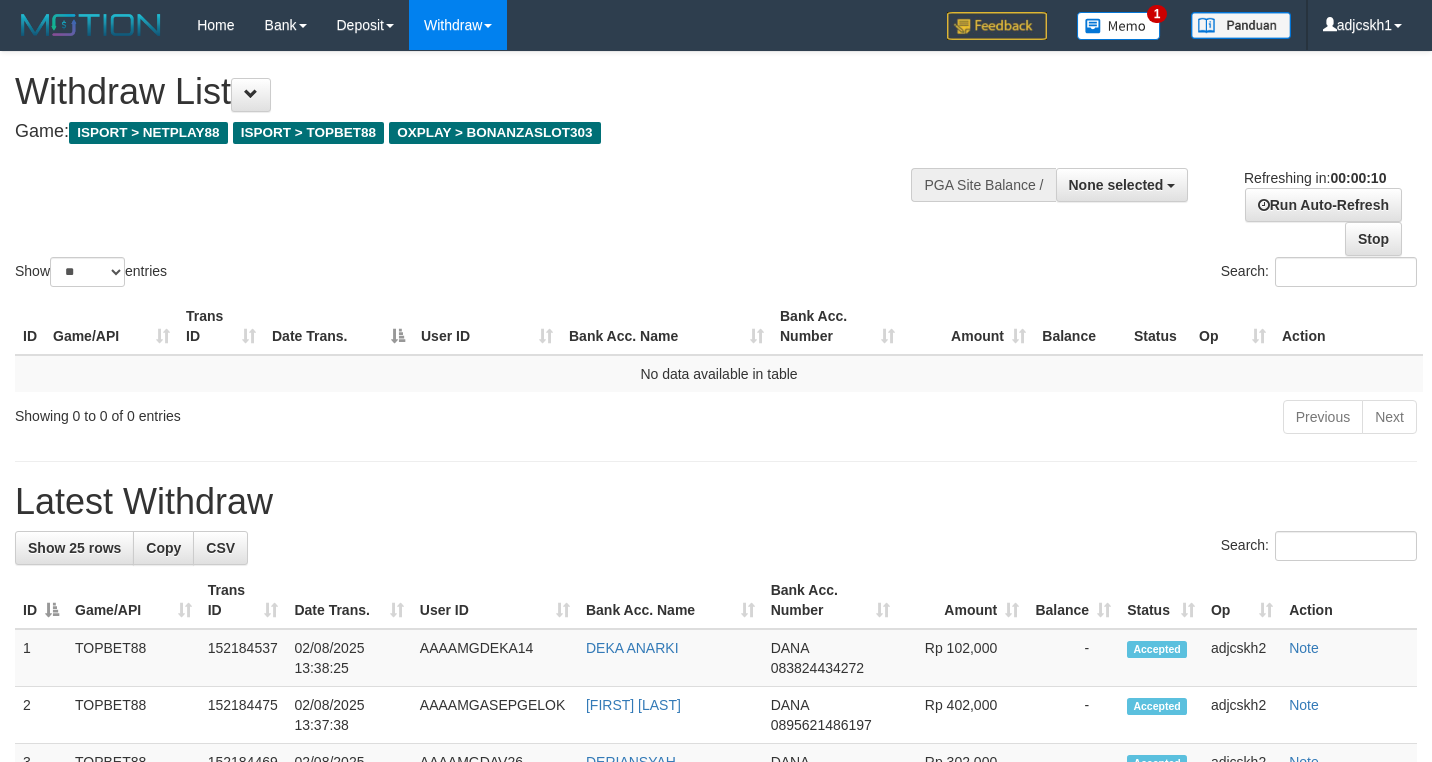 select 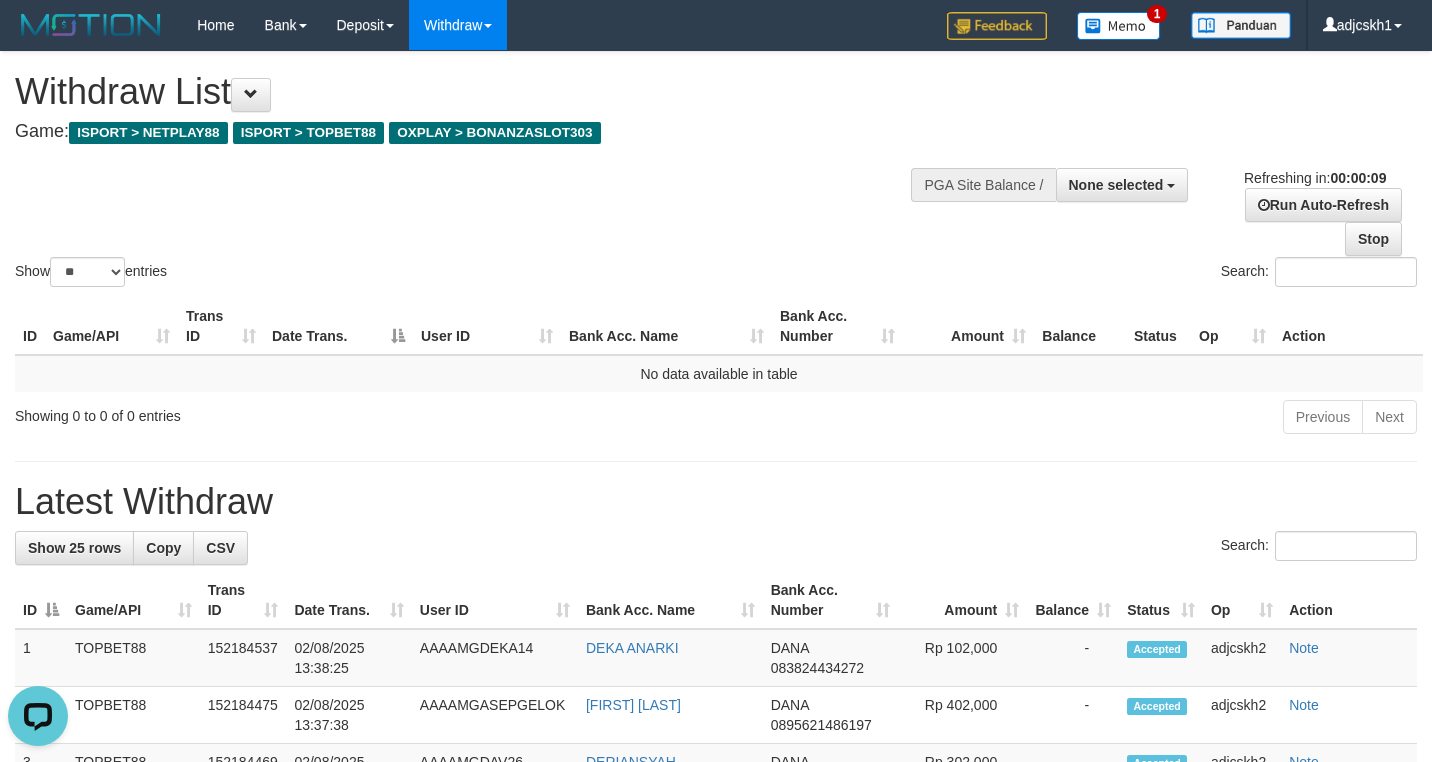scroll, scrollTop: 0, scrollLeft: 0, axis: both 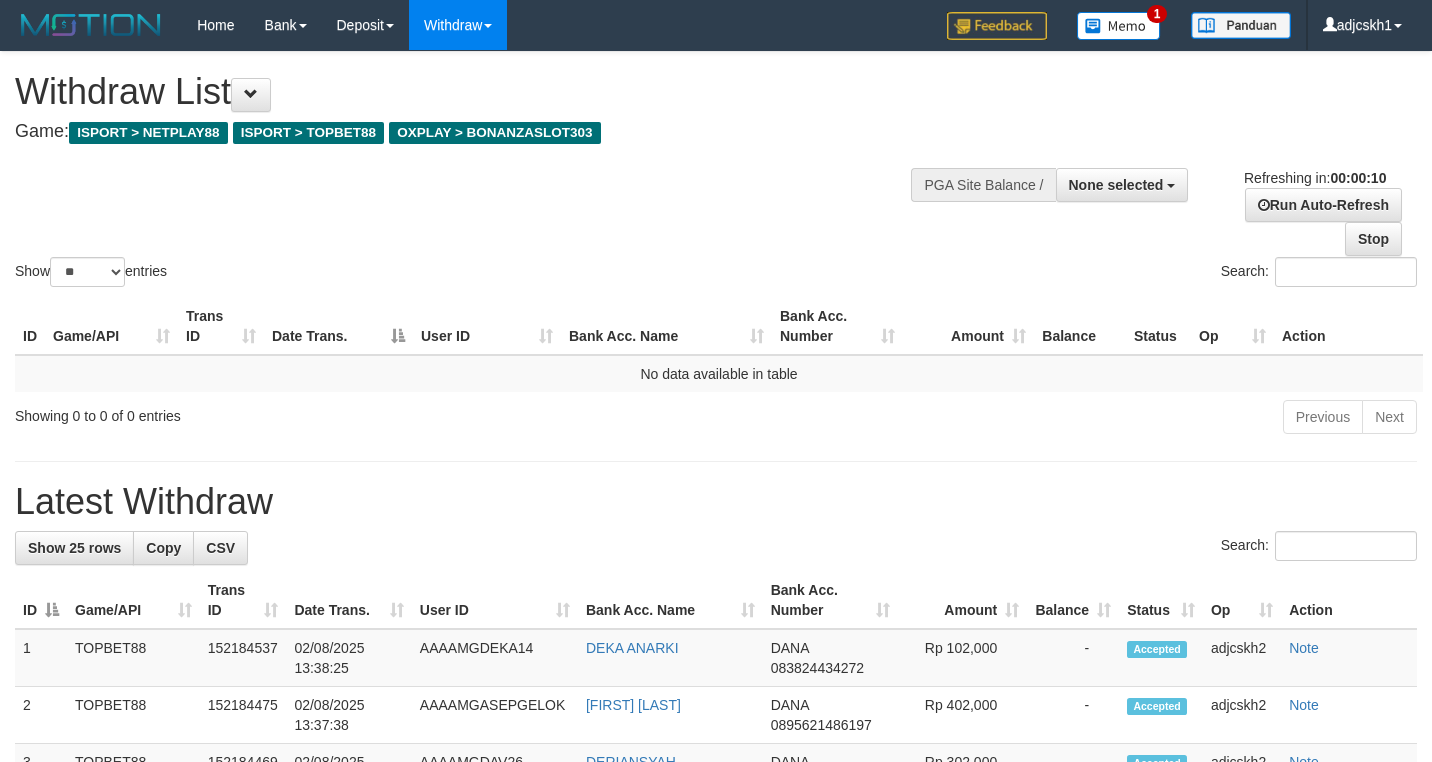 select 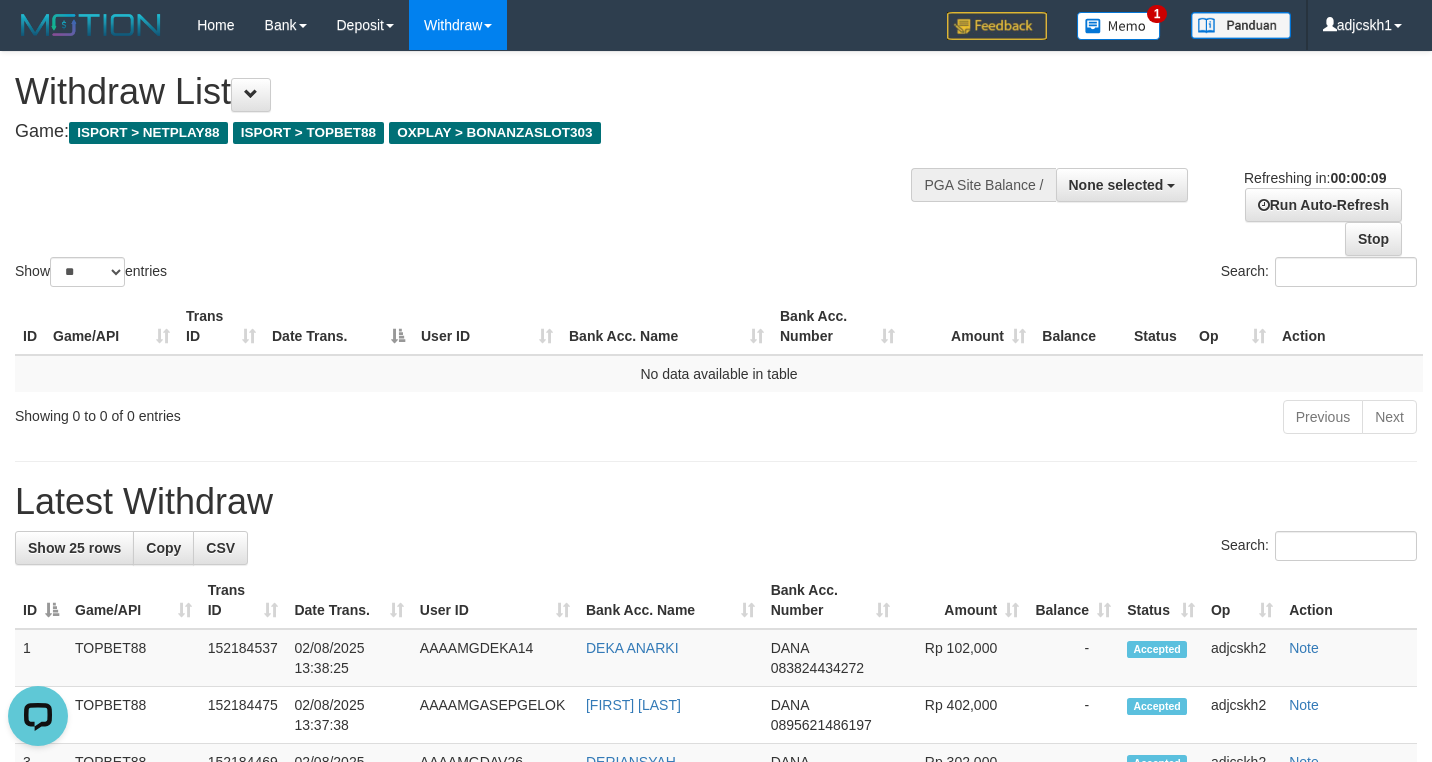 scroll, scrollTop: 0, scrollLeft: 0, axis: both 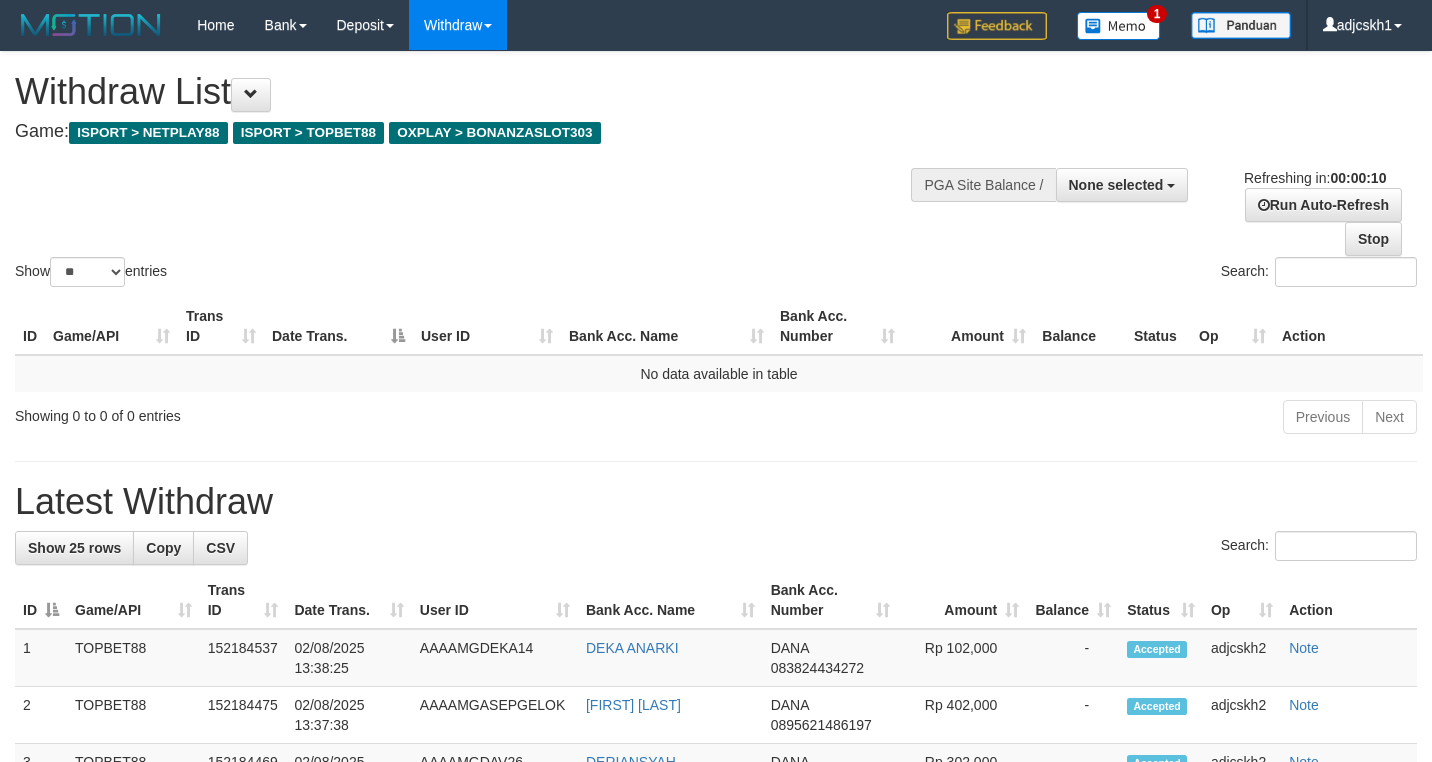 select 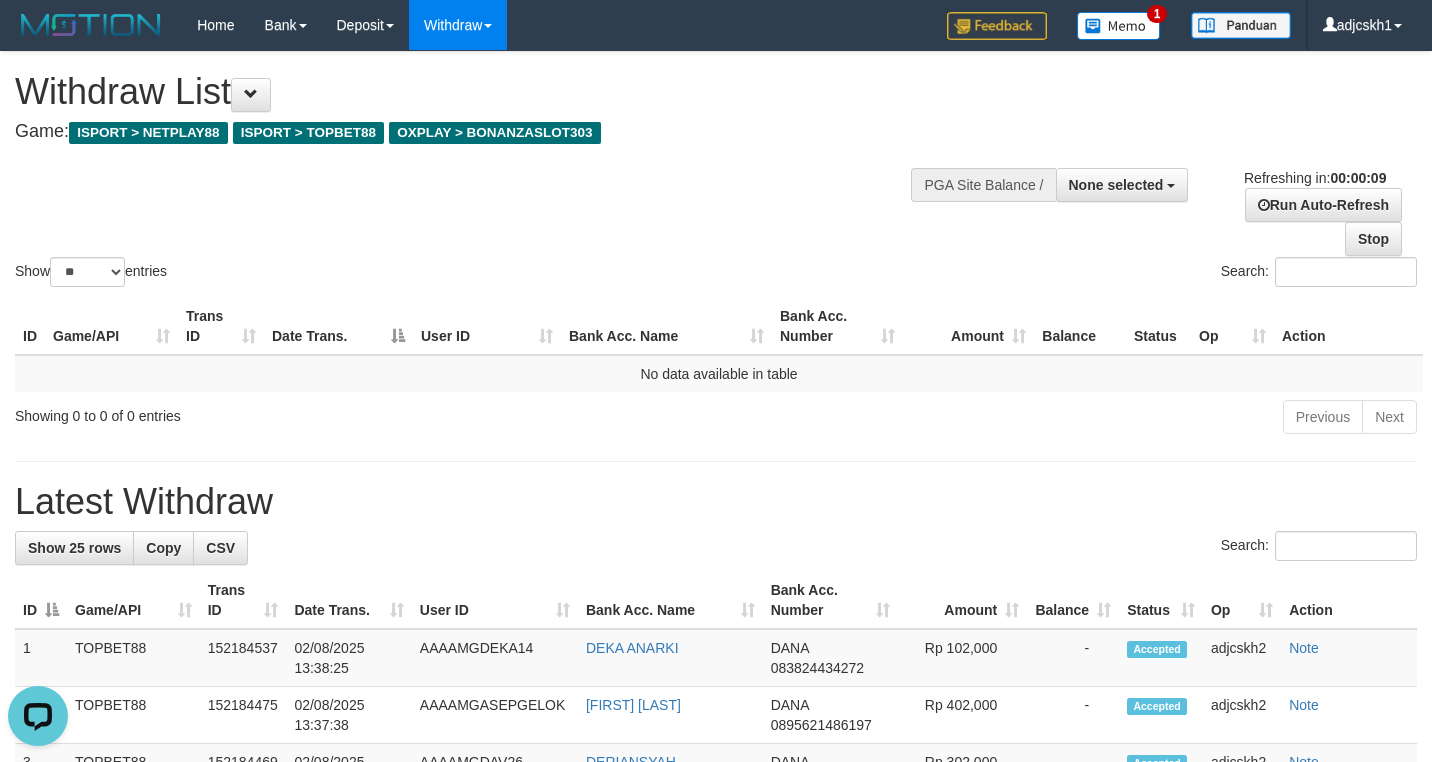 scroll, scrollTop: 0, scrollLeft: 0, axis: both 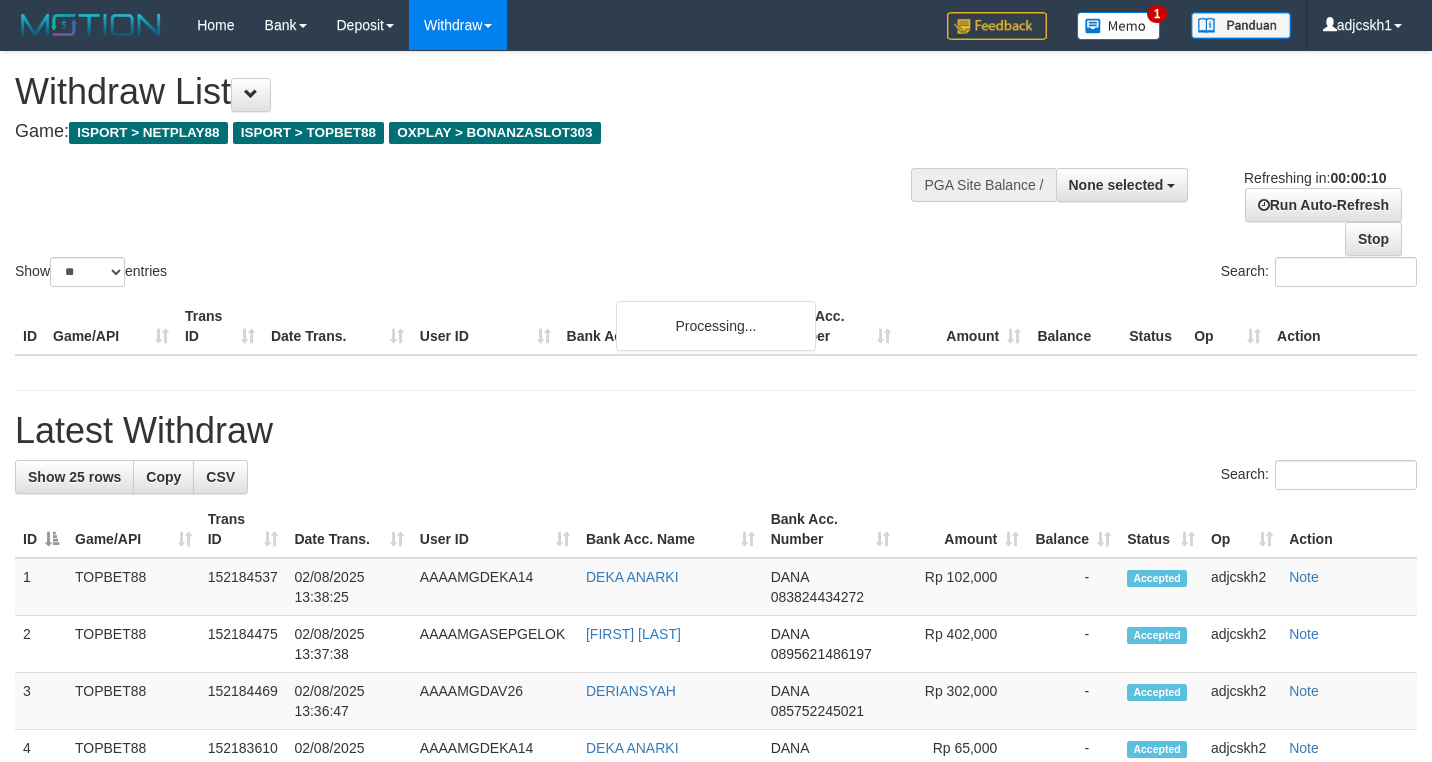 select 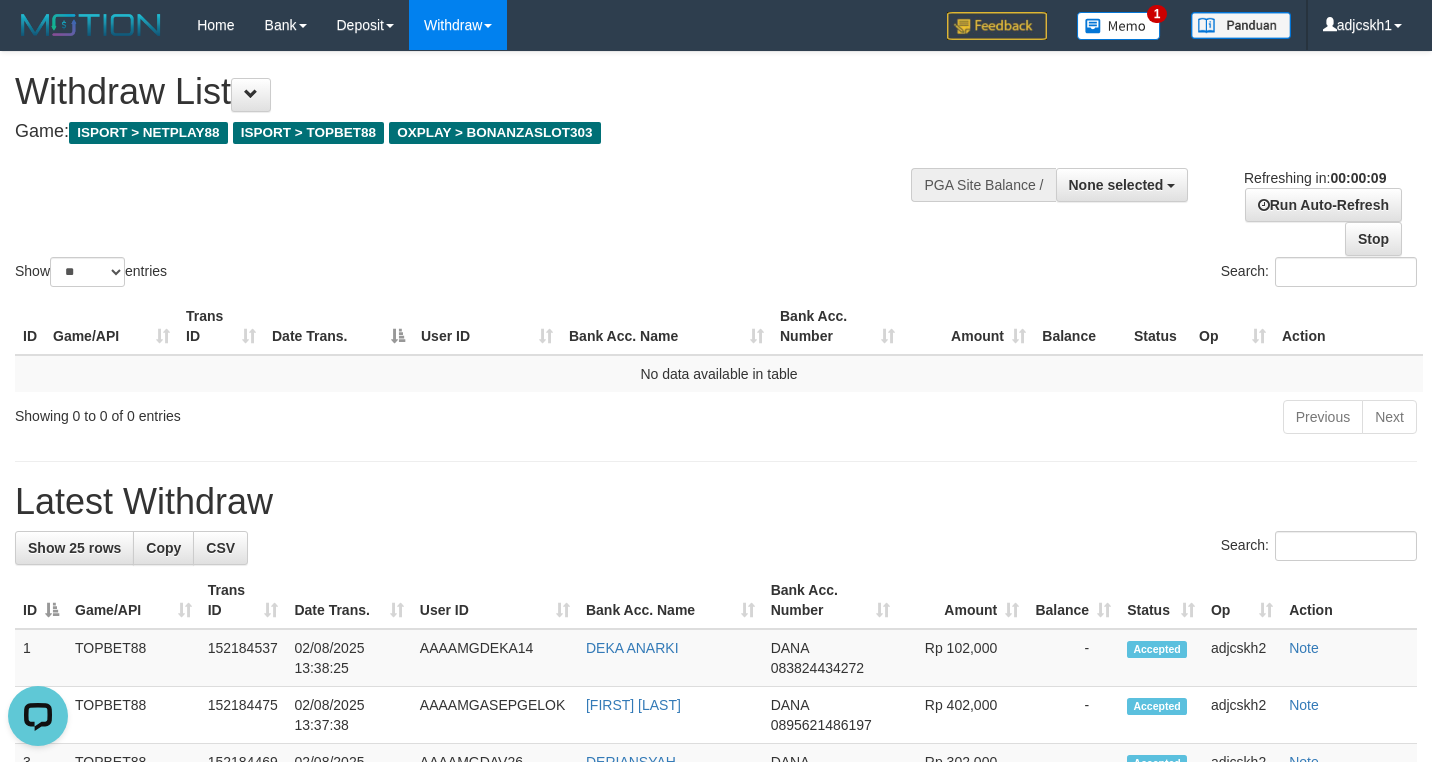 scroll, scrollTop: 0, scrollLeft: 0, axis: both 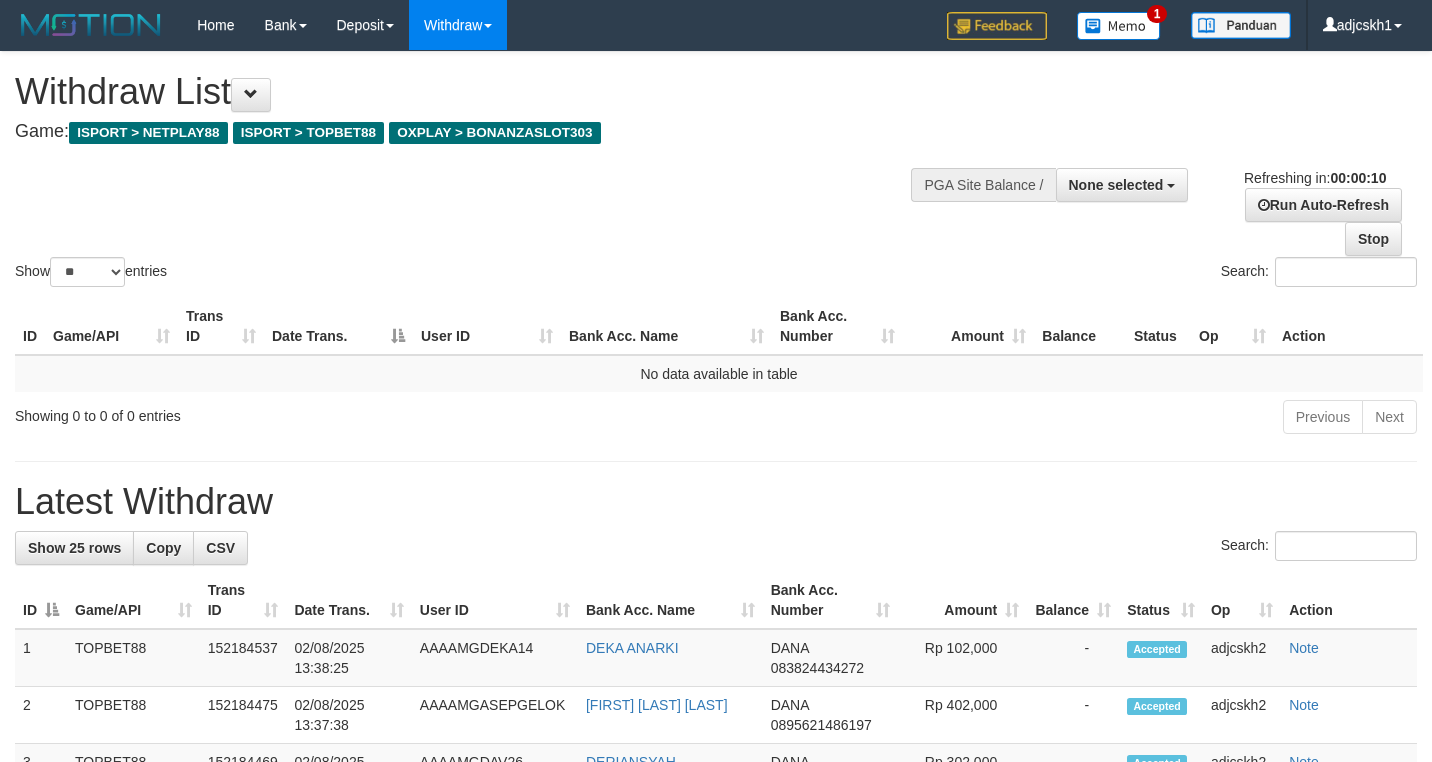select 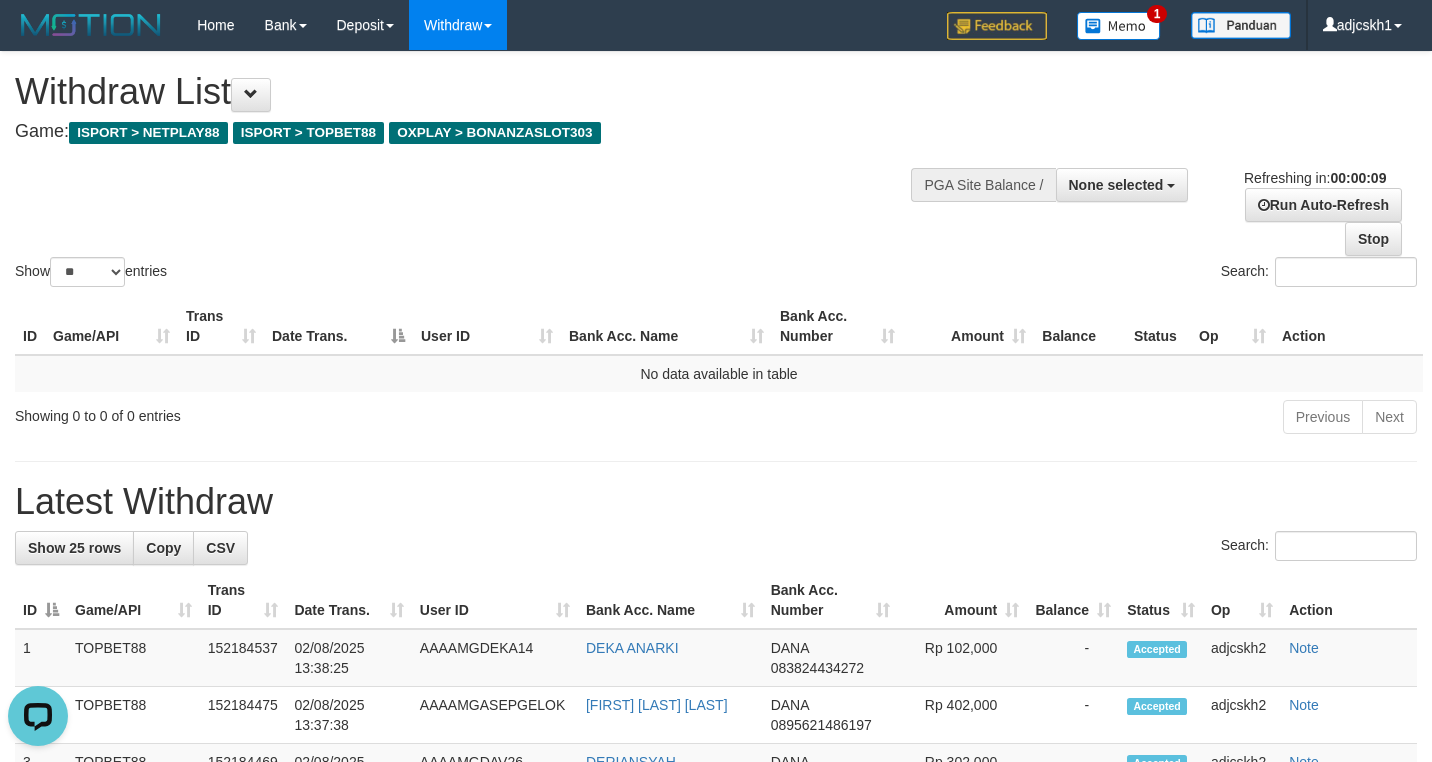scroll, scrollTop: 0, scrollLeft: 0, axis: both 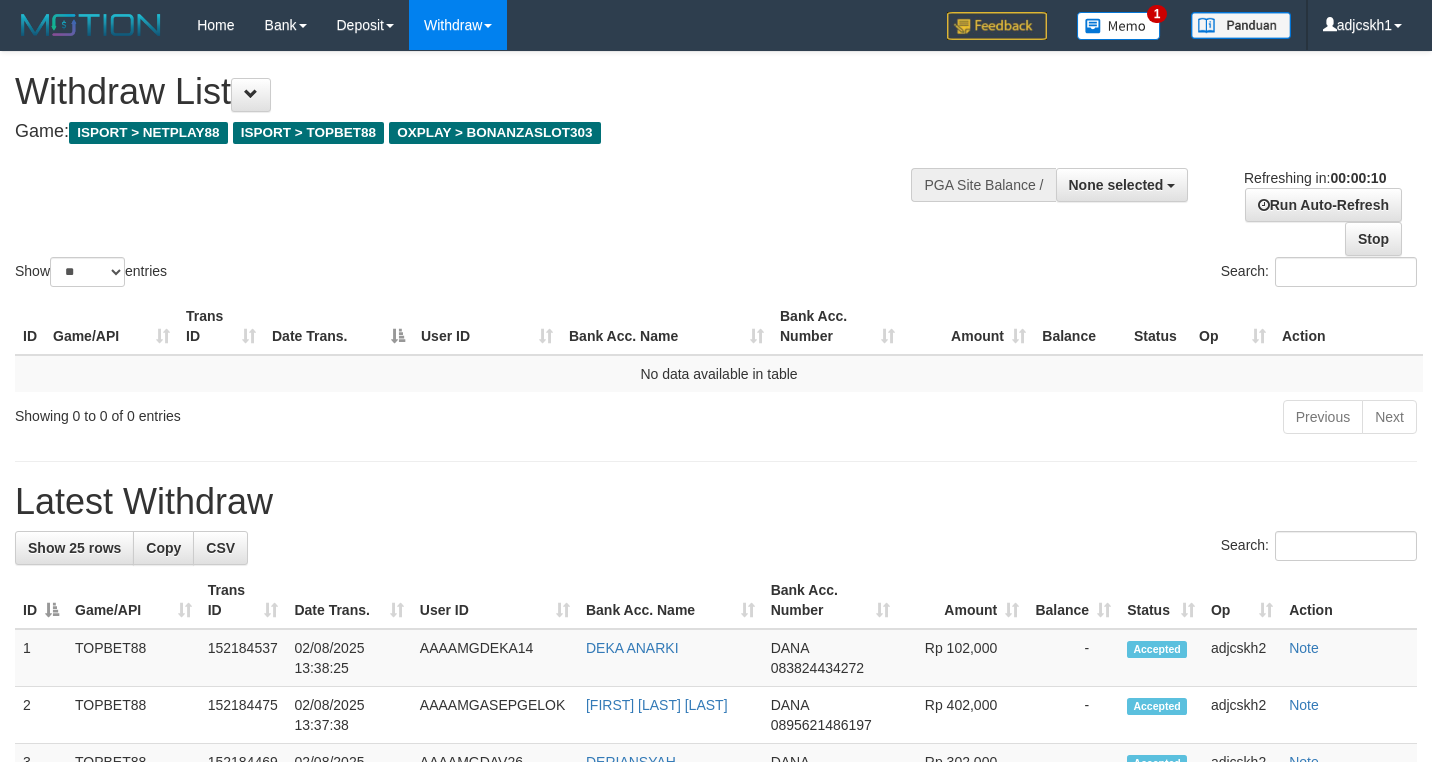 select 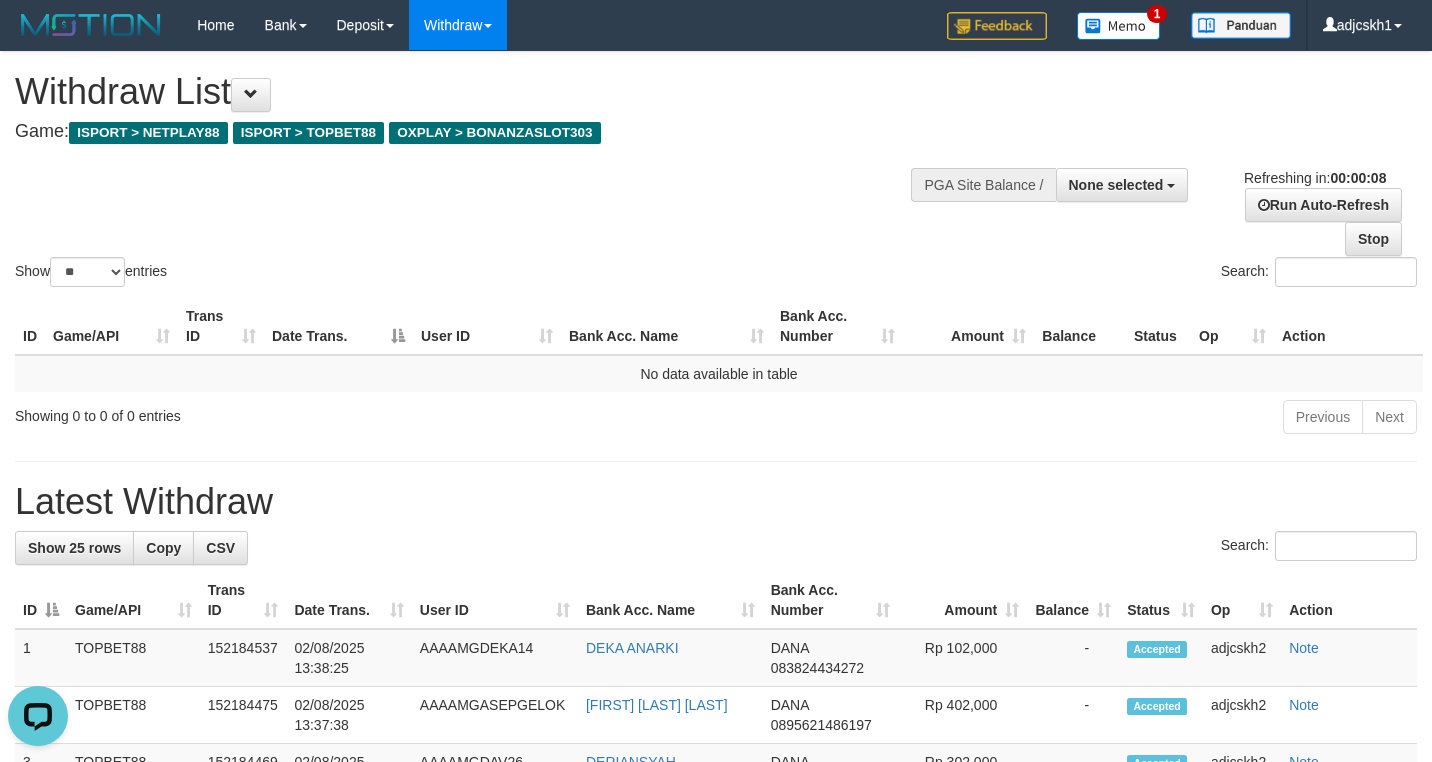 scroll, scrollTop: 0, scrollLeft: 0, axis: both 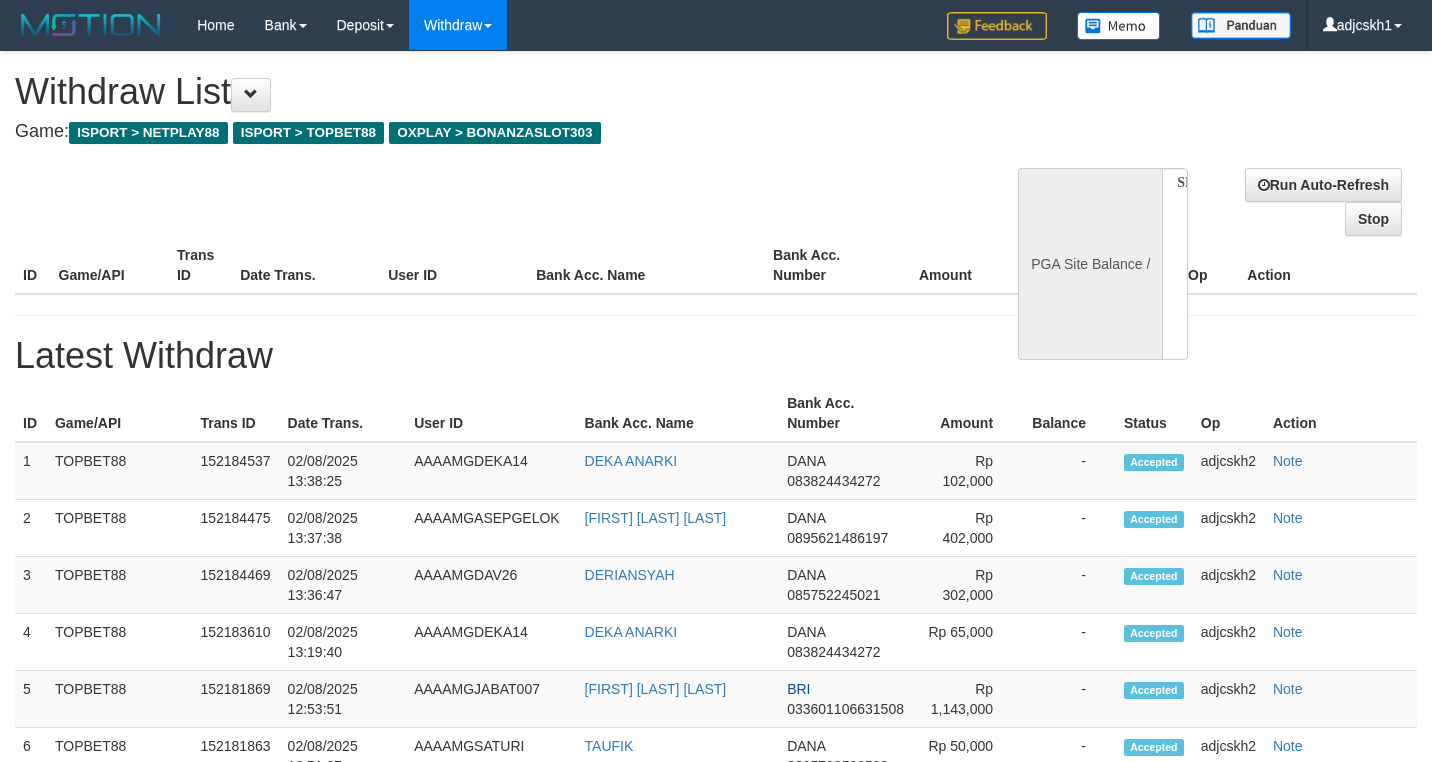 select 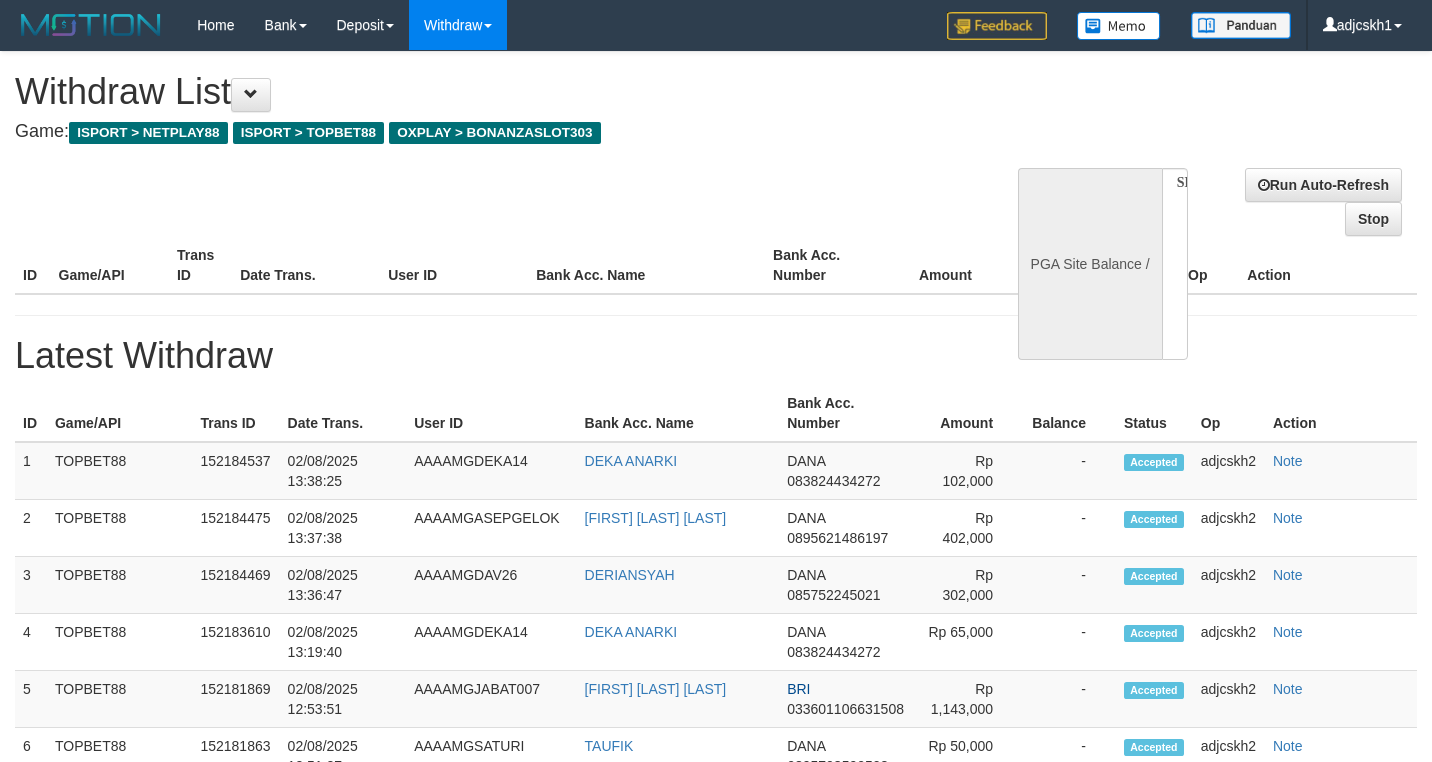 scroll, scrollTop: 0, scrollLeft: 0, axis: both 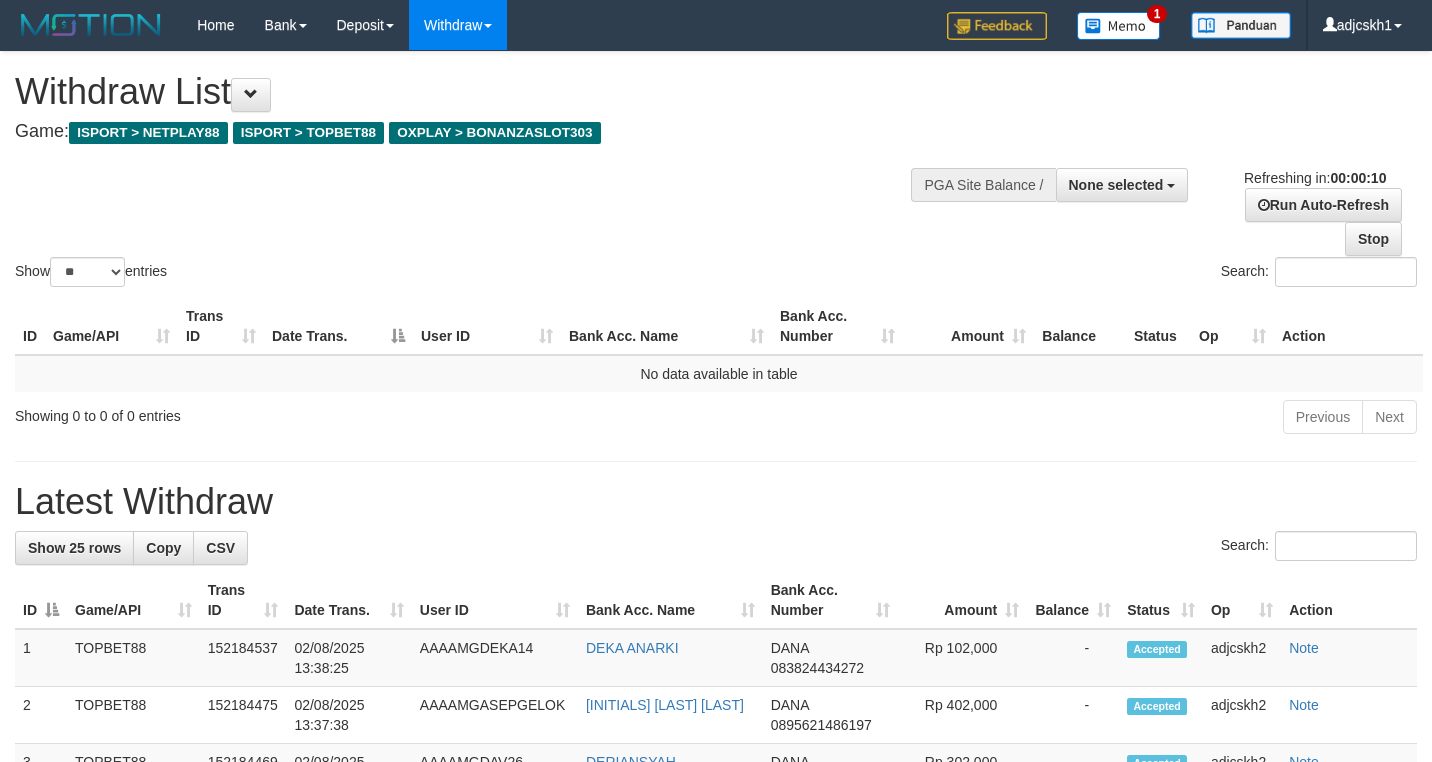 select 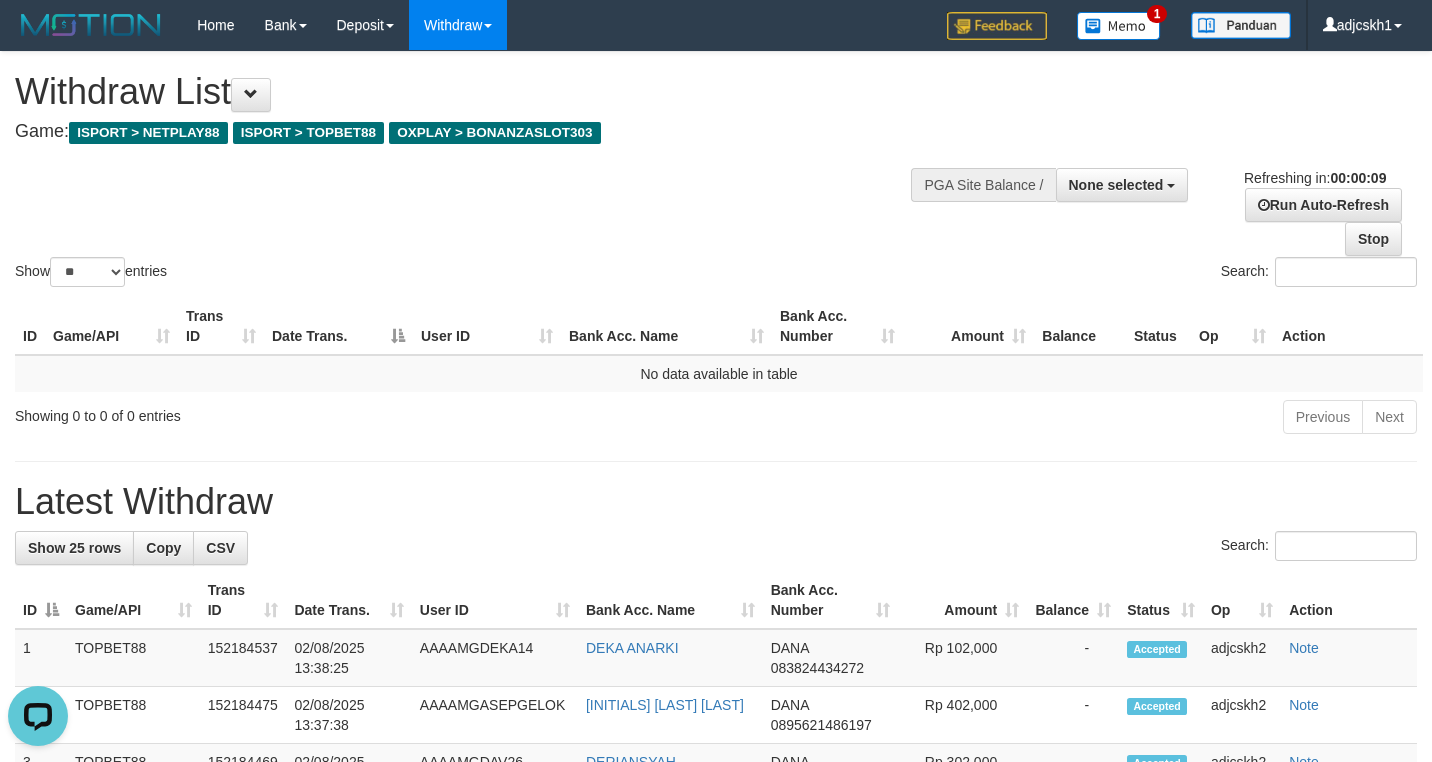 scroll, scrollTop: 0, scrollLeft: 0, axis: both 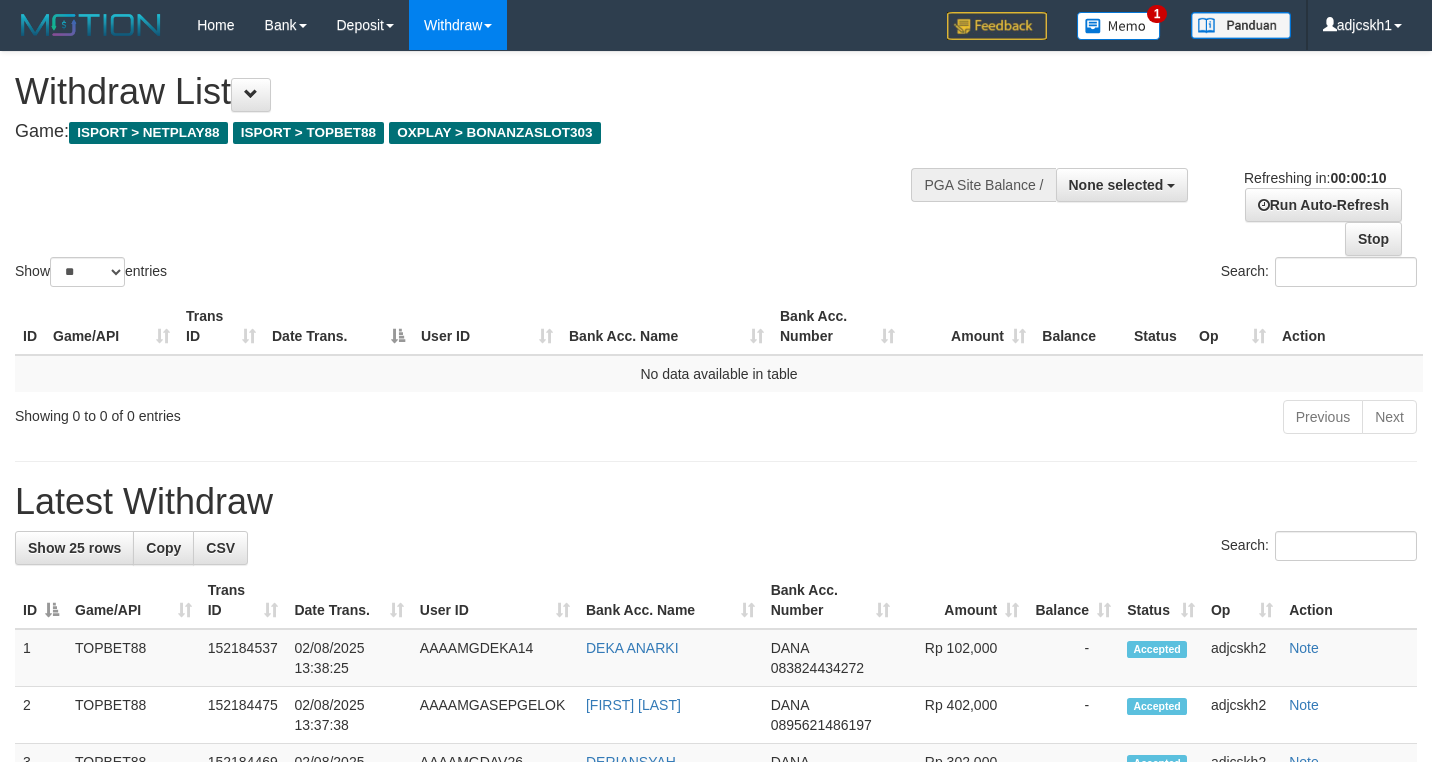 select 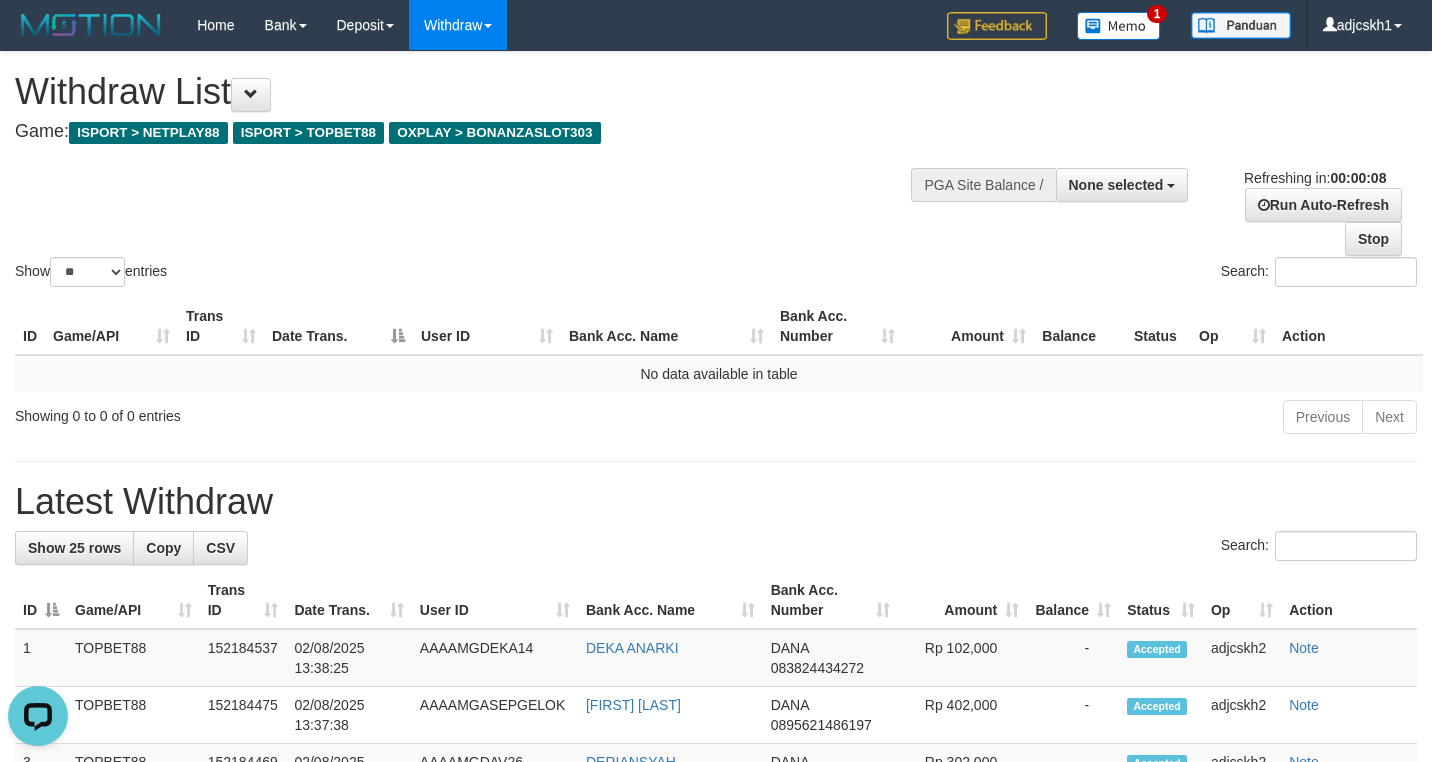 scroll, scrollTop: 0, scrollLeft: 0, axis: both 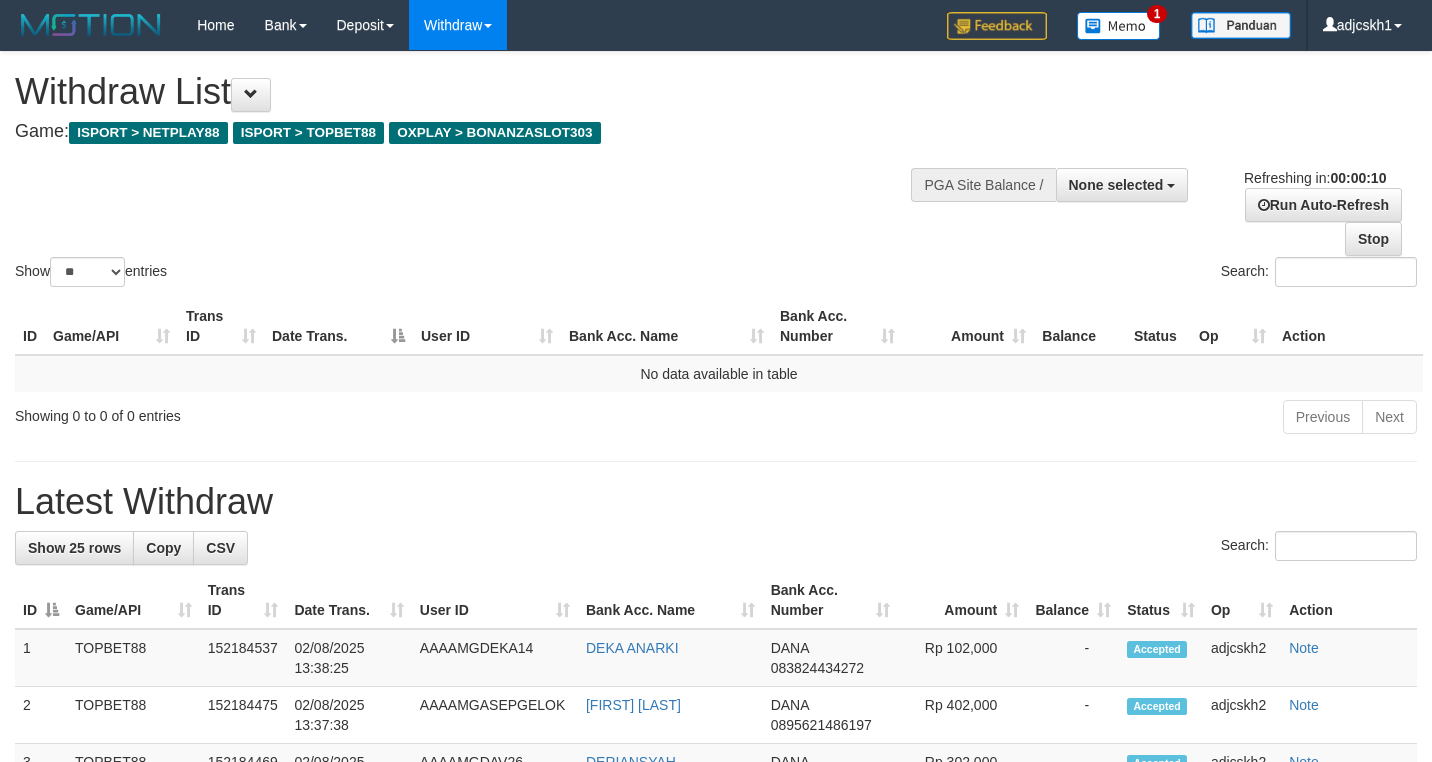 select 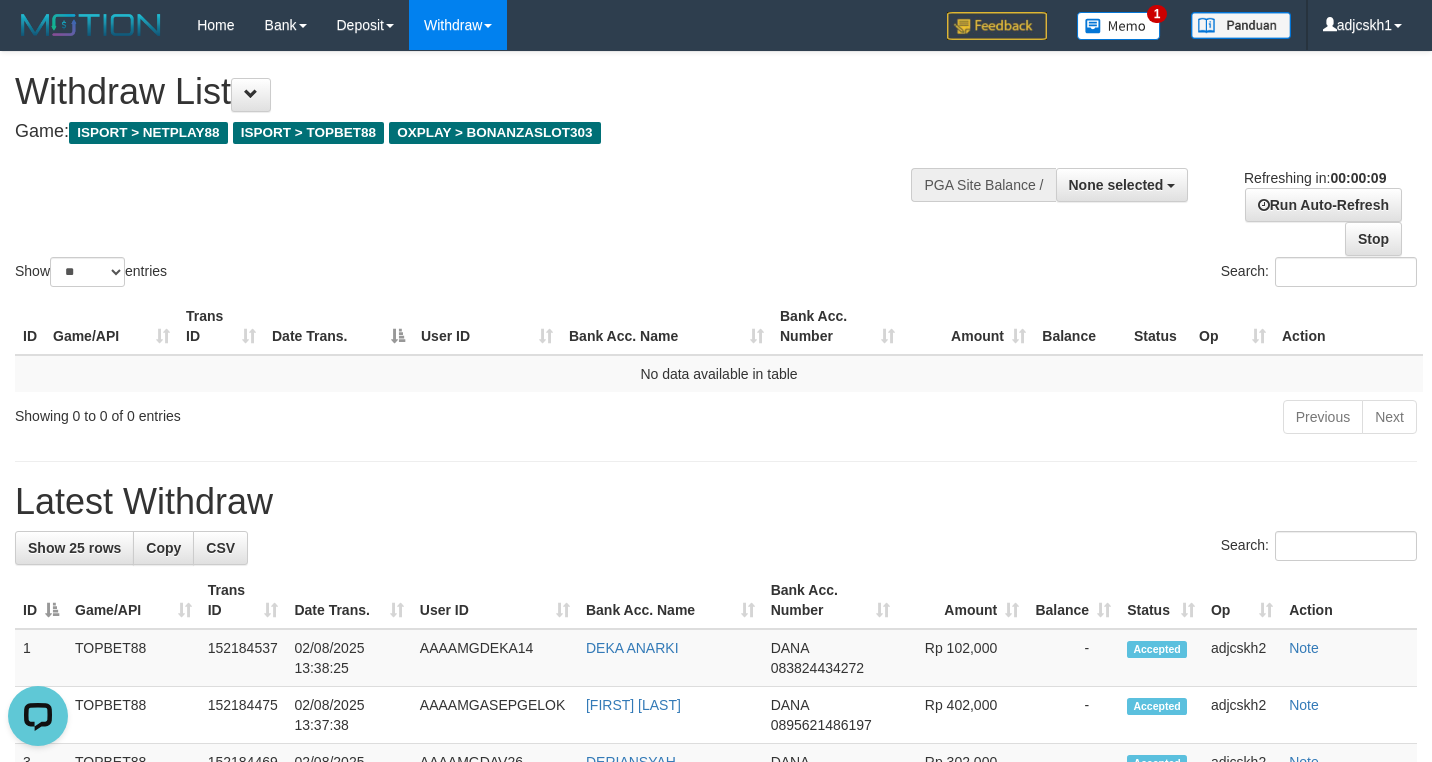 scroll, scrollTop: 0, scrollLeft: 0, axis: both 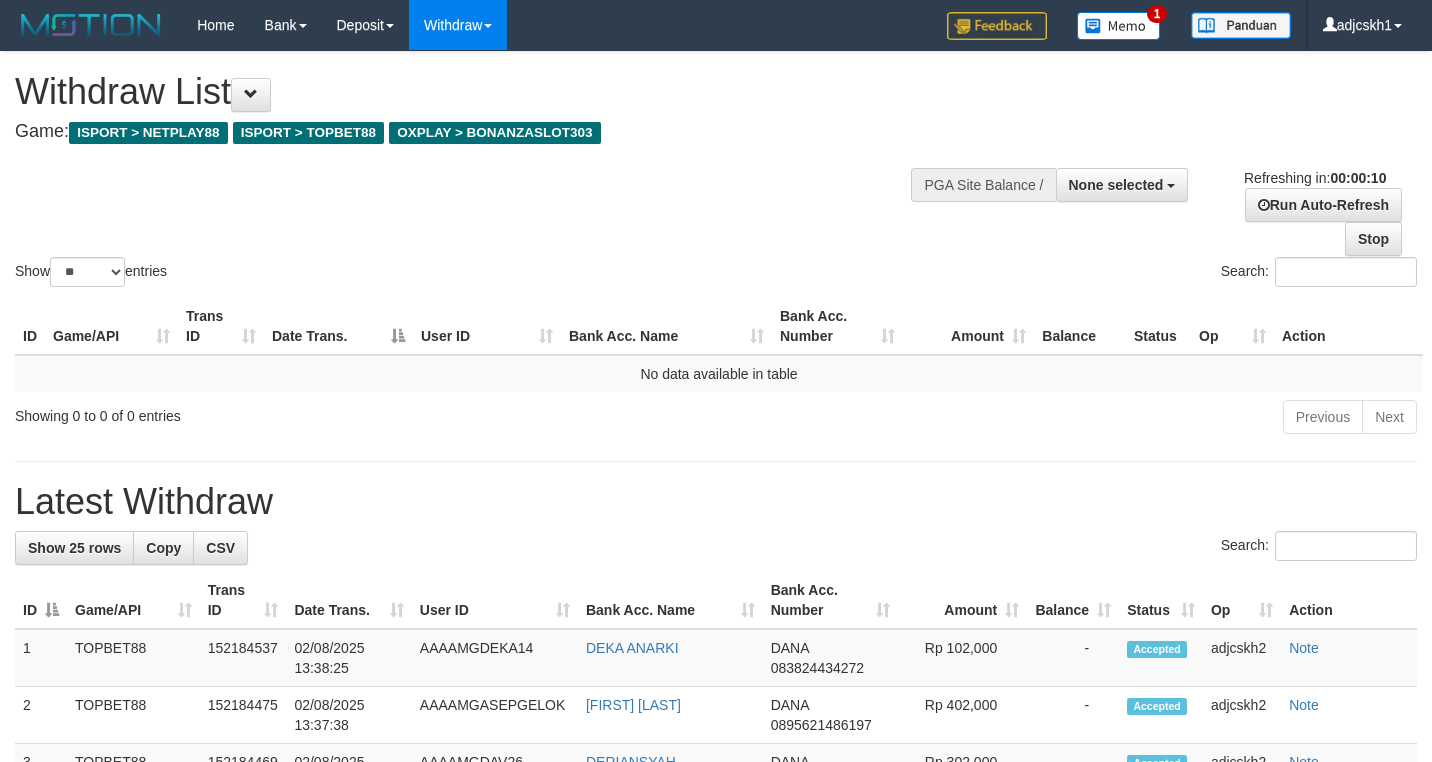 select 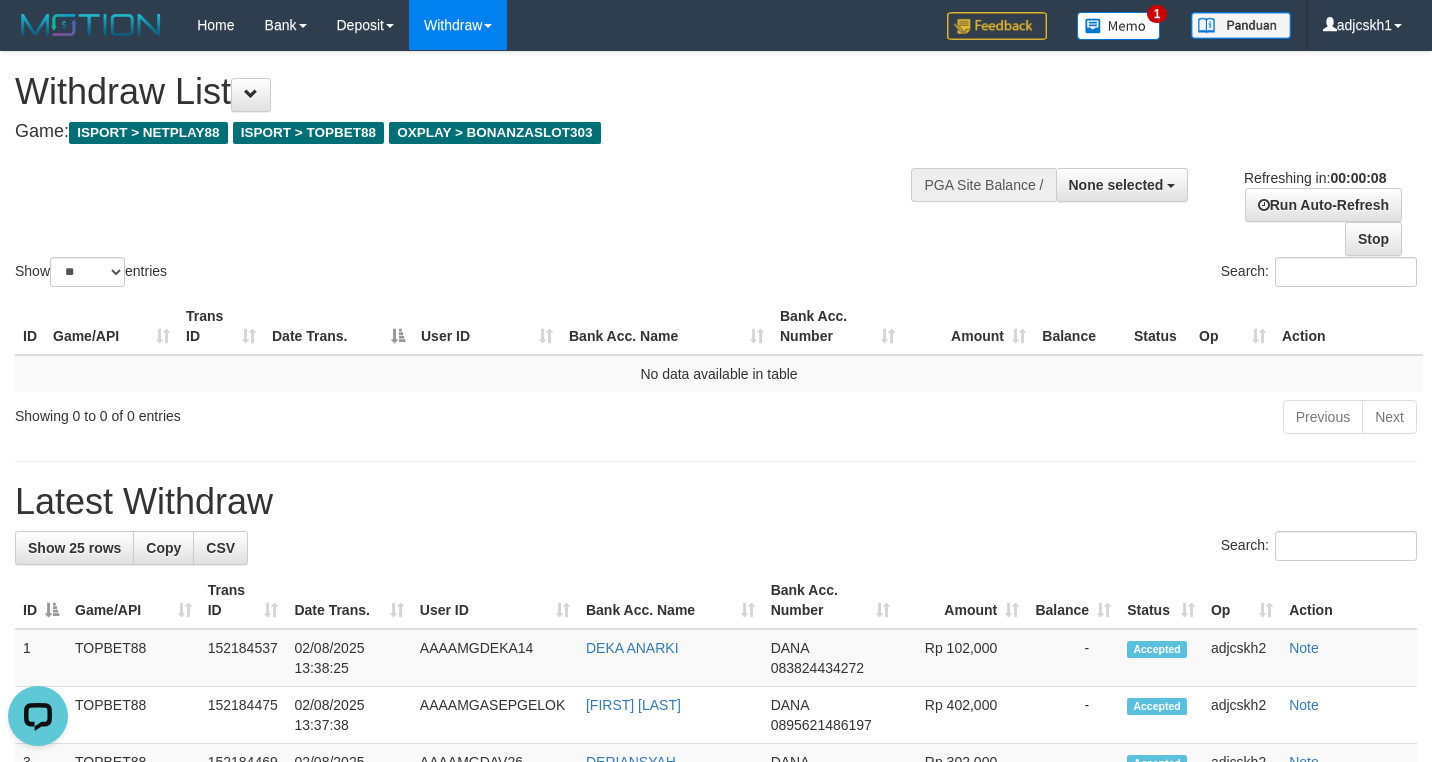 scroll, scrollTop: 0, scrollLeft: 0, axis: both 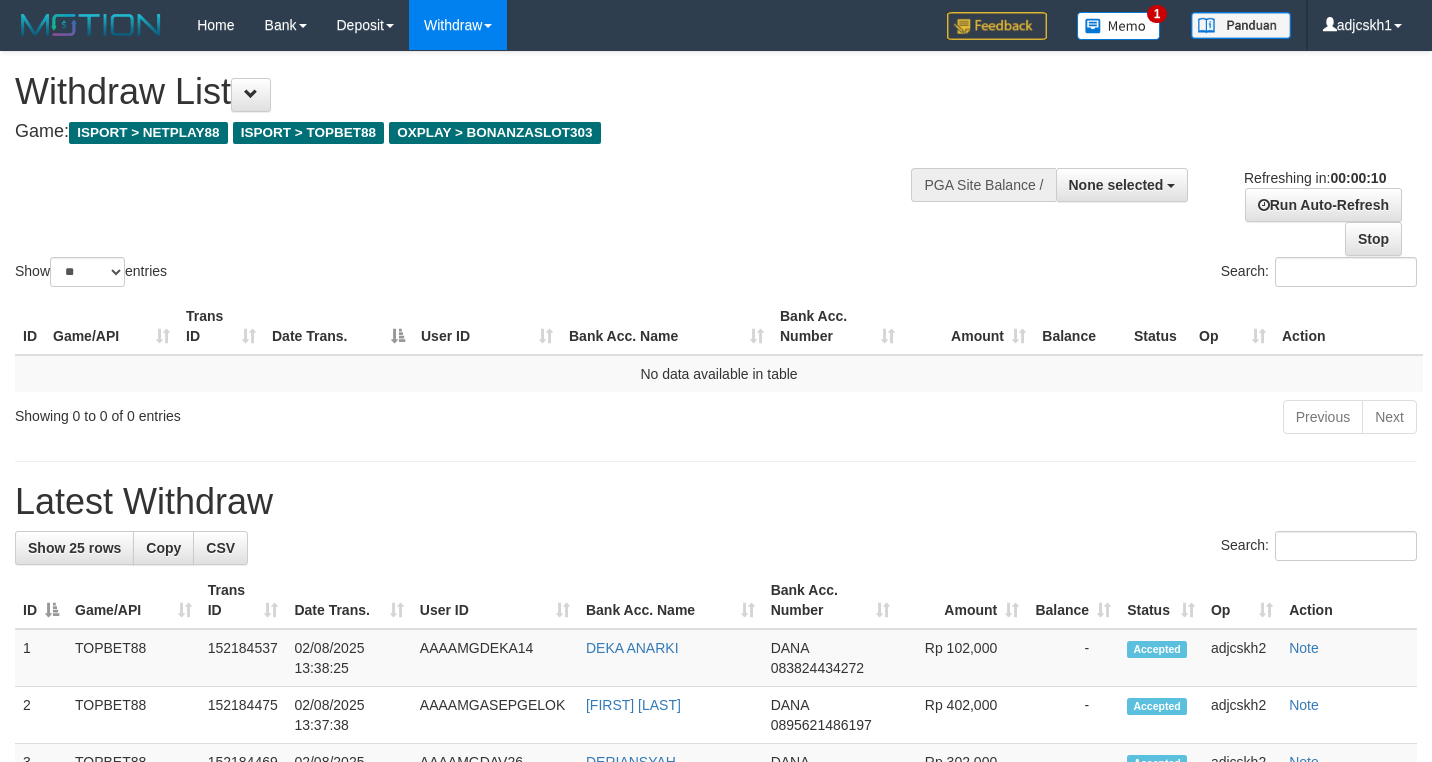 select 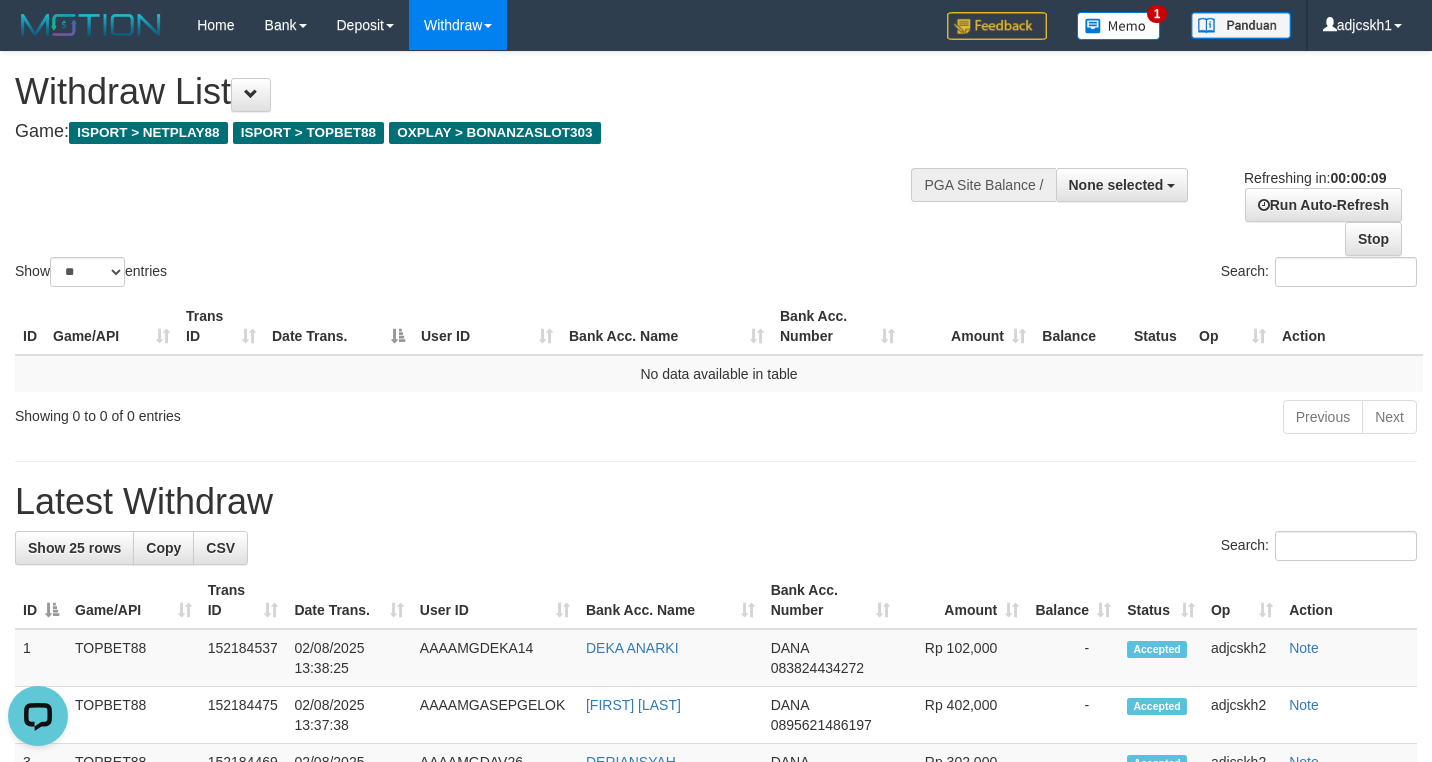 scroll, scrollTop: 0, scrollLeft: 0, axis: both 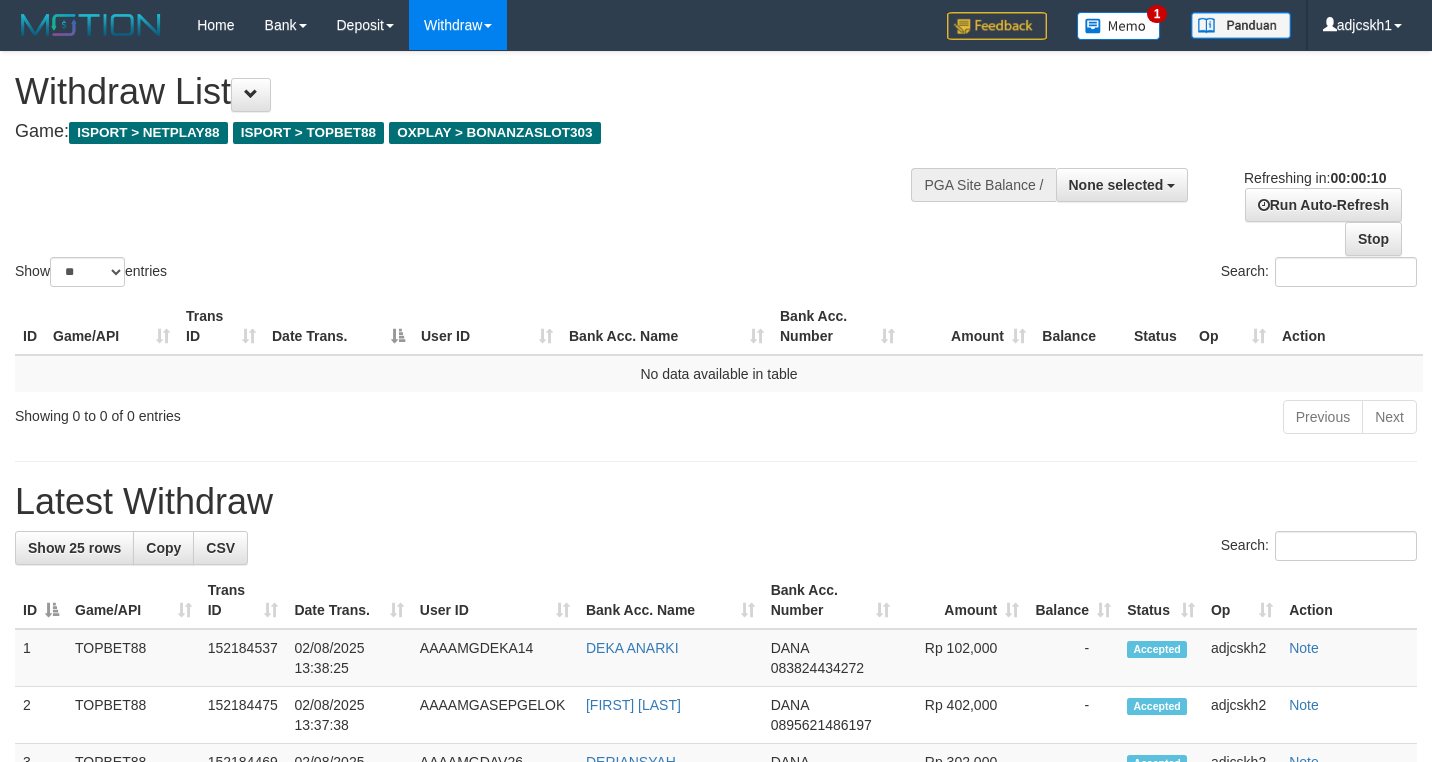 select 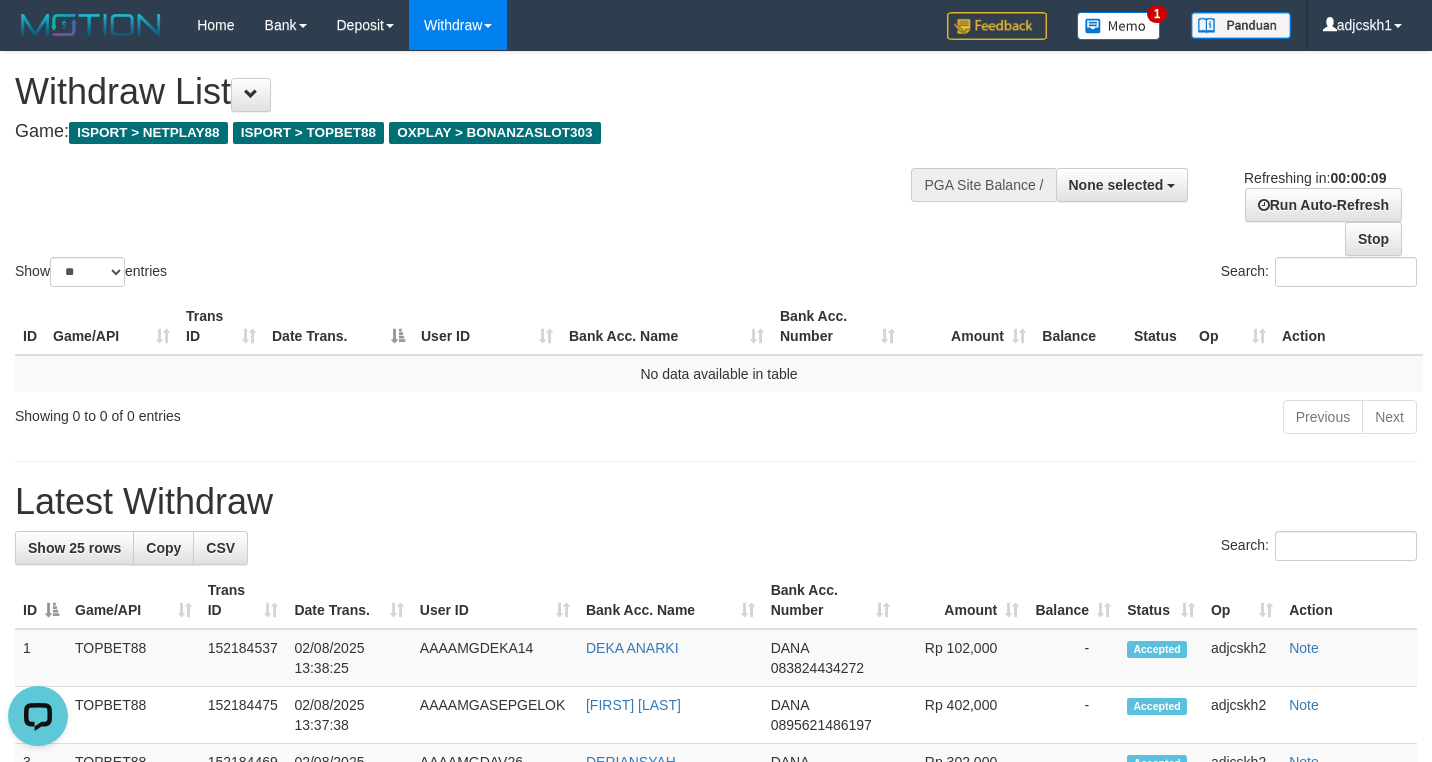 scroll, scrollTop: 0, scrollLeft: 0, axis: both 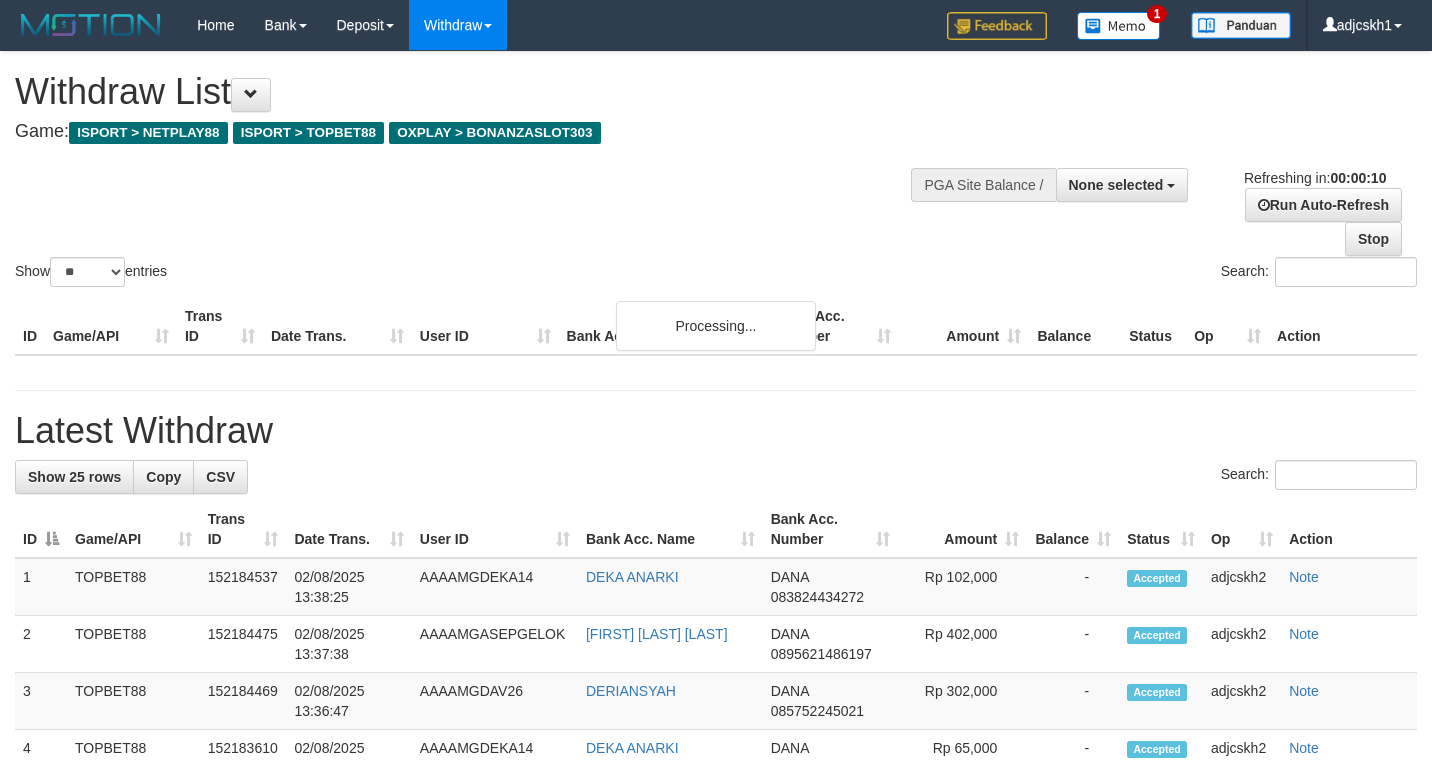 select 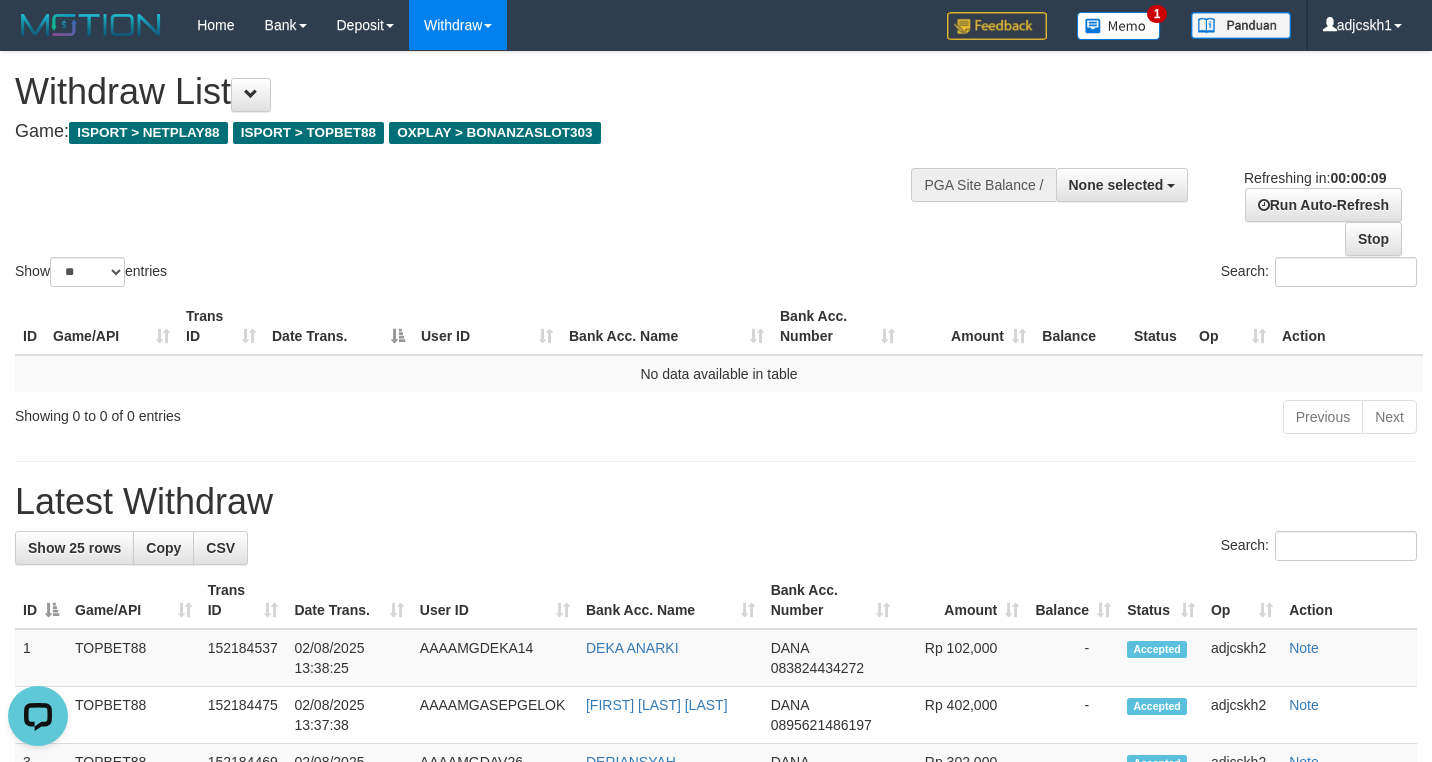 scroll, scrollTop: 0, scrollLeft: 0, axis: both 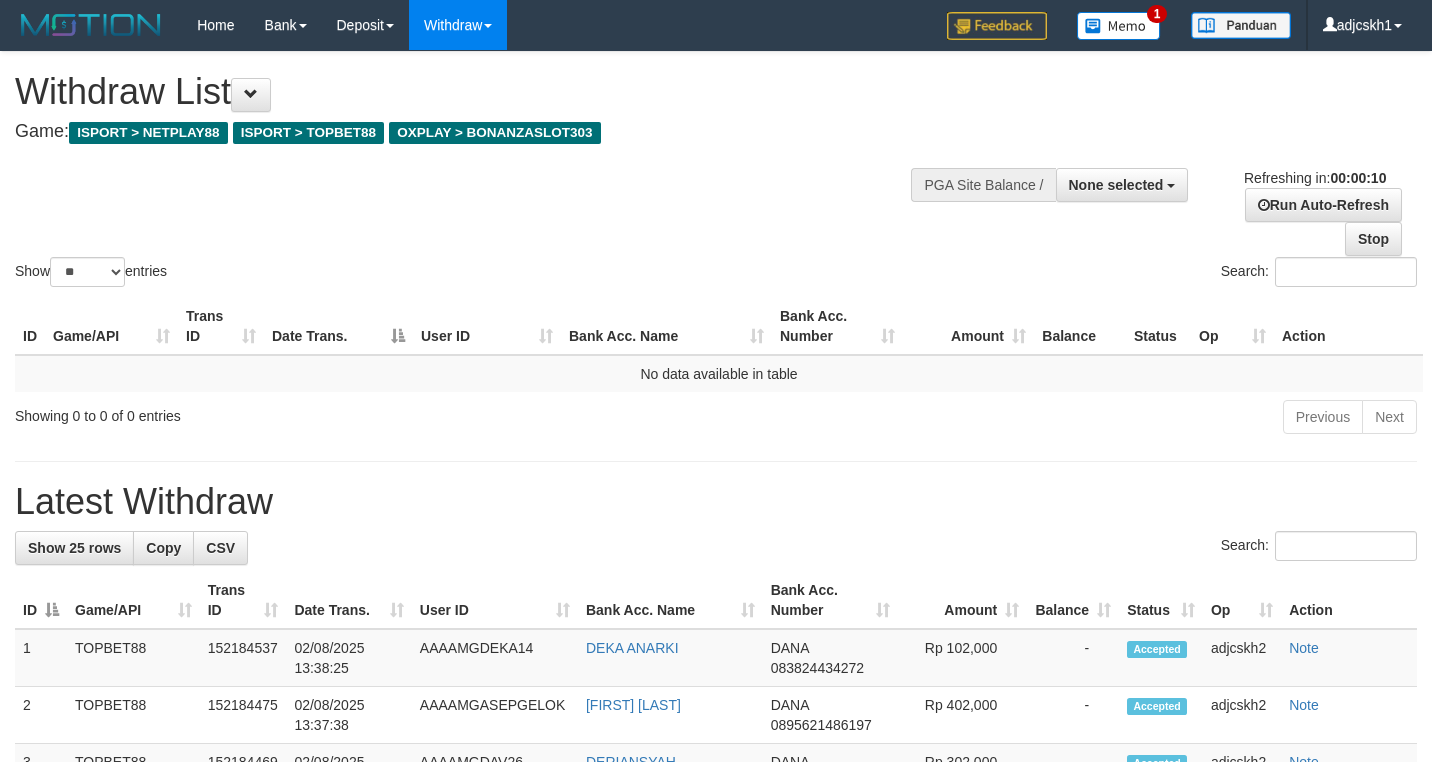 select 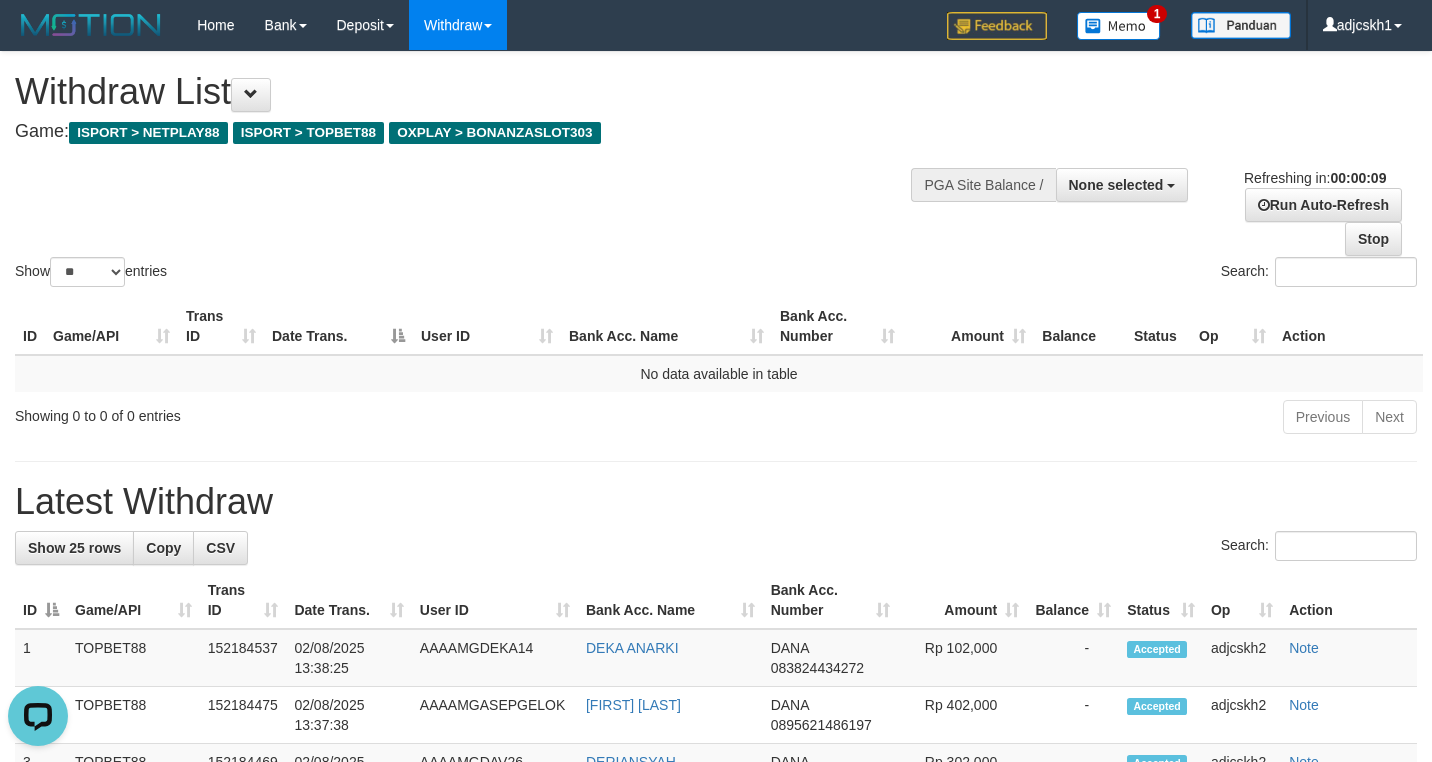 scroll, scrollTop: 0, scrollLeft: 0, axis: both 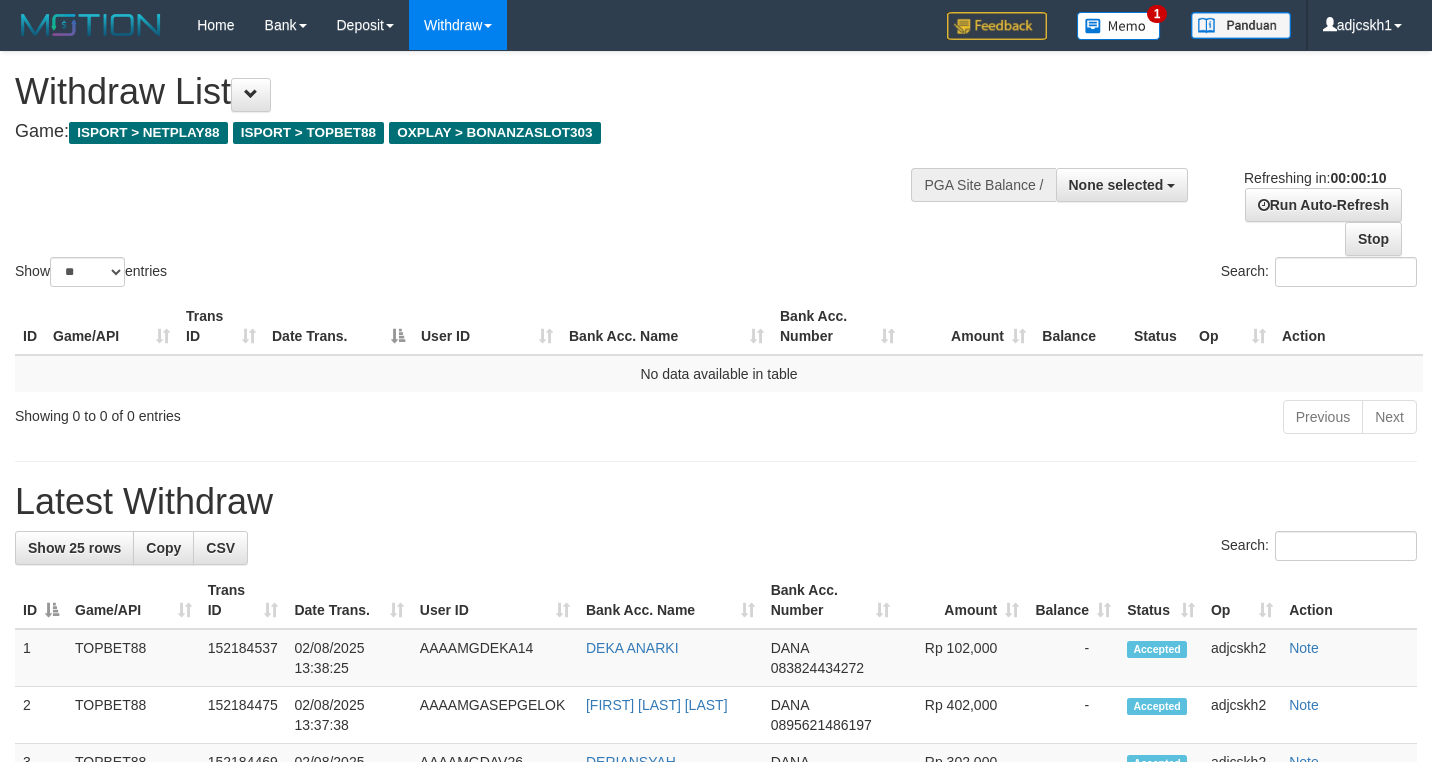 select 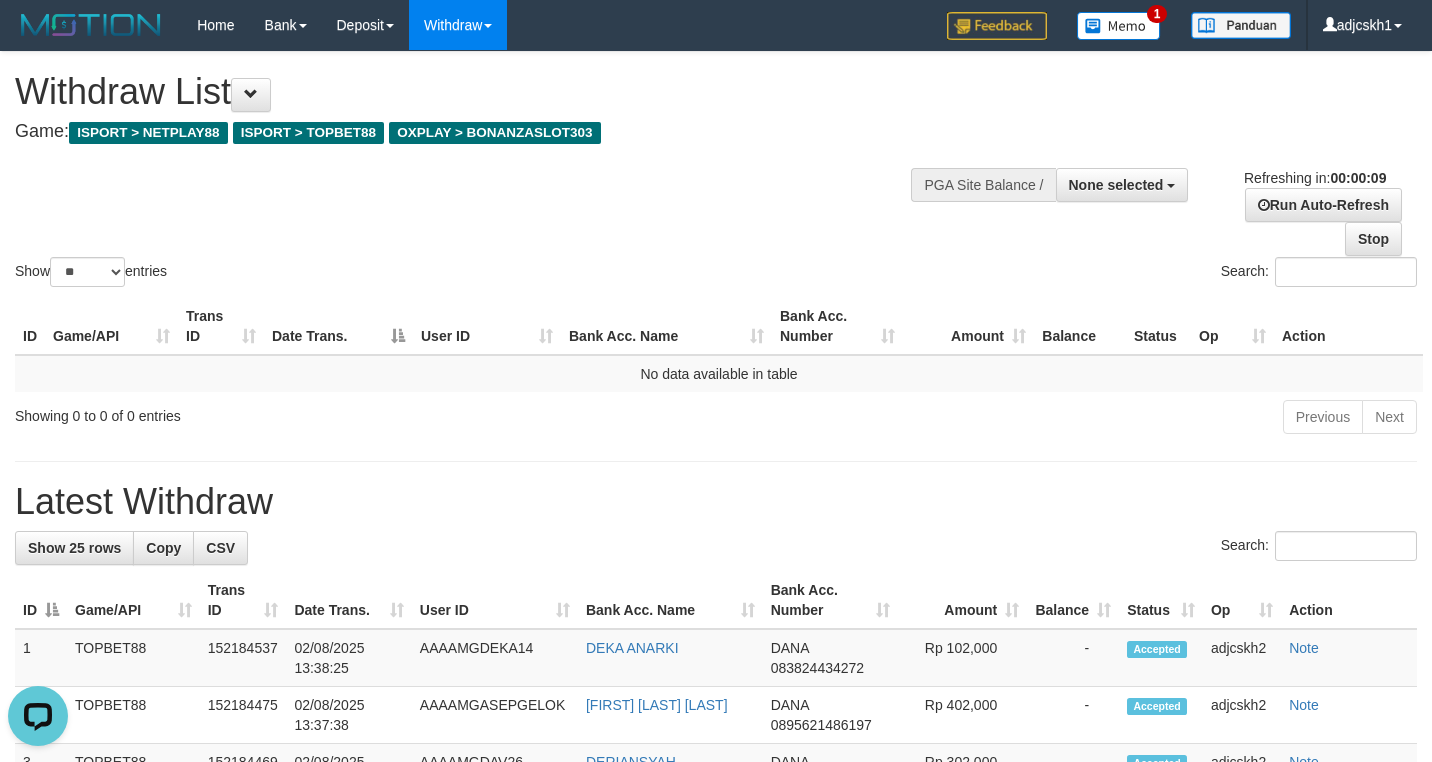 scroll, scrollTop: 0, scrollLeft: 0, axis: both 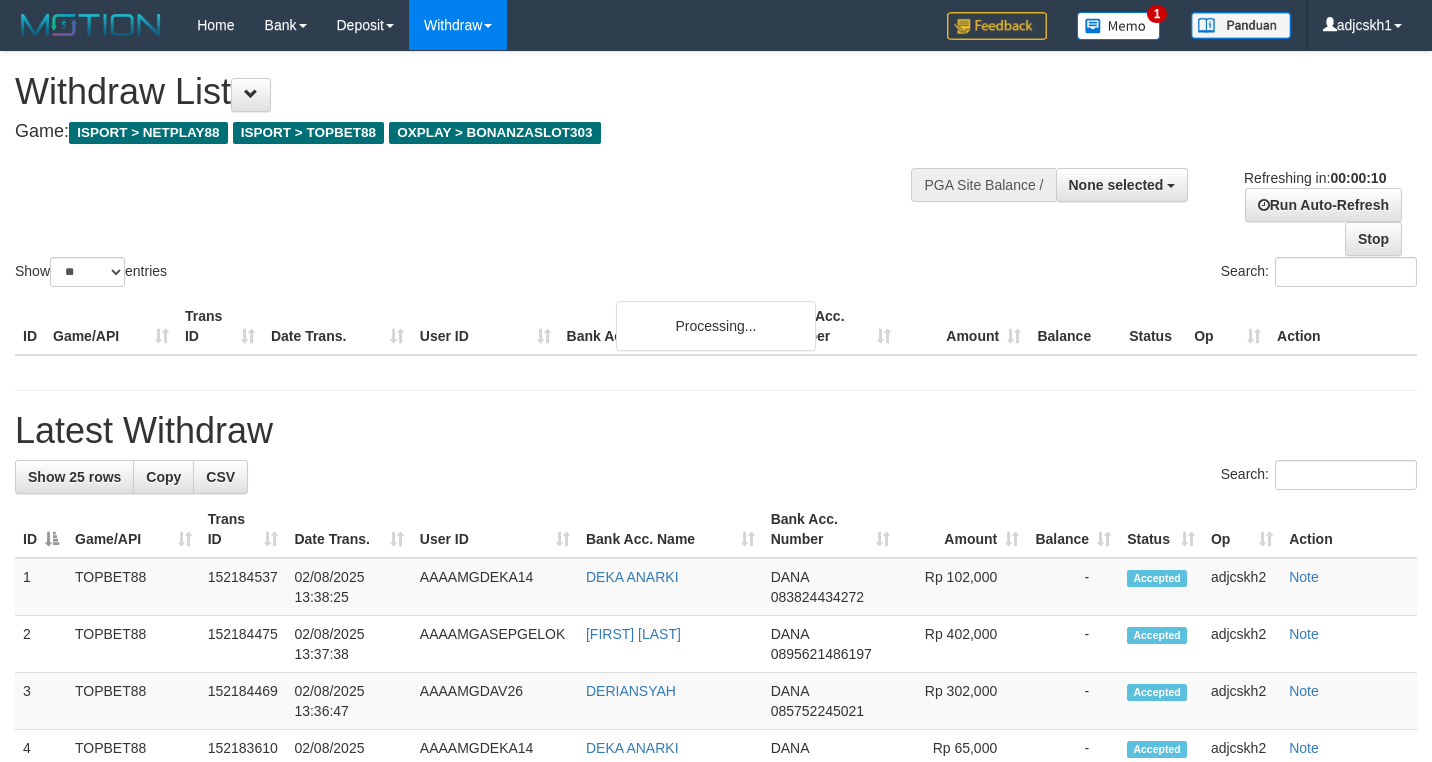 select 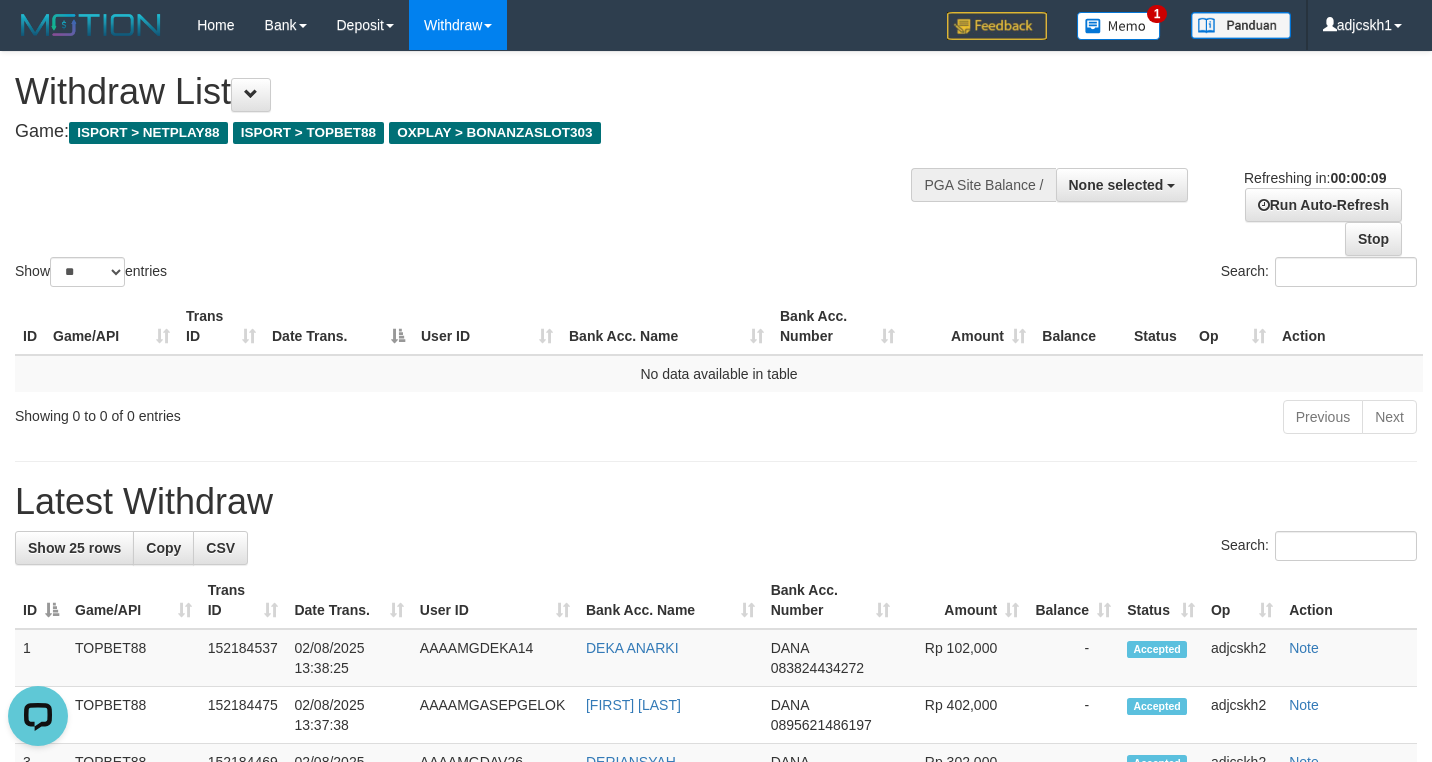 scroll, scrollTop: 0, scrollLeft: 0, axis: both 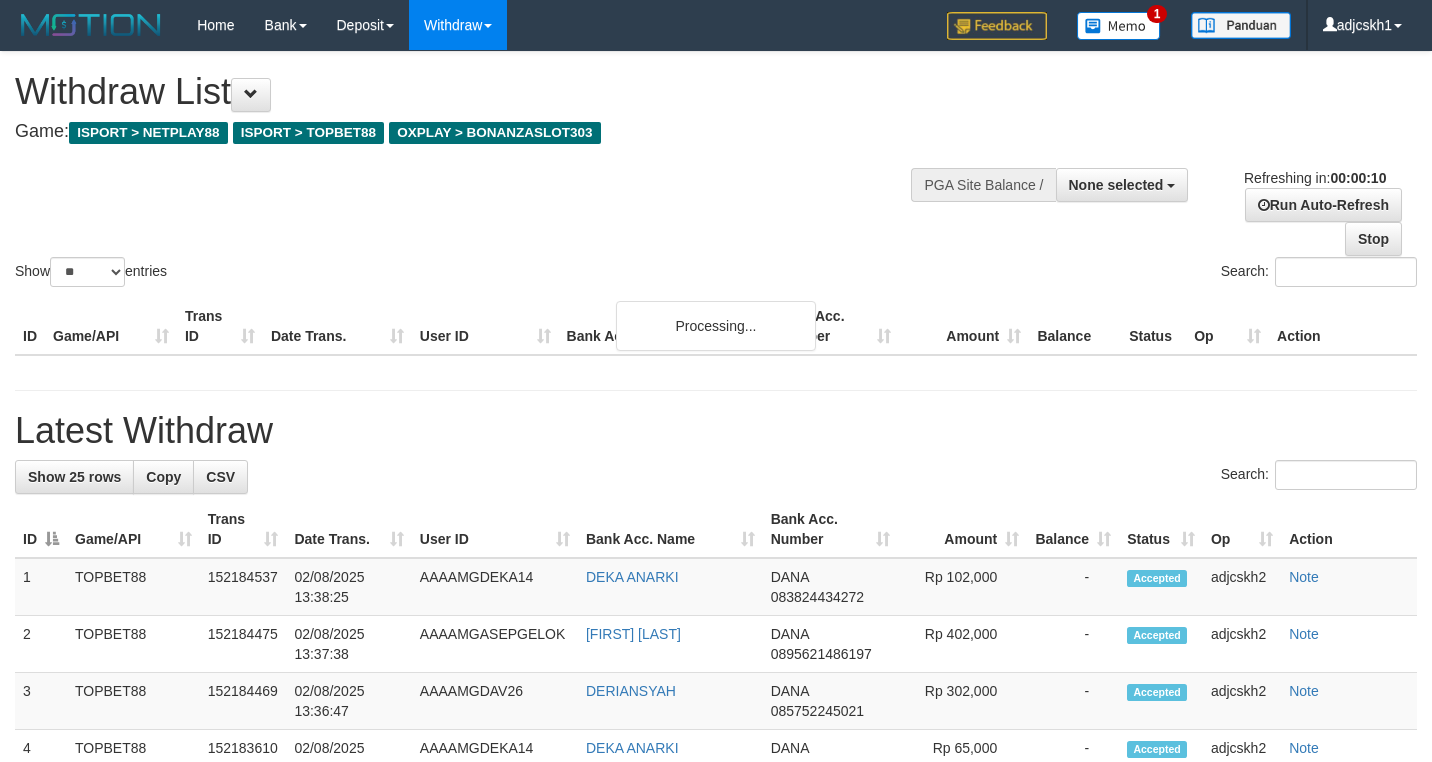 select 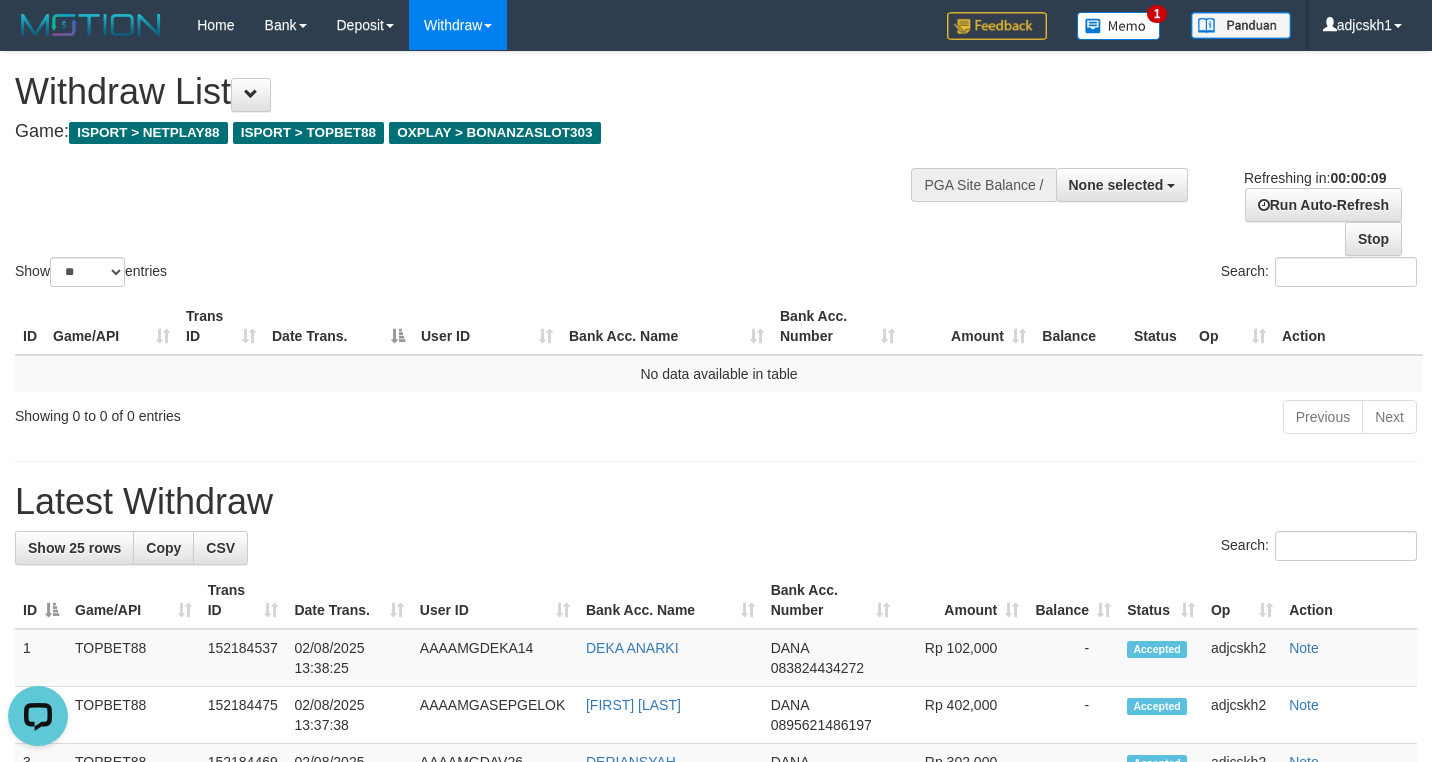 scroll, scrollTop: 0, scrollLeft: 0, axis: both 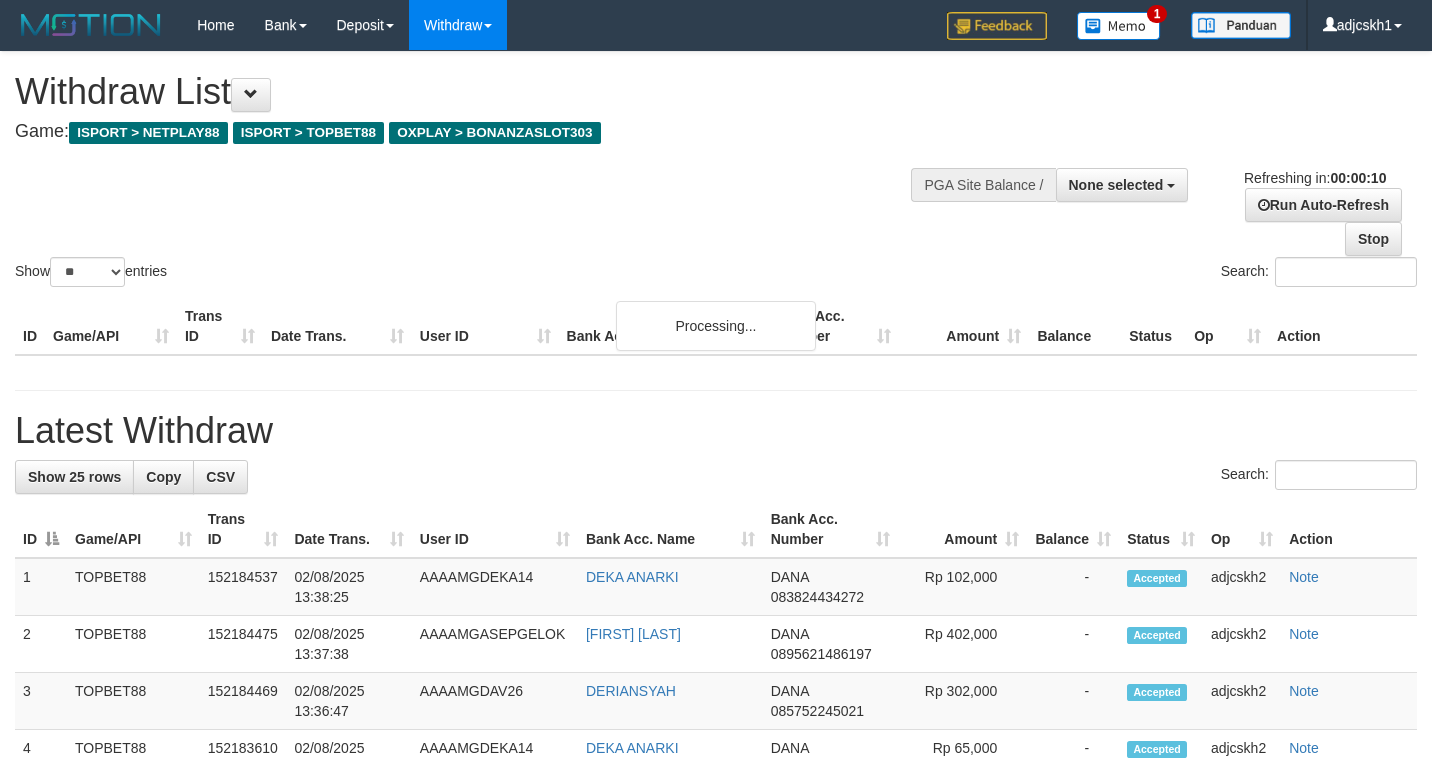 select 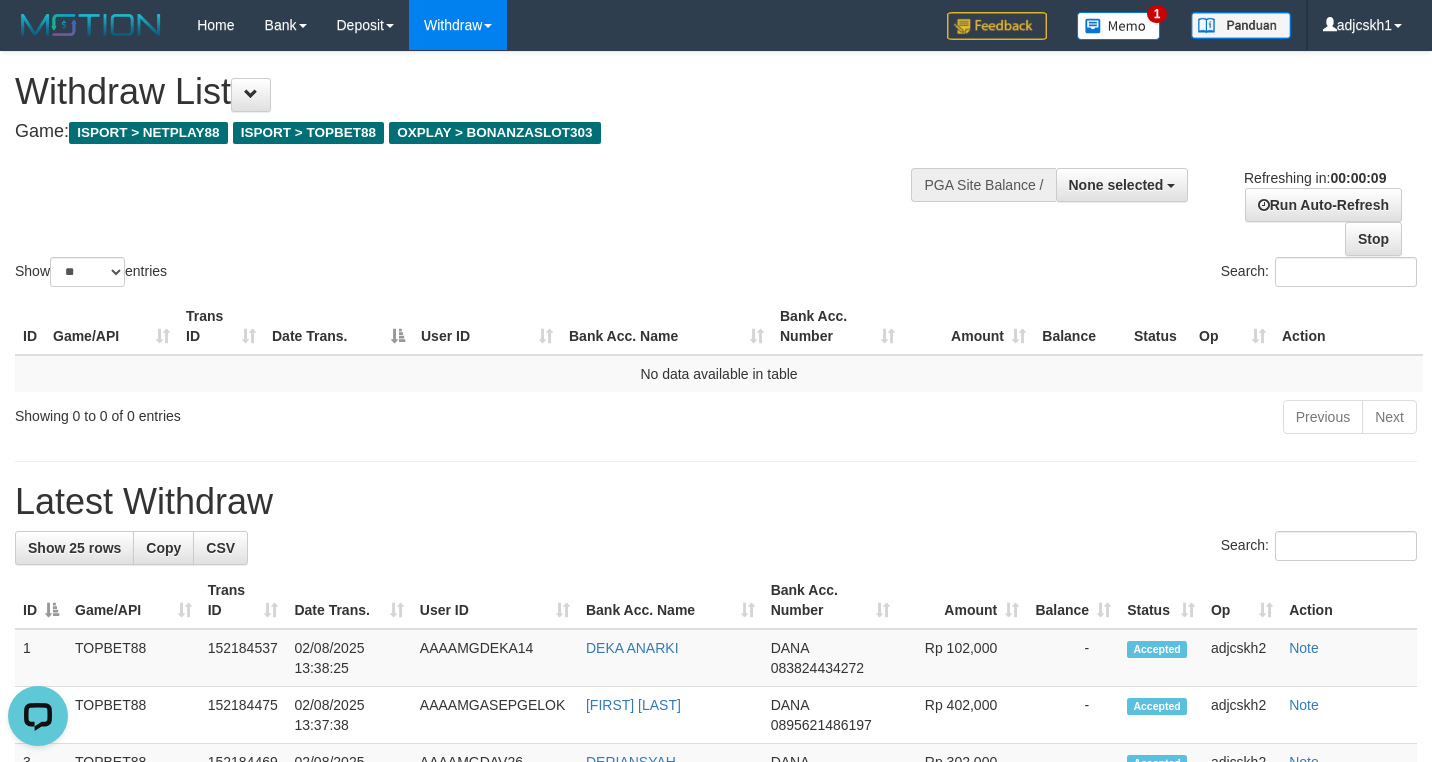 scroll, scrollTop: 0, scrollLeft: 0, axis: both 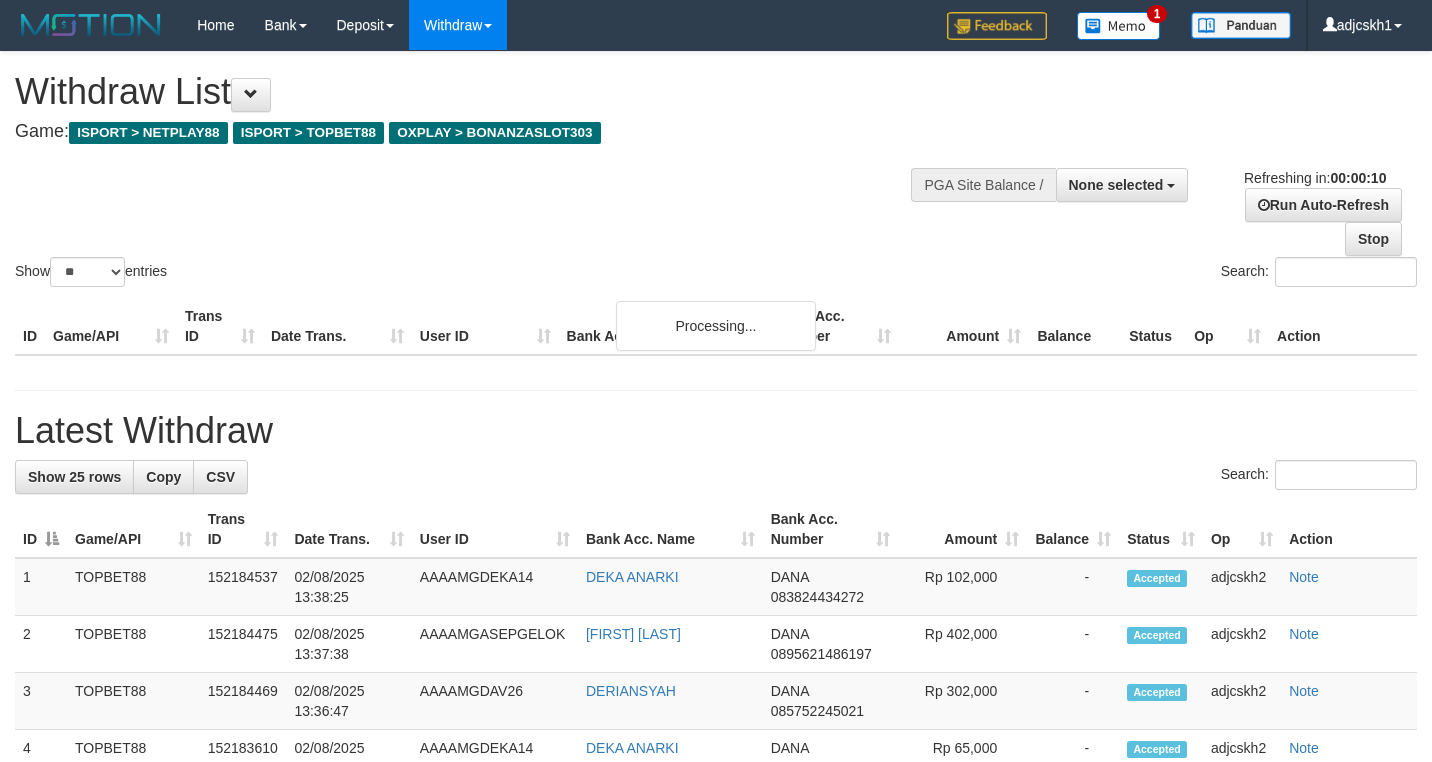 select 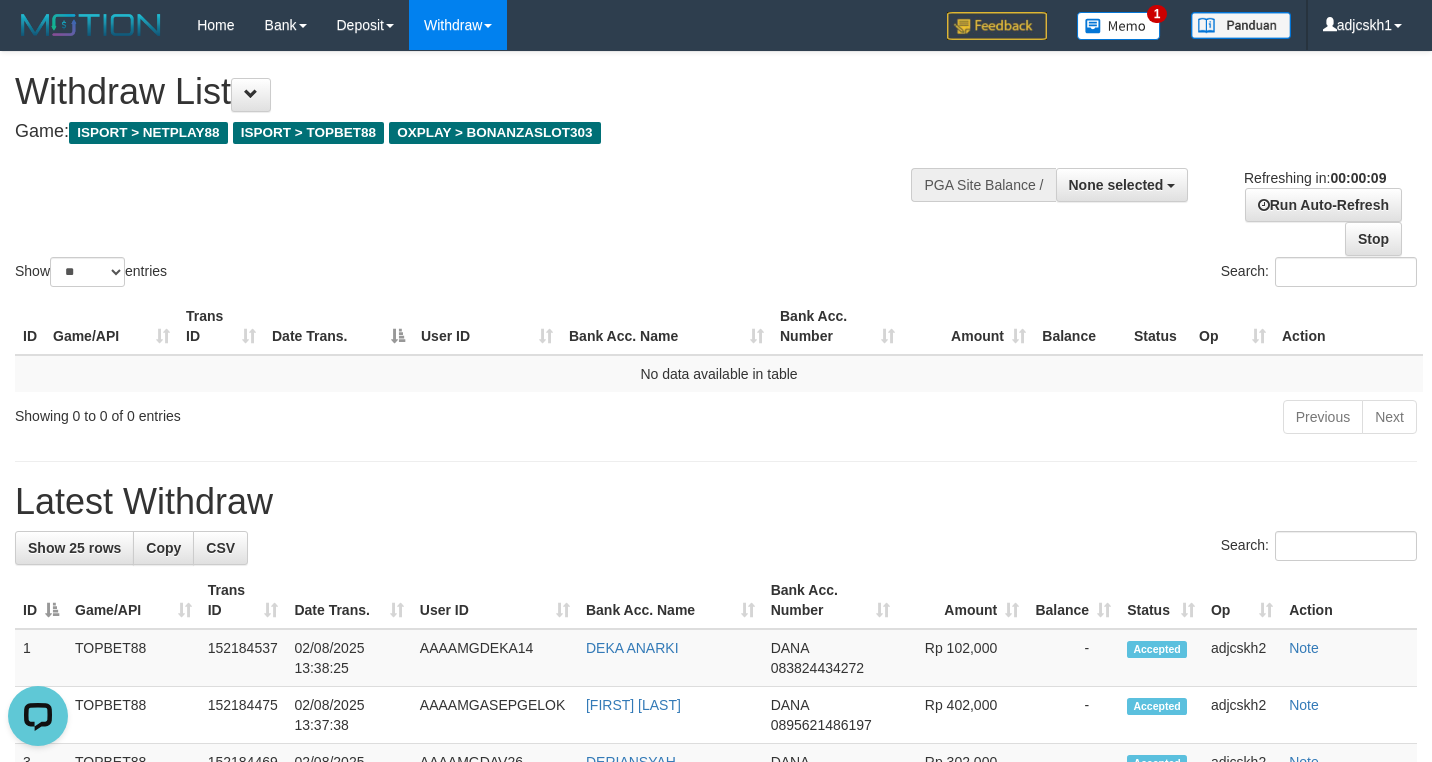 scroll, scrollTop: 0, scrollLeft: 0, axis: both 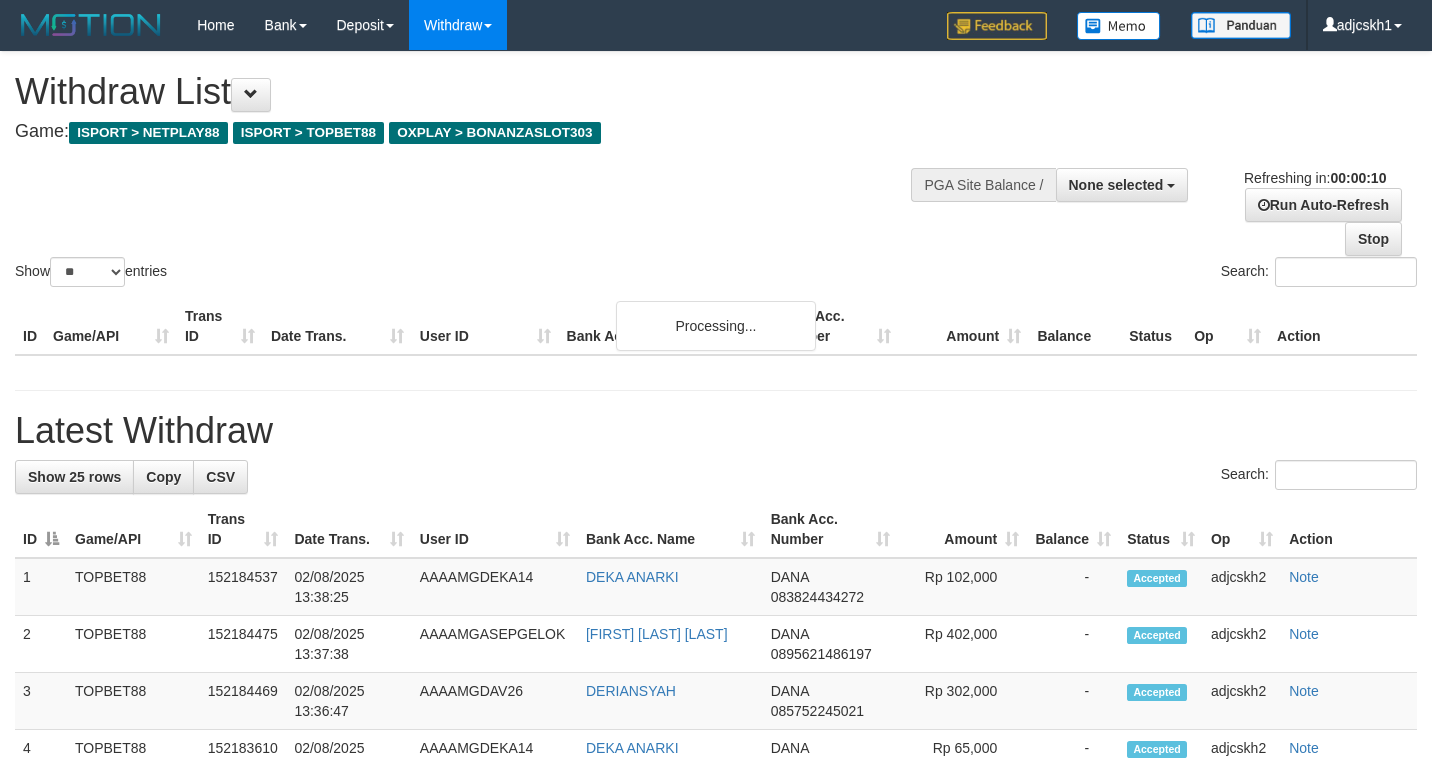 select 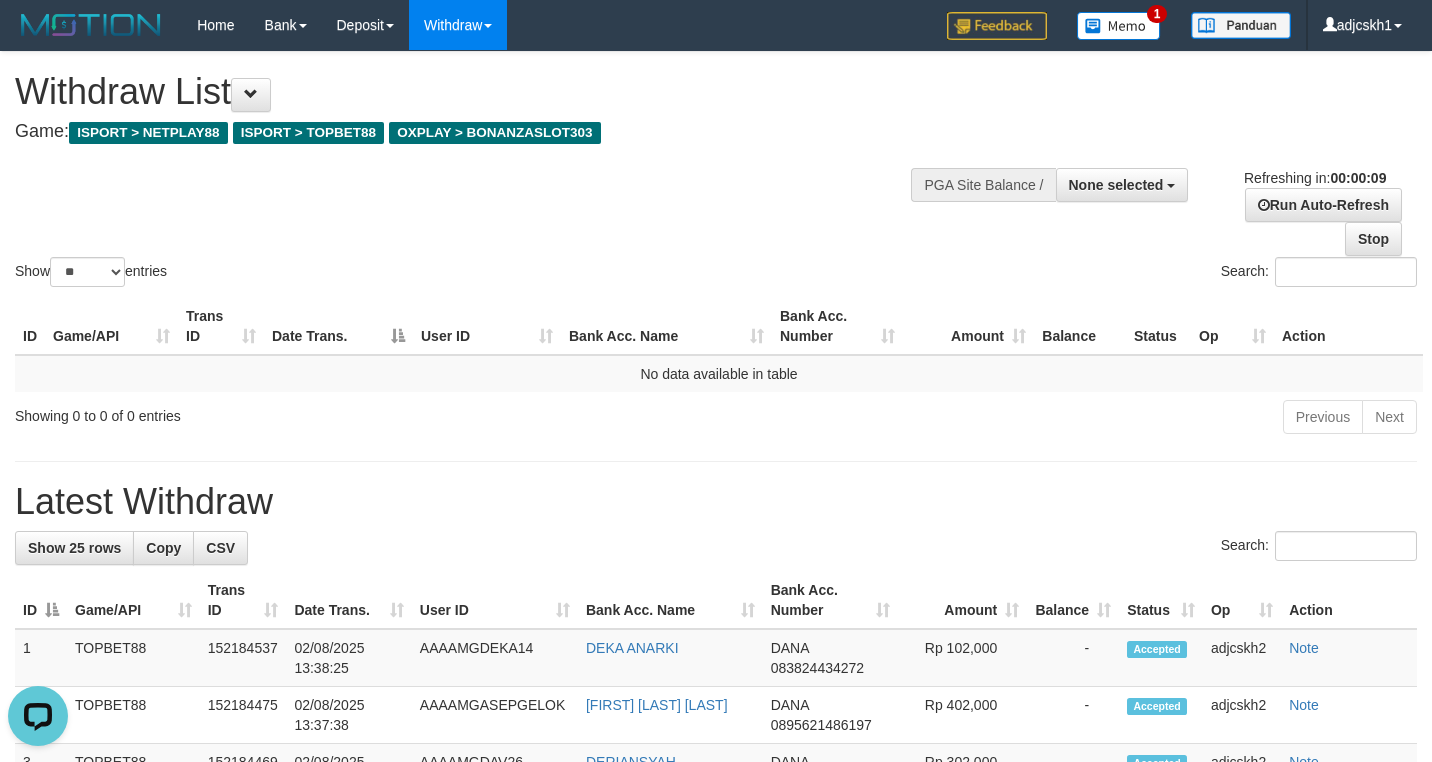 scroll, scrollTop: 0, scrollLeft: 0, axis: both 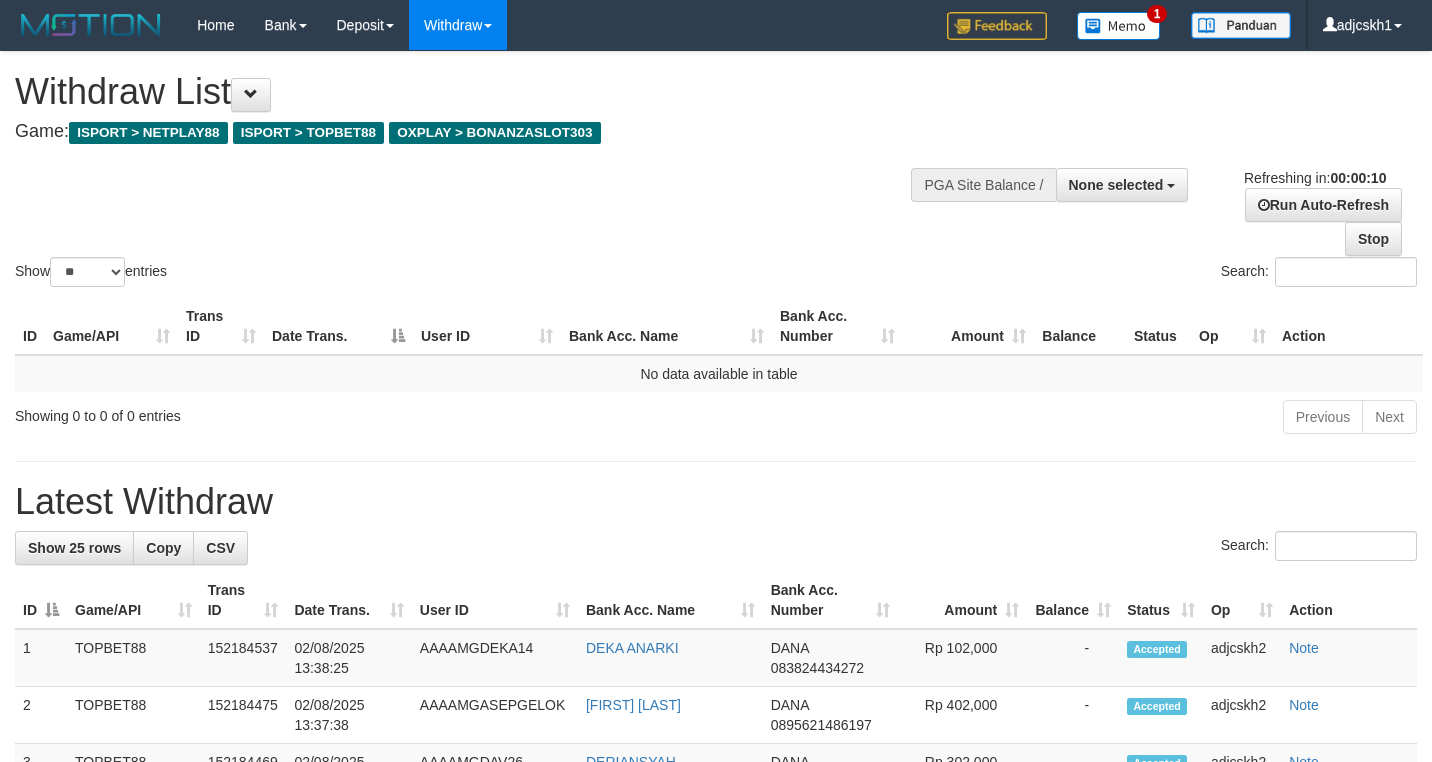 select 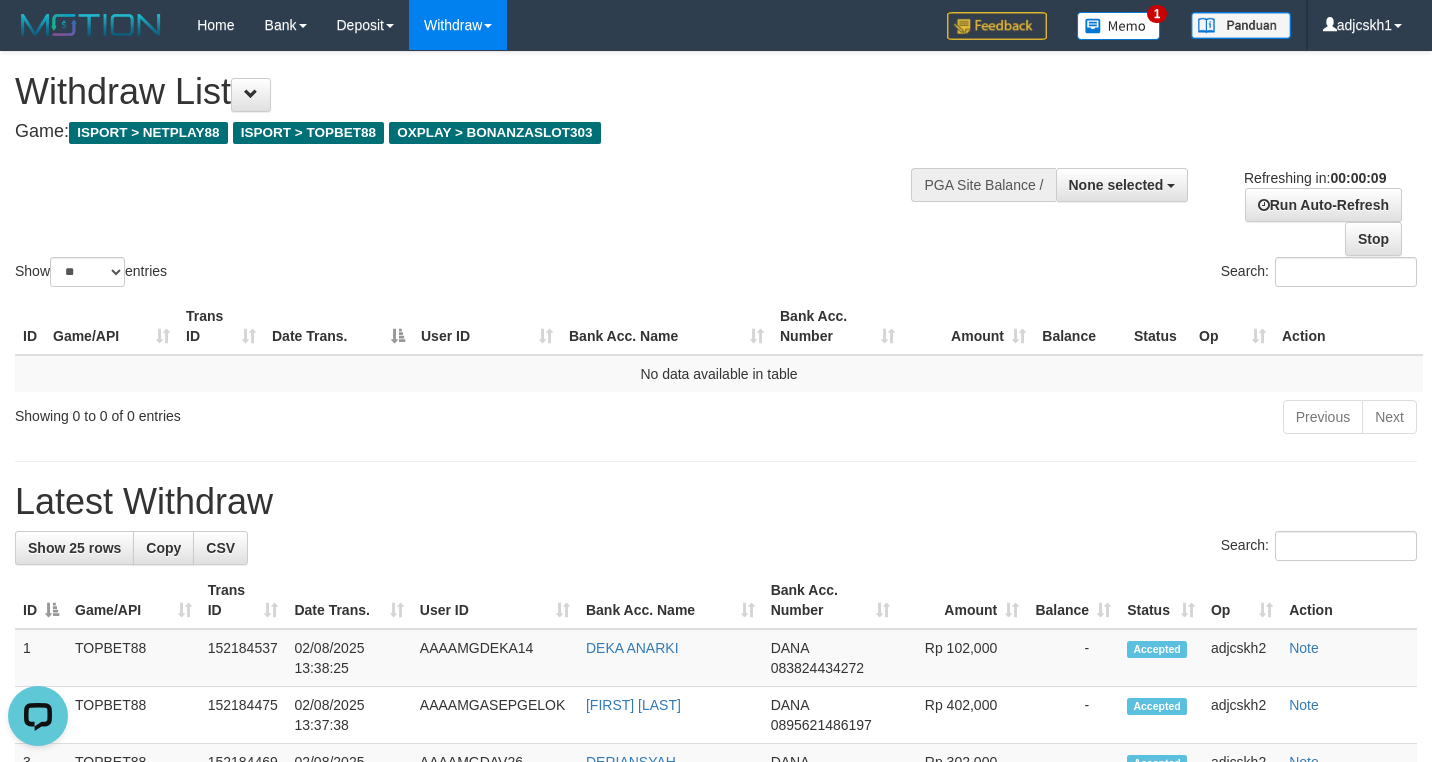 scroll, scrollTop: 0, scrollLeft: 0, axis: both 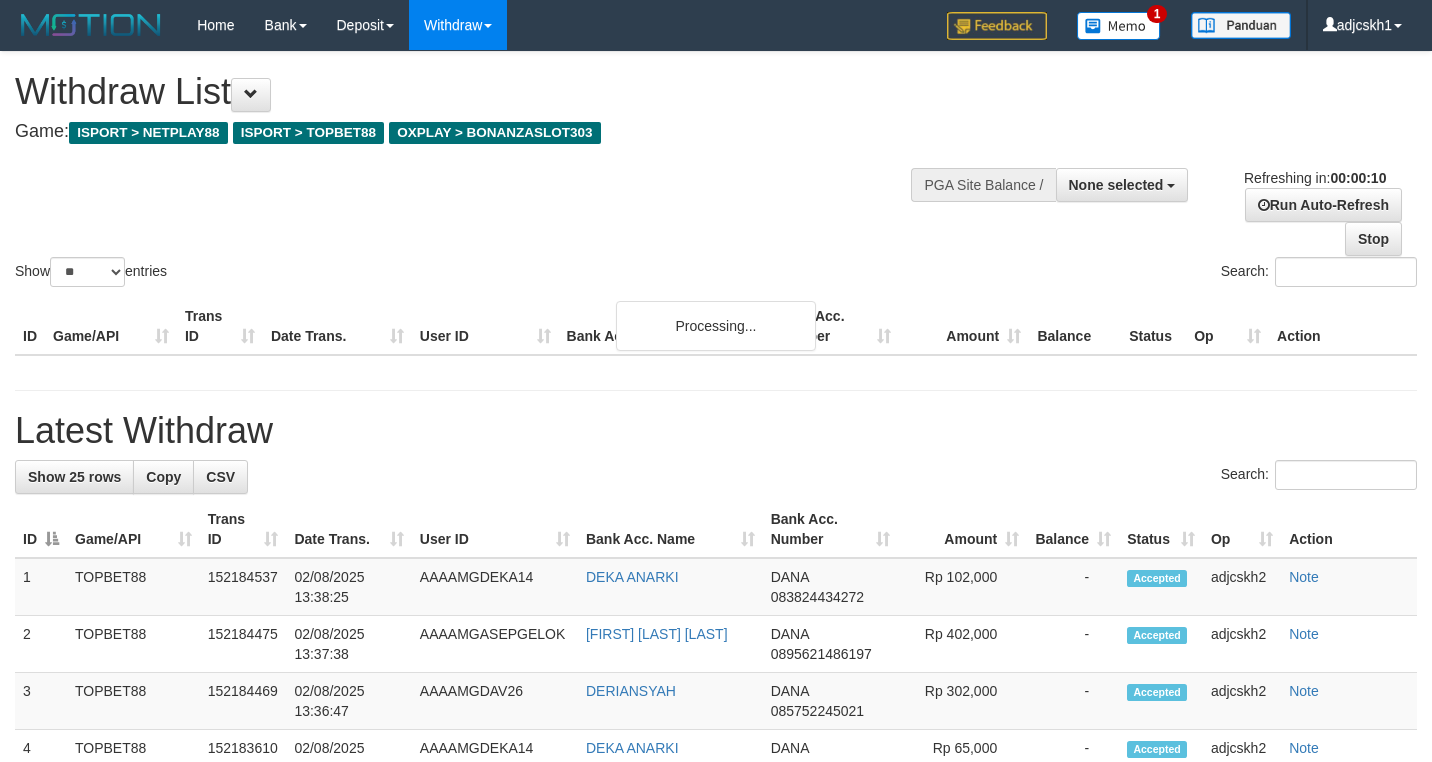 select 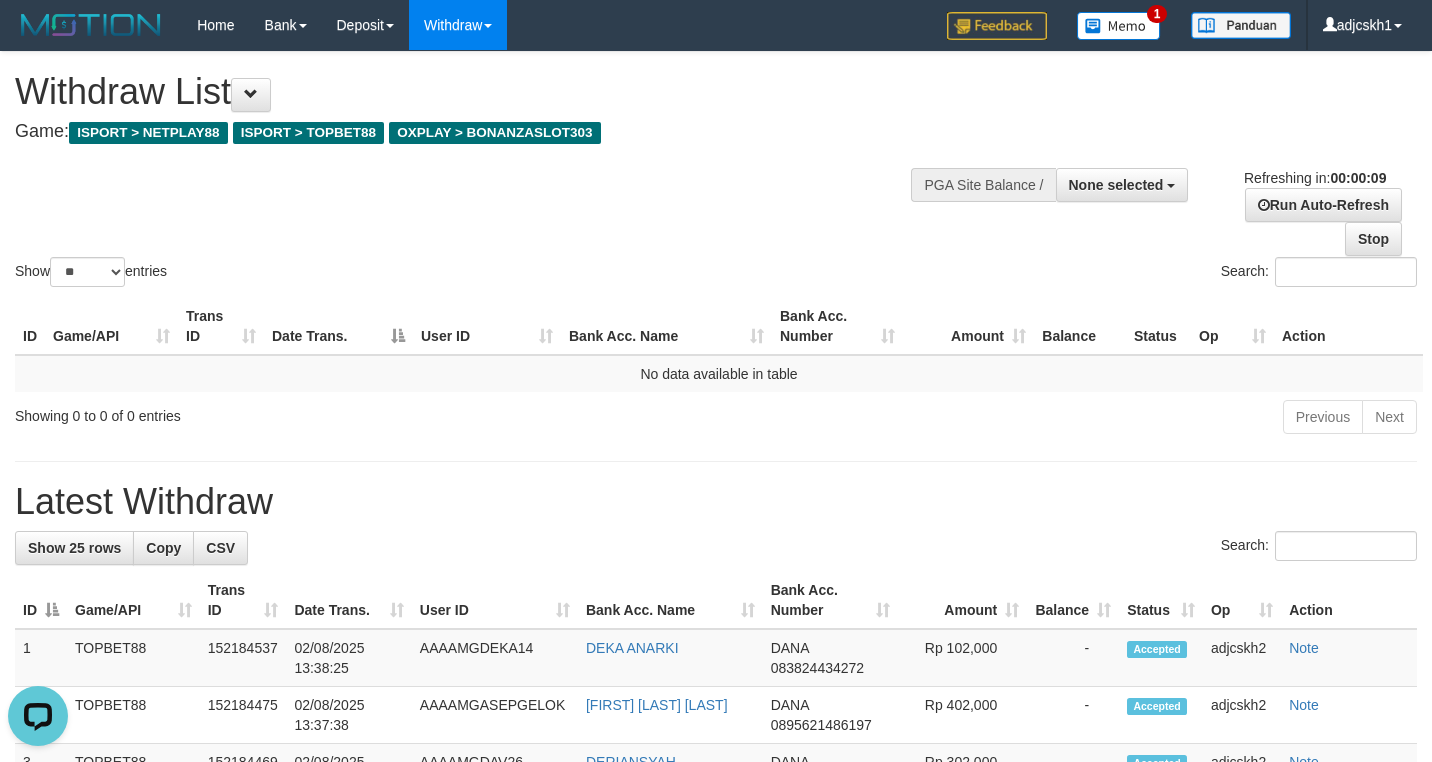 scroll, scrollTop: 0, scrollLeft: 0, axis: both 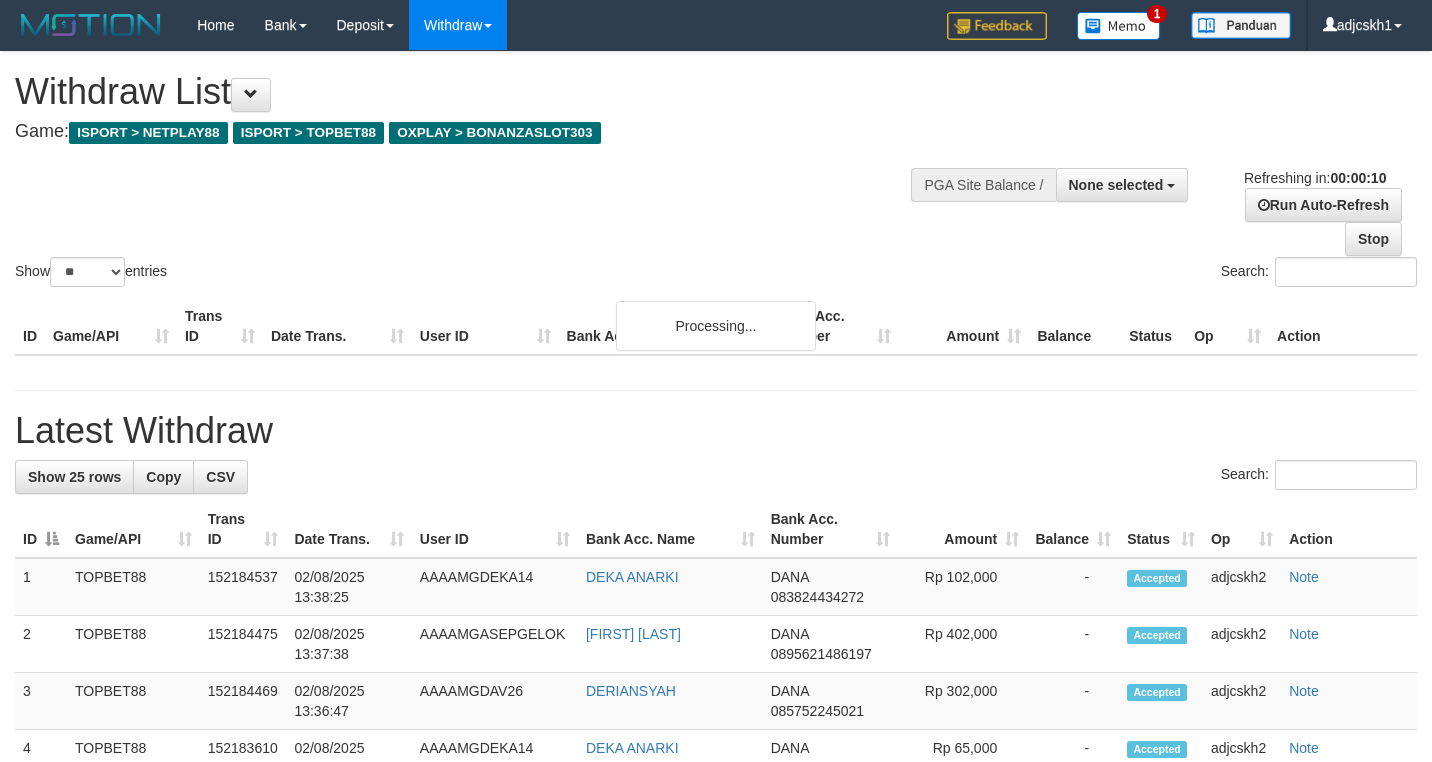 select 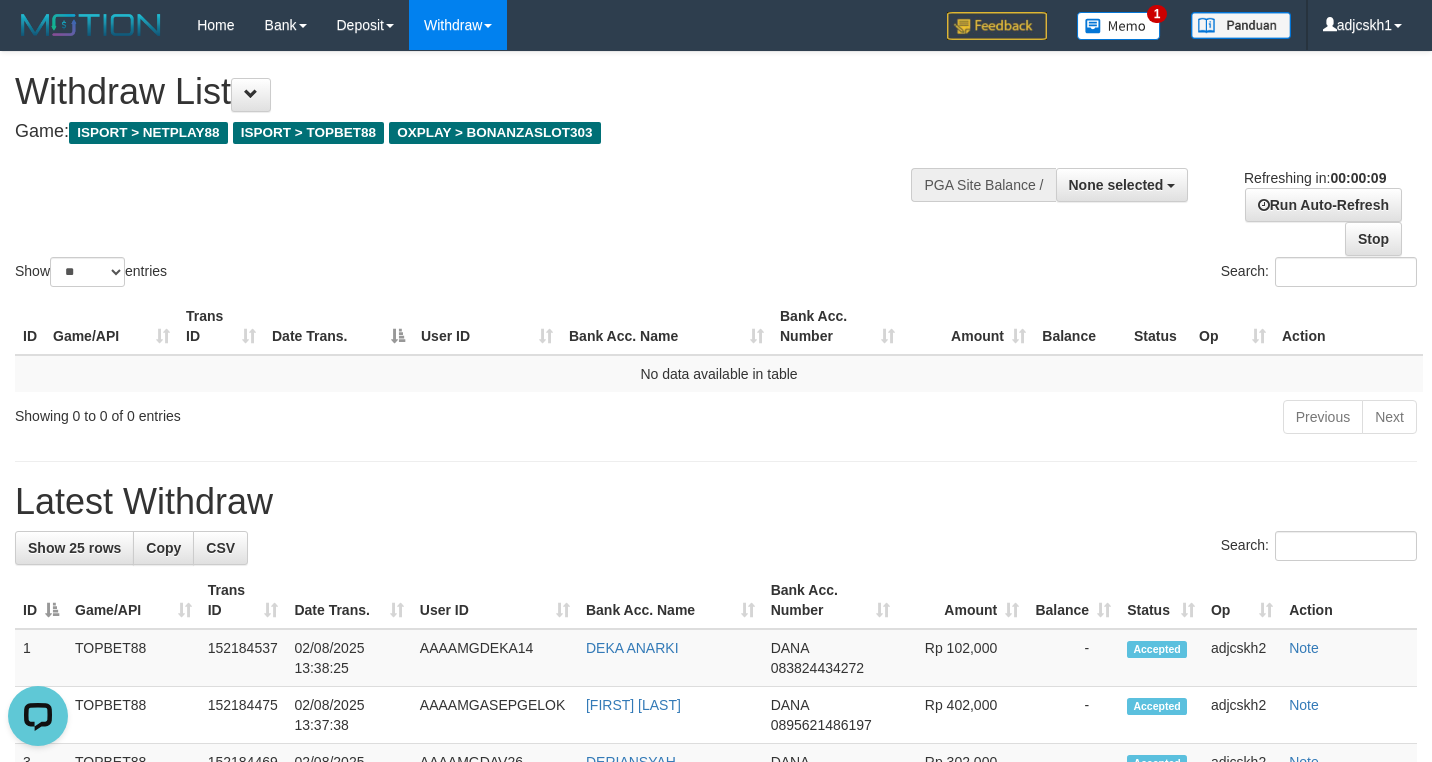 scroll, scrollTop: 0, scrollLeft: 0, axis: both 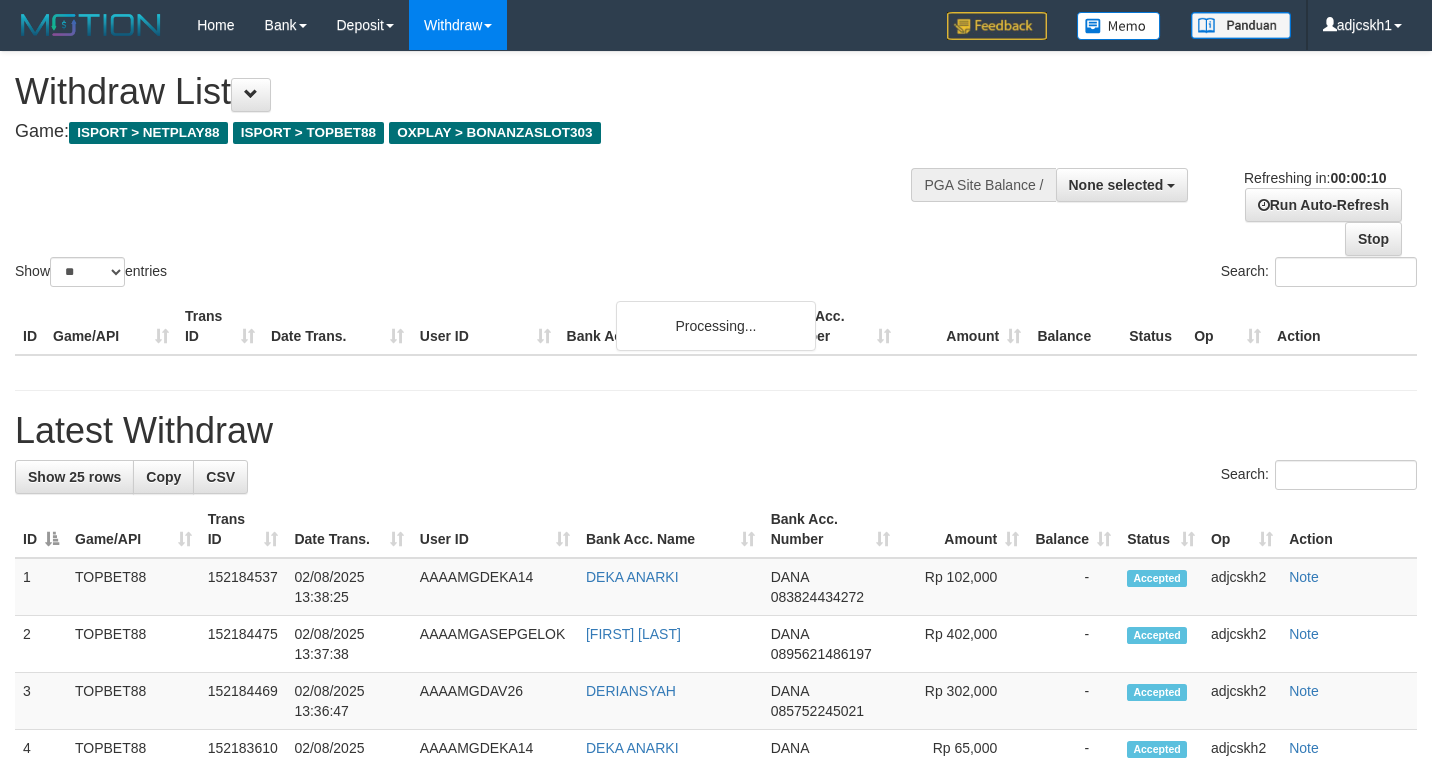 select 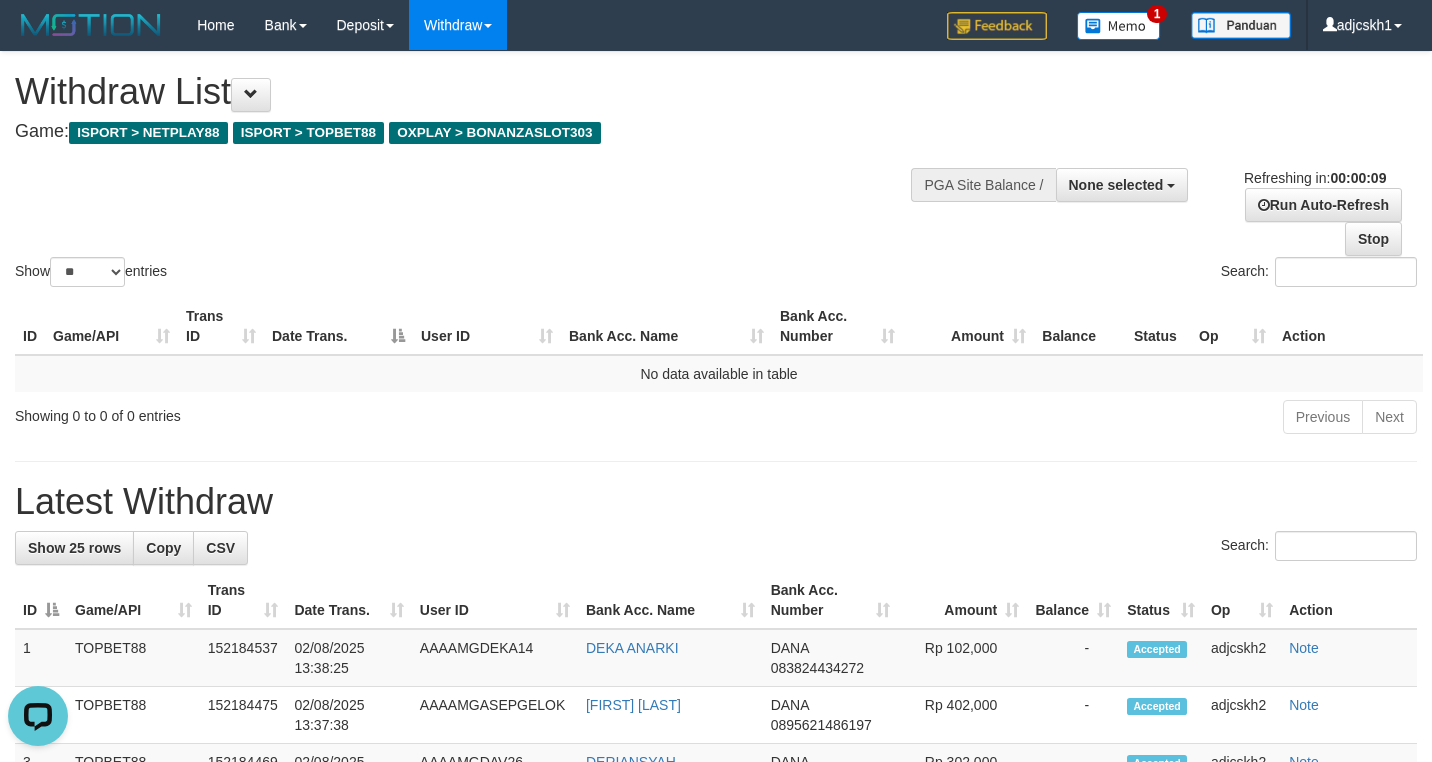 scroll, scrollTop: 0, scrollLeft: 0, axis: both 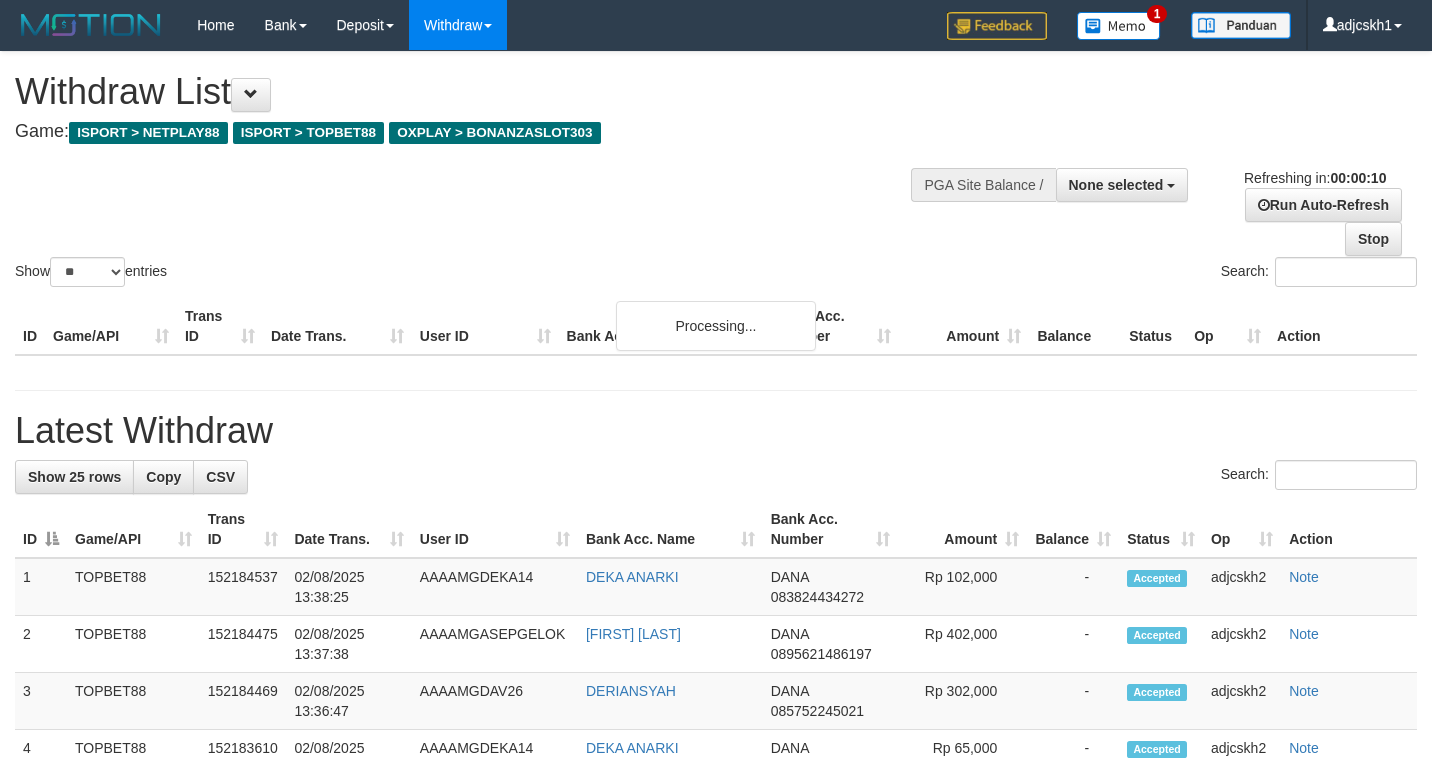 select 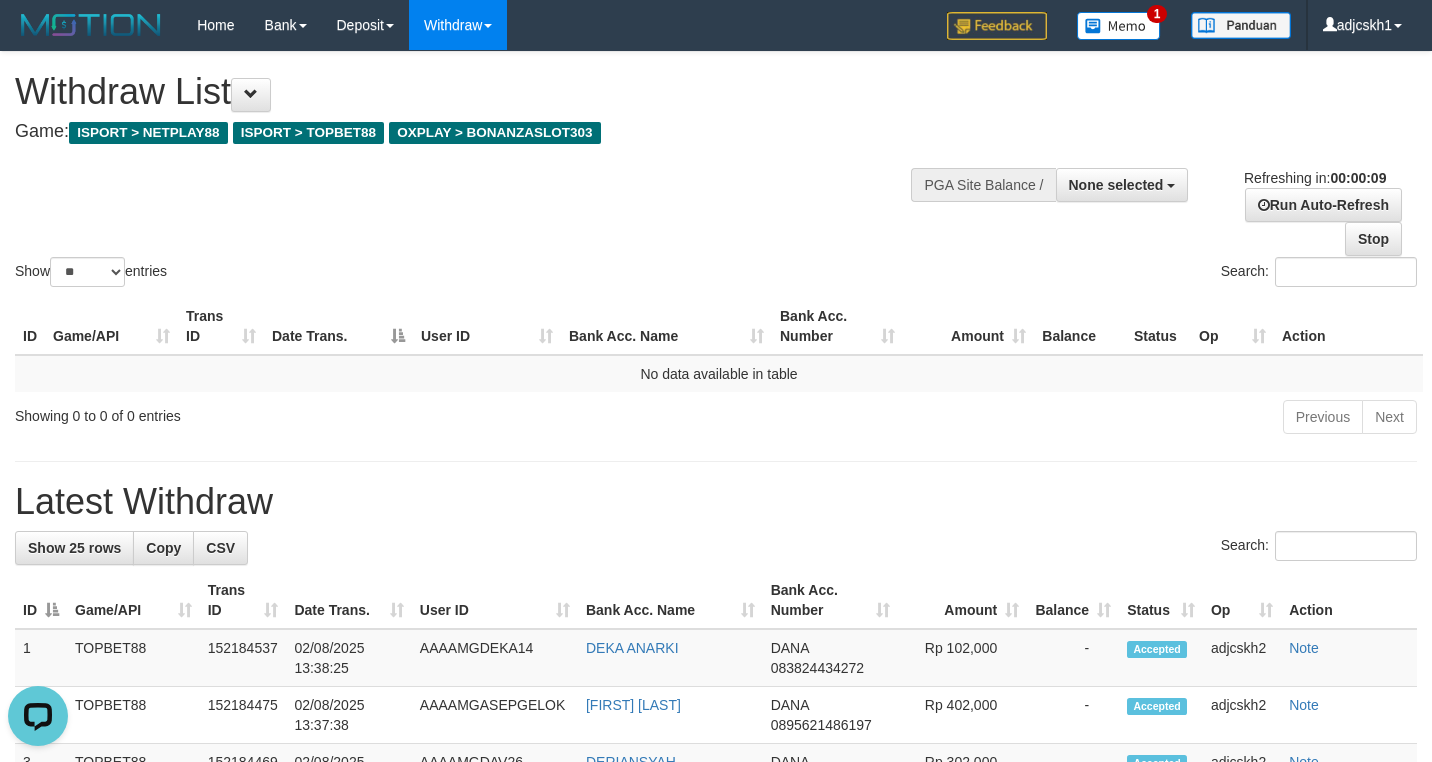 scroll, scrollTop: 0, scrollLeft: 0, axis: both 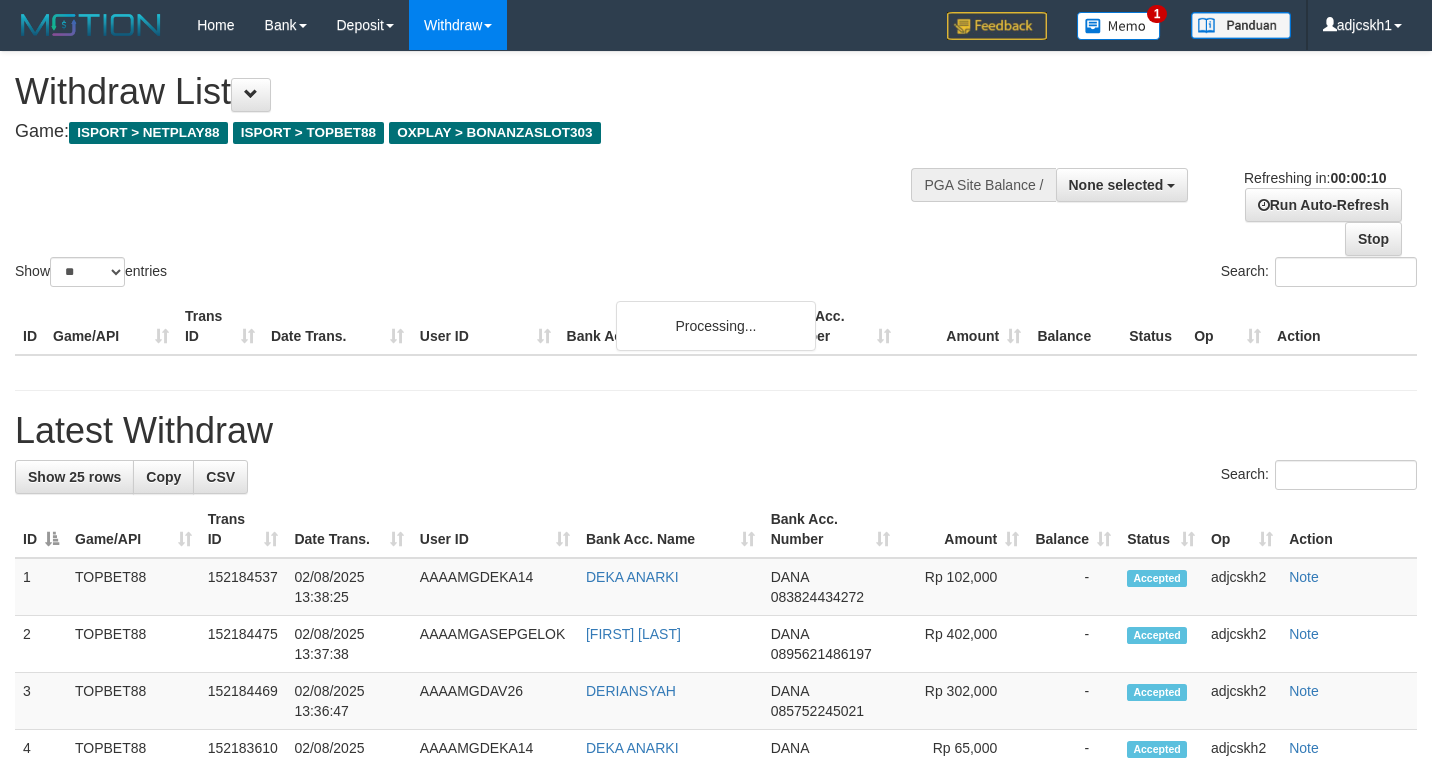select 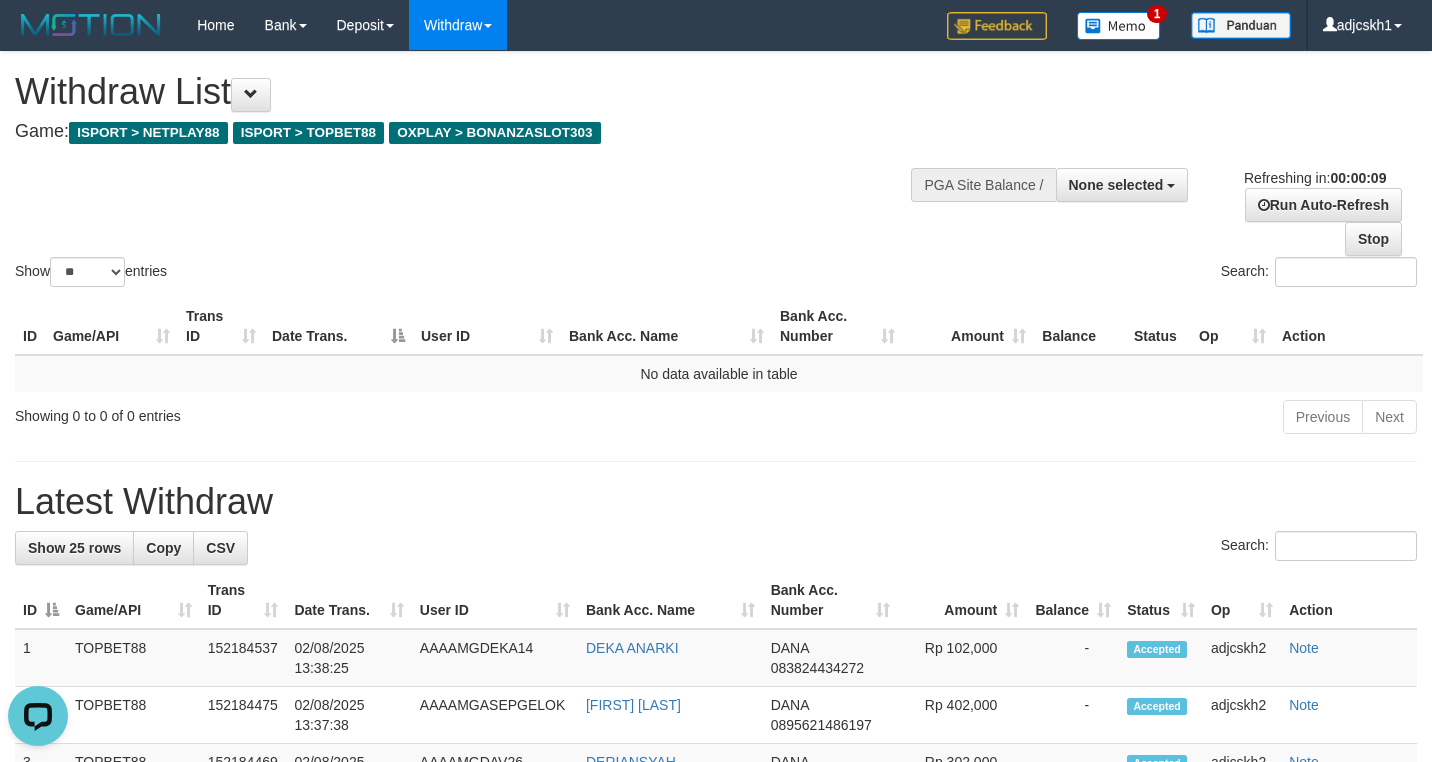 scroll, scrollTop: 0, scrollLeft: 0, axis: both 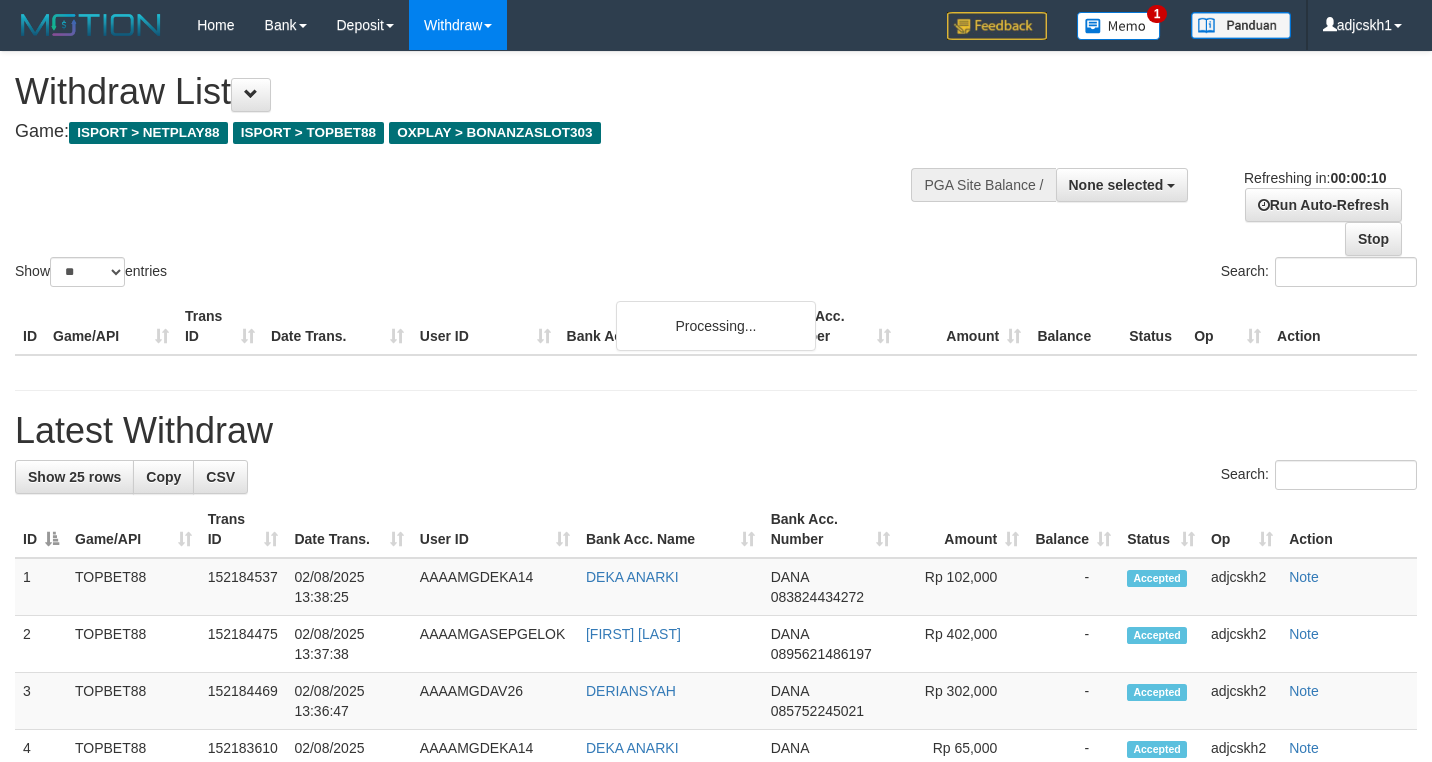 select 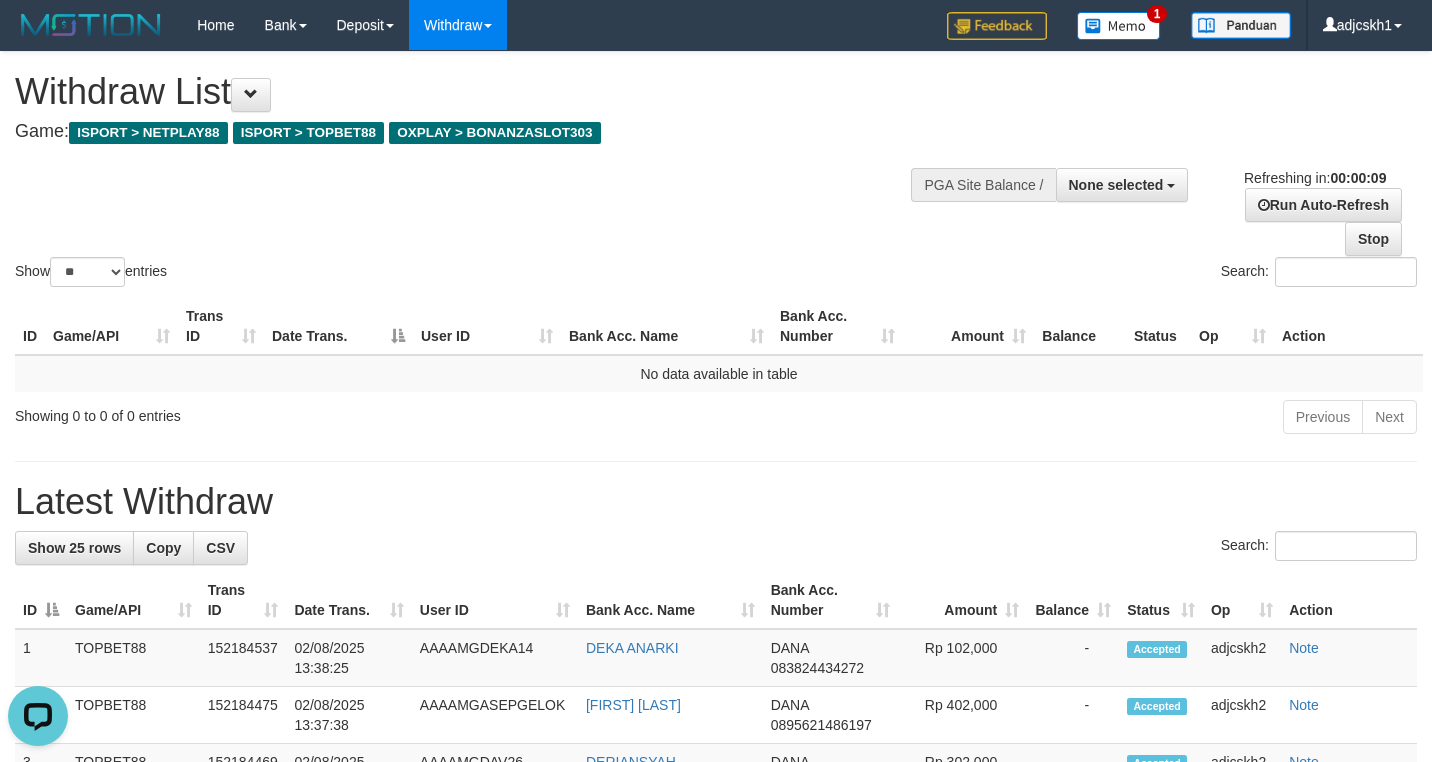 scroll, scrollTop: 0, scrollLeft: 0, axis: both 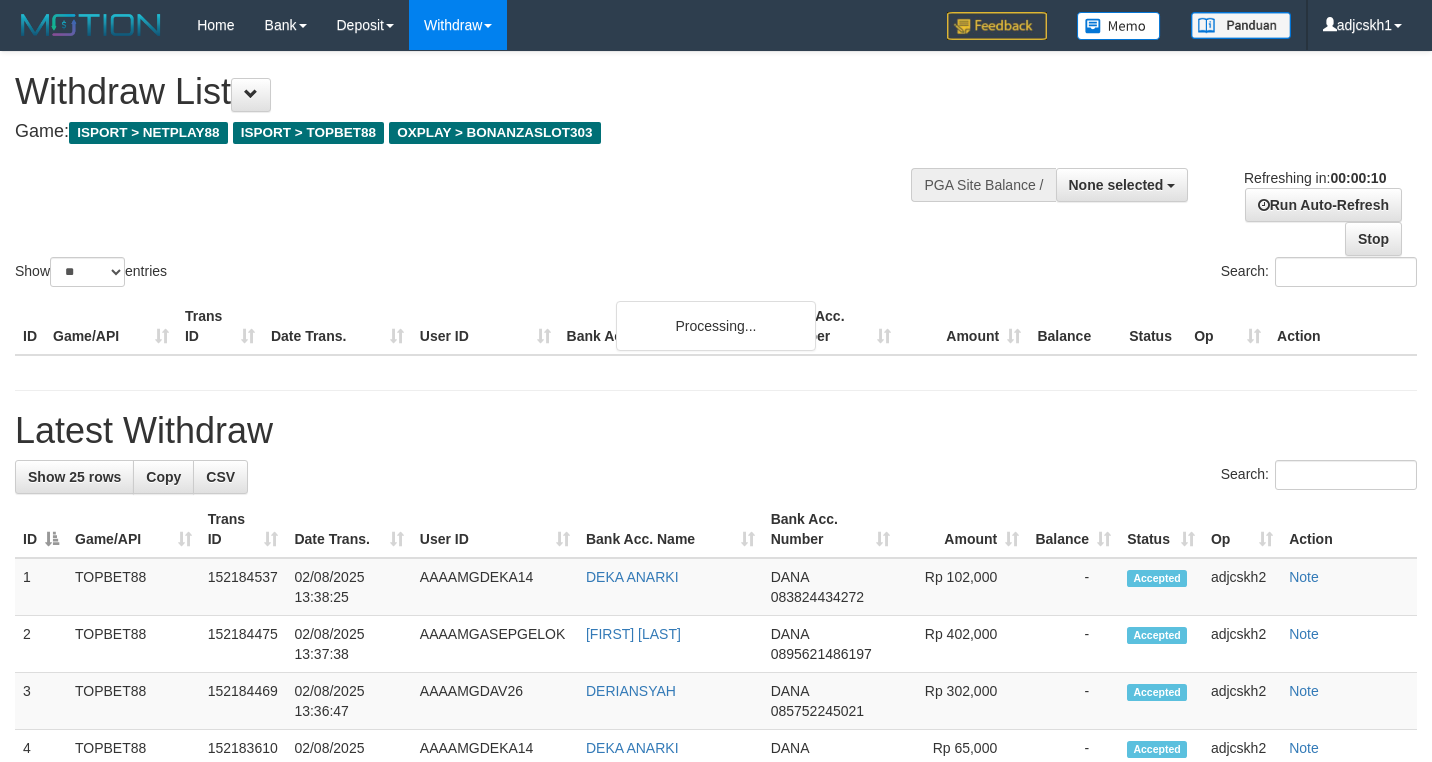 select 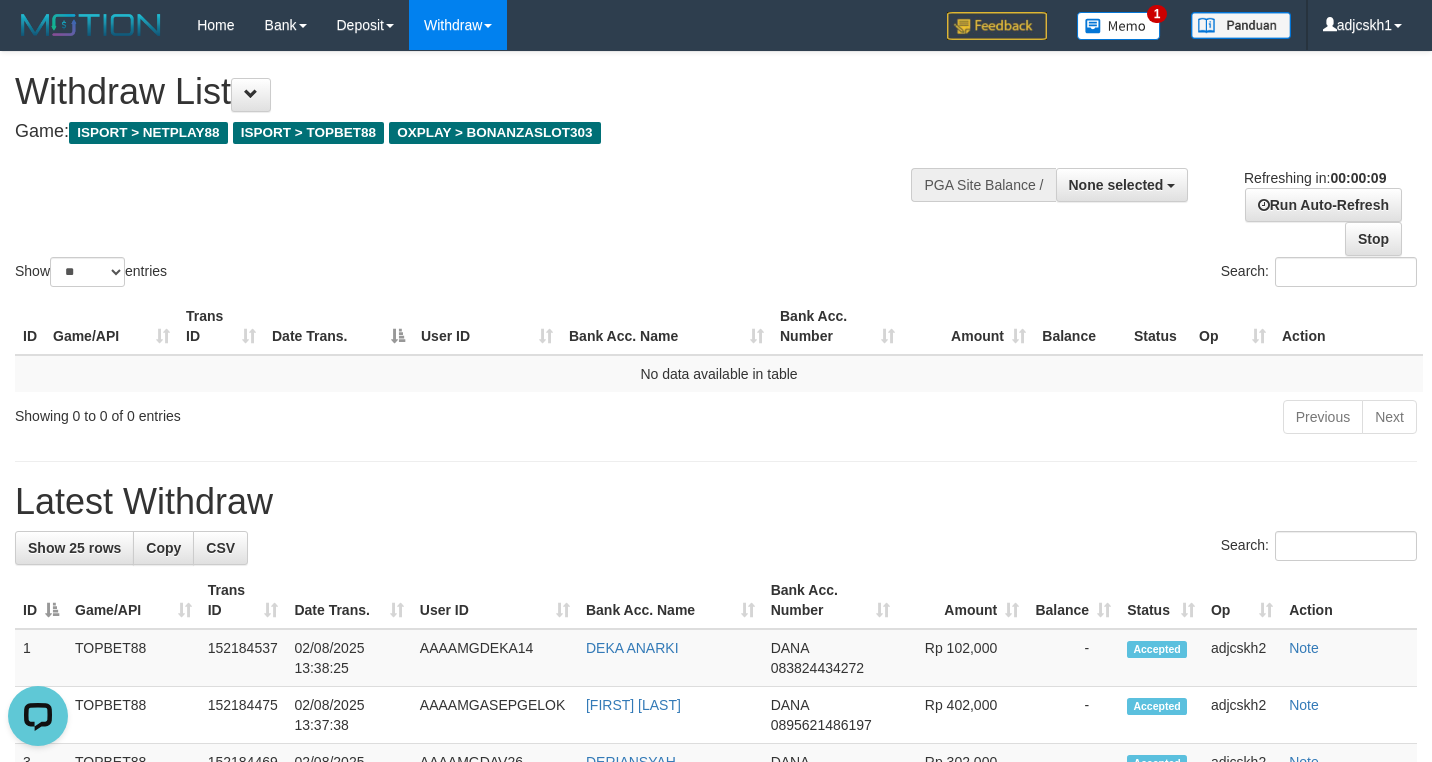 scroll, scrollTop: 0, scrollLeft: 0, axis: both 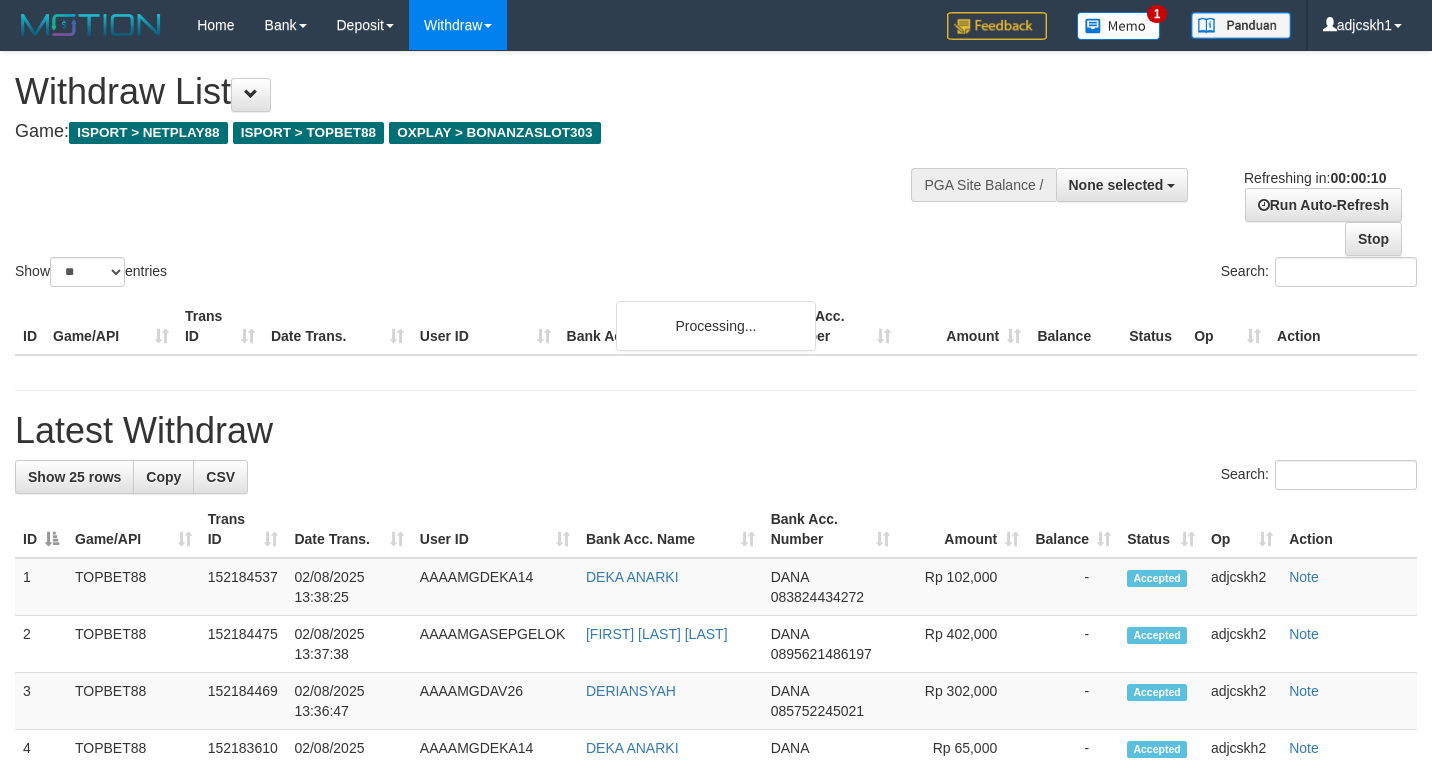 select 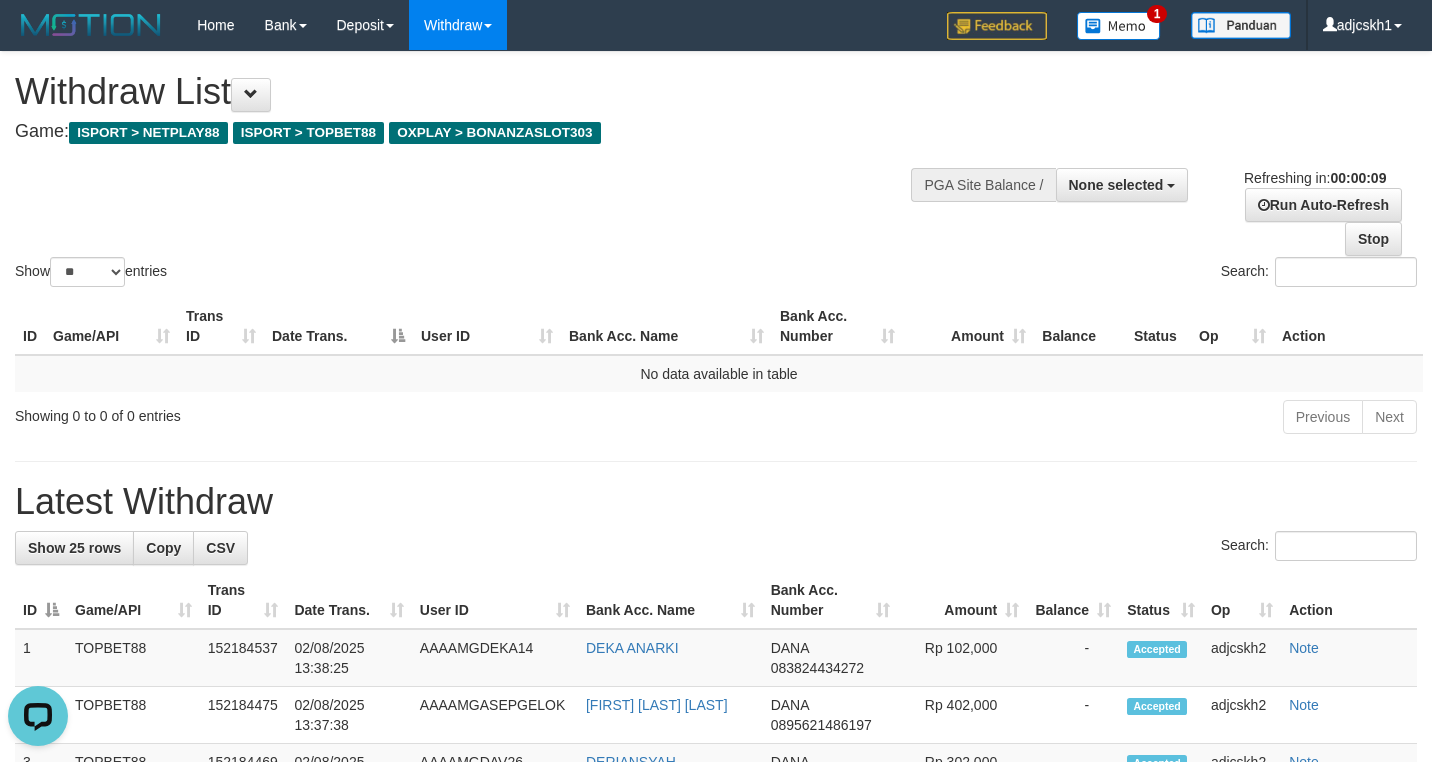 scroll, scrollTop: 0, scrollLeft: 0, axis: both 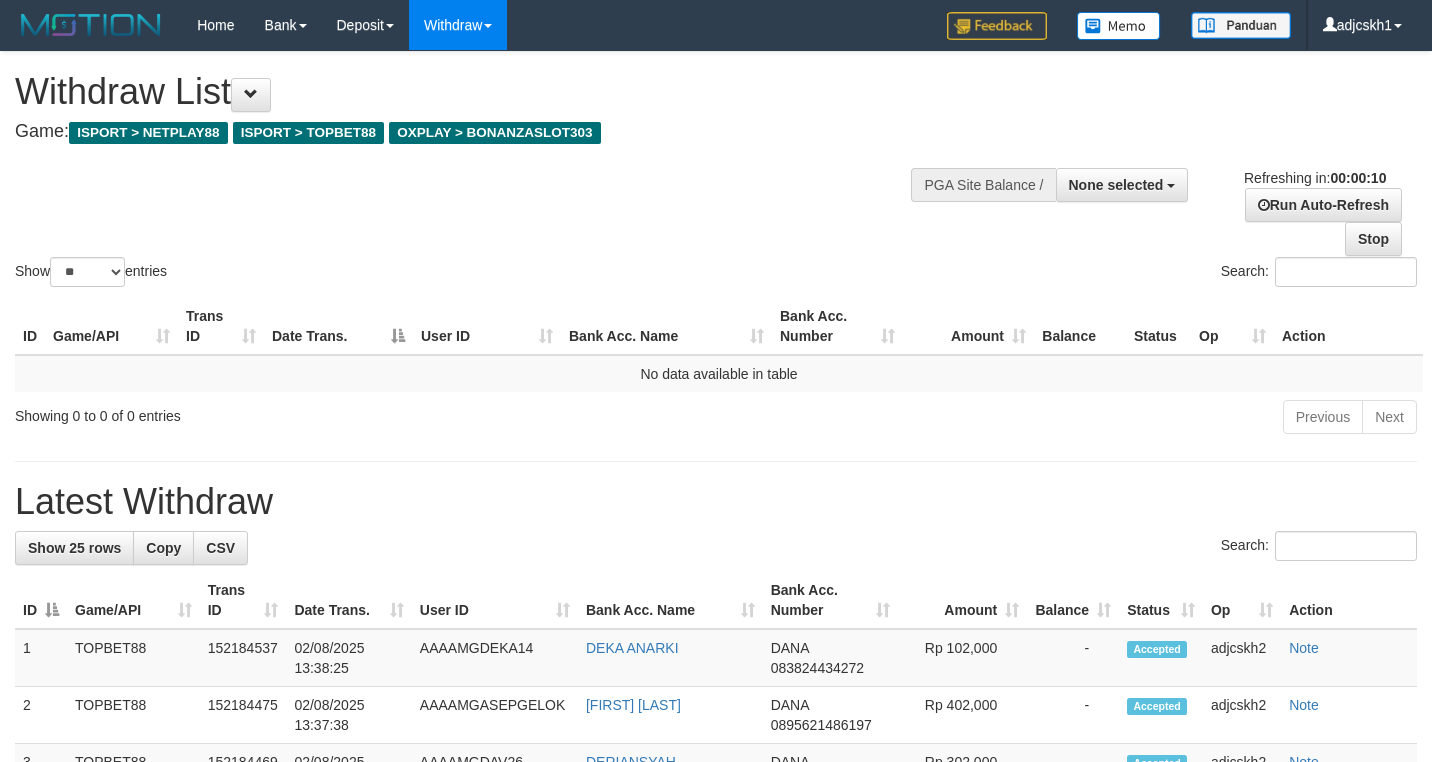 select 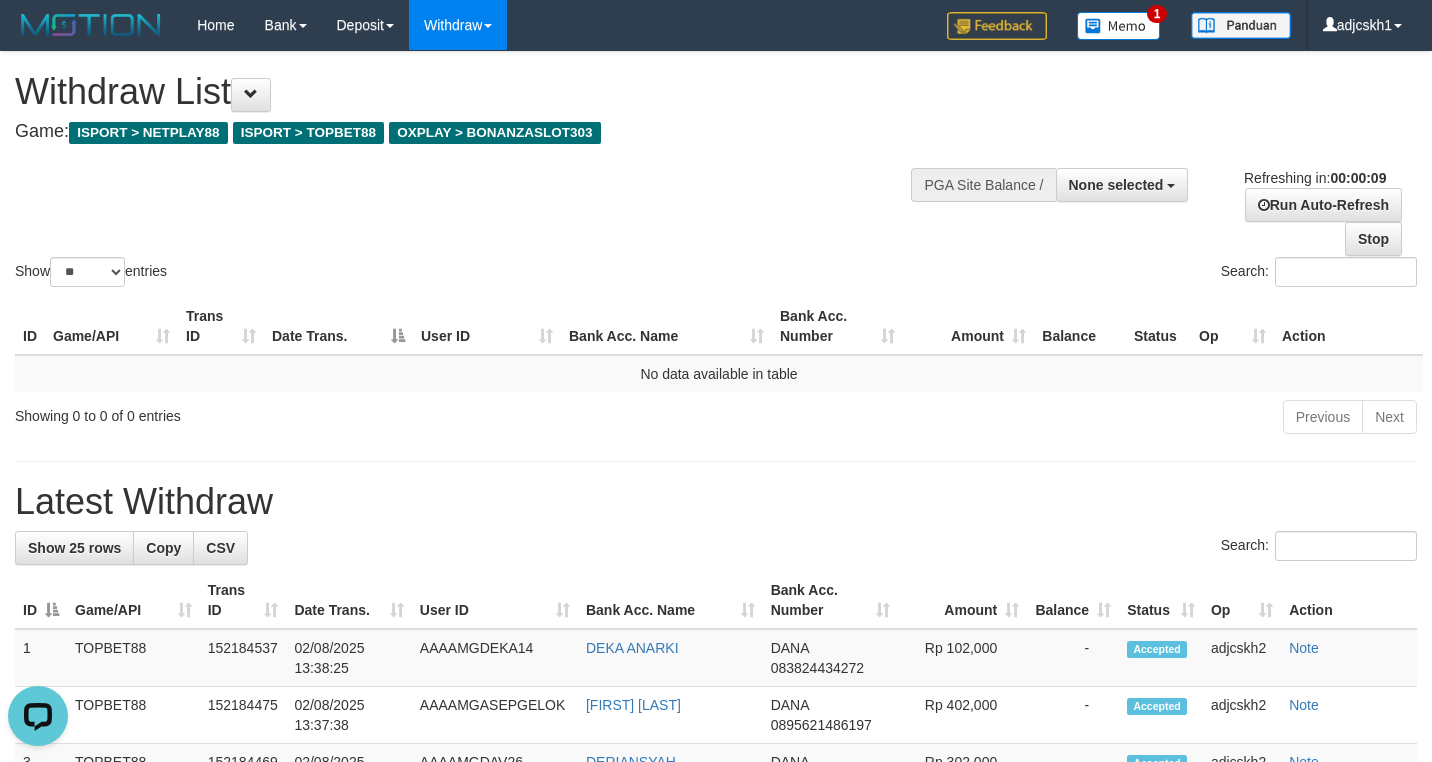 scroll, scrollTop: 0, scrollLeft: 0, axis: both 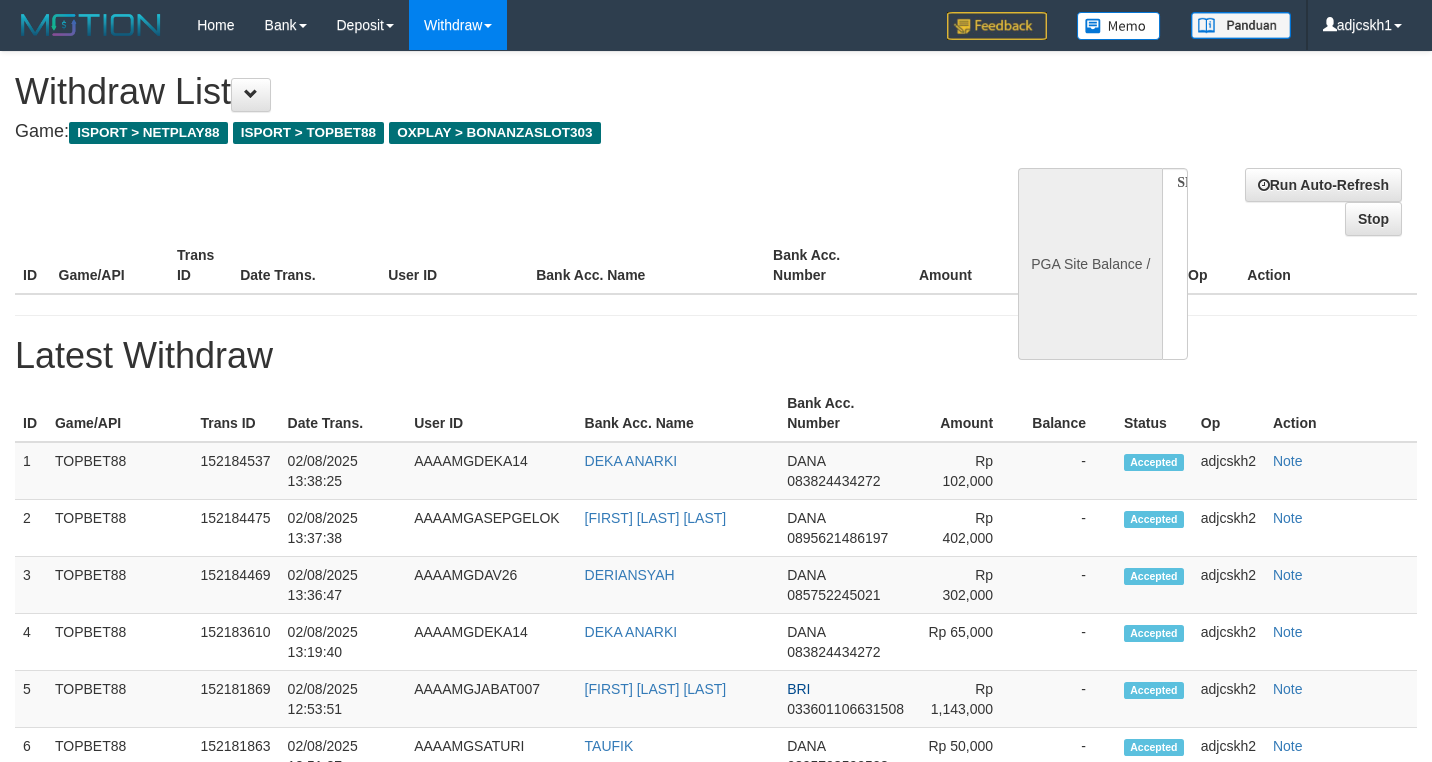 select 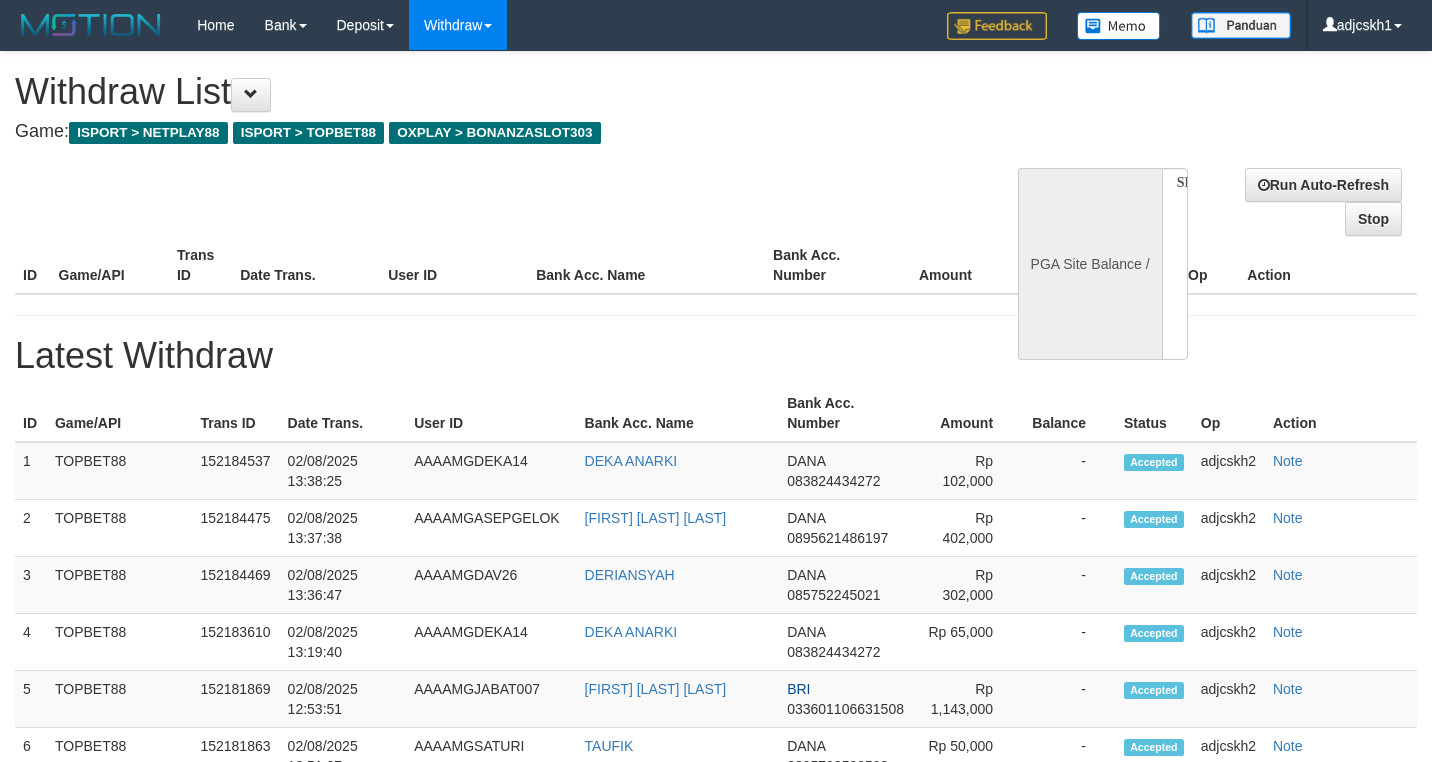 scroll, scrollTop: 0, scrollLeft: 0, axis: both 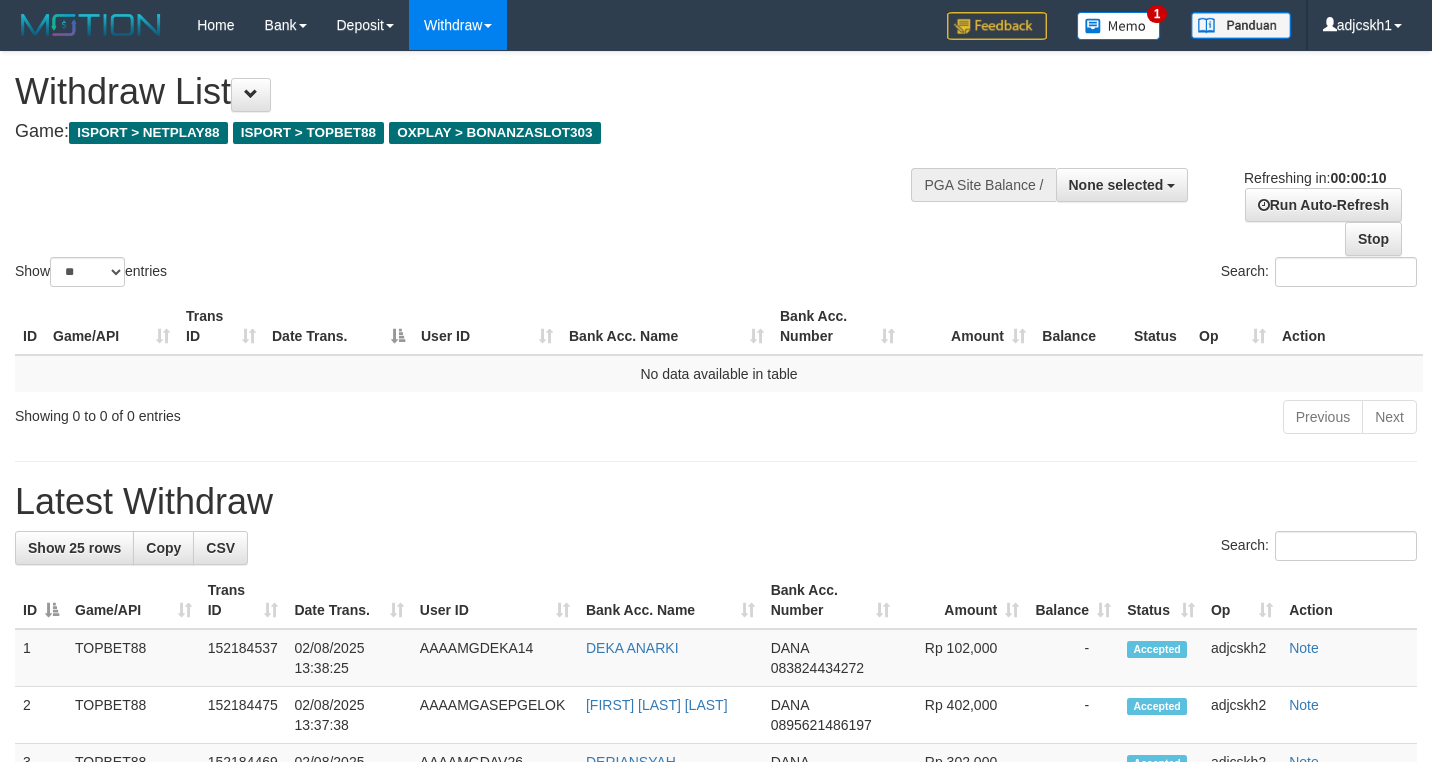 select 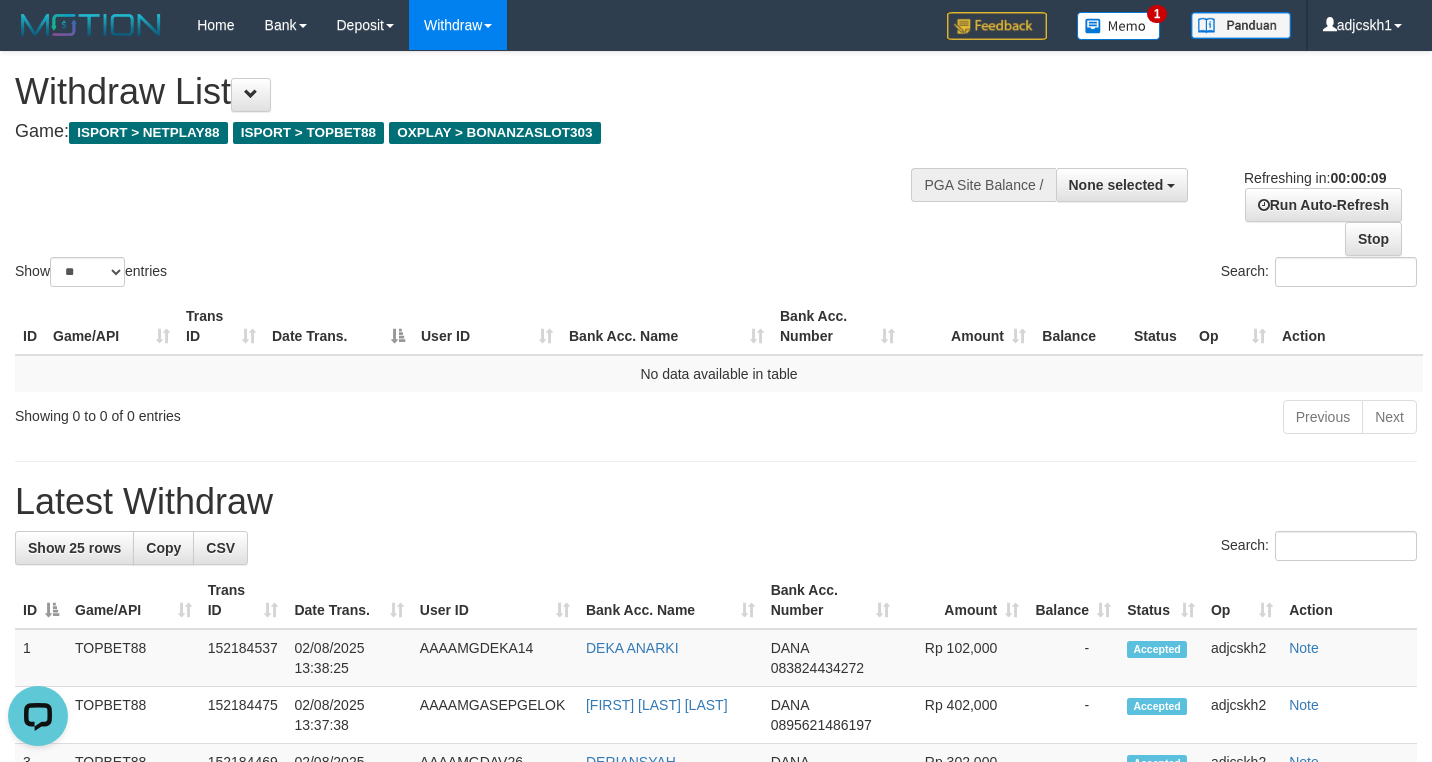 scroll, scrollTop: 0, scrollLeft: 0, axis: both 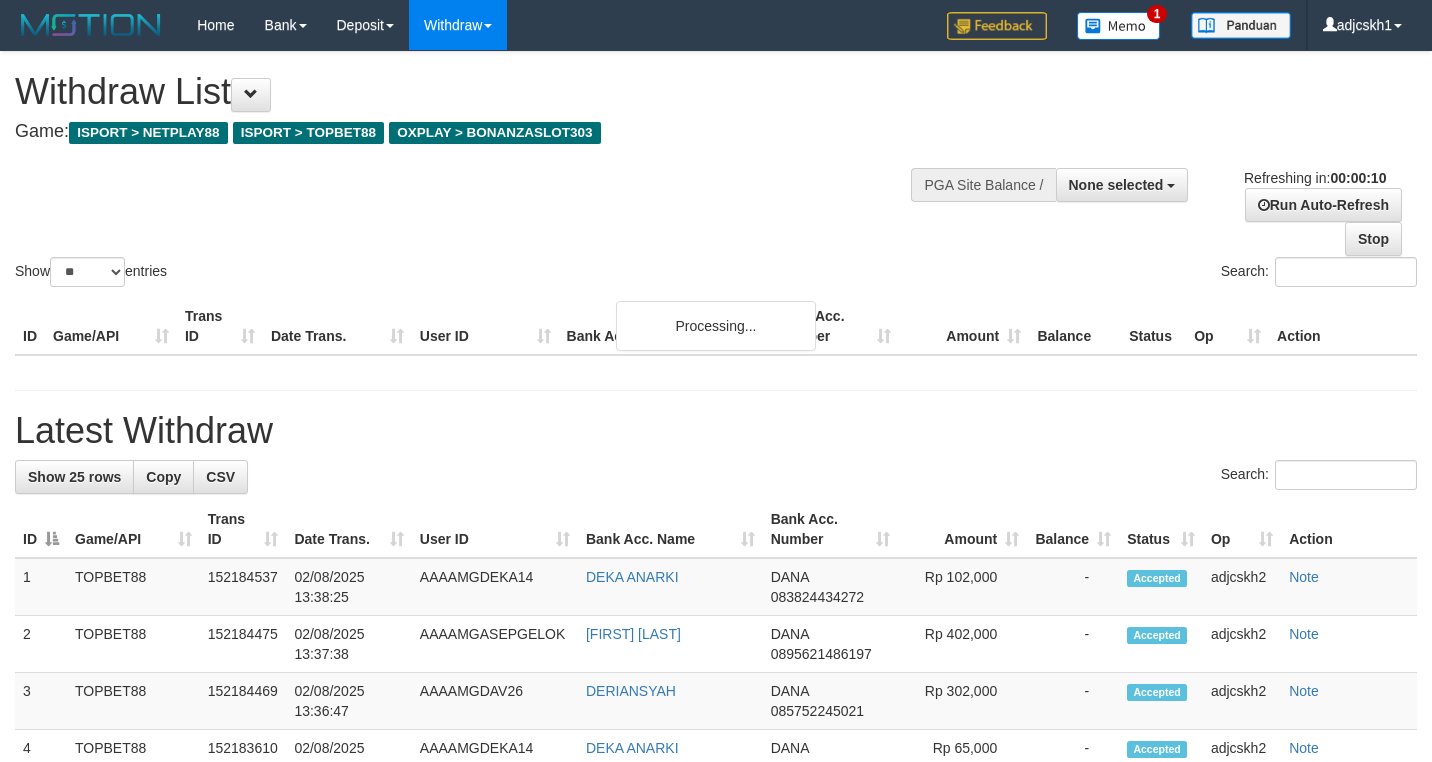 select 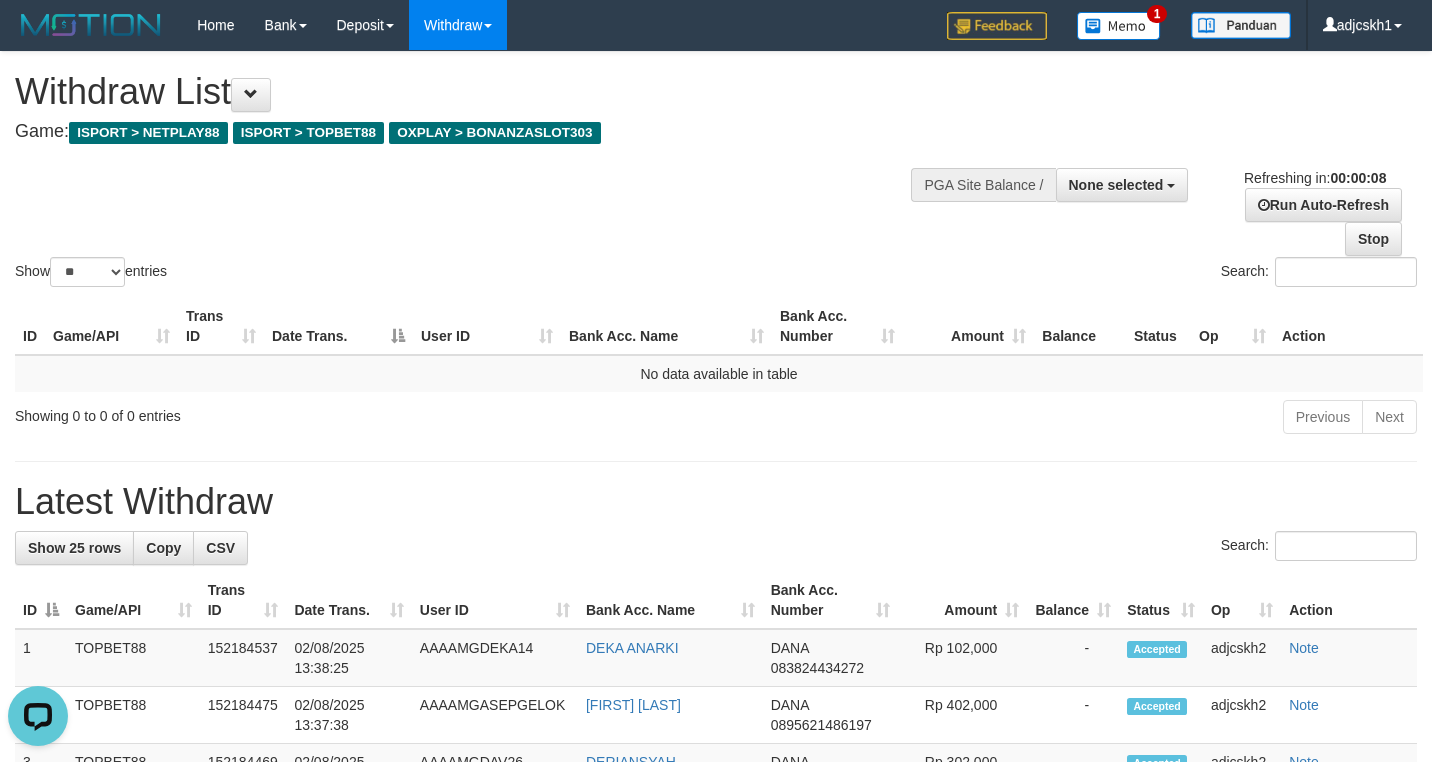 scroll, scrollTop: 0, scrollLeft: 0, axis: both 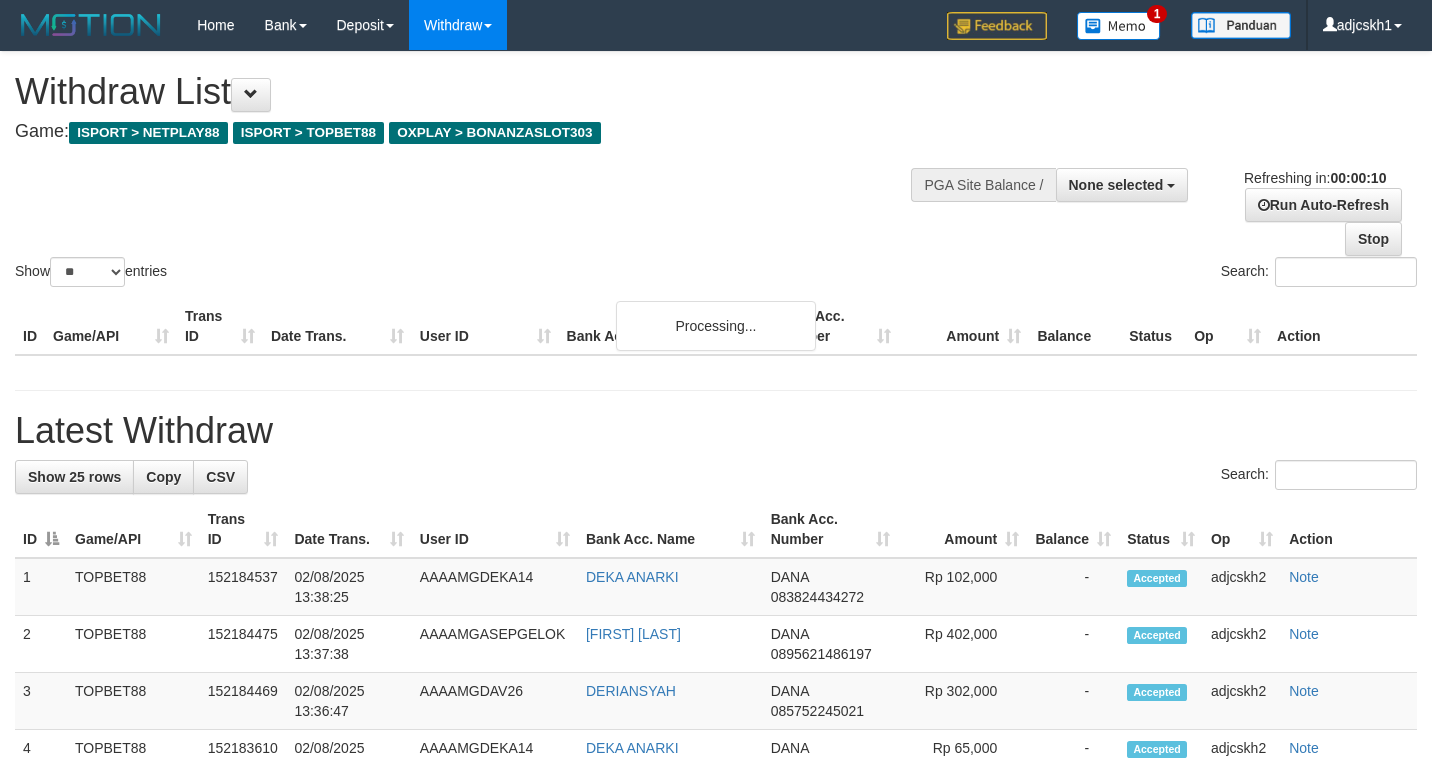 select 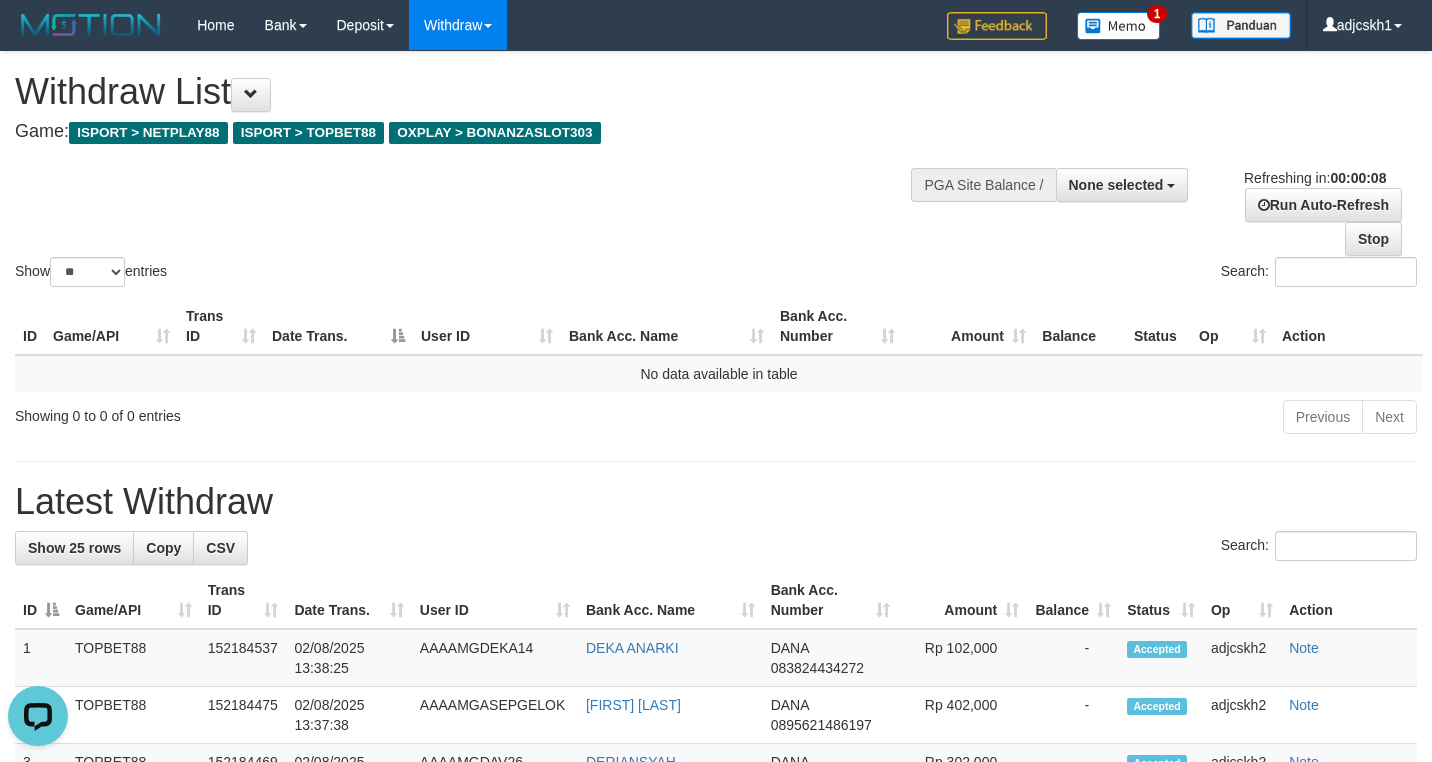 scroll, scrollTop: 0, scrollLeft: 0, axis: both 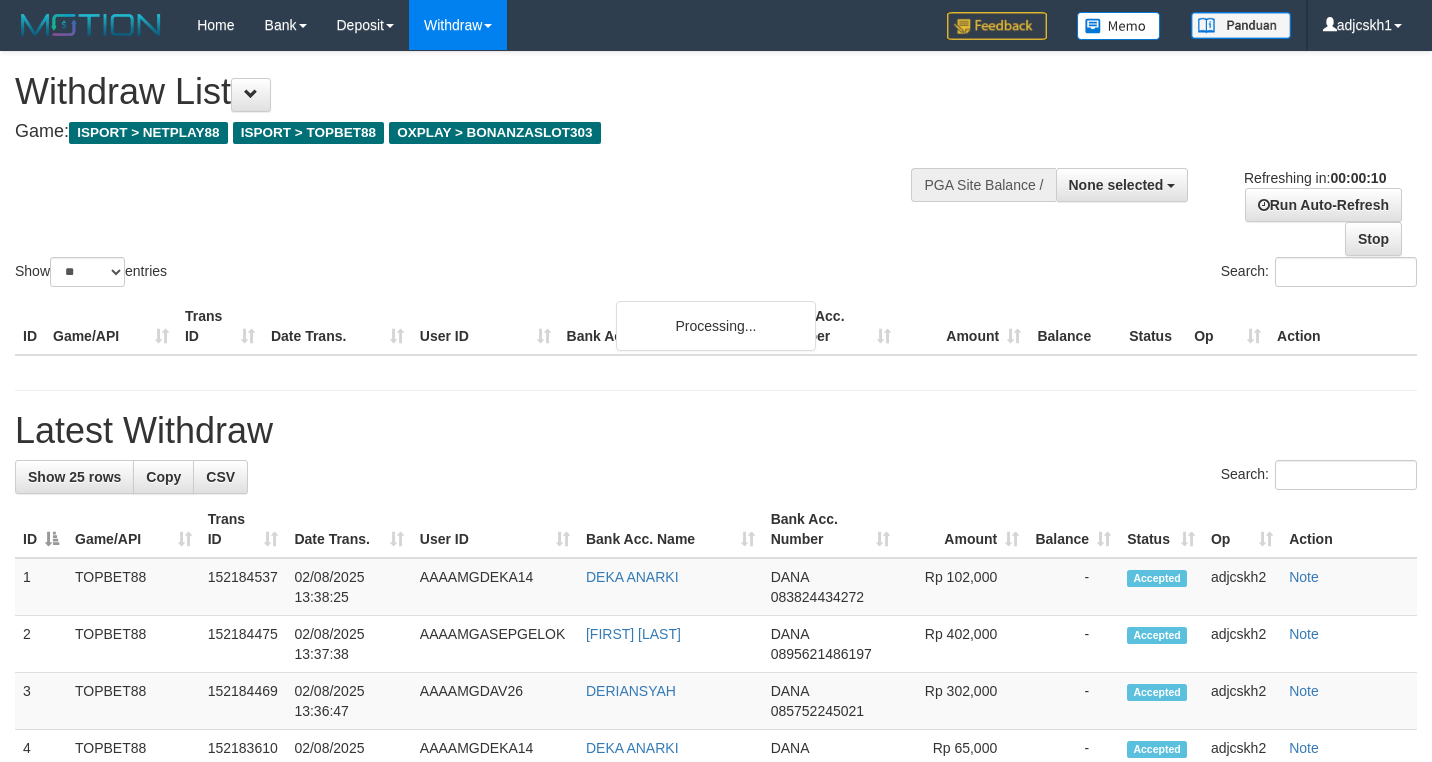 select 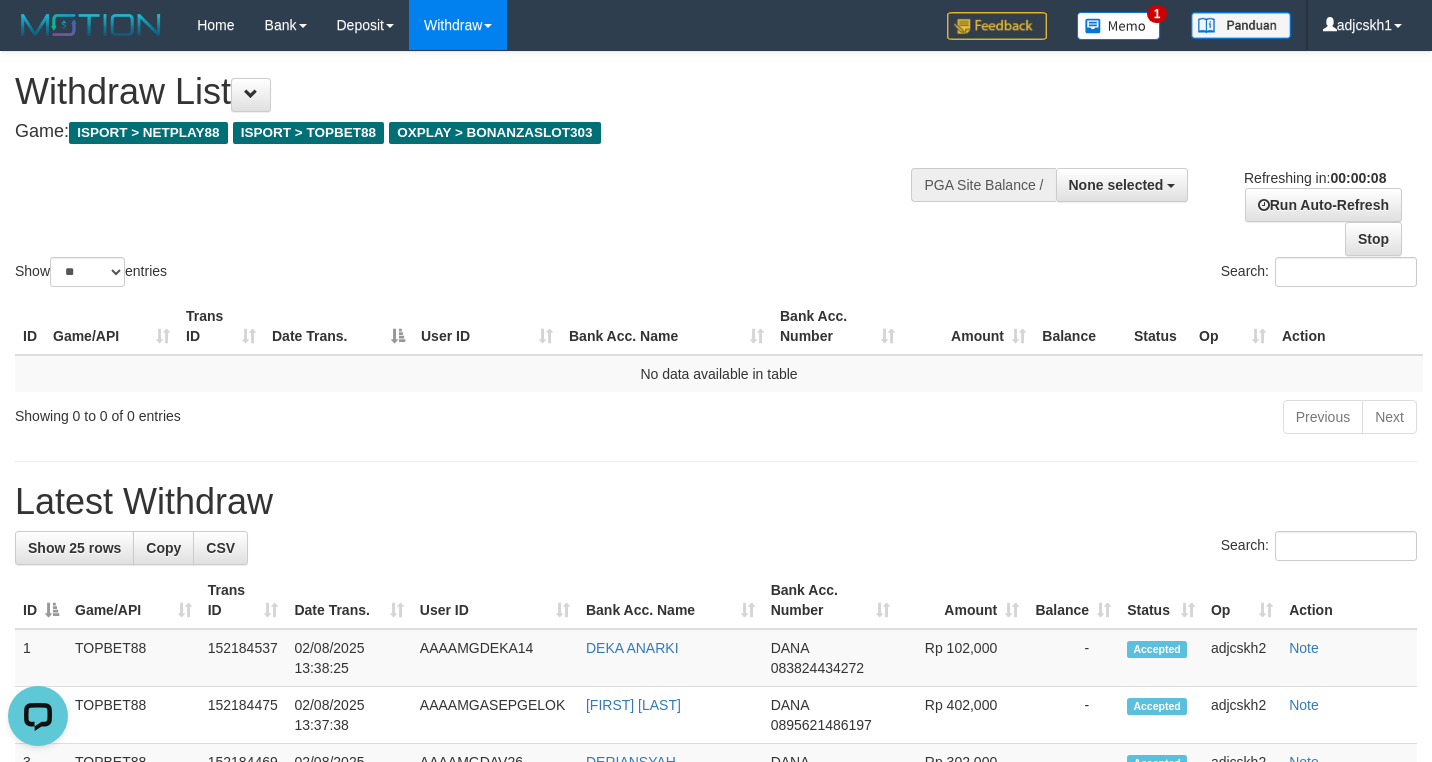 scroll, scrollTop: 0, scrollLeft: 0, axis: both 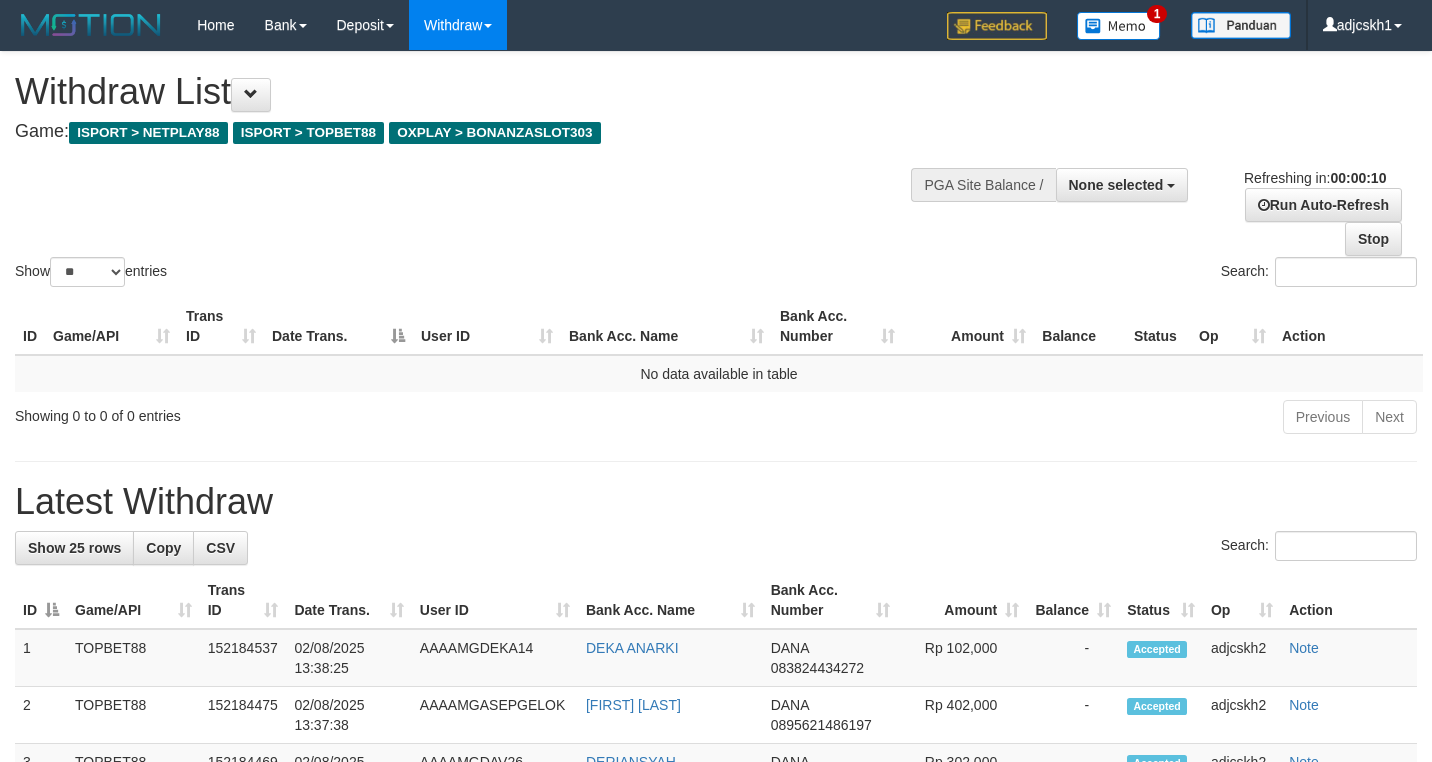 select 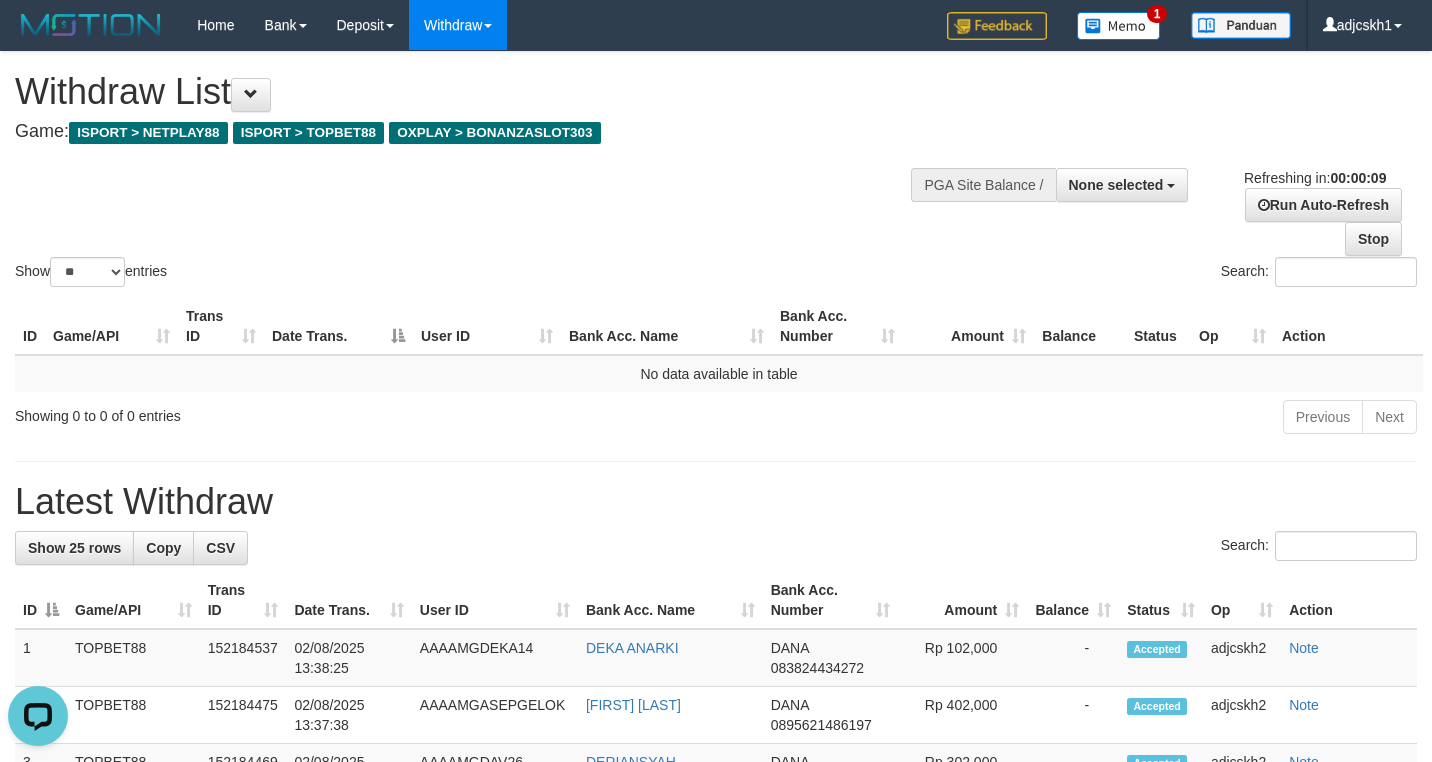 scroll, scrollTop: 0, scrollLeft: 0, axis: both 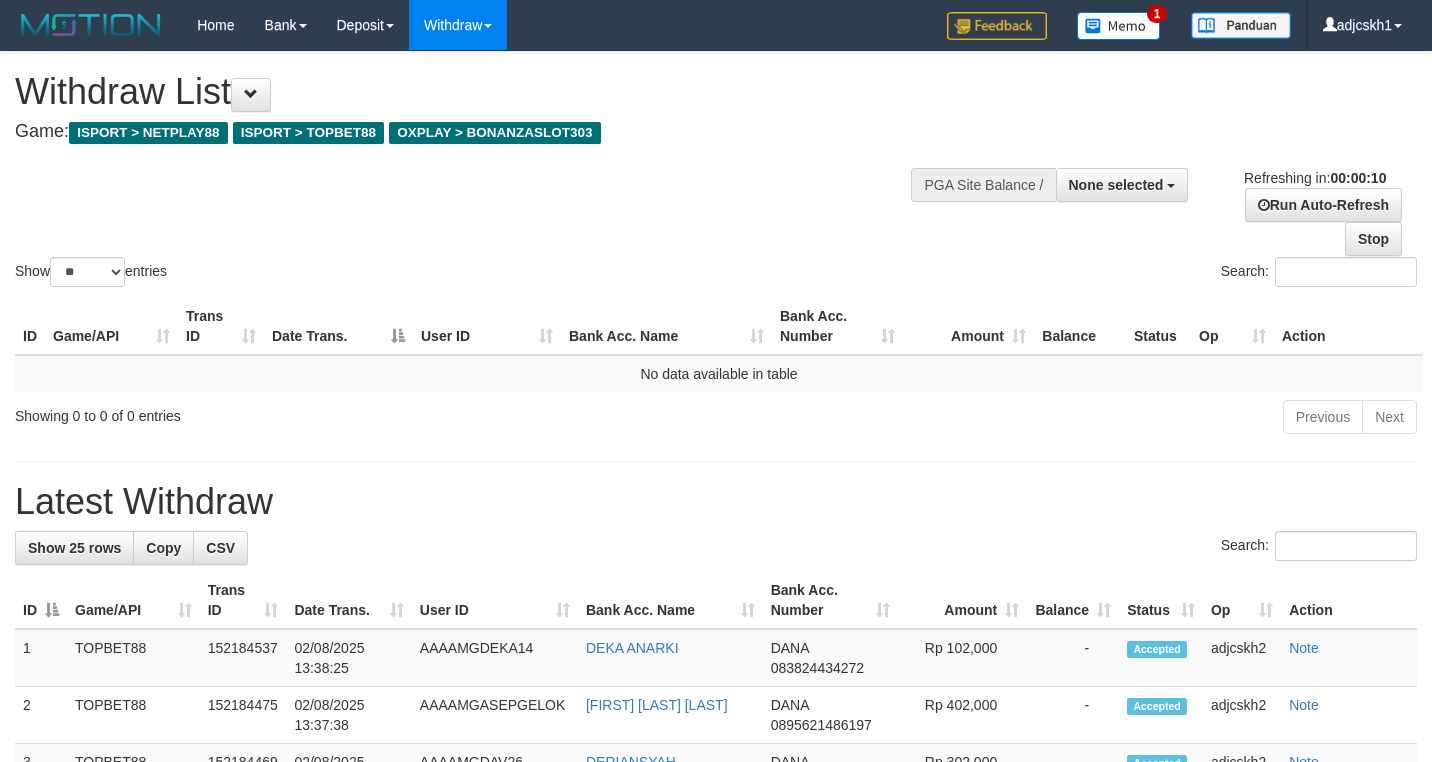 select 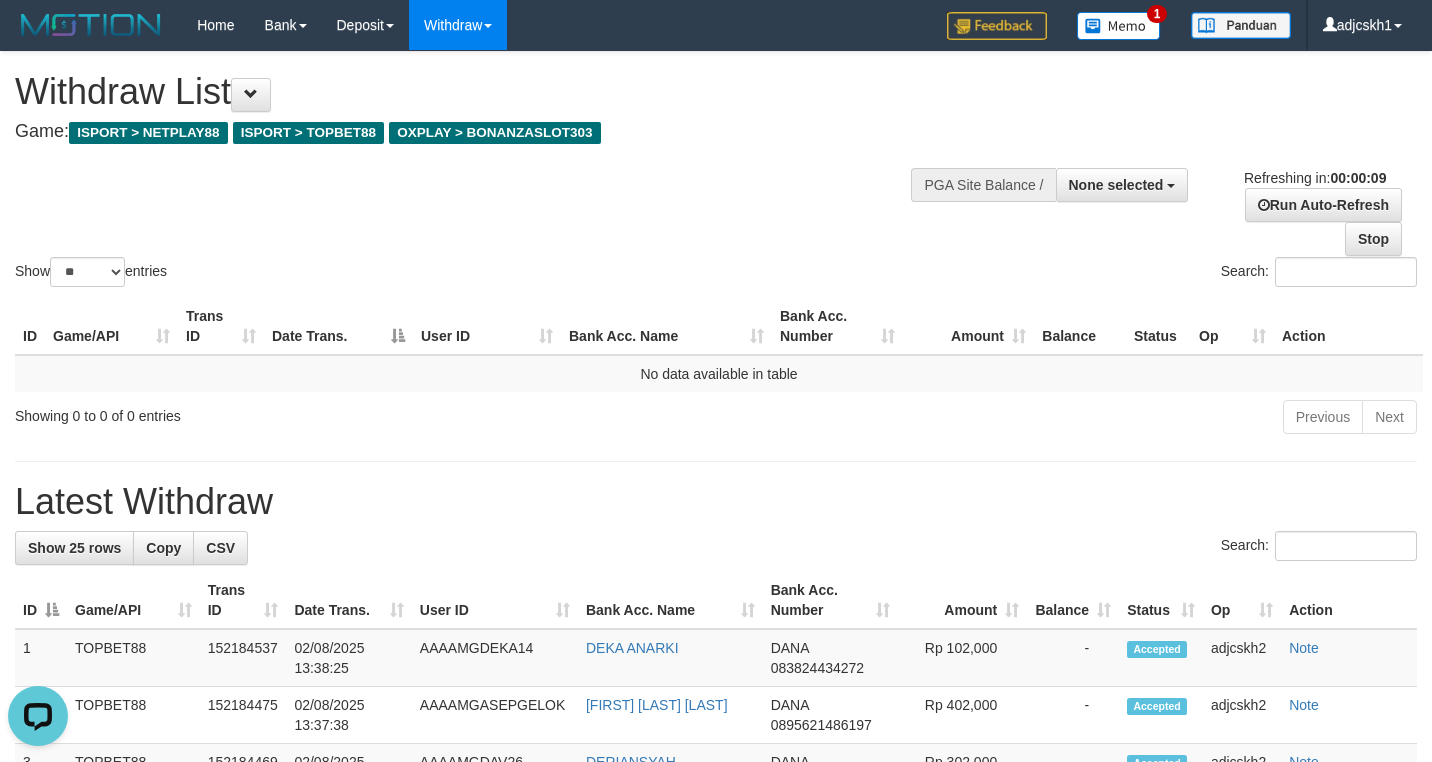 scroll, scrollTop: 0, scrollLeft: 0, axis: both 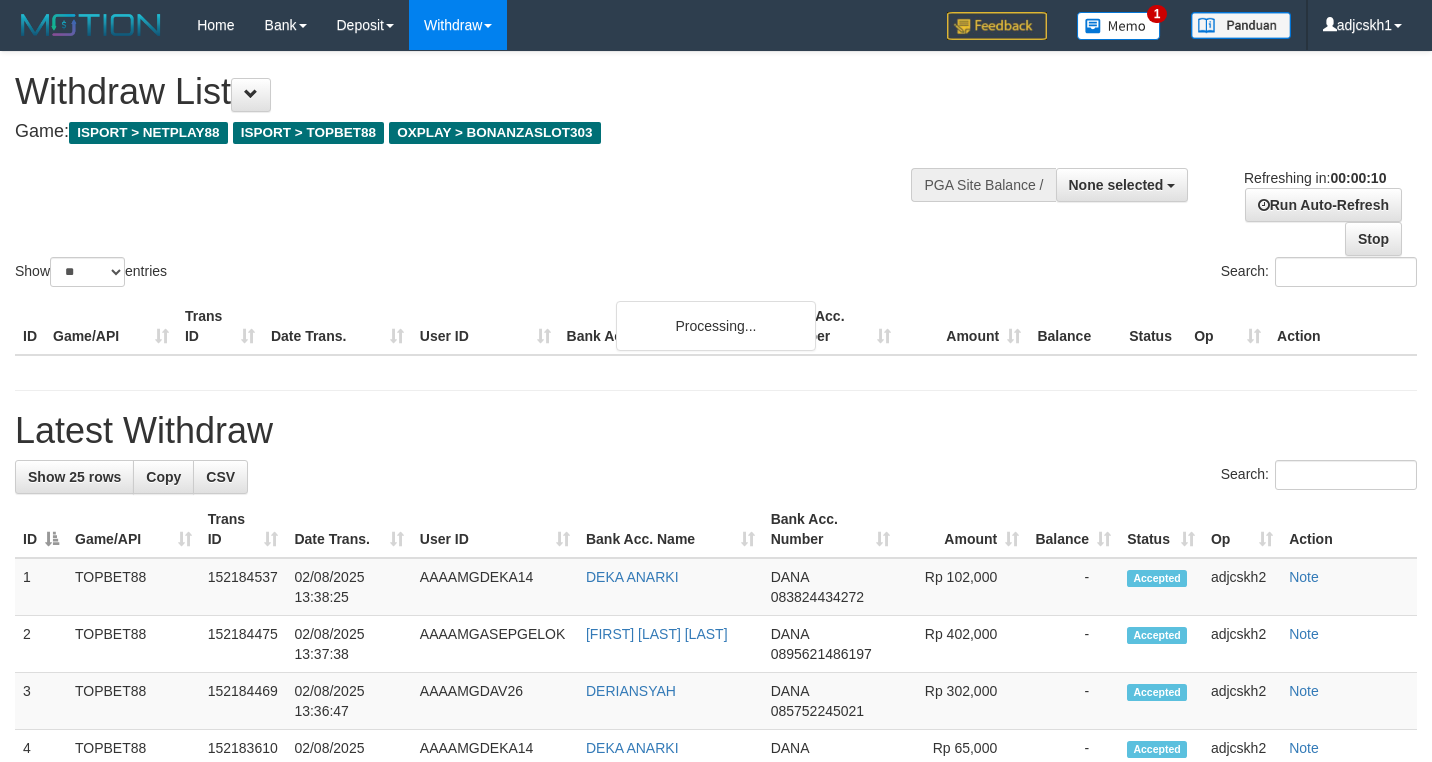 select 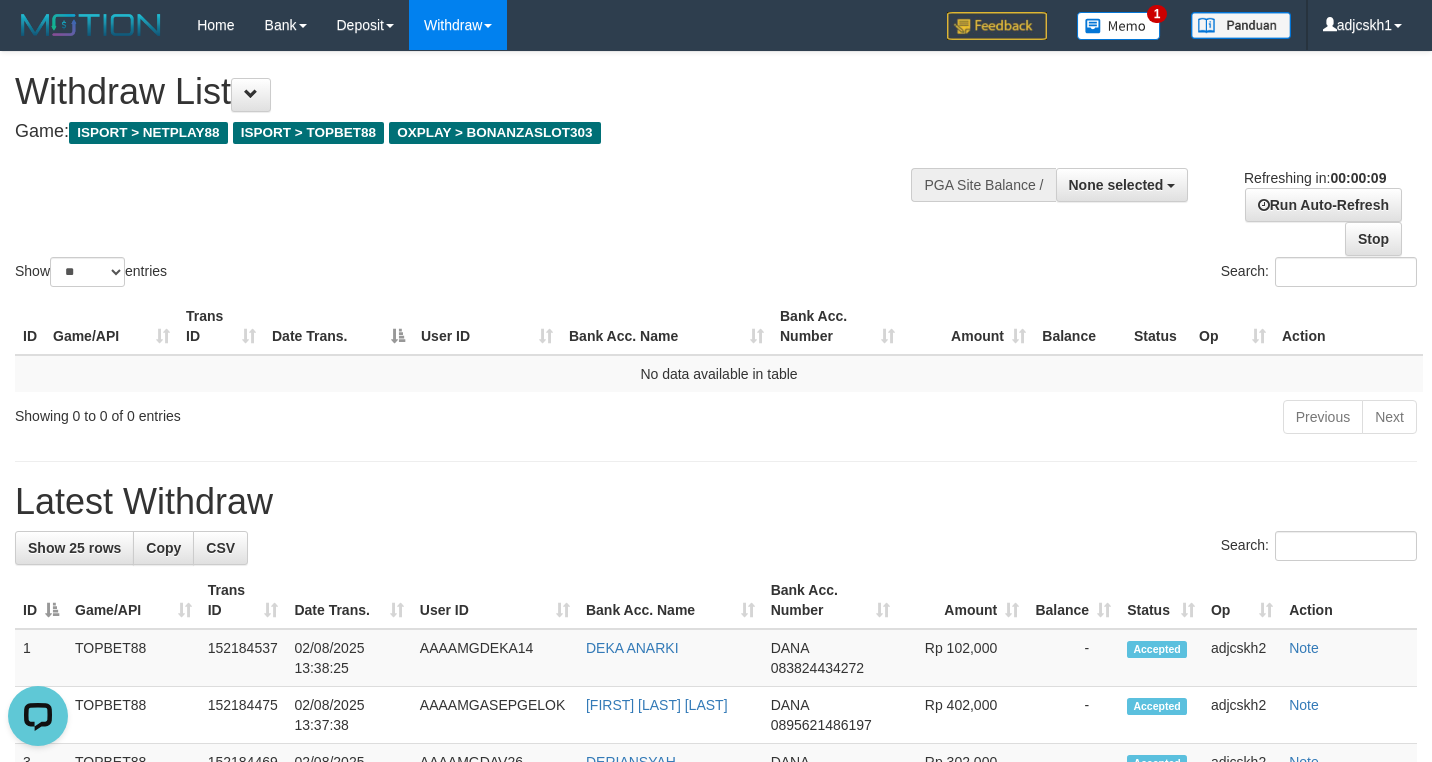 scroll, scrollTop: 0, scrollLeft: 0, axis: both 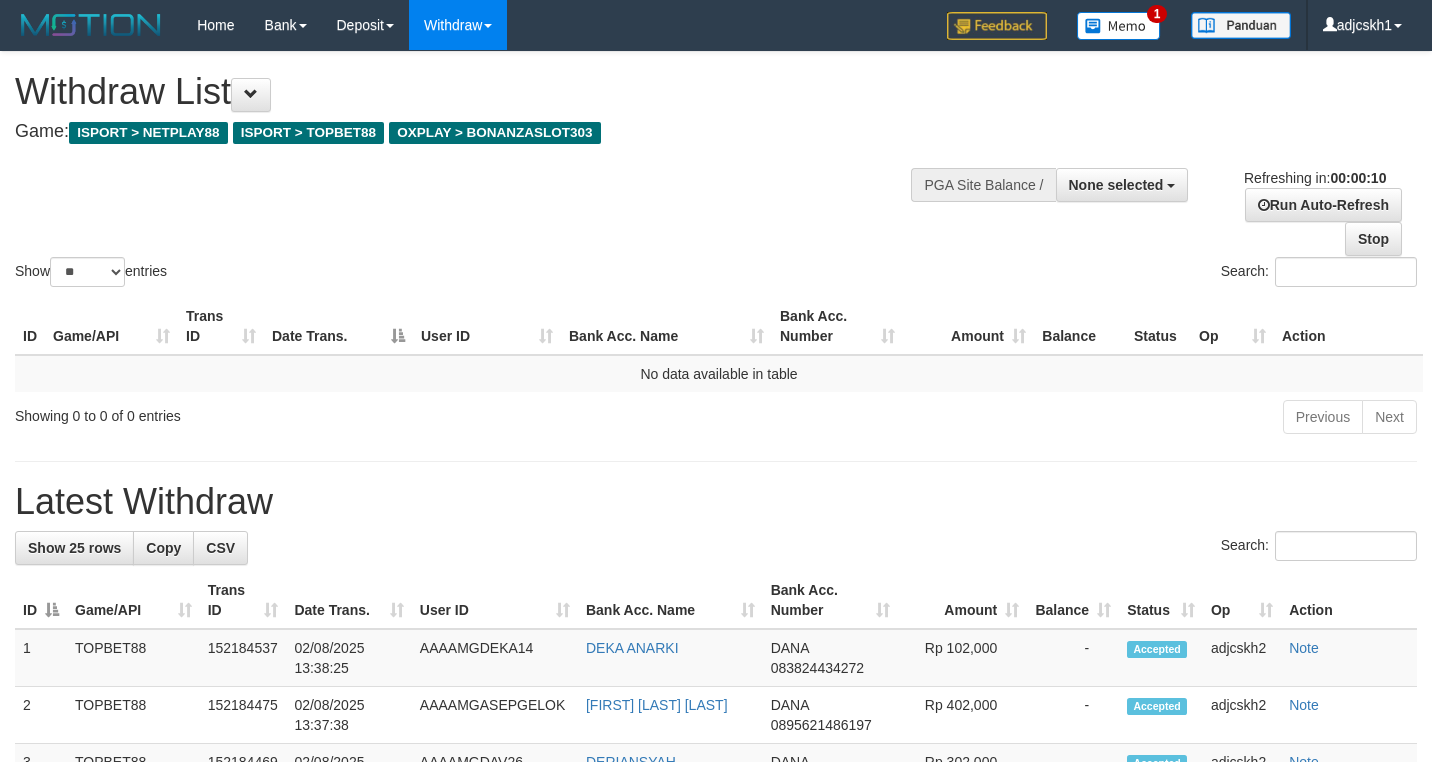 select 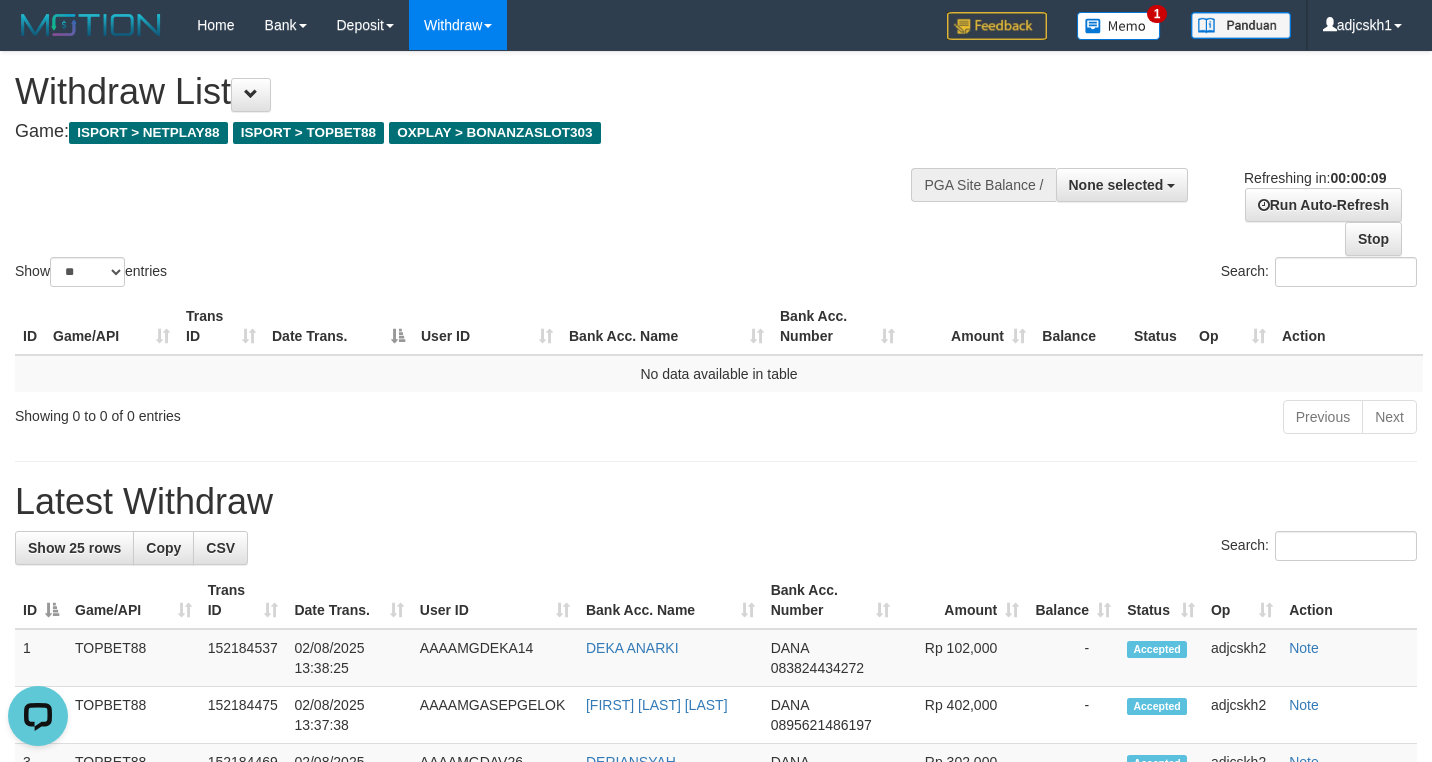 scroll, scrollTop: 0, scrollLeft: 0, axis: both 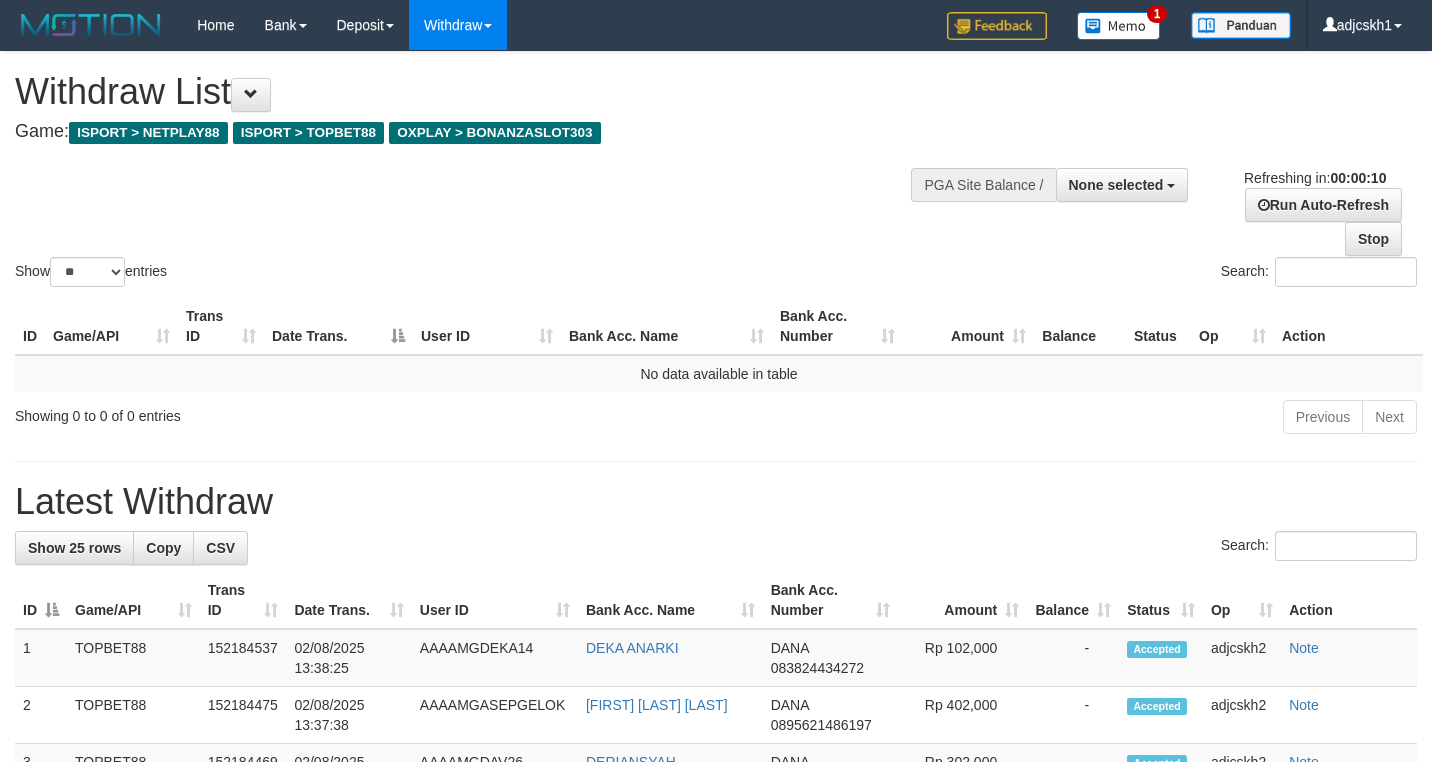 select 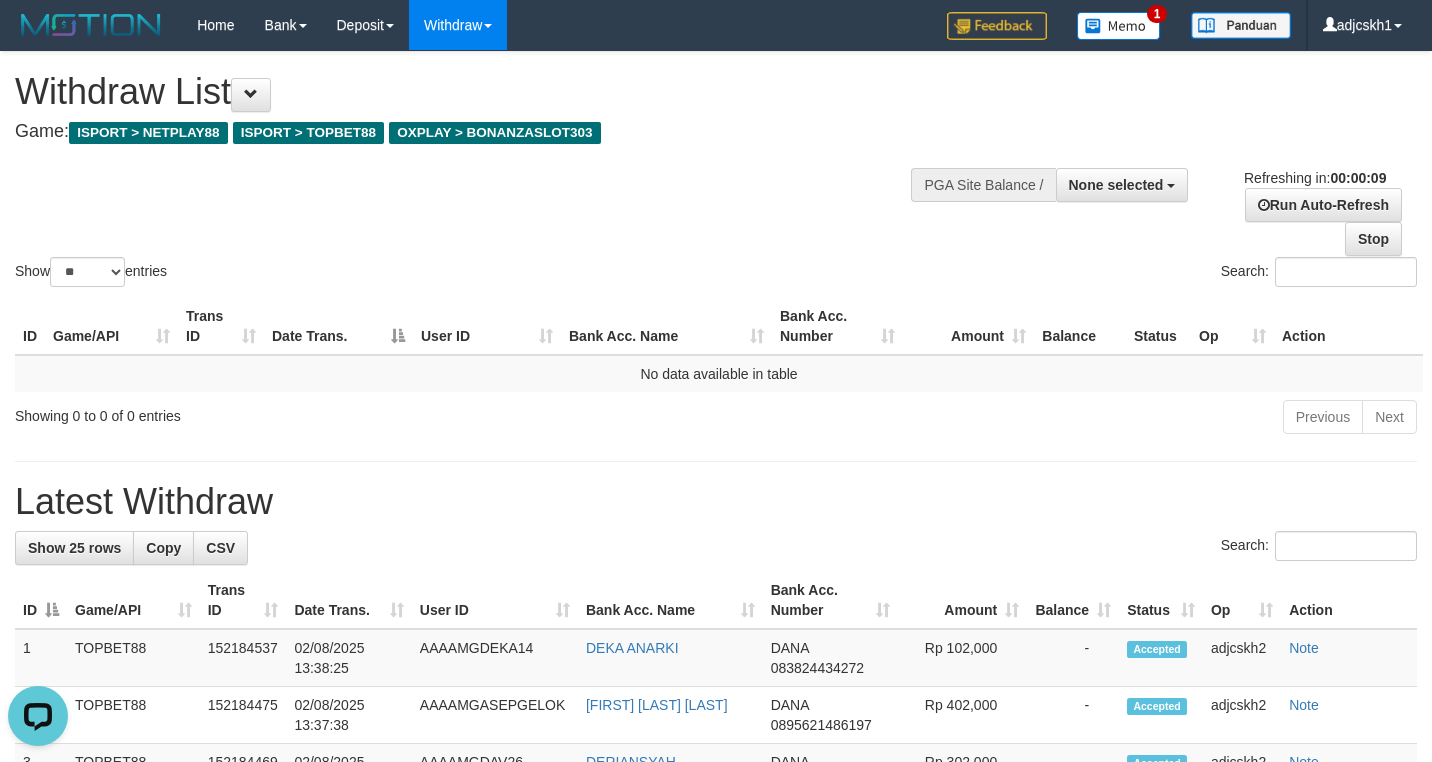 scroll, scrollTop: 0, scrollLeft: 0, axis: both 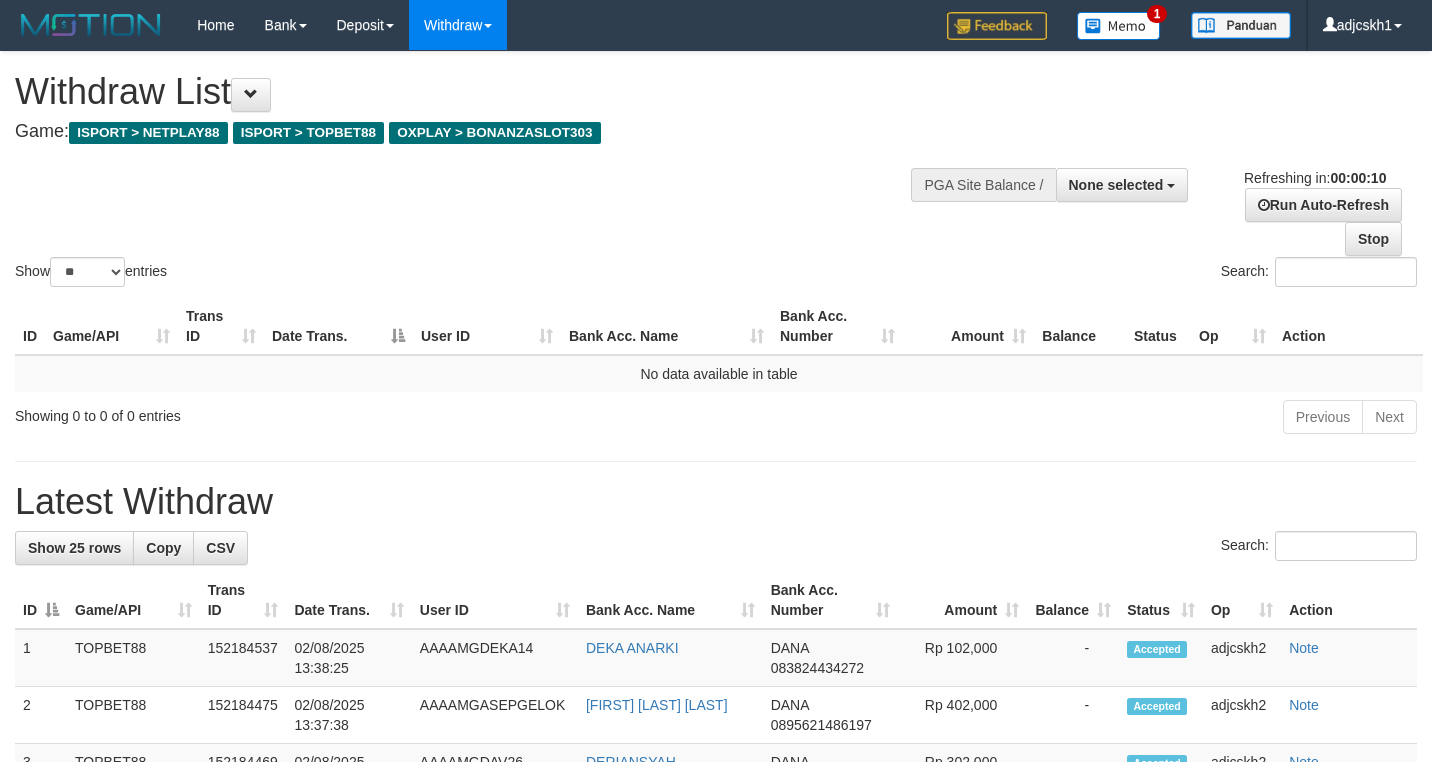 select 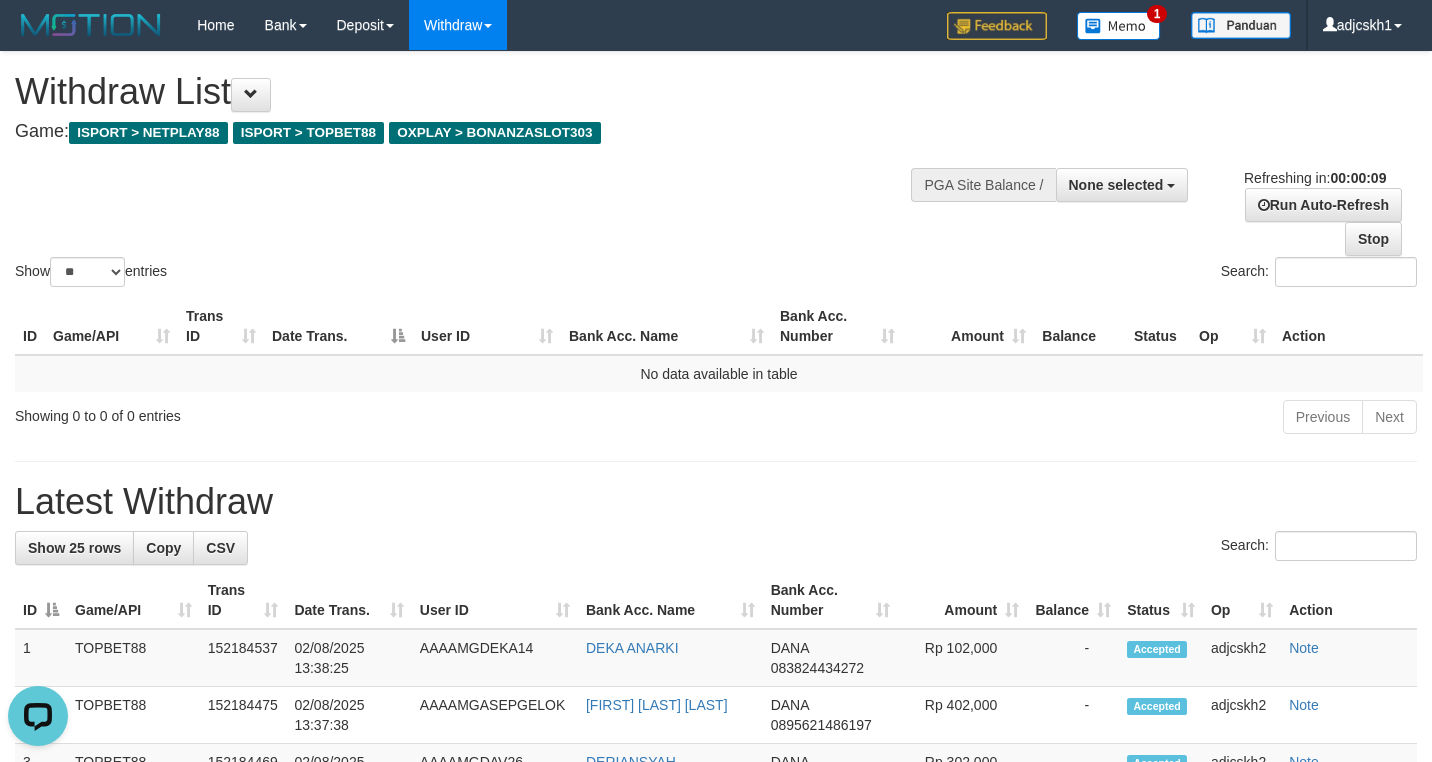 scroll, scrollTop: 0, scrollLeft: 0, axis: both 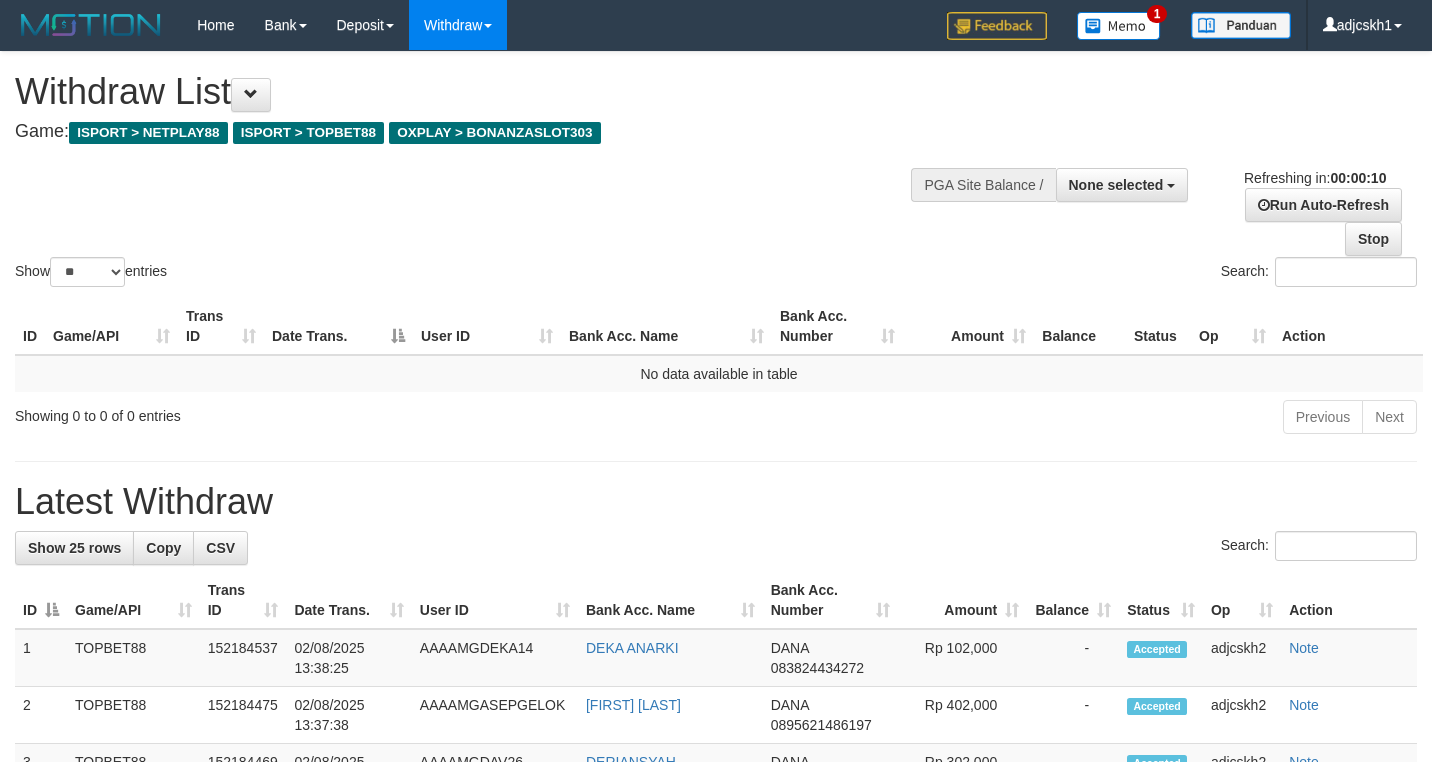 select 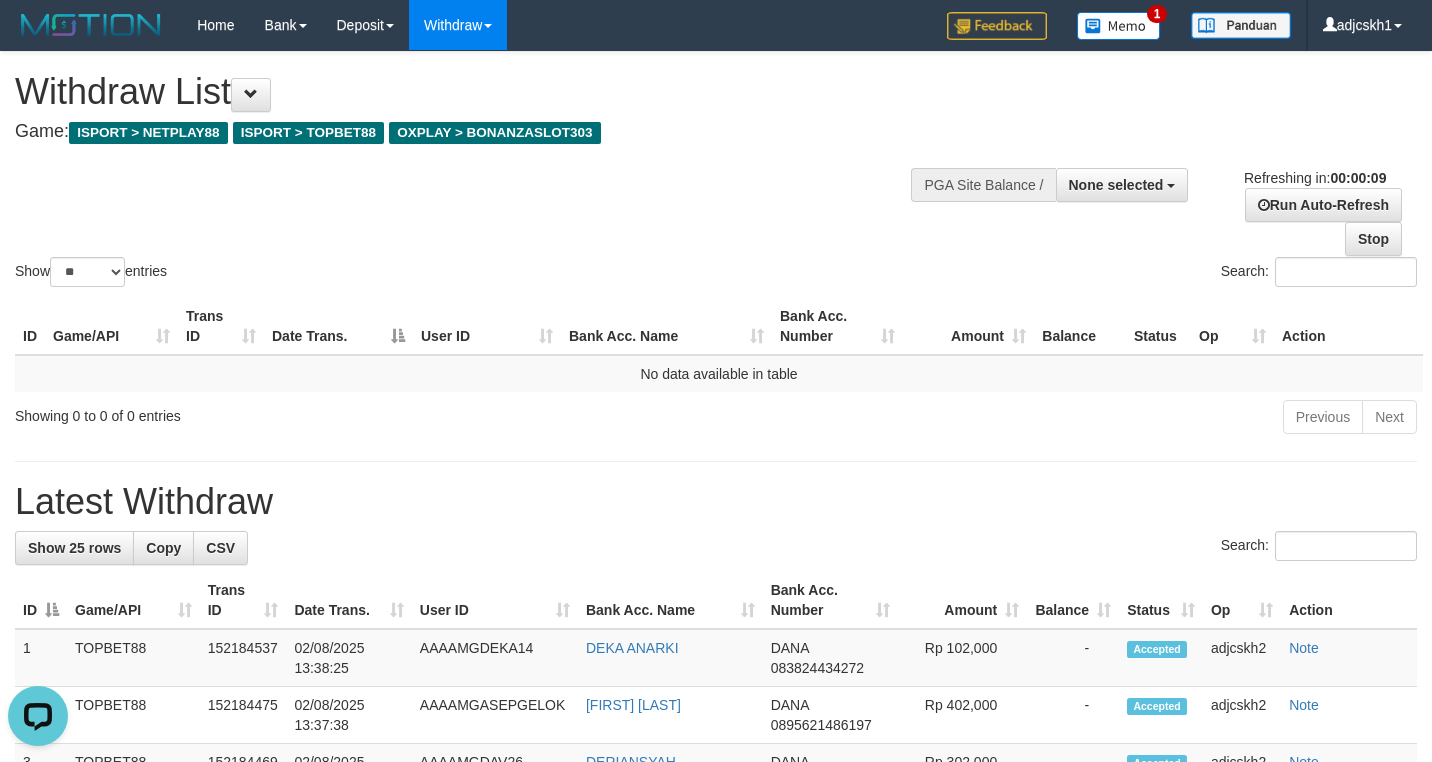 scroll, scrollTop: 0, scrollLeft: 0, axis: both 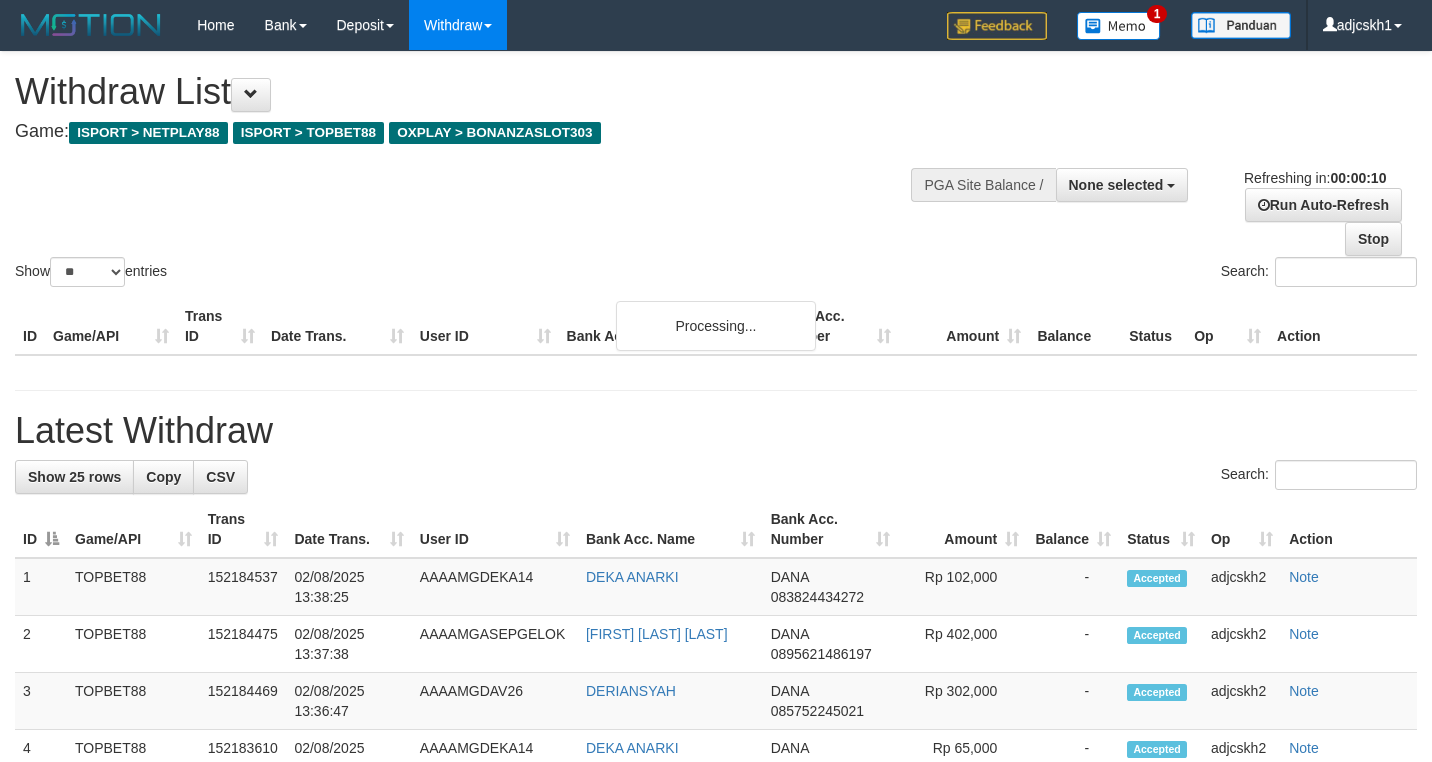 select 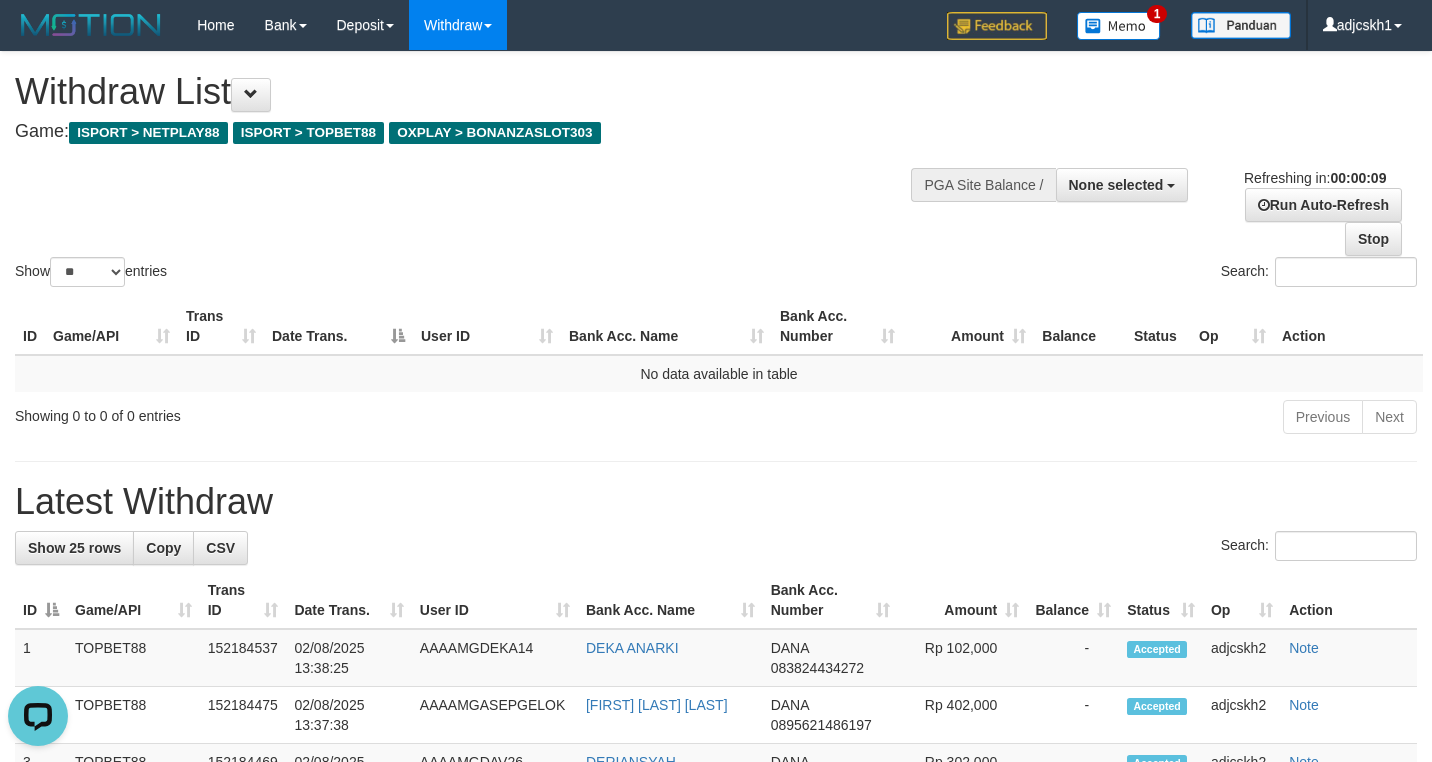 scroll, scrollTop: 0, scrollLeft: 0, axis: both 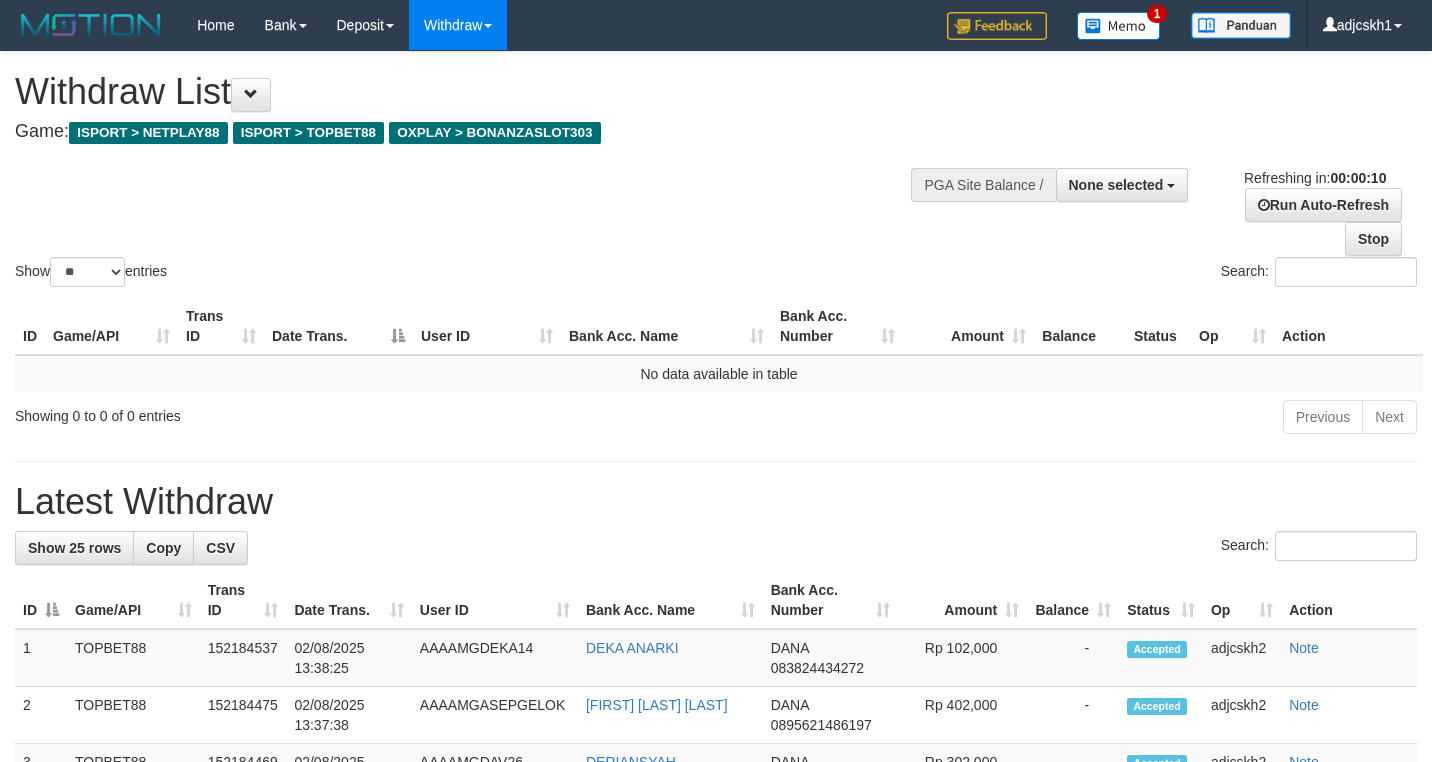 select 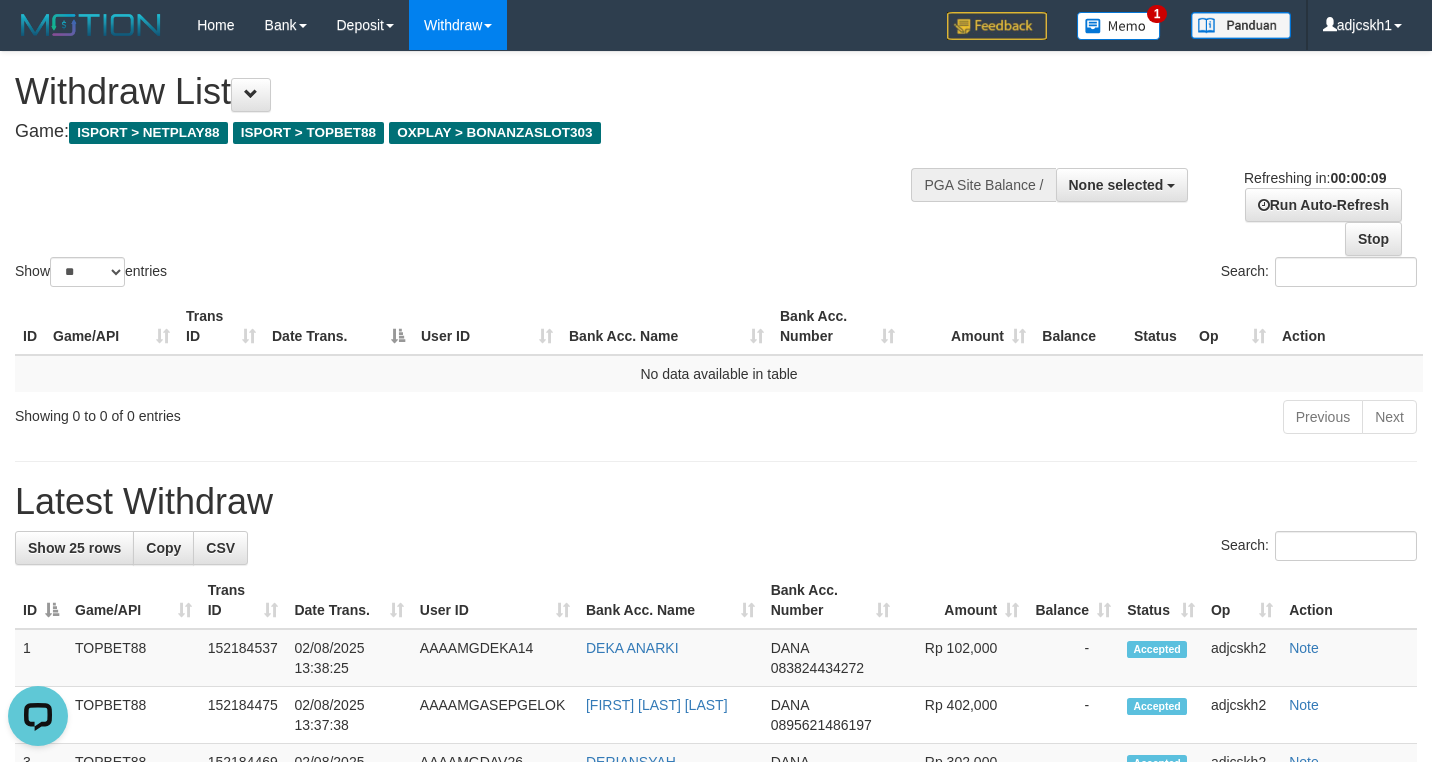 scroll, scrollTop: 0, scrollLeft: 0, axis: both 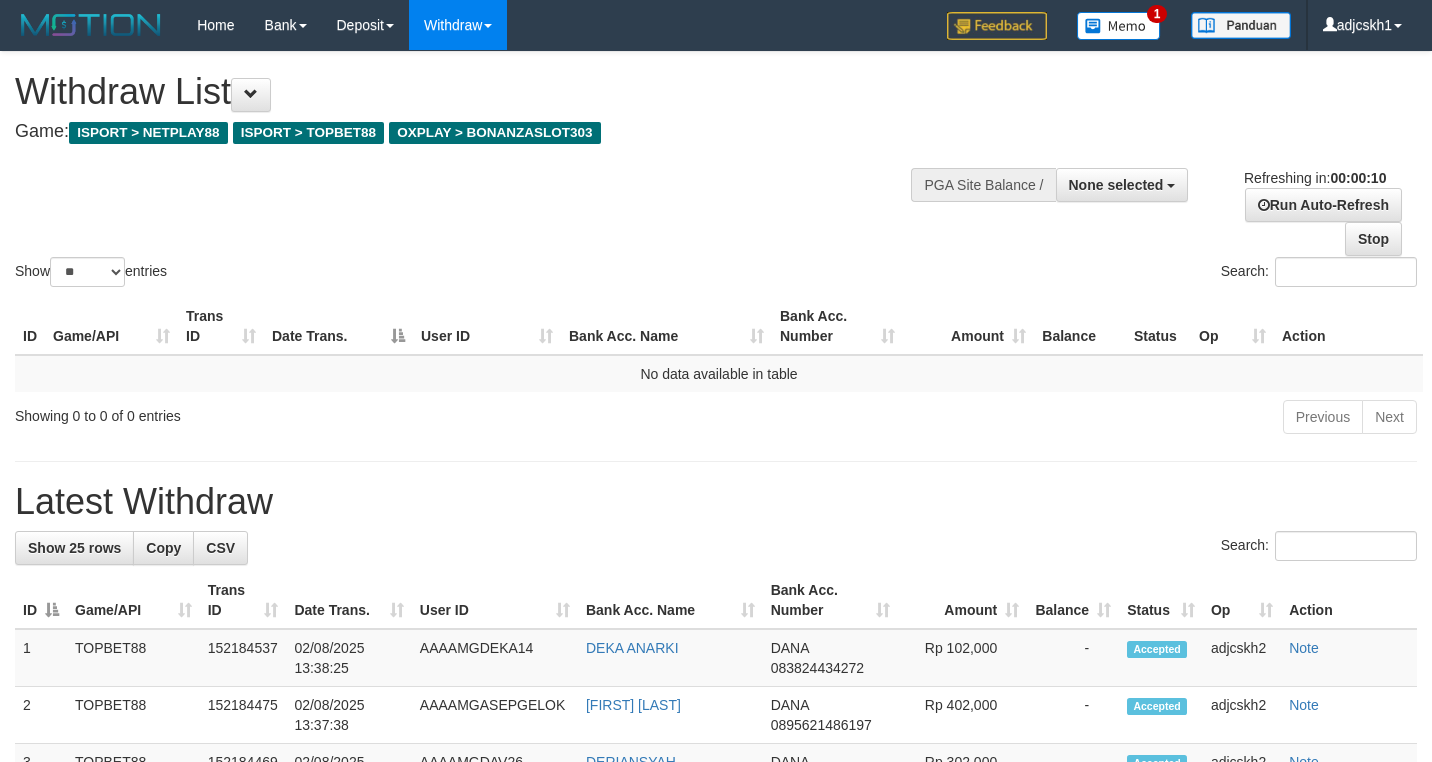 select 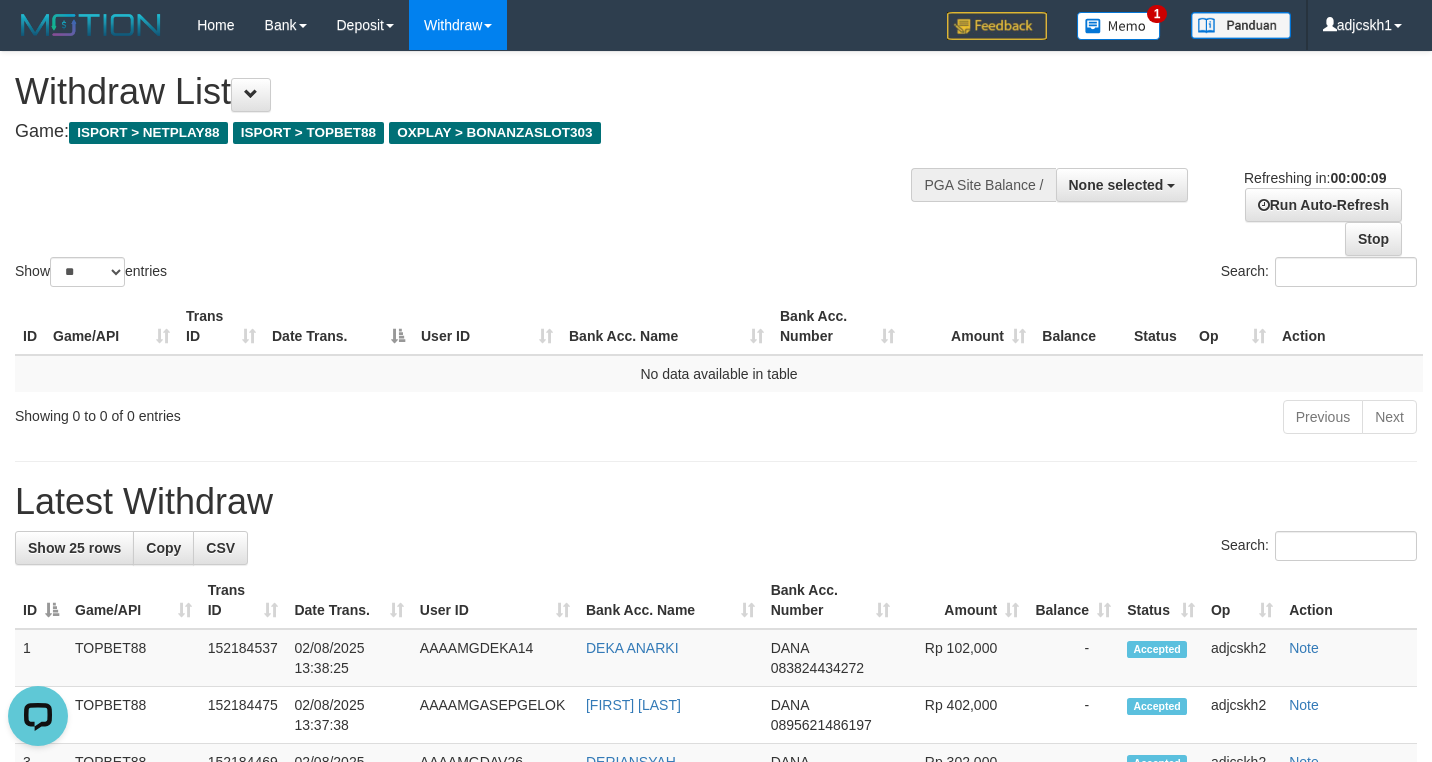 scroll, scrollTop: 0, scrollLeft: 0, axis: both 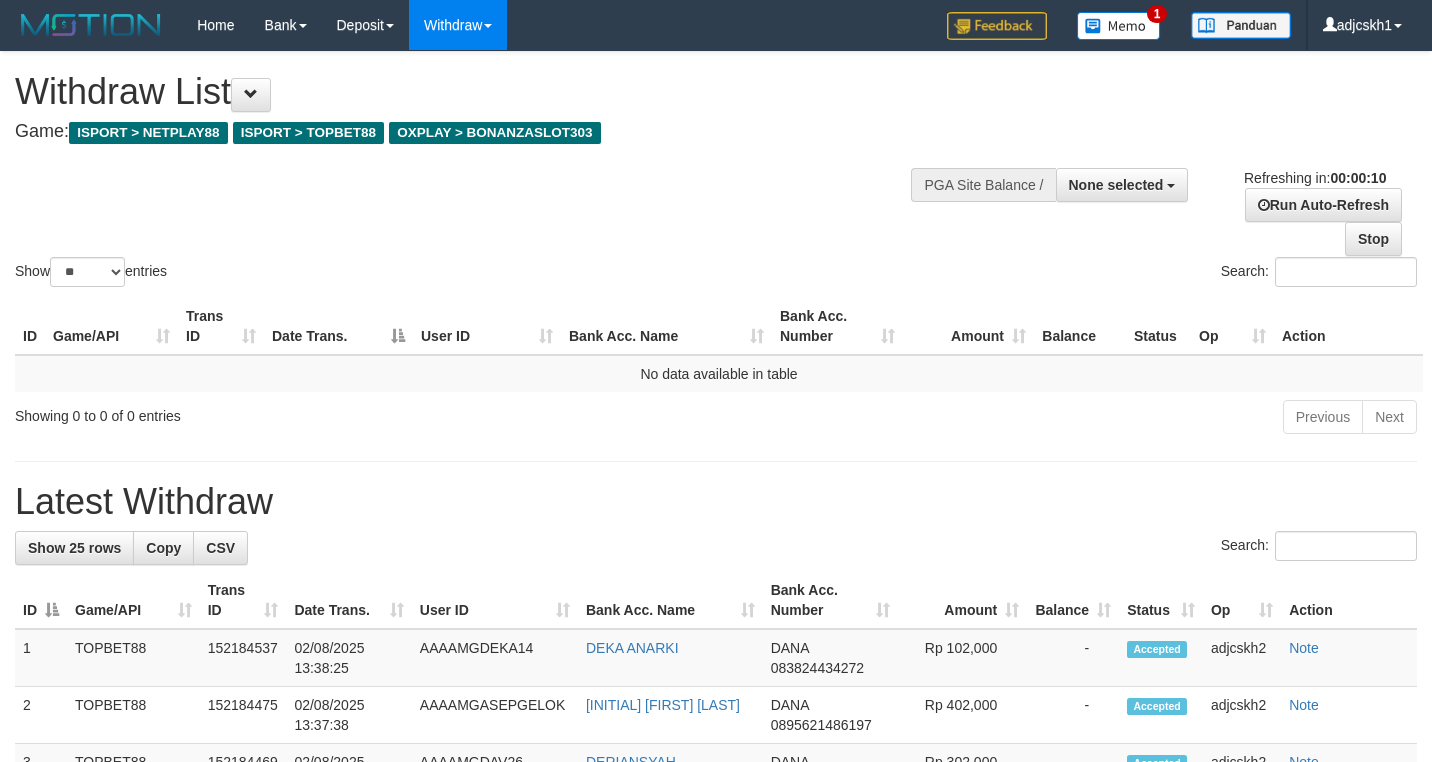select 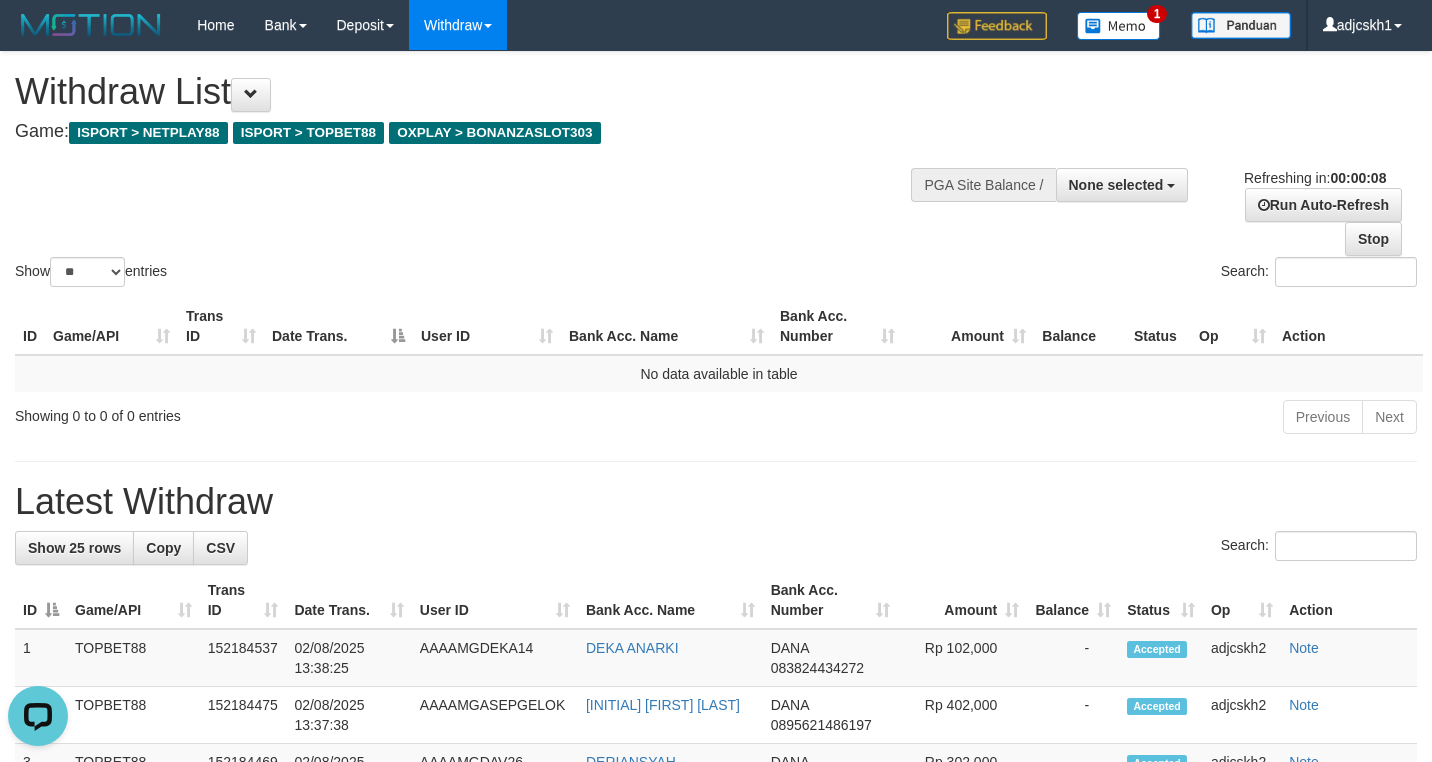 scroll, scrollTop: 0, scrollLeft: 0, axis: both 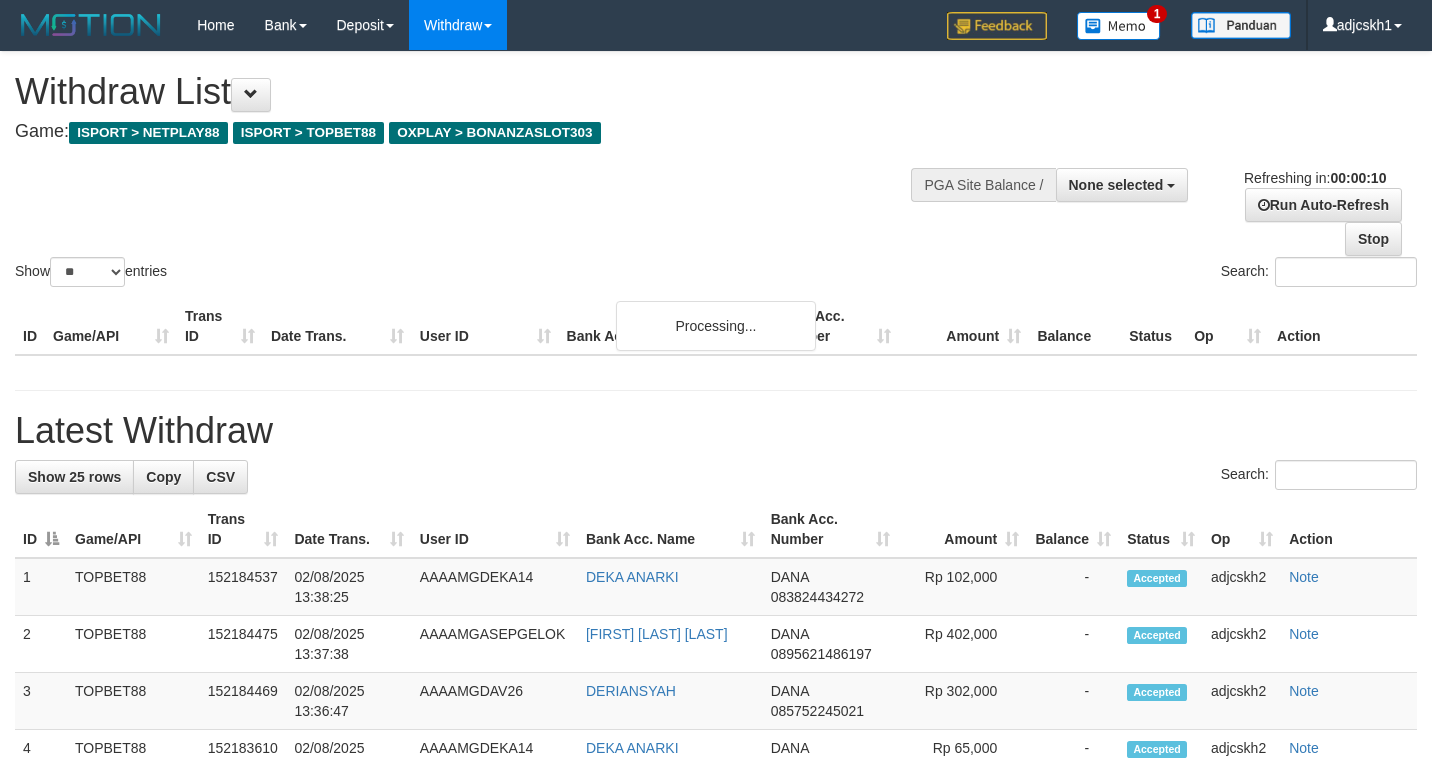 select 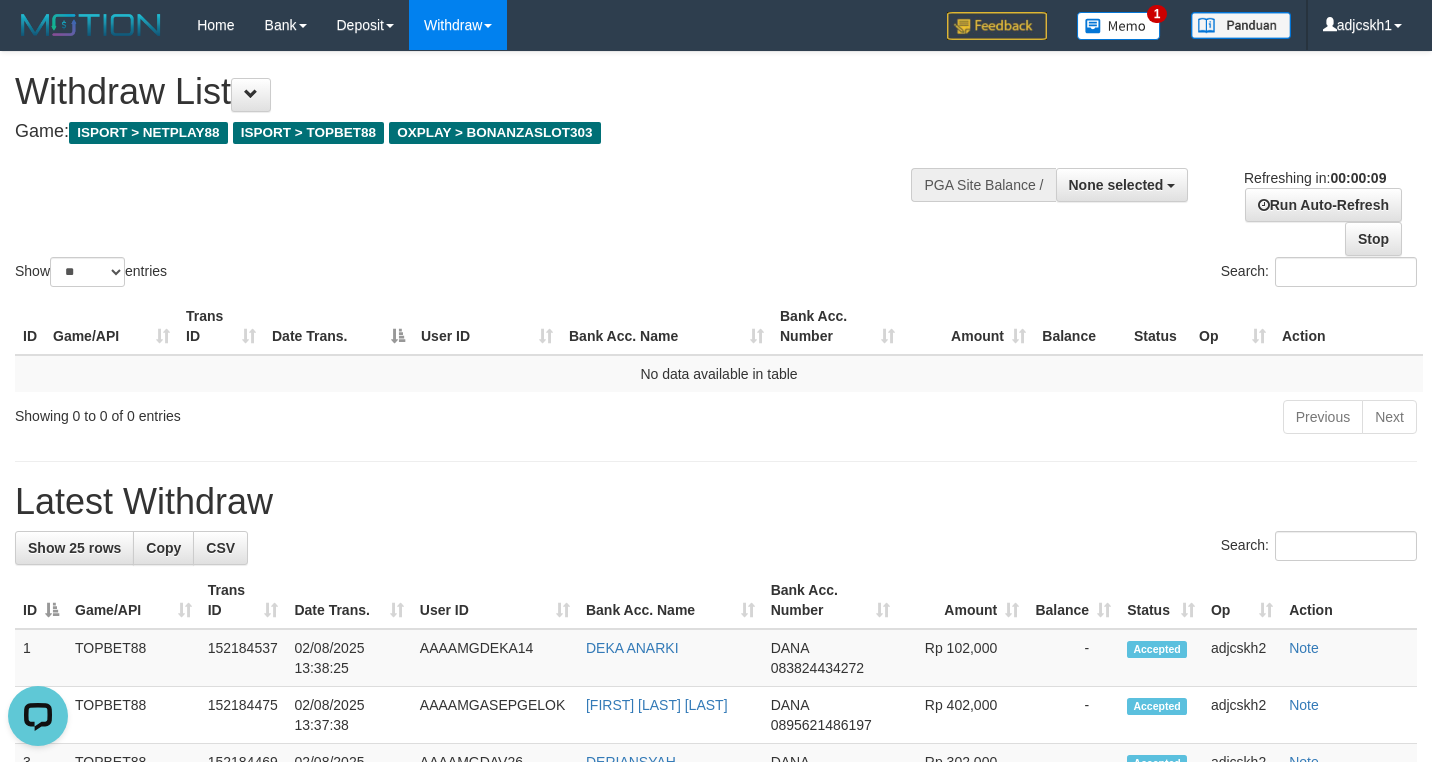 scroll, scrollTop: 0, scrollLeft: 0, axis: both 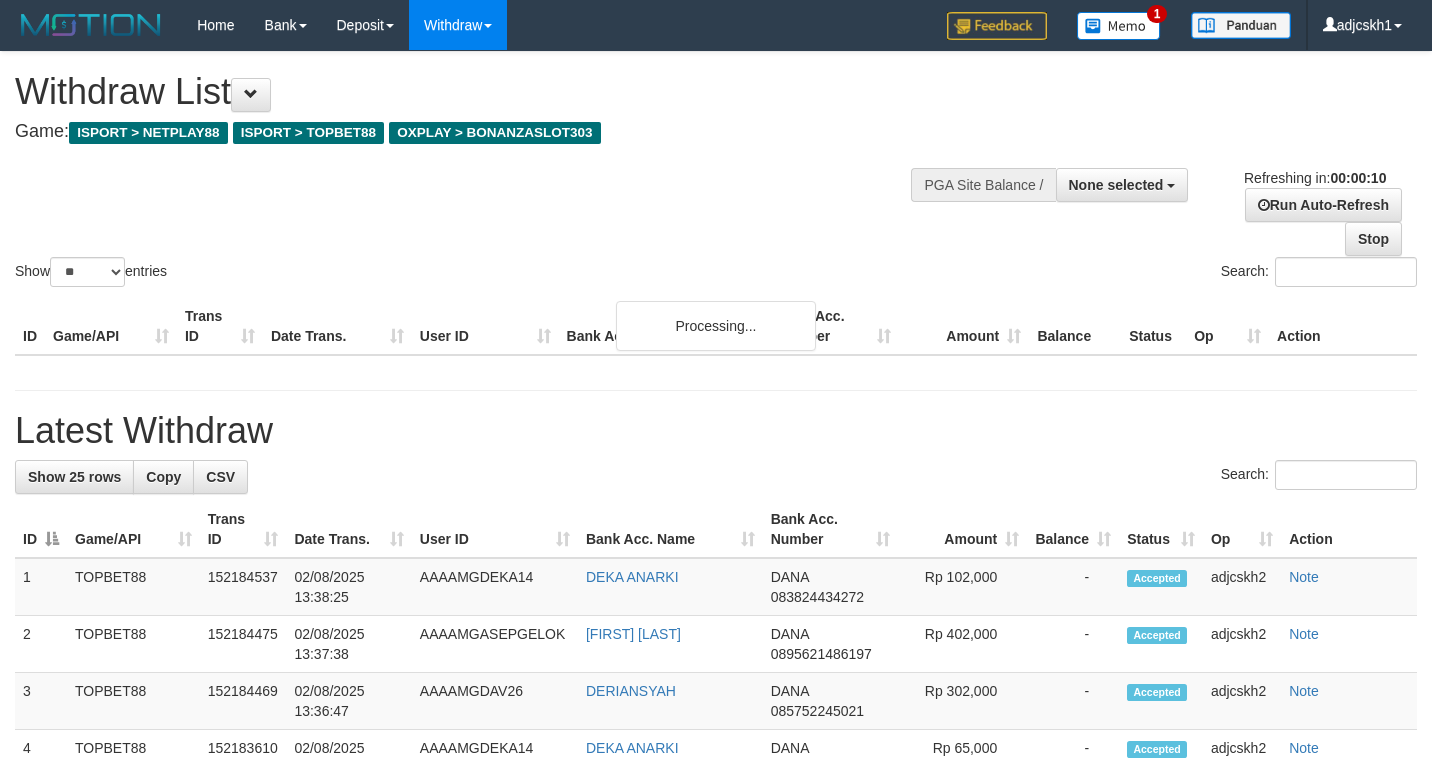 select 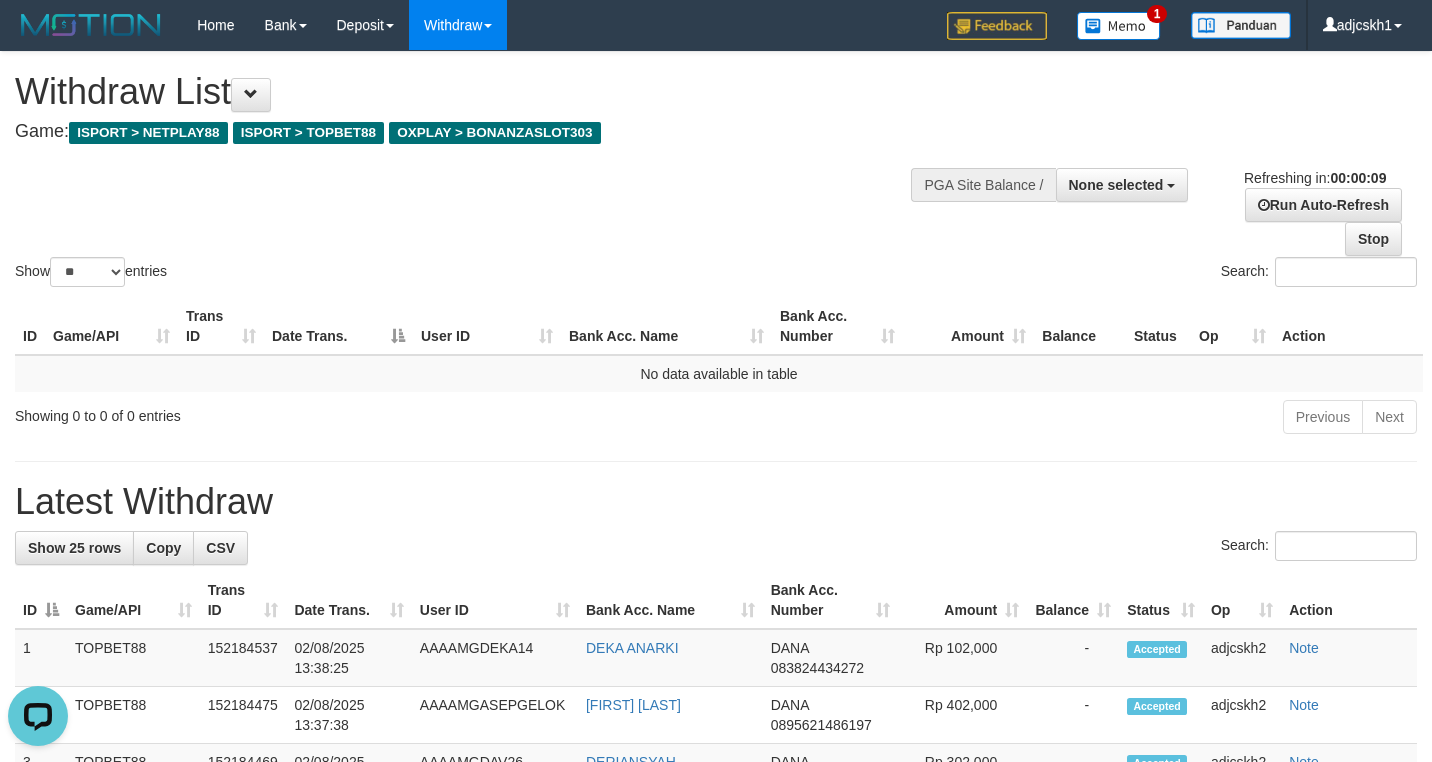 scroll, scrollTop: 0, scrollLeft: 0, axis: both 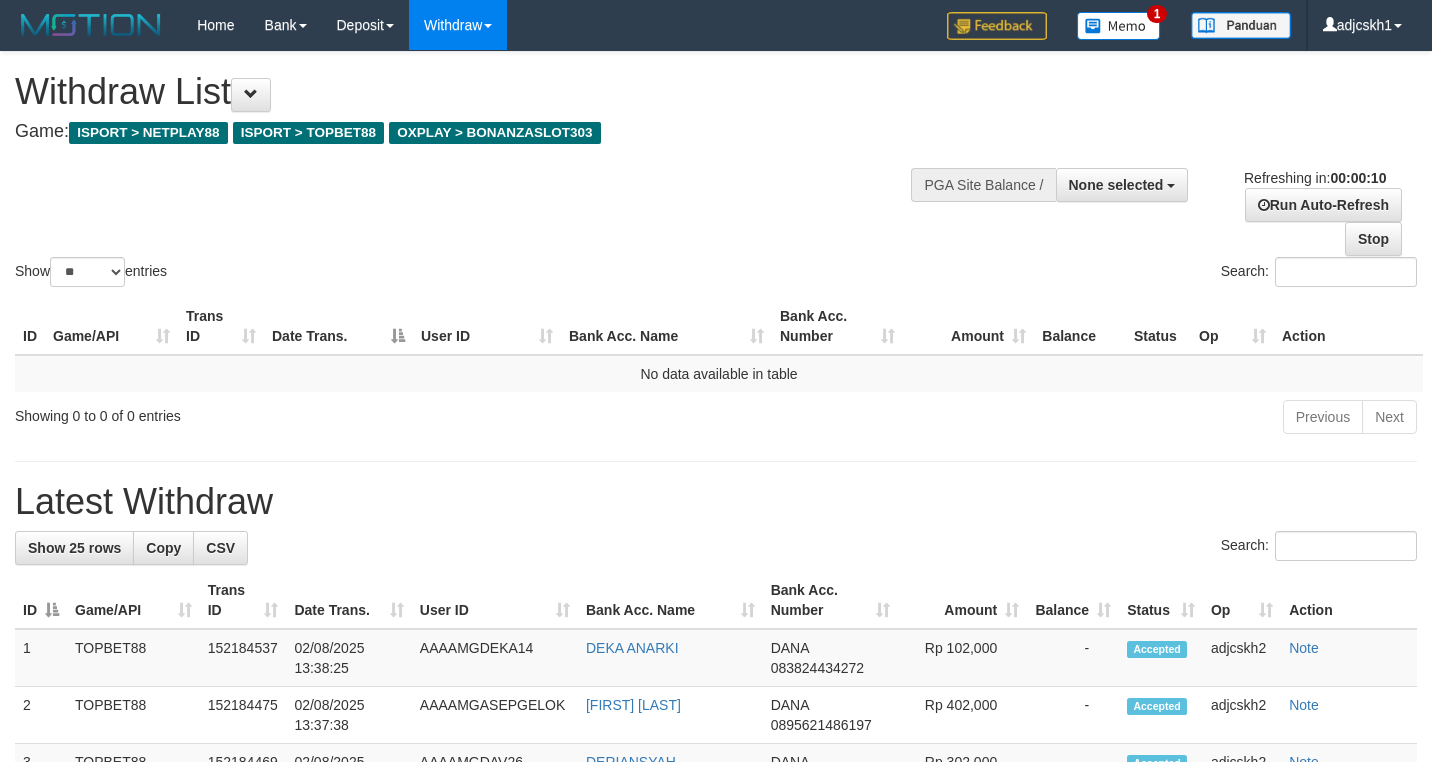 select 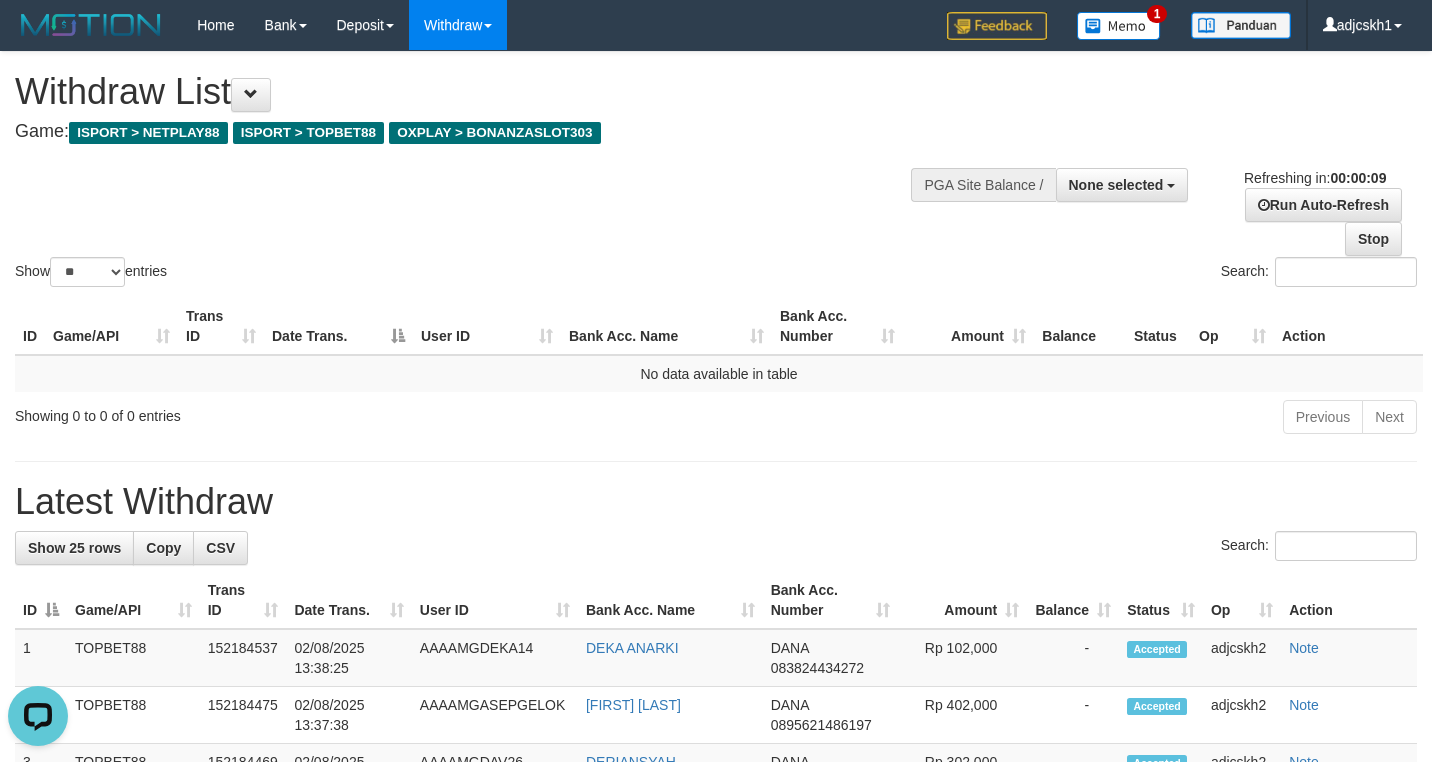 scroll, scrollTop: 0, scrollLeft: 0, axis: both 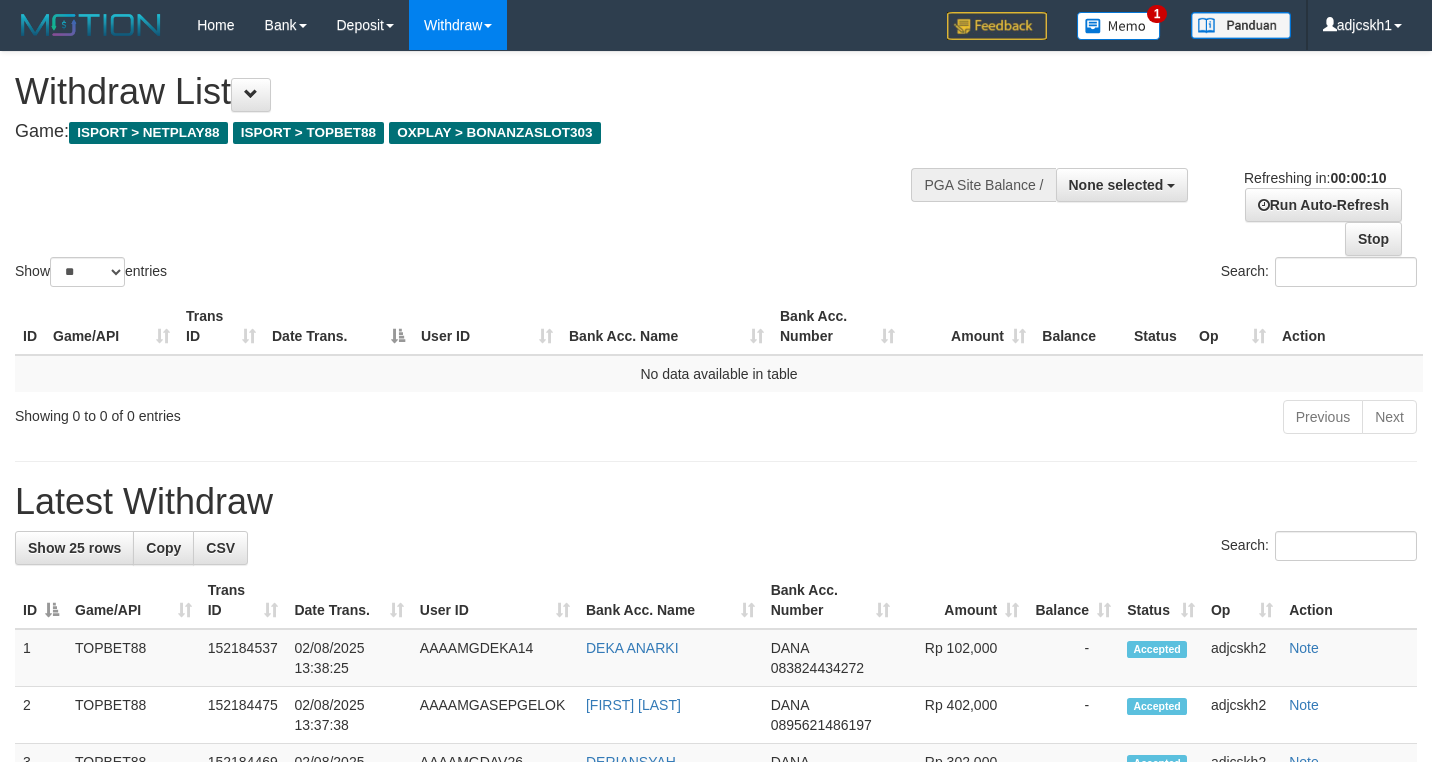 select 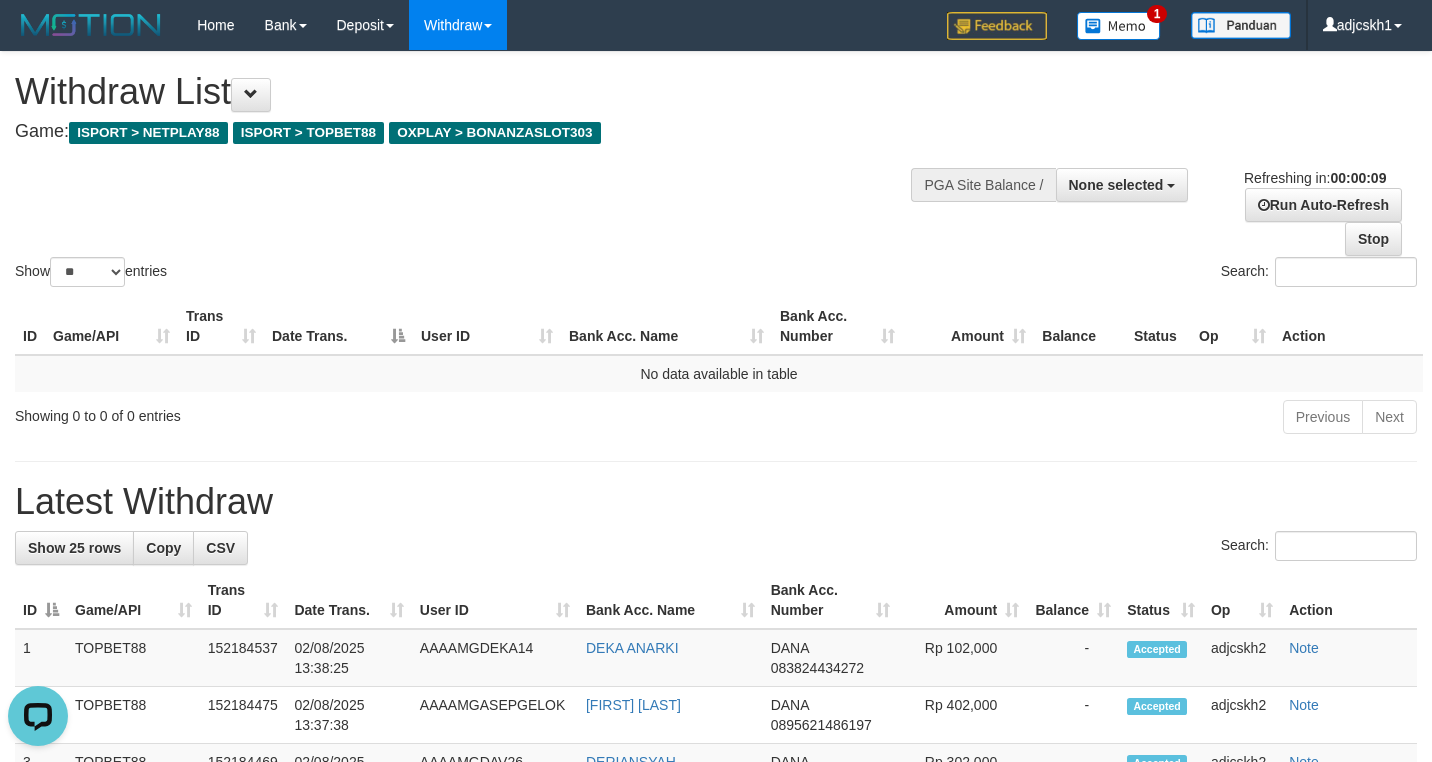 scroll, scrollTop: 0, scrollLeft: 0, axis: both 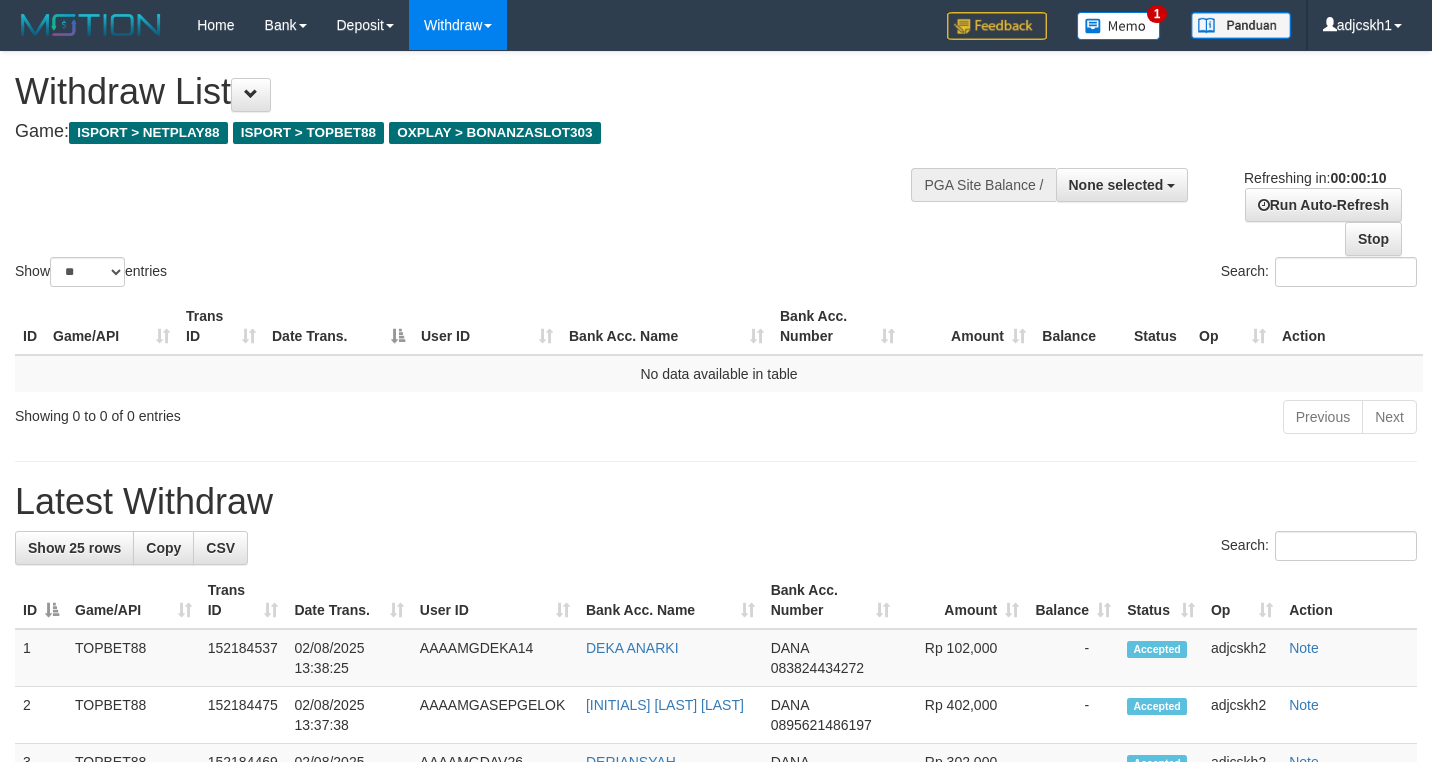 select 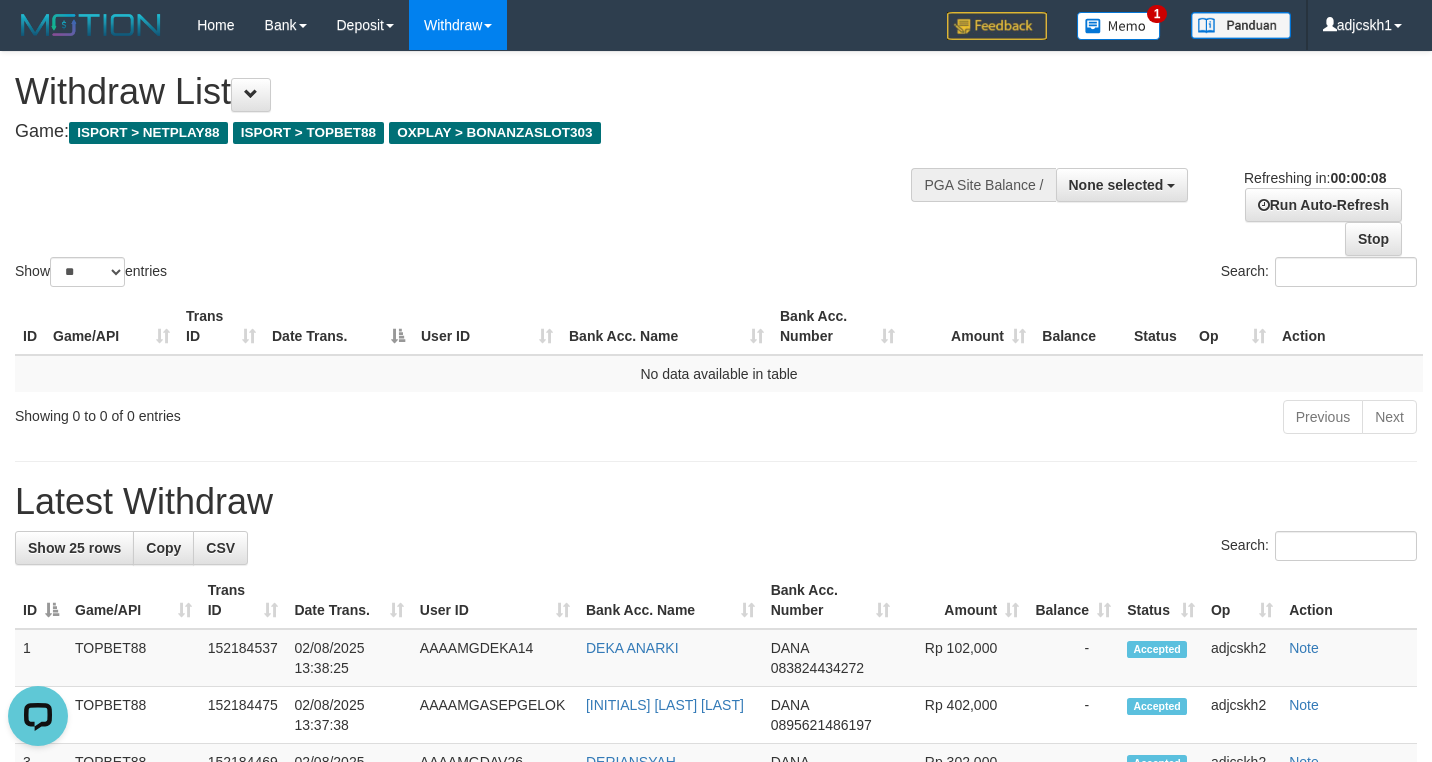scroll, scrollTop: 0, scrollLeft: 0, axis: both 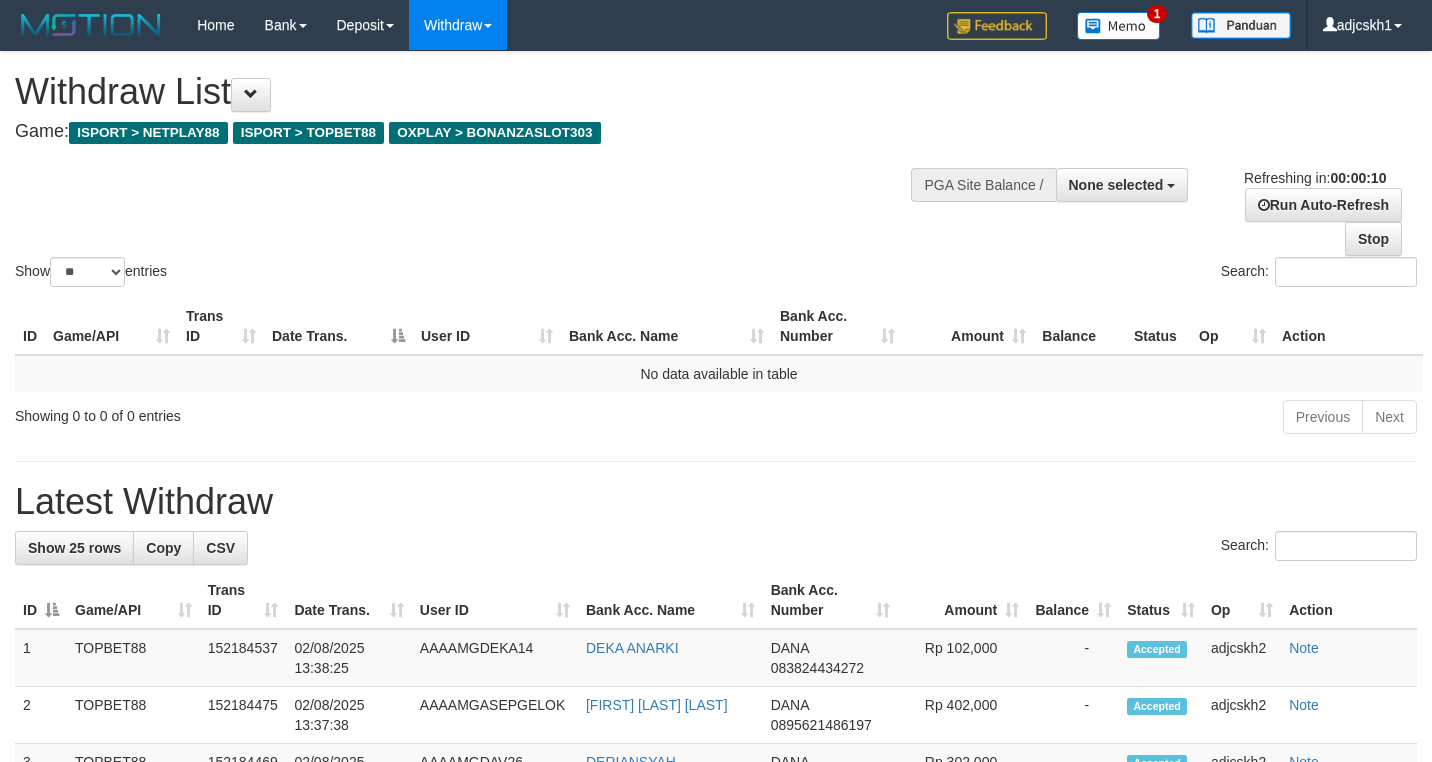 select 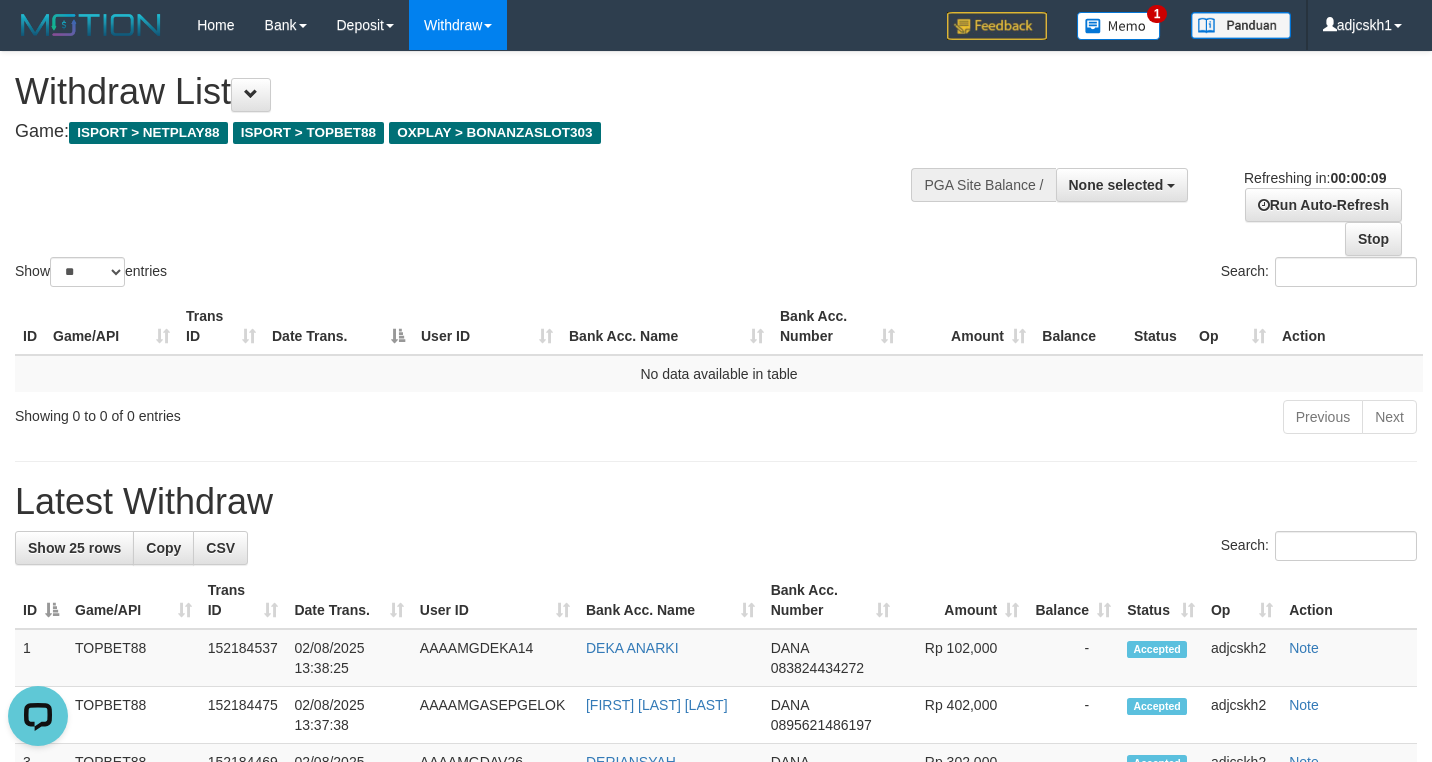 scroll, scrollTop: 0, scrollLeft: 0, axis: both 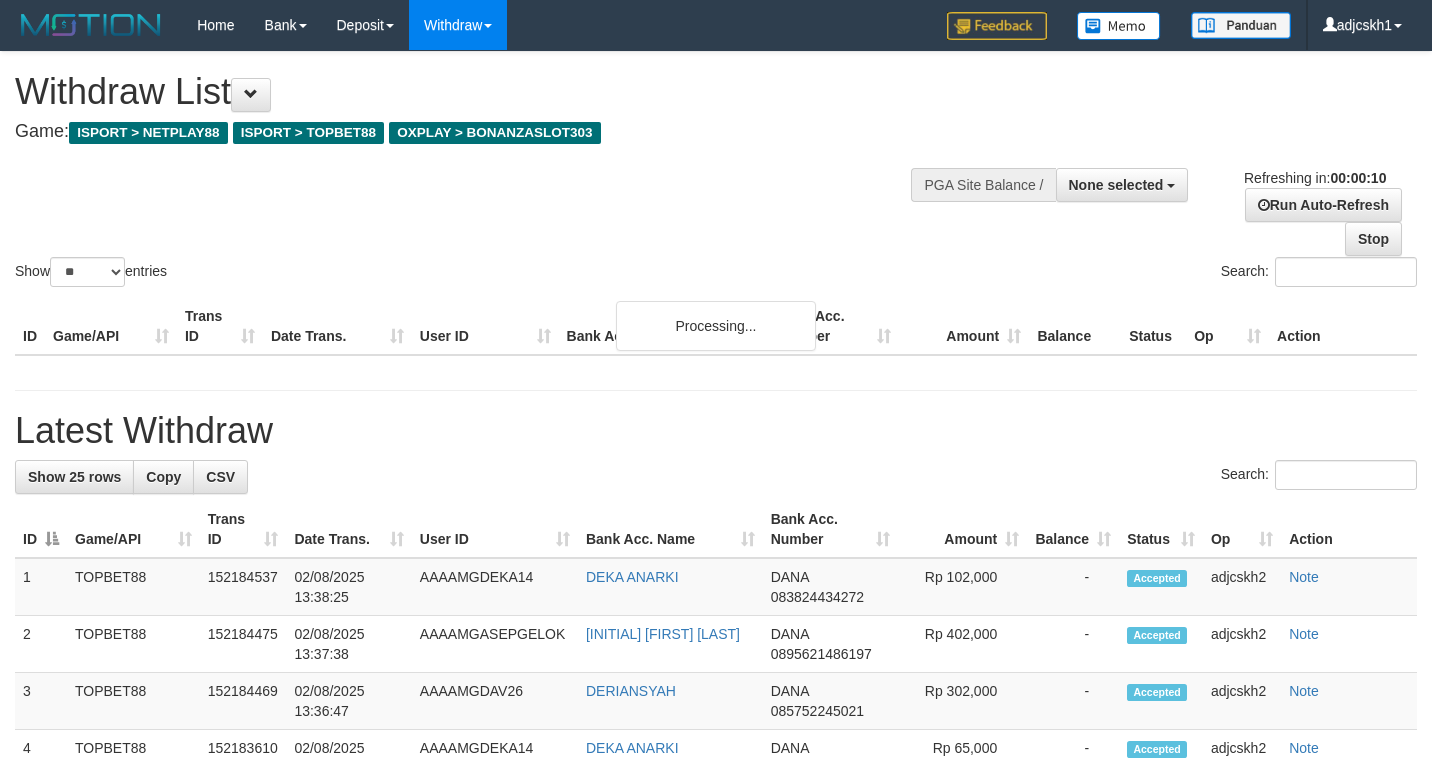 select 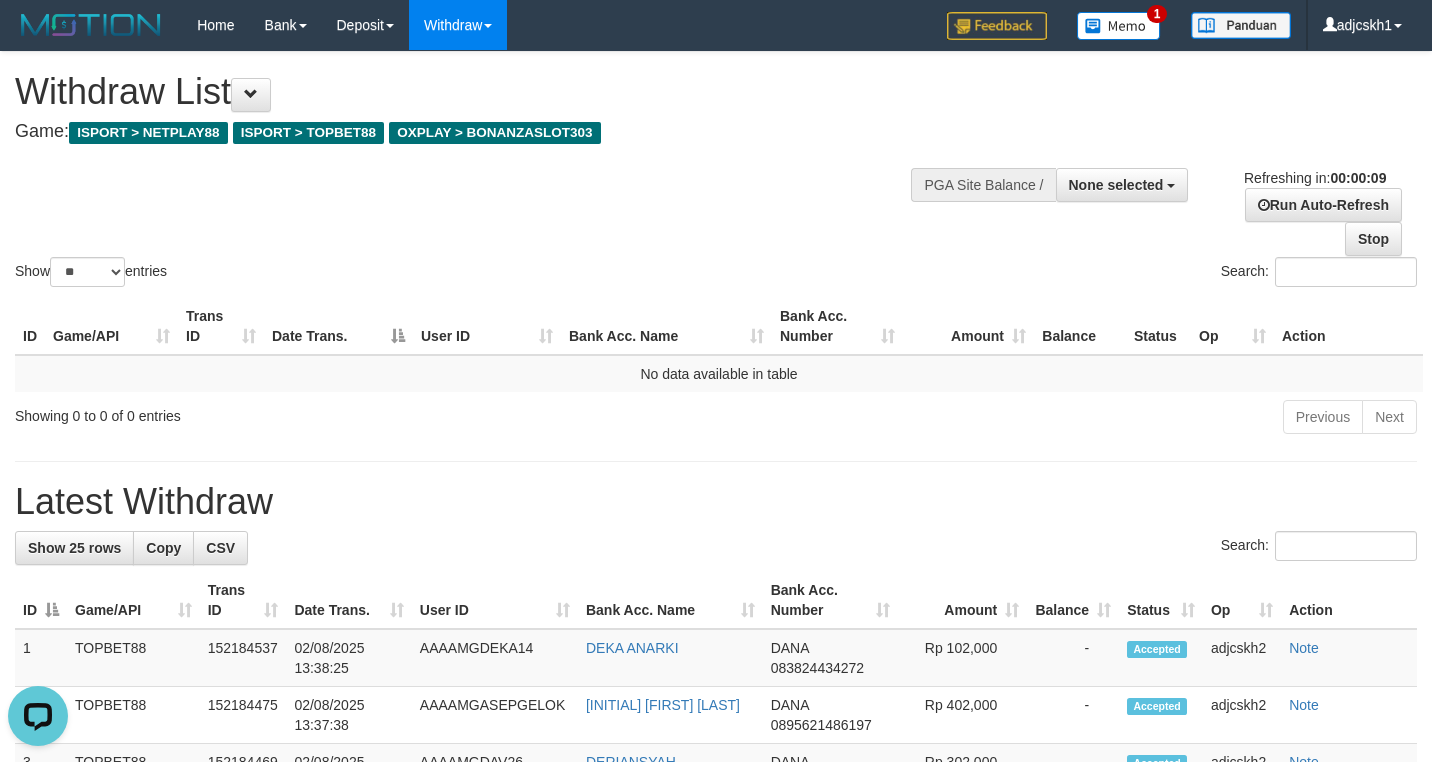 scroll, scrollTop: 0, scrollLeft: 0, axis: both 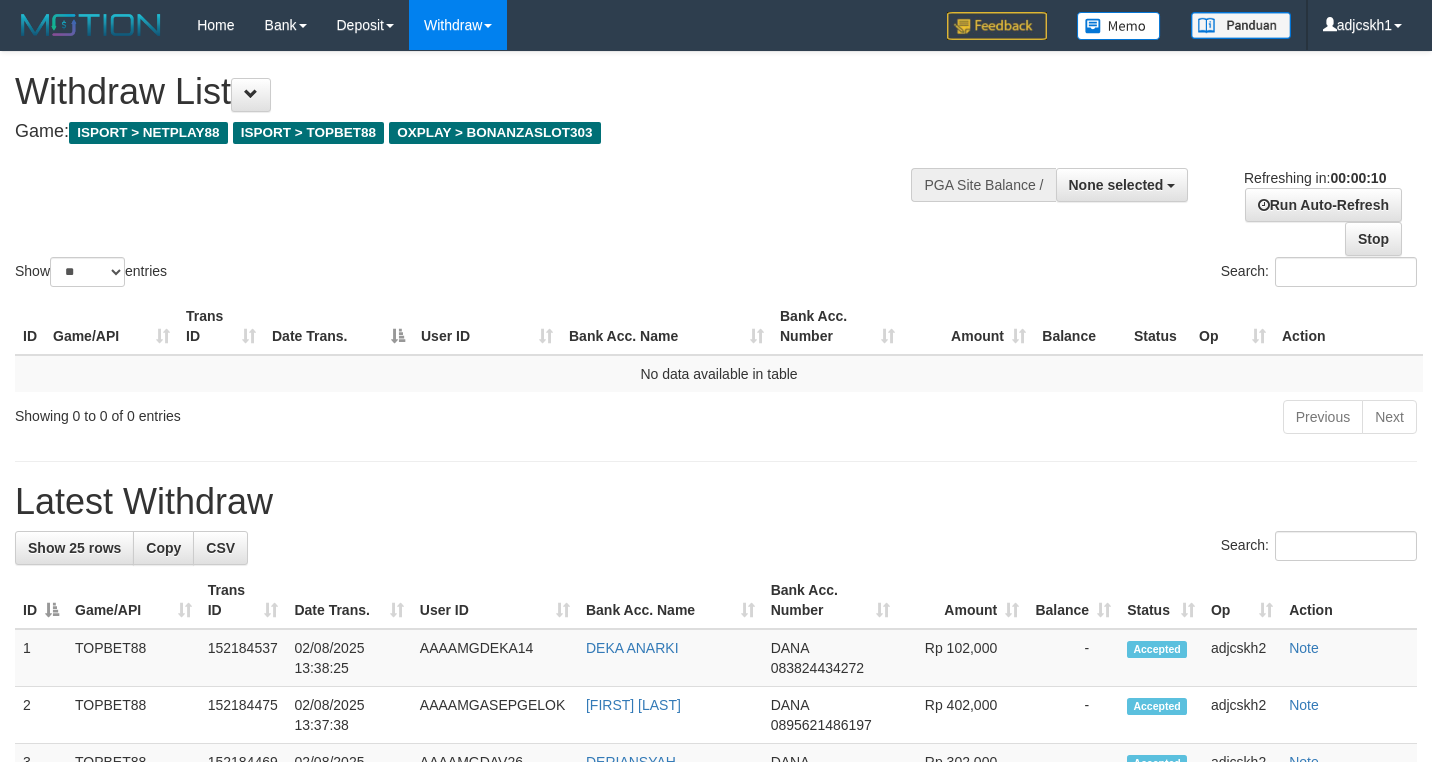 select 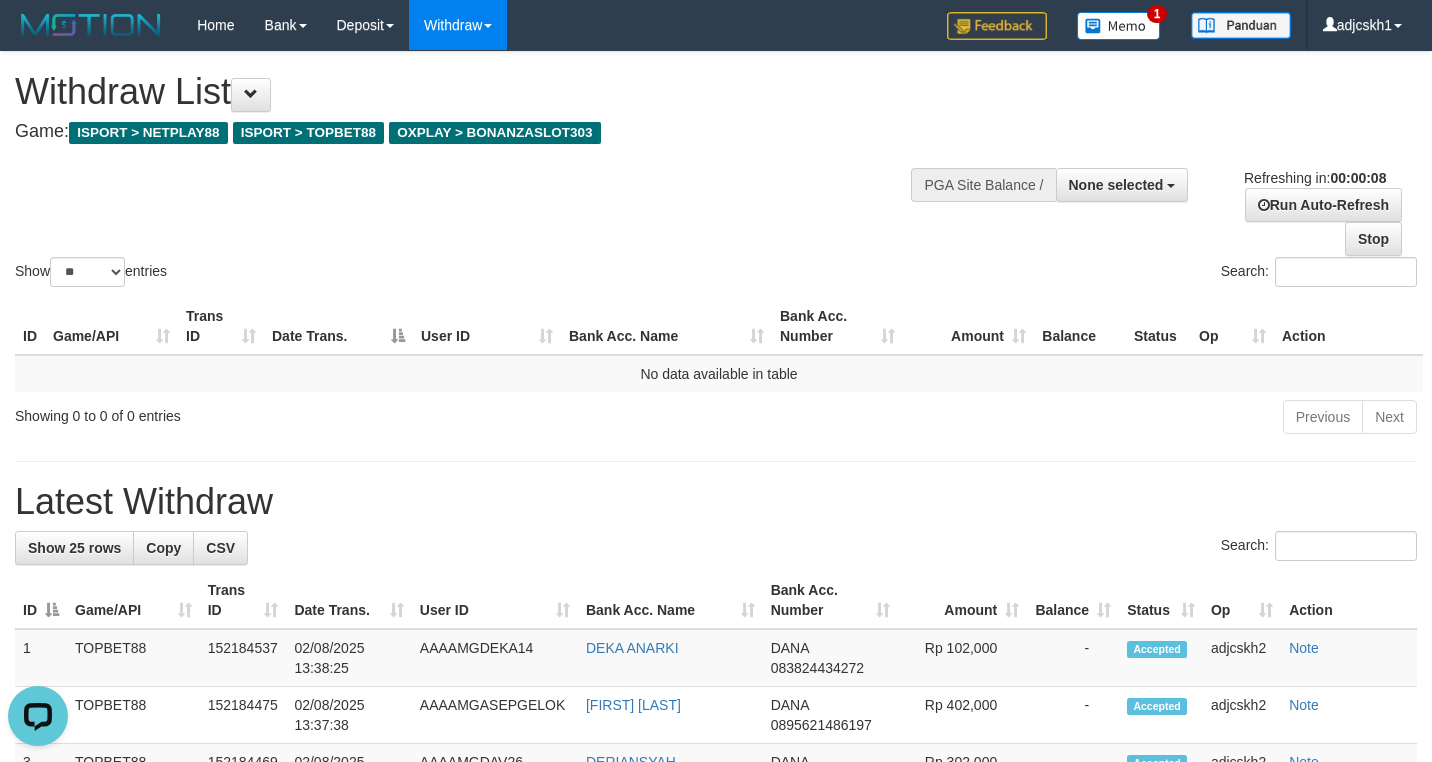 scroll, scrollTop: 0, scrollLeft: 0, axis: both 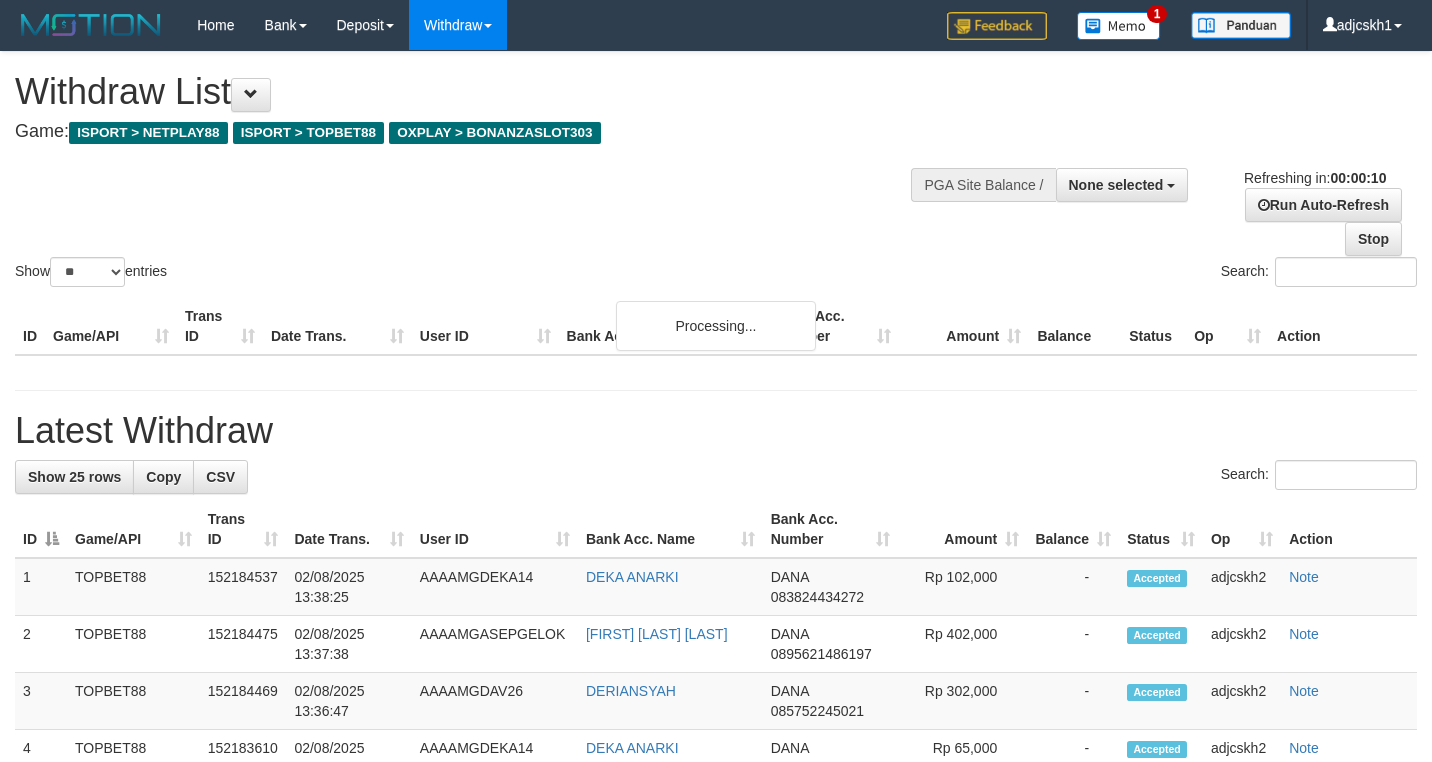 select 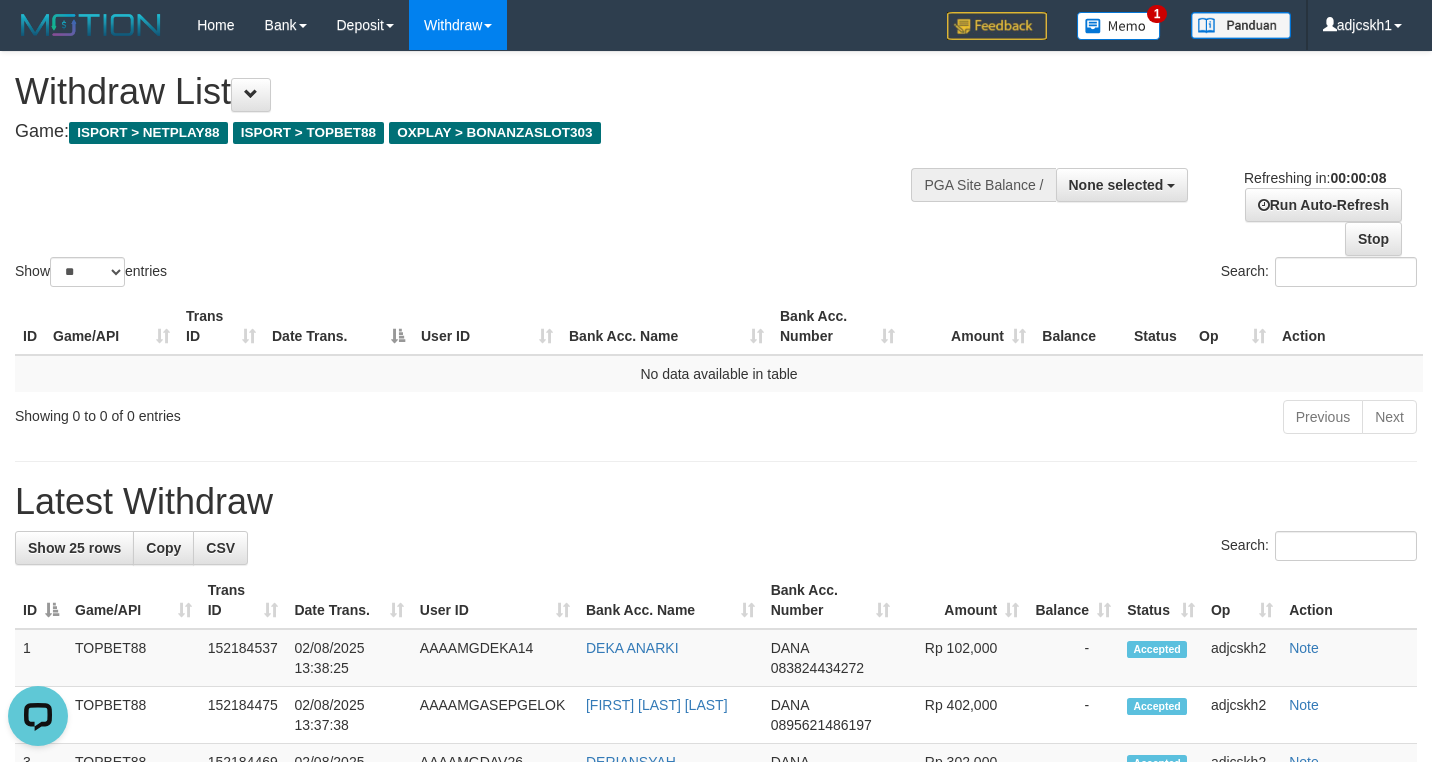 scroll, scrollTop: 0, scrollLeft: 0, axis: both 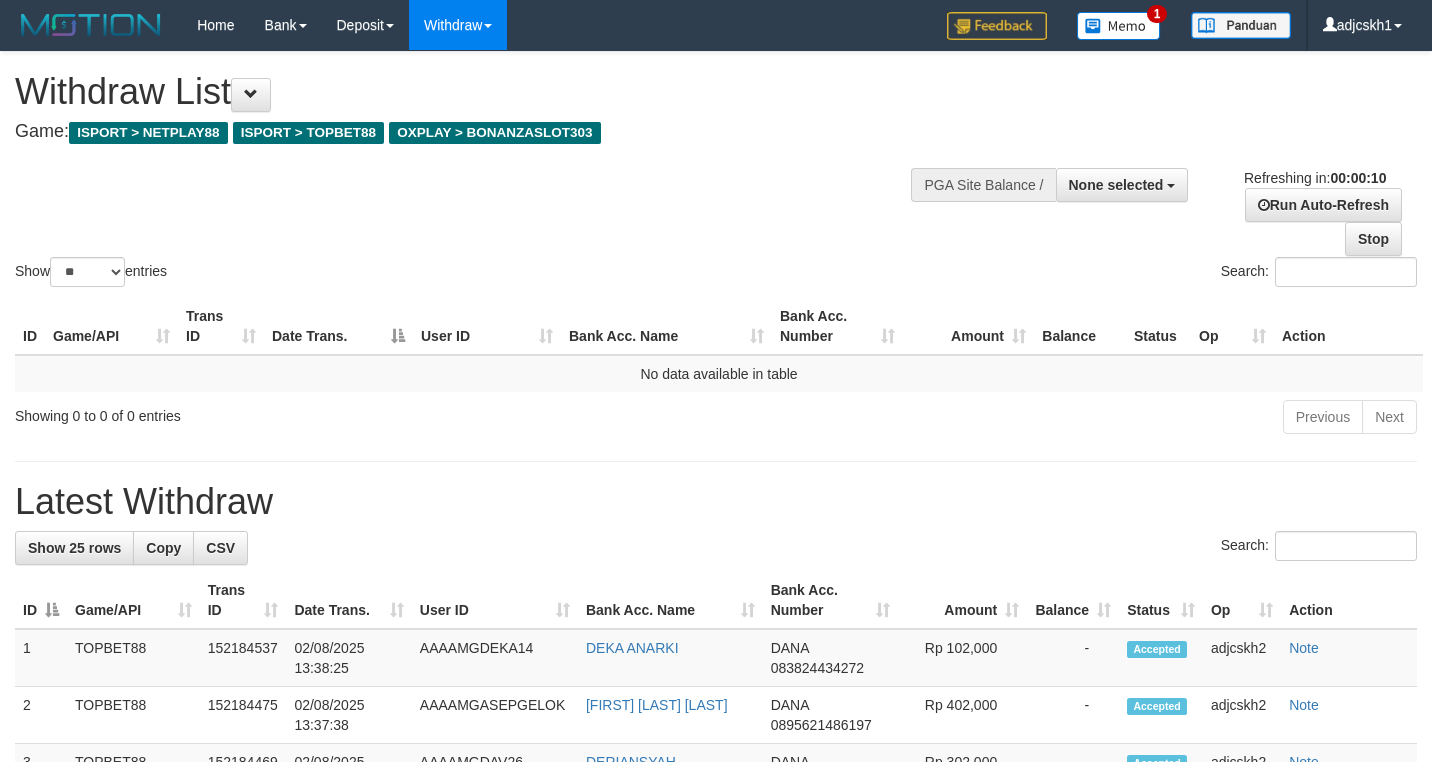 select 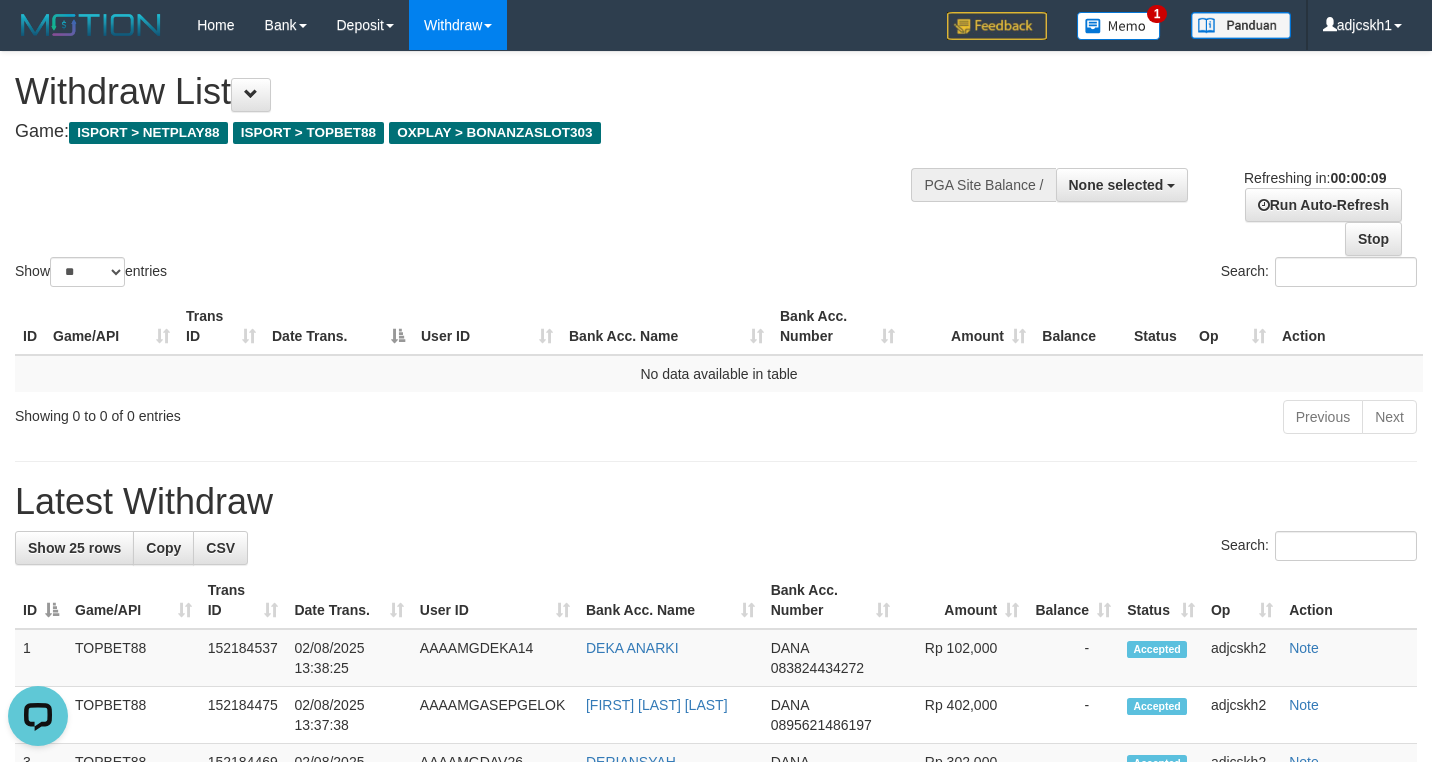 scroll, scrollTop: 0, scrollLeft: 0, axis: both 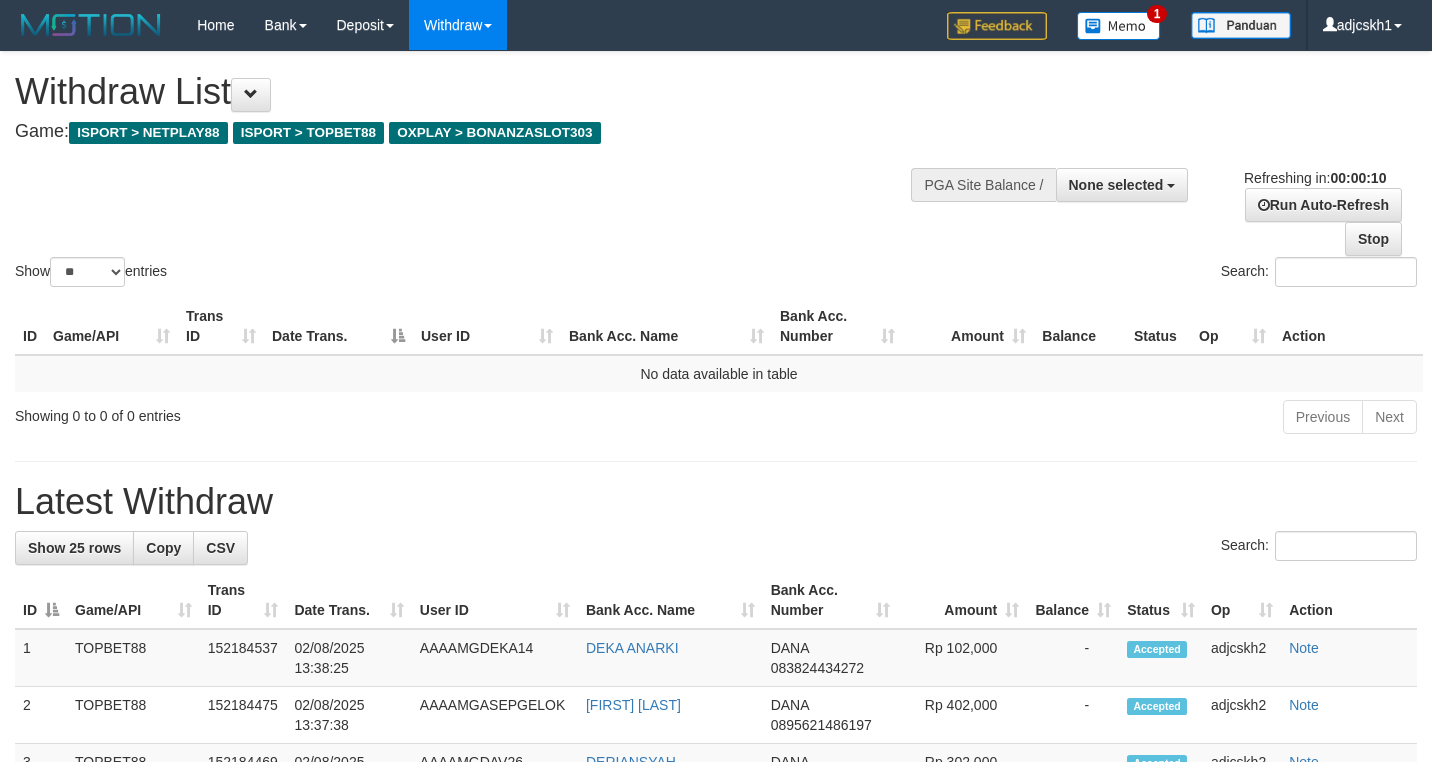 select 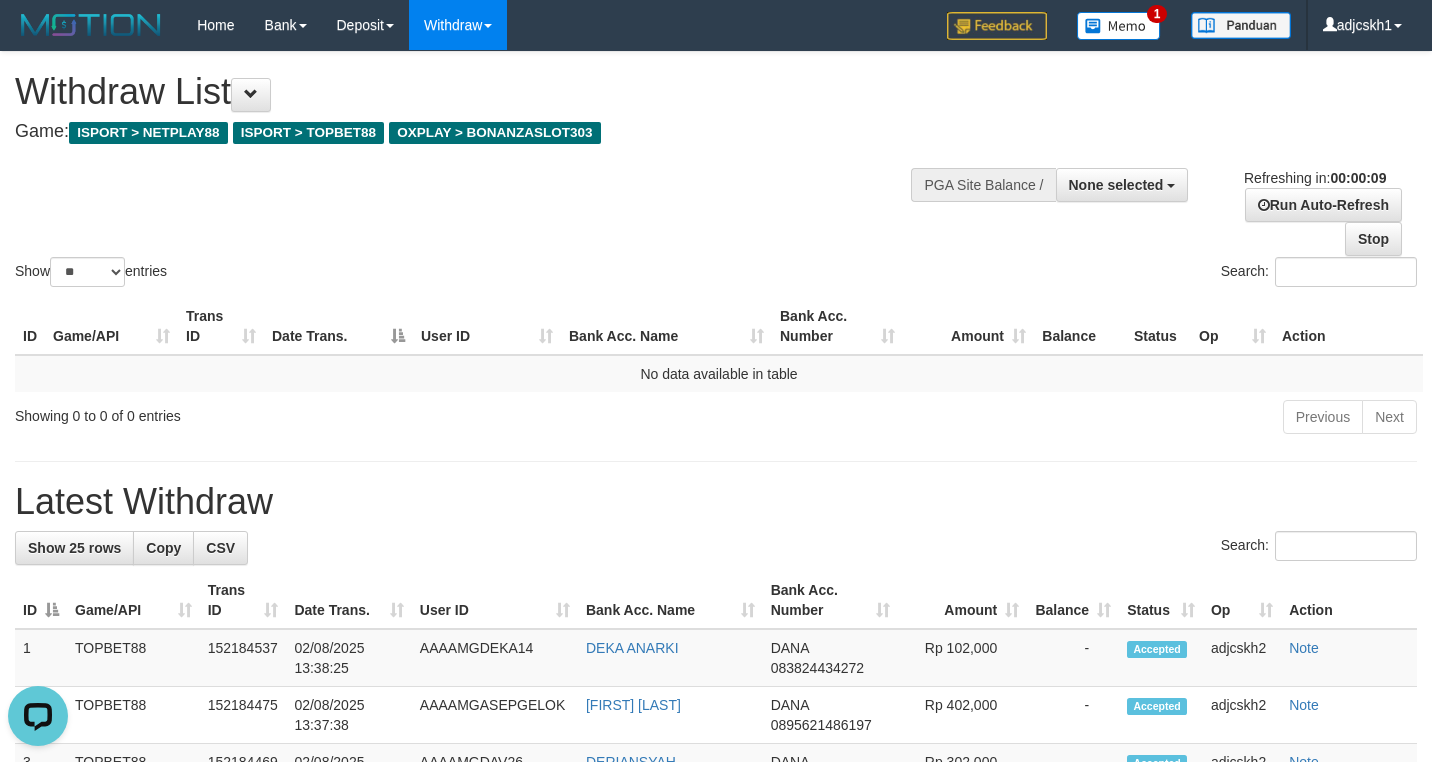 scroll, scrollTop: 0, scrollLeft: 0, axis: both 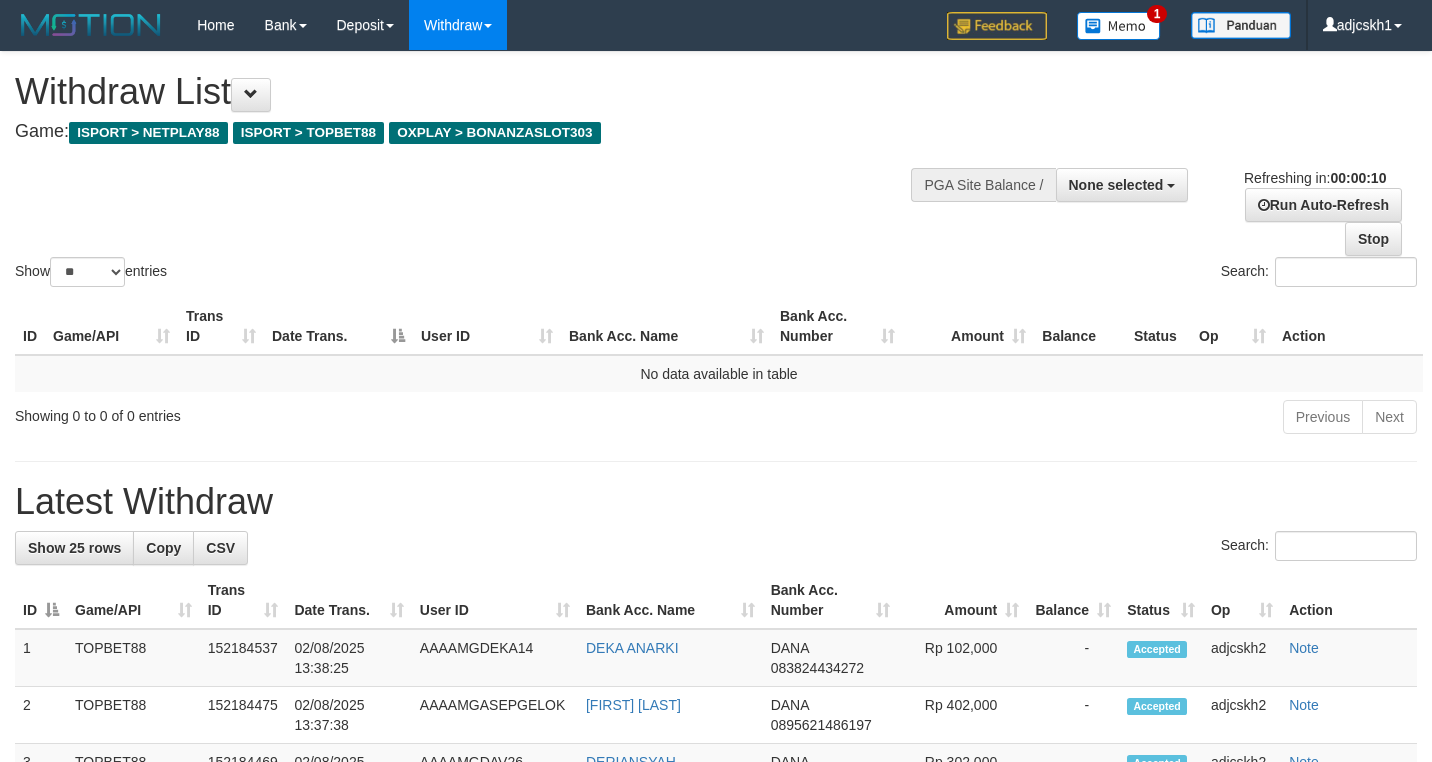 select 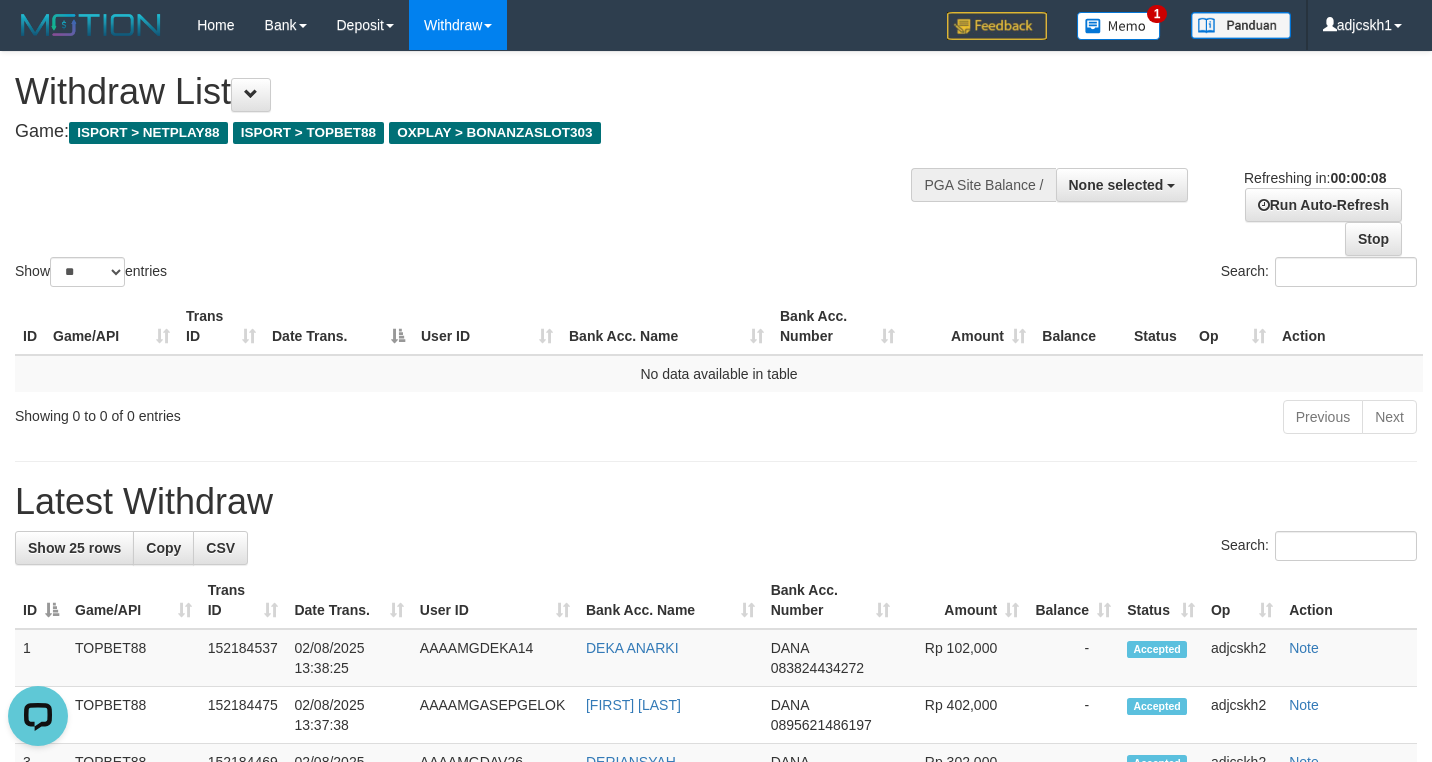scroll, scrollTop: 0, scrollLeft: 0, axis: both 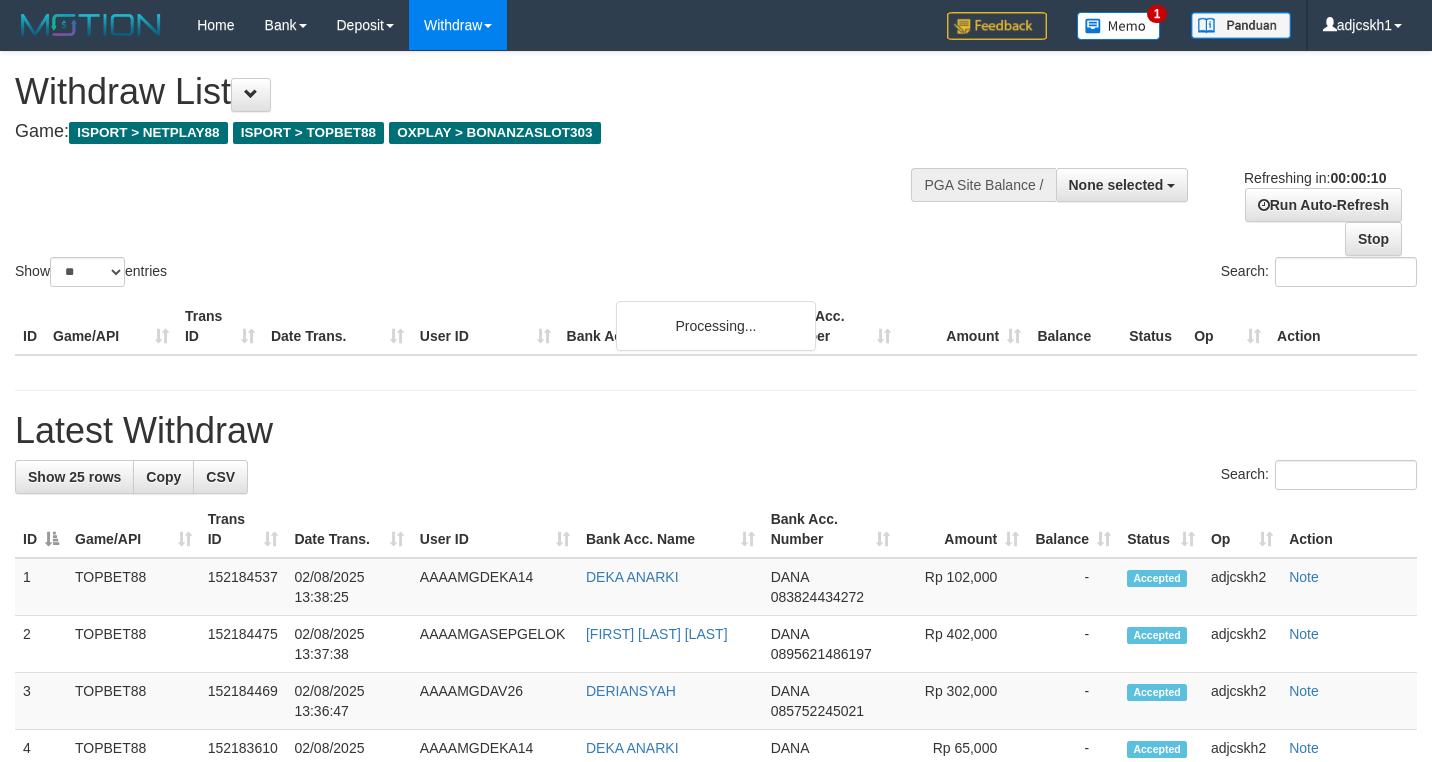select 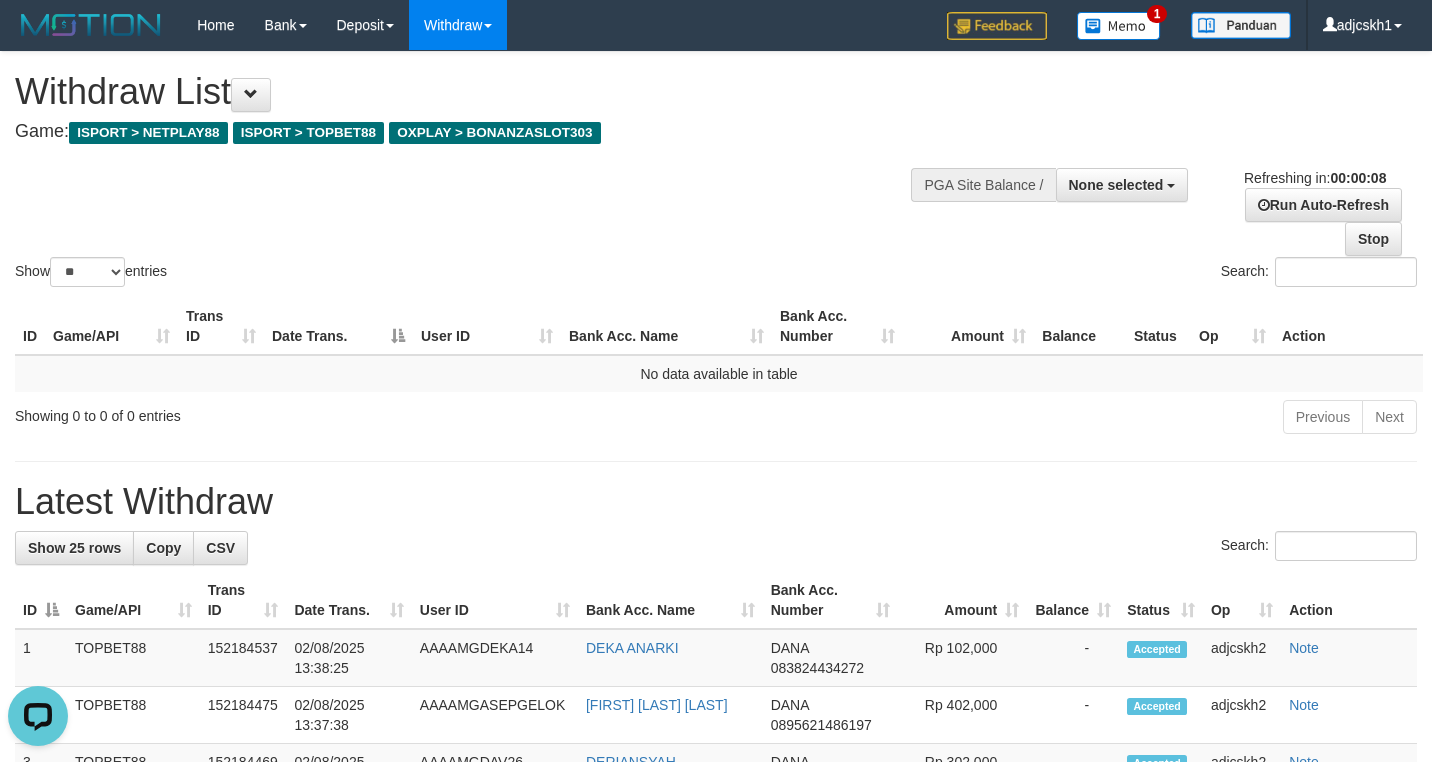 scroll, scrollTop: 0, scrollLeft: 0, axis: both 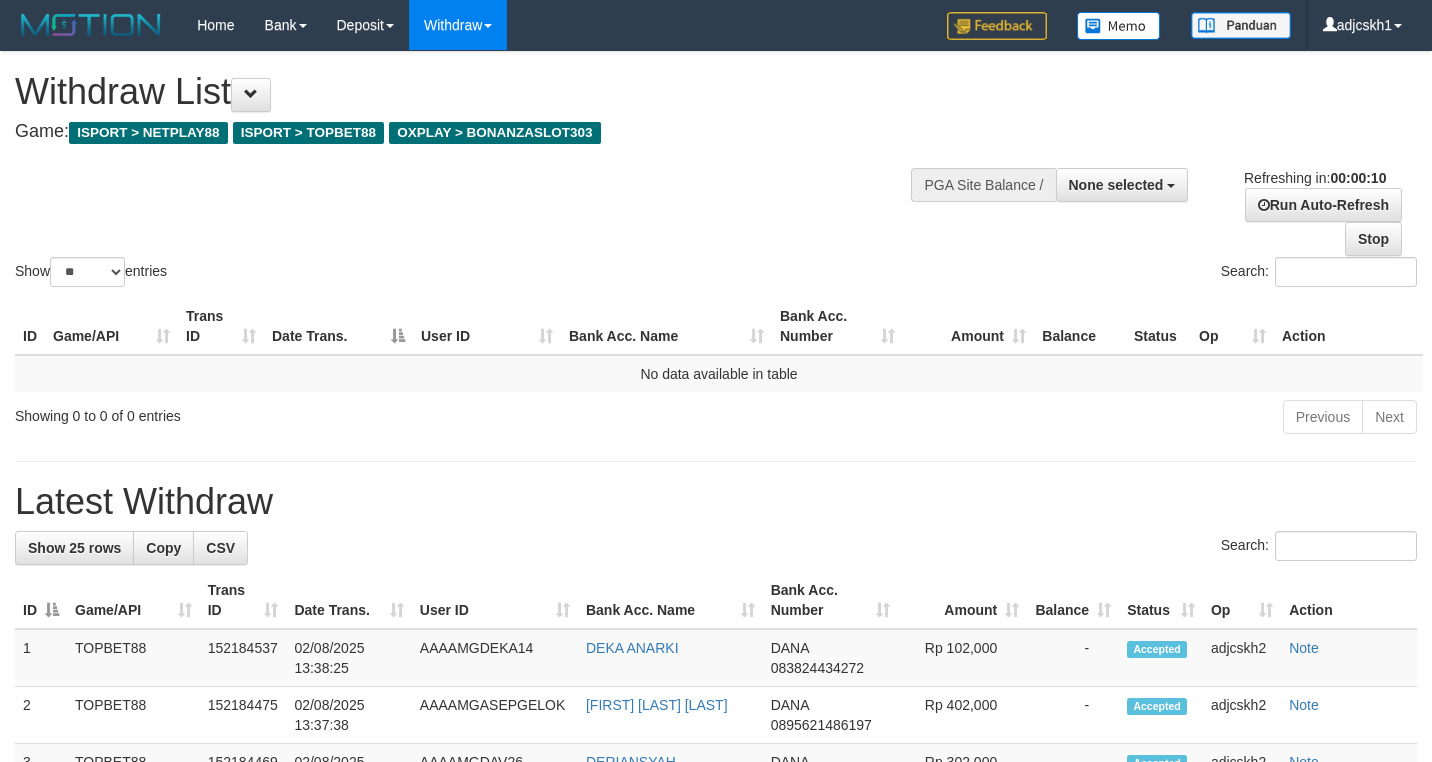 select 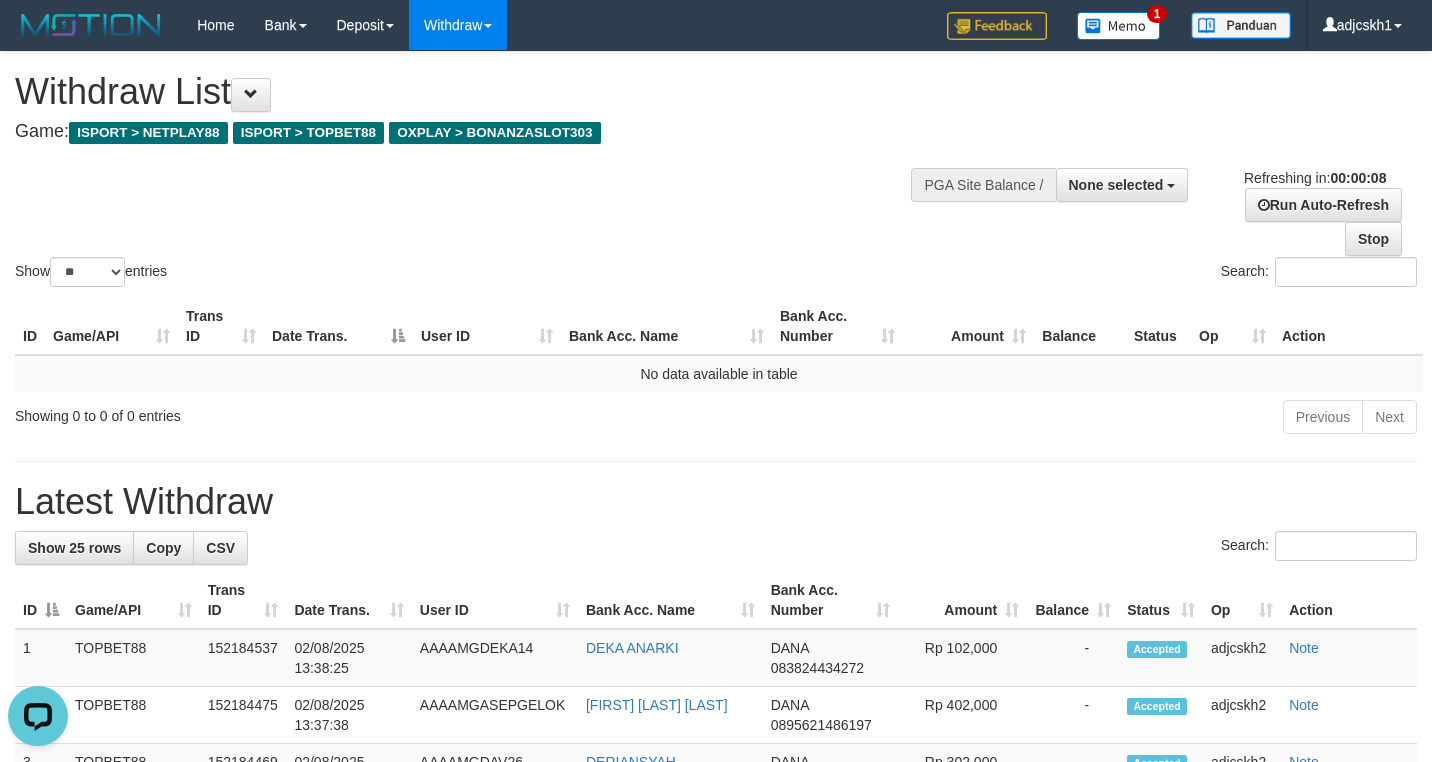 scroll, scrollTop: 0, scrollLeft: 0, axis: both 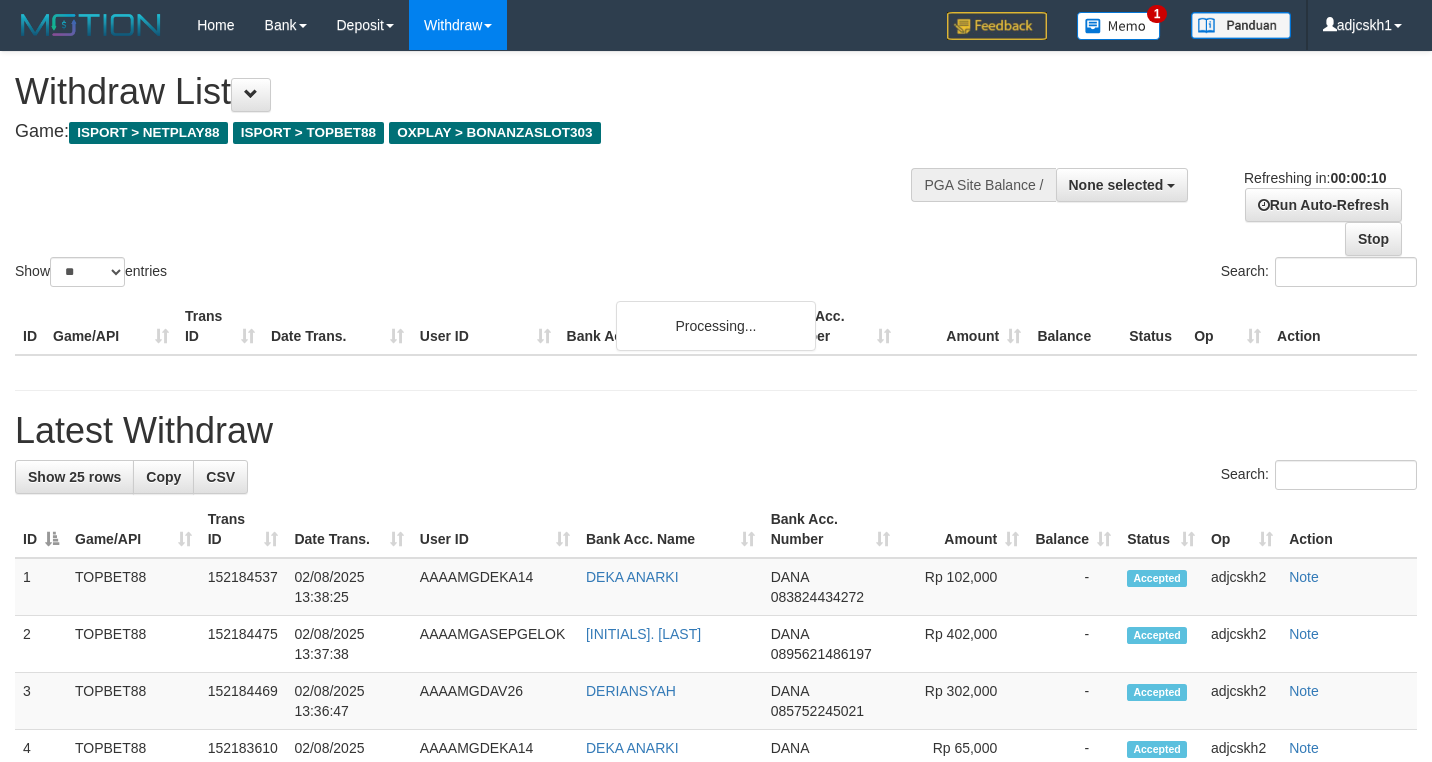 select 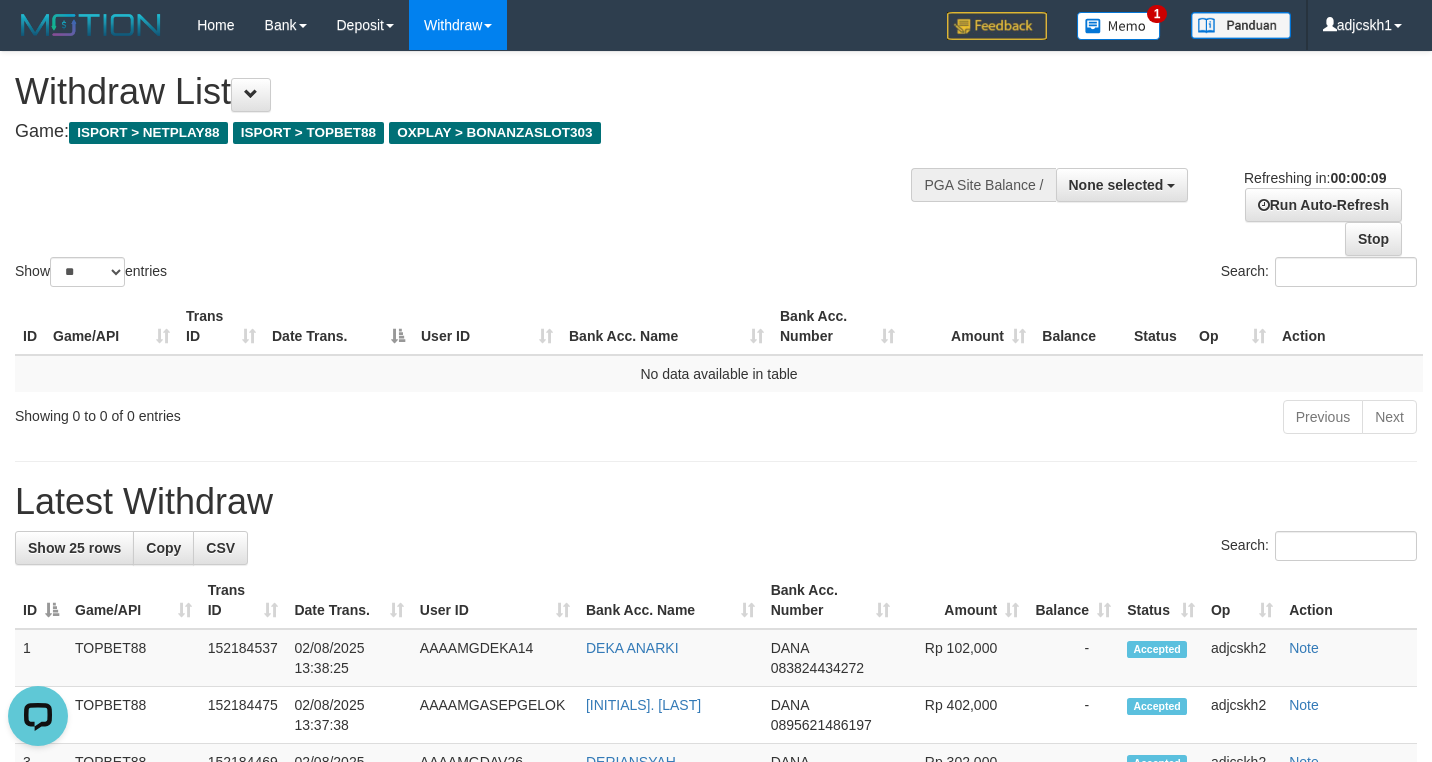 scroll, scrollTop: 0, scrollLeft: 0, axis: both 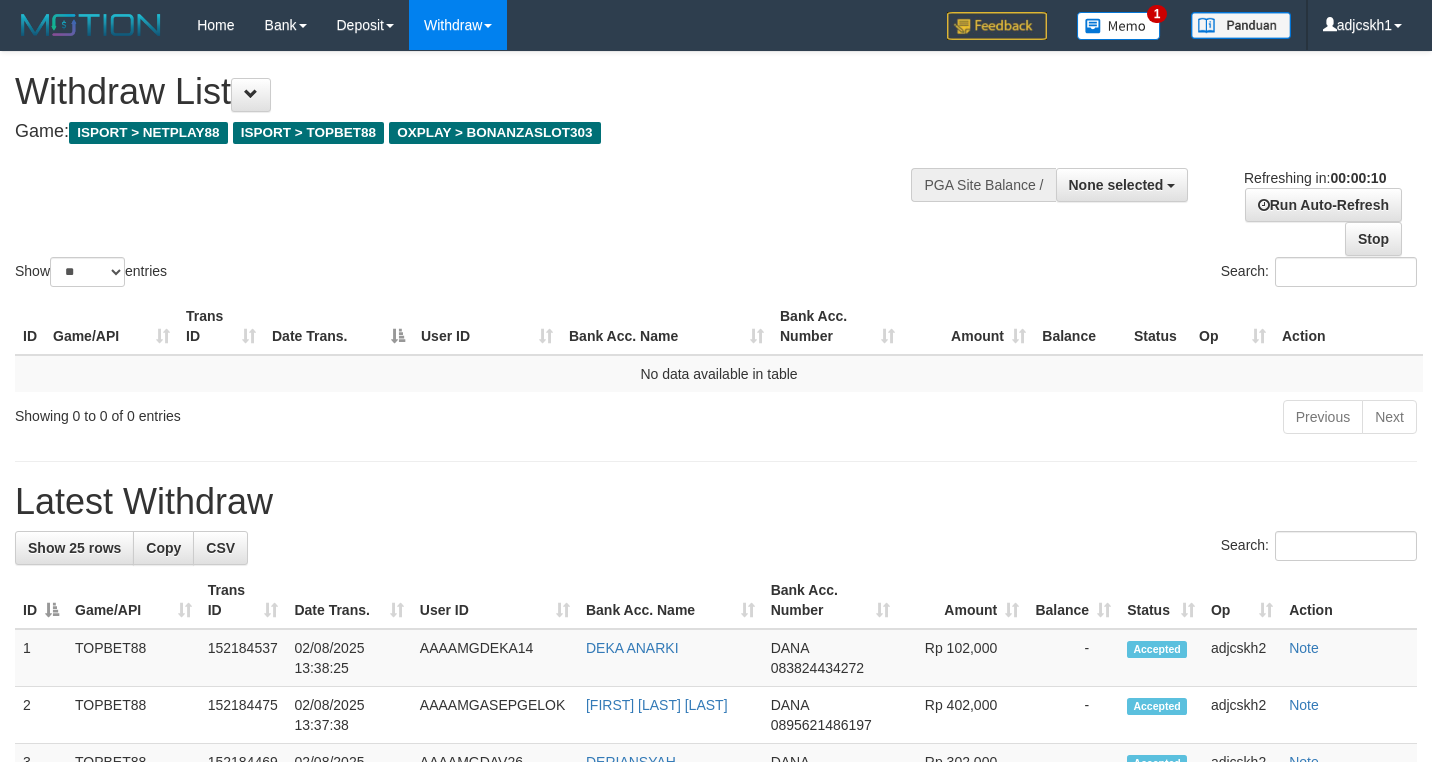 select 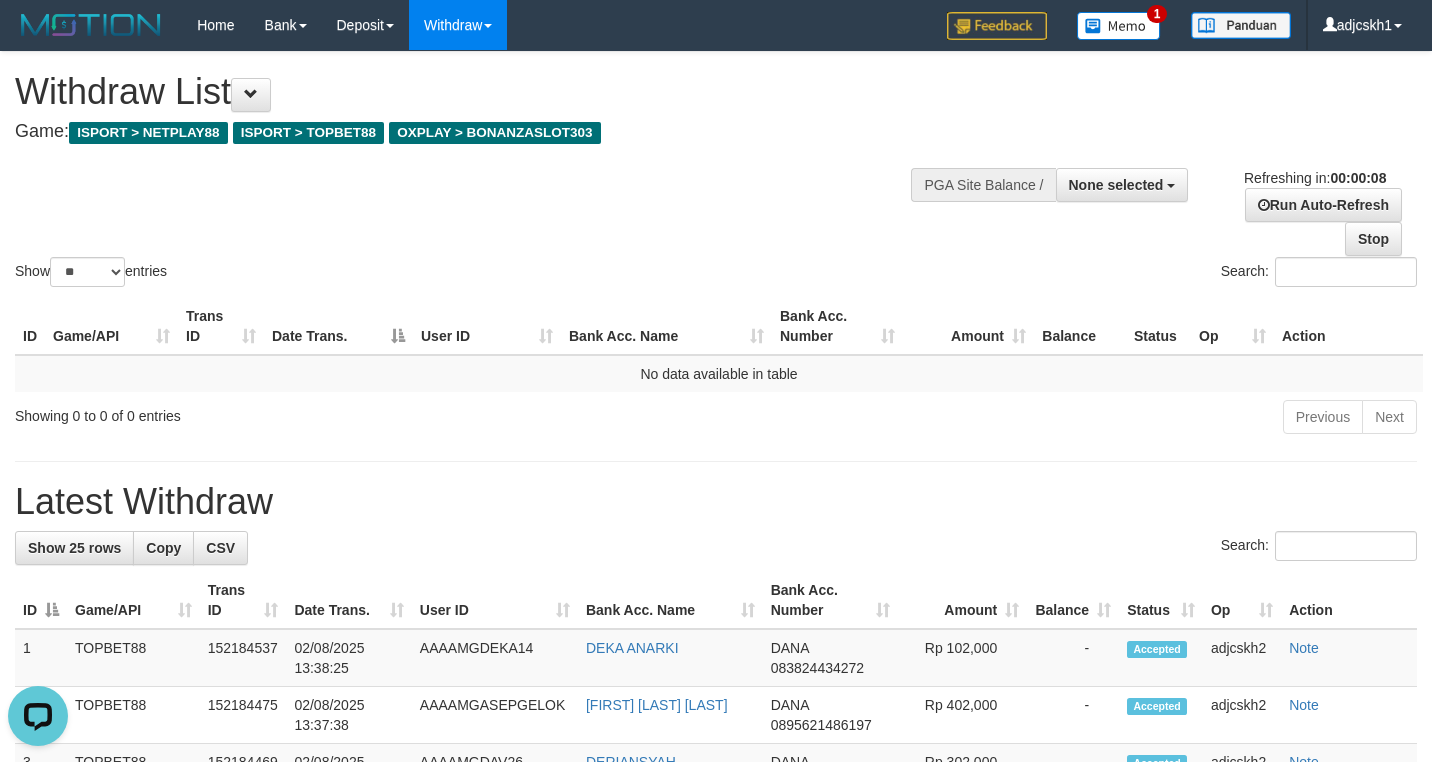 scroll, scrollTop: 0, scrollLeft: 0, axis: both 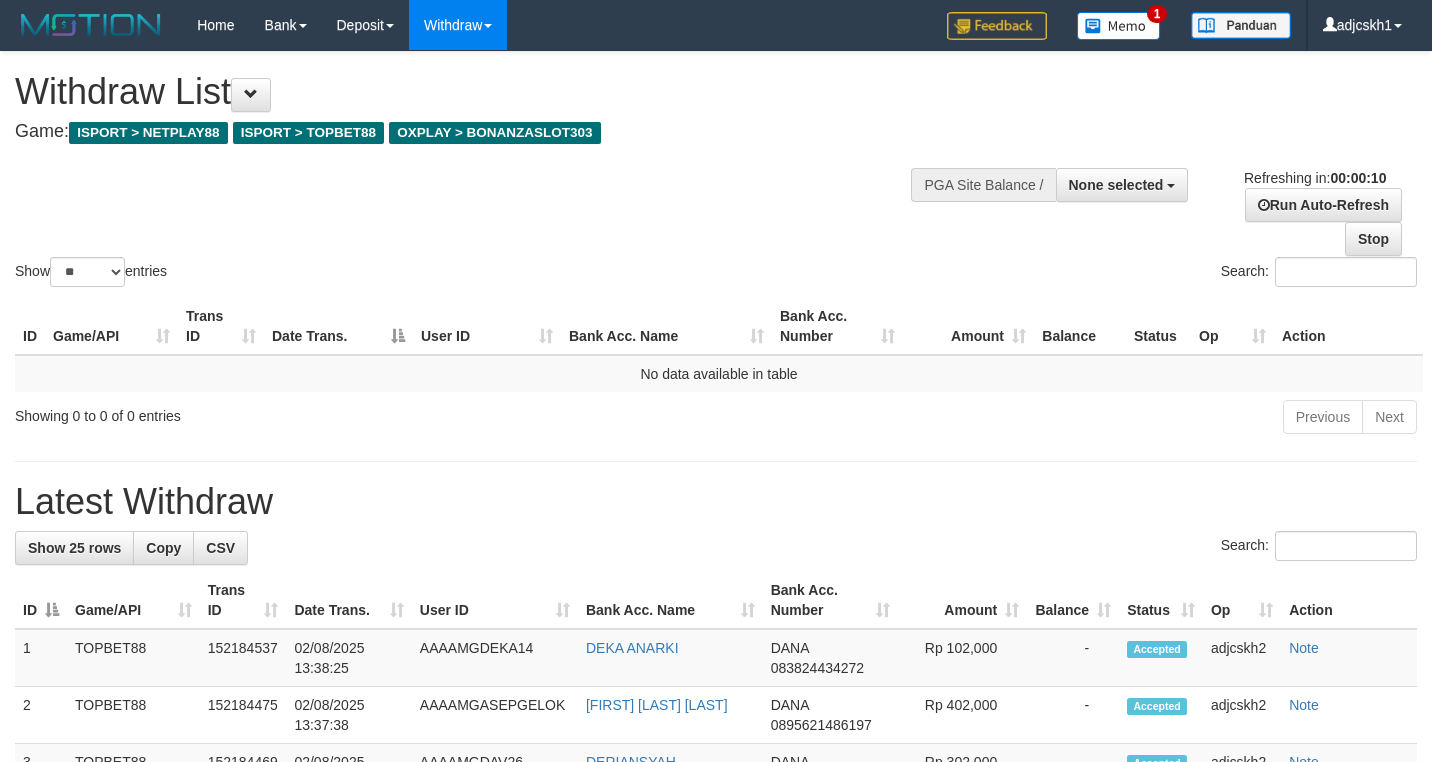 select 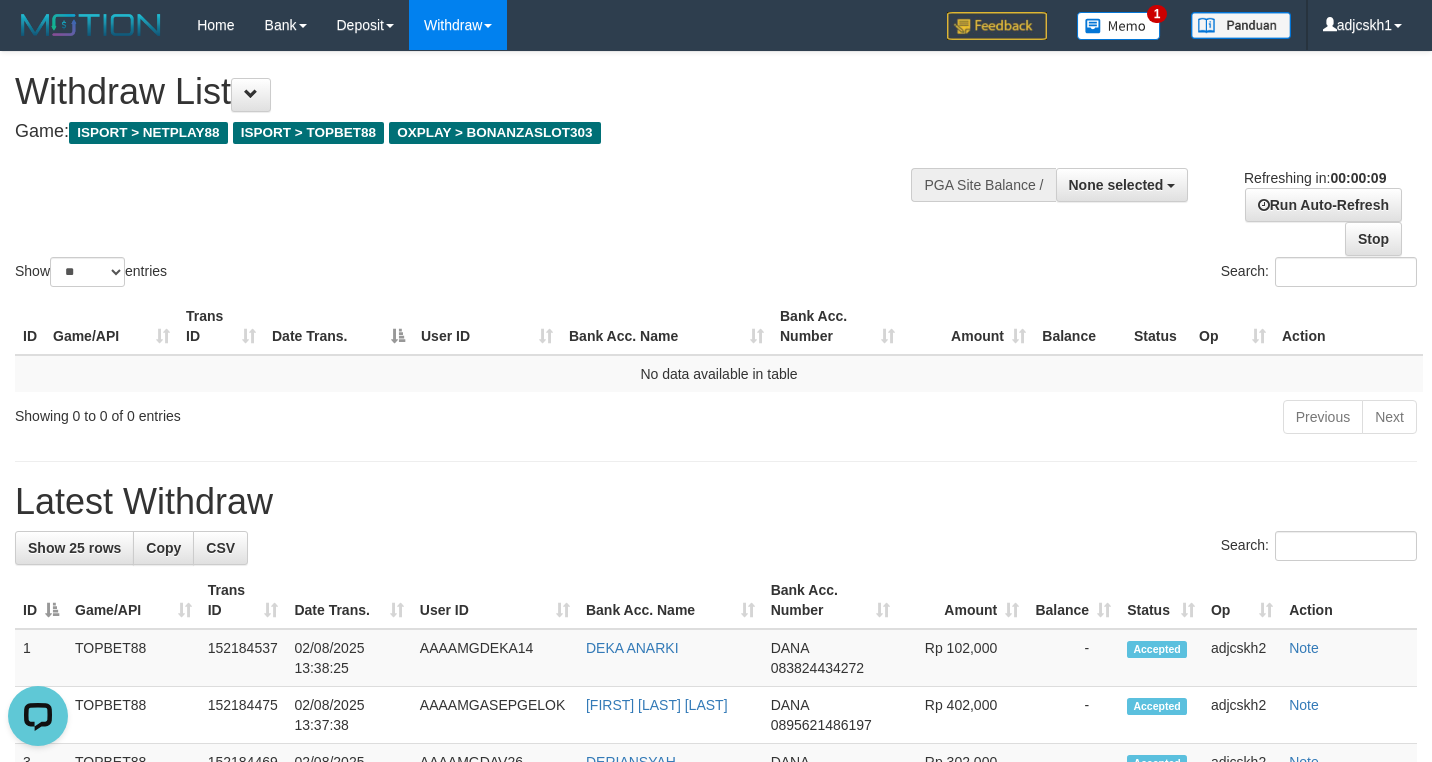 scroll, scrollTop: 0, scrollLeft: 0, axis: both 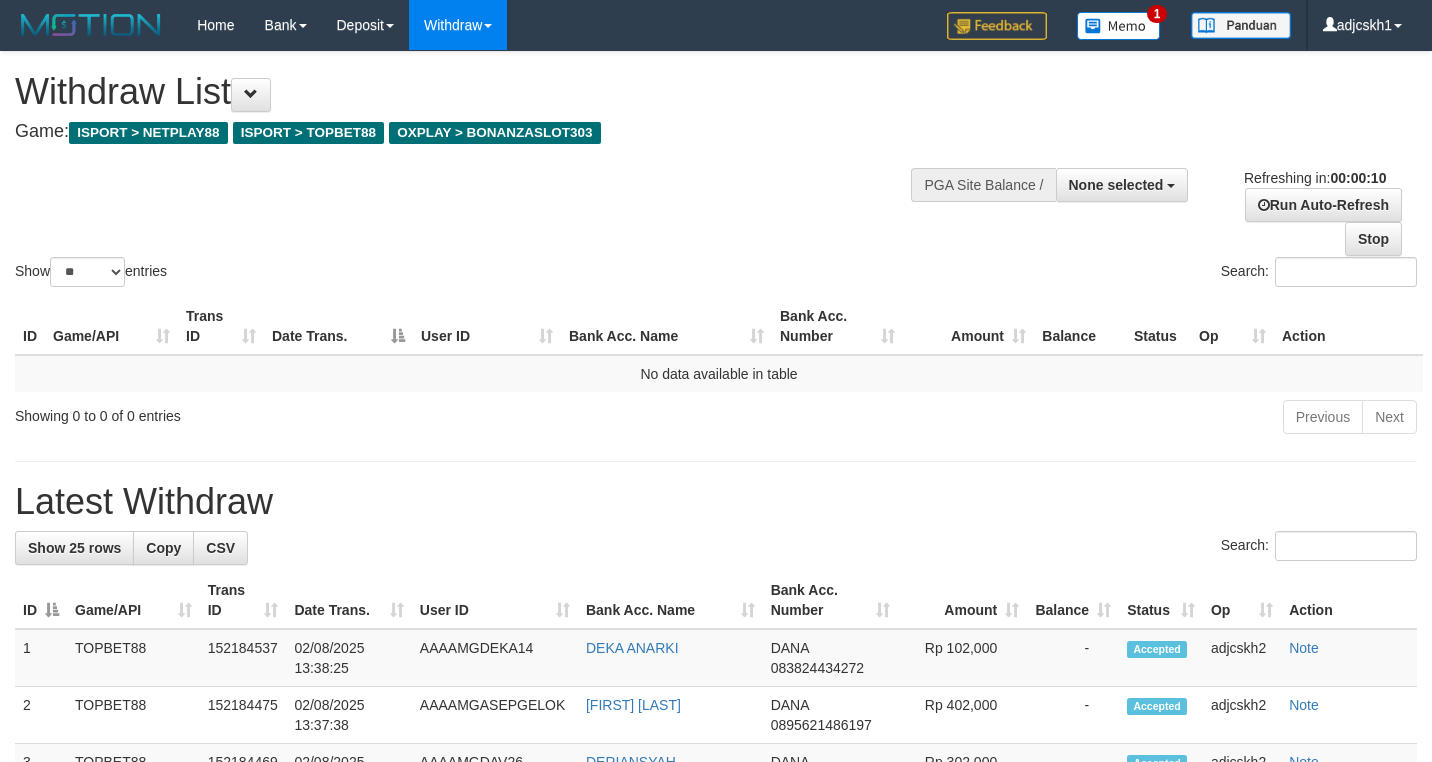 select 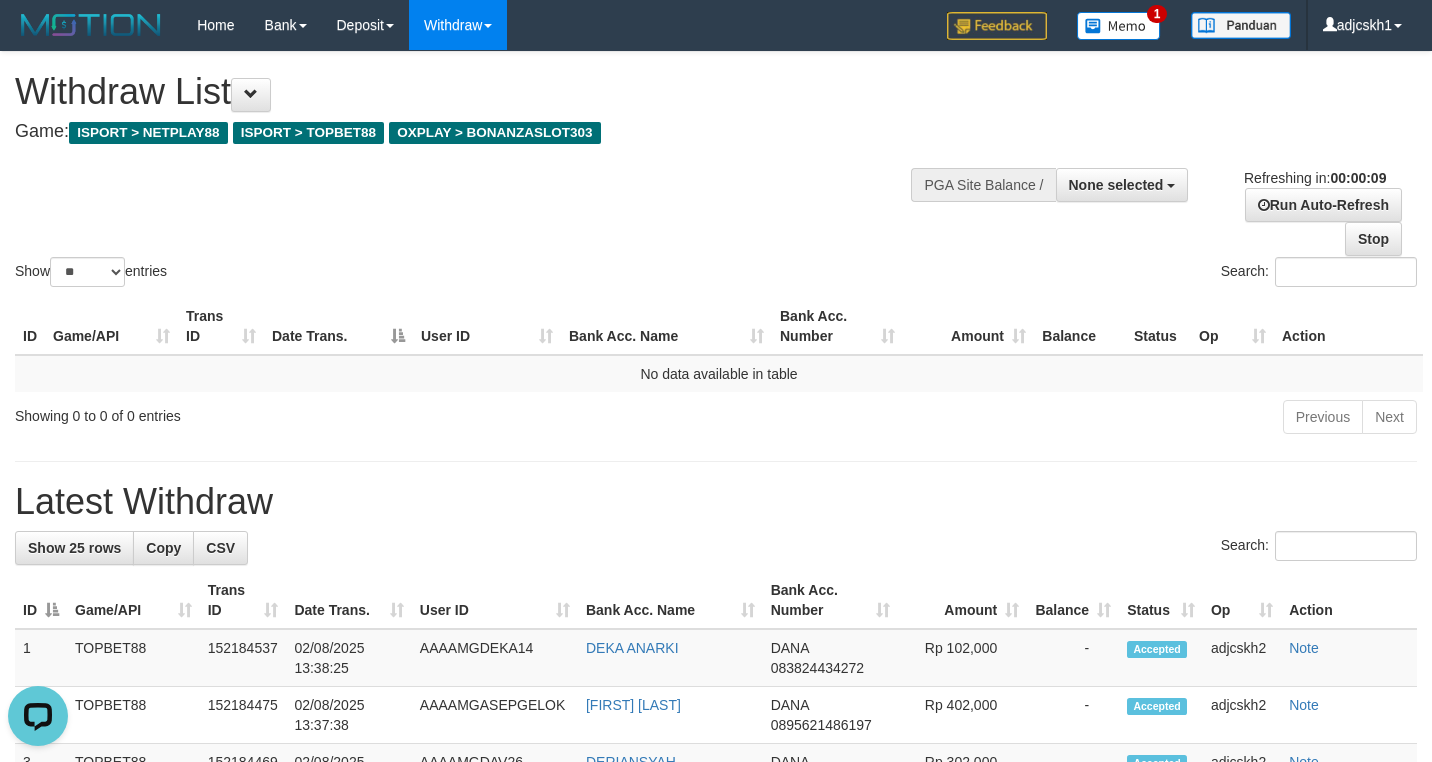 scroll, scrollTop: 0, scrollLeft: 0, axis: both 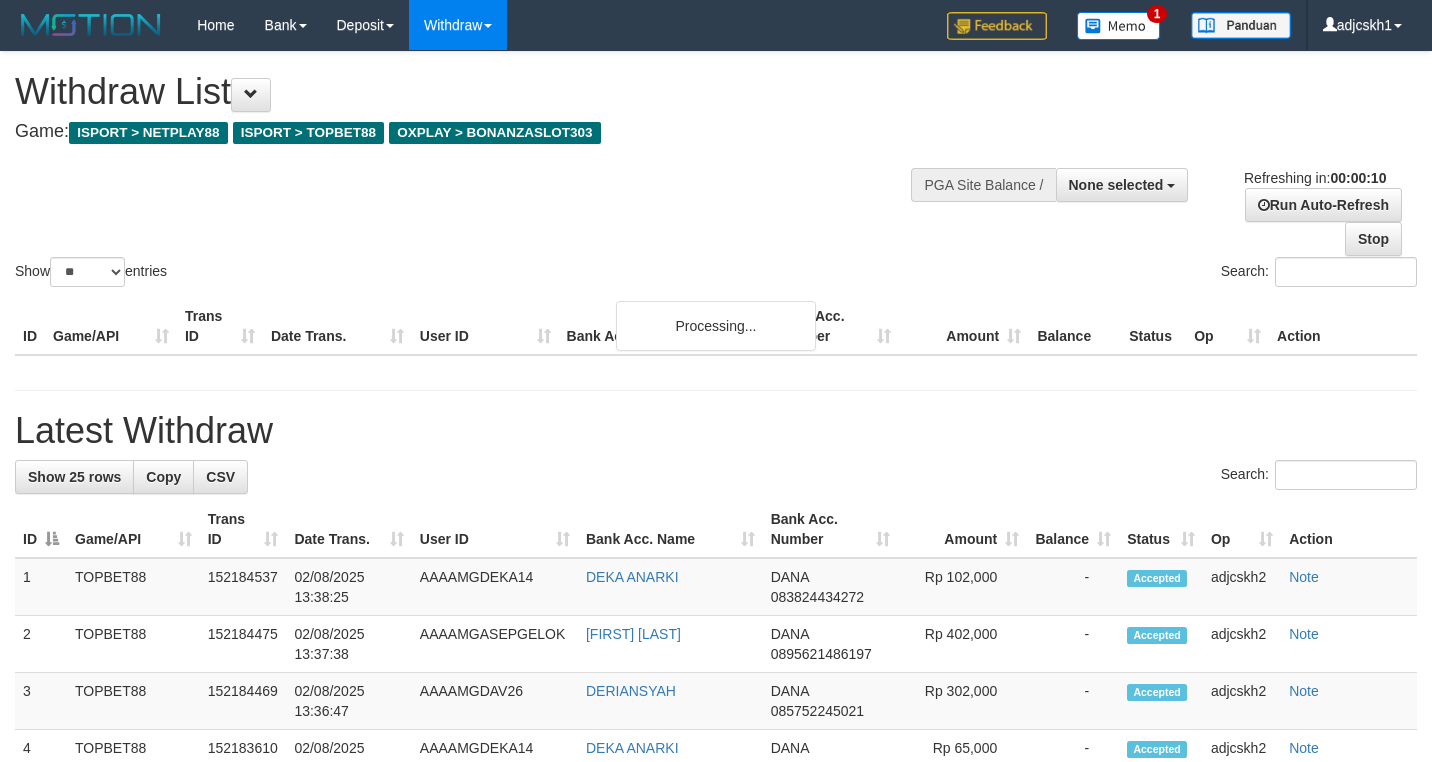 select 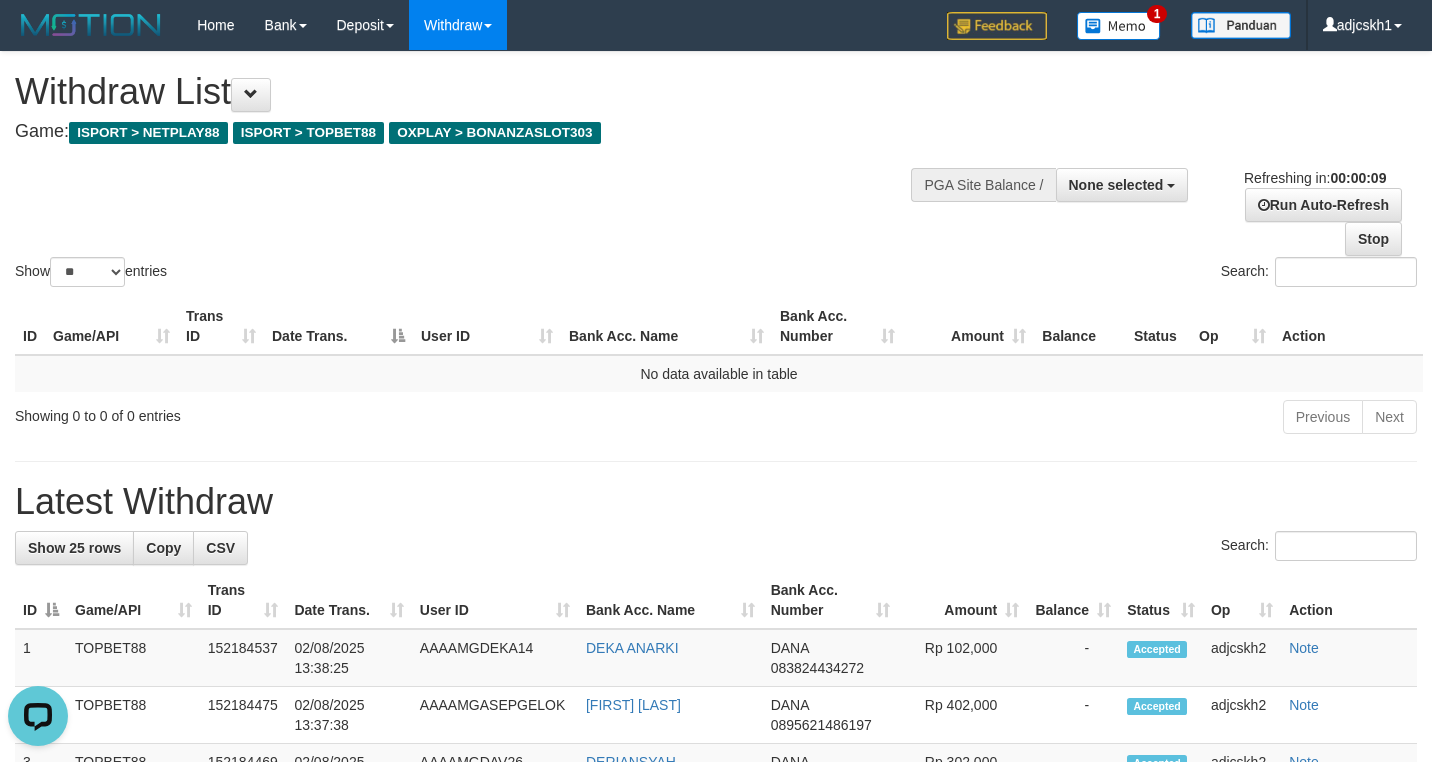 scroll, scrollTop: 0, scrollLeft: 0, axis: both 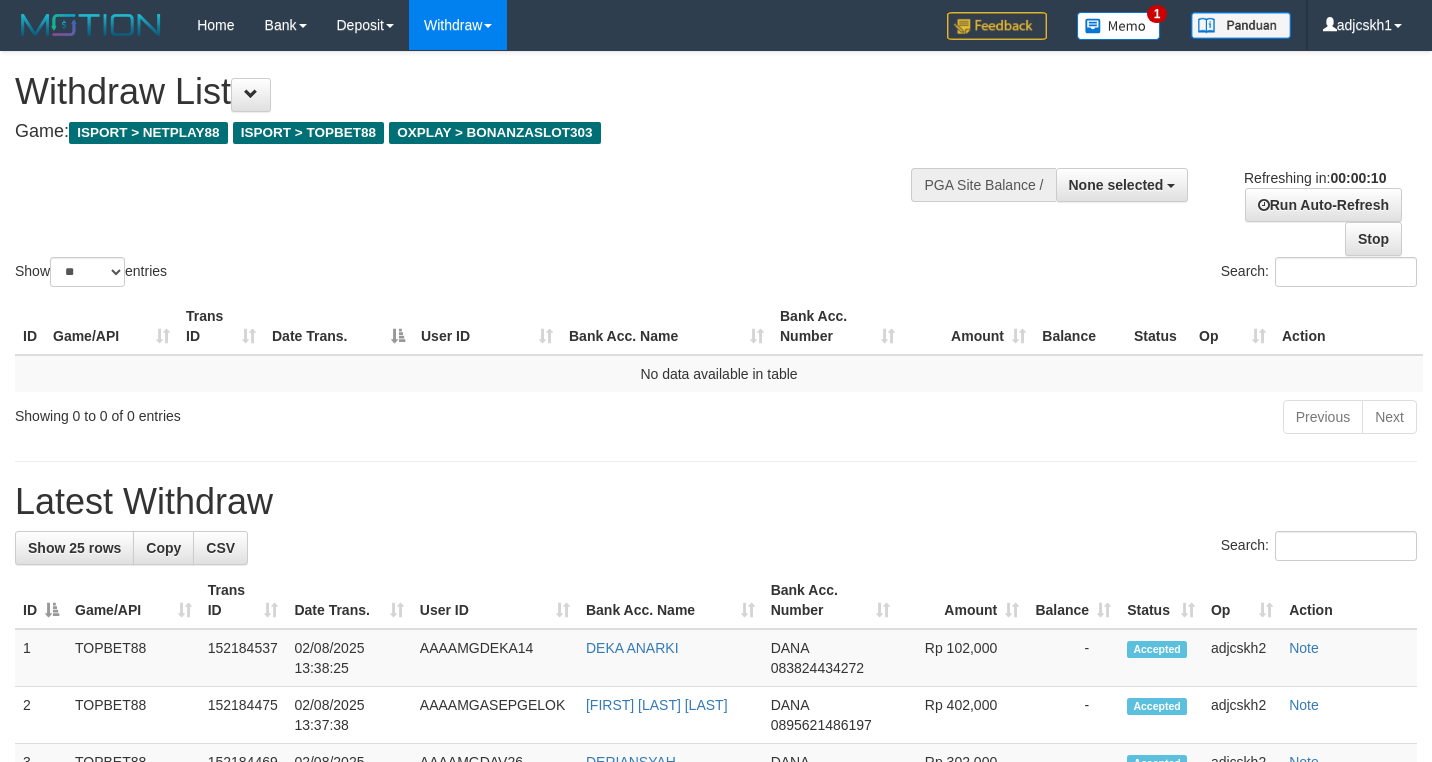select 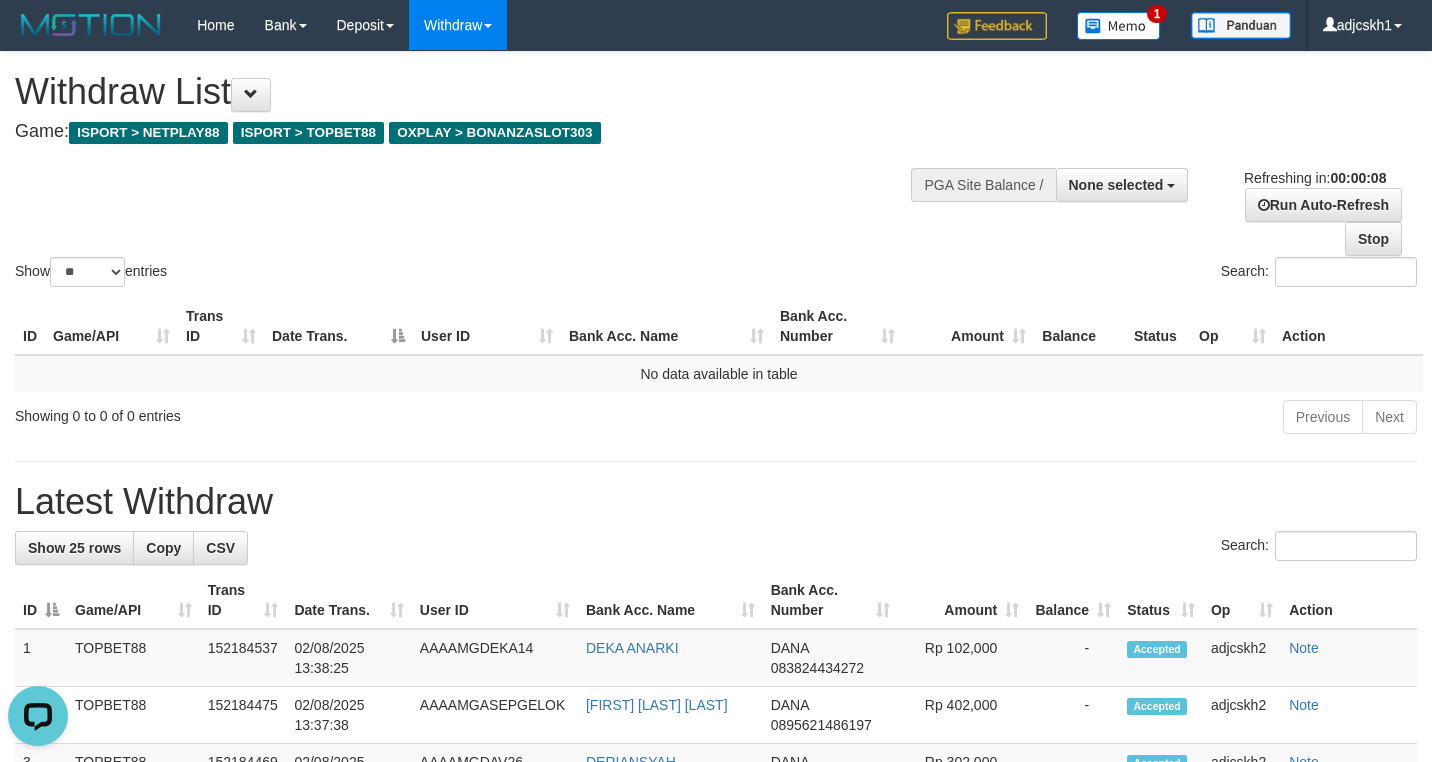 scroll, scrollTop: 0, scrollLeft: 0, axis: both 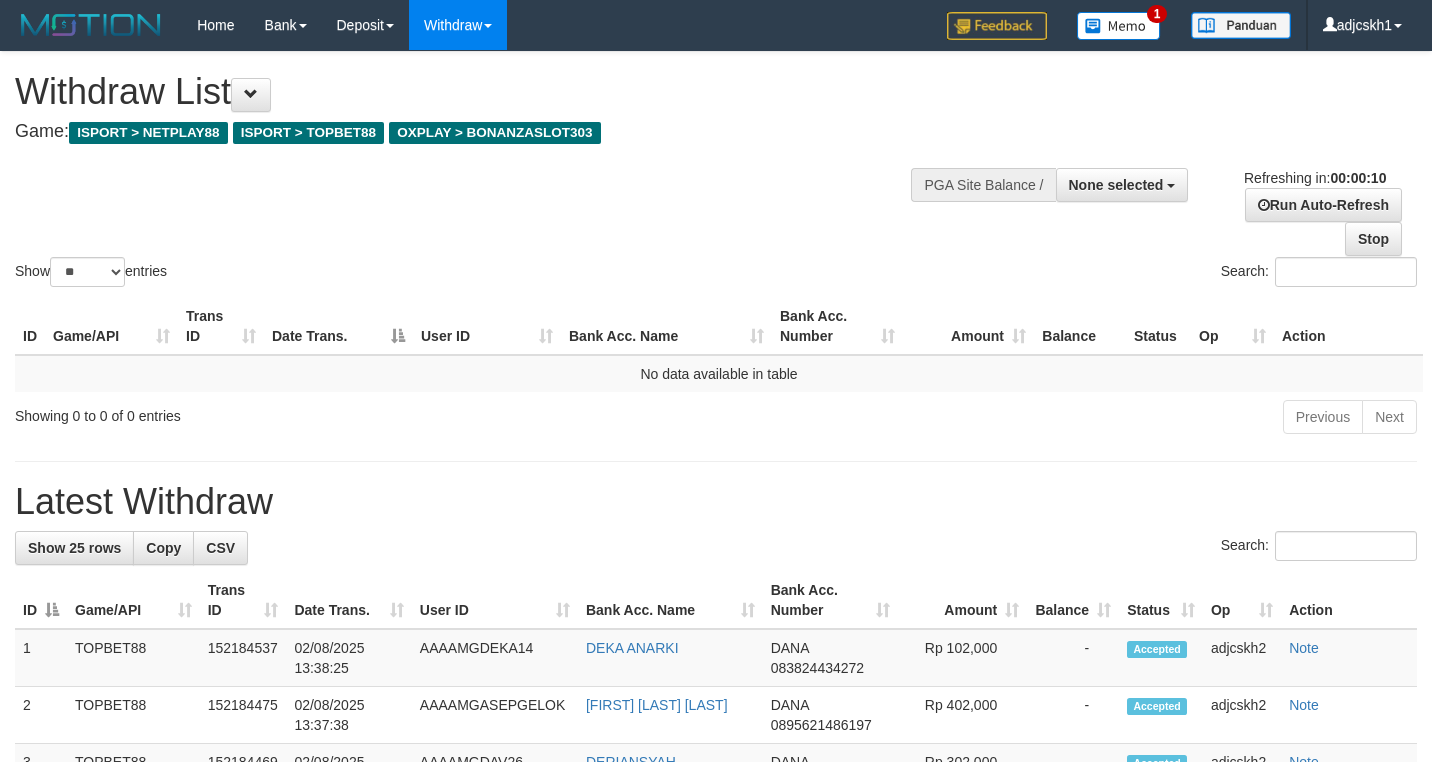 select 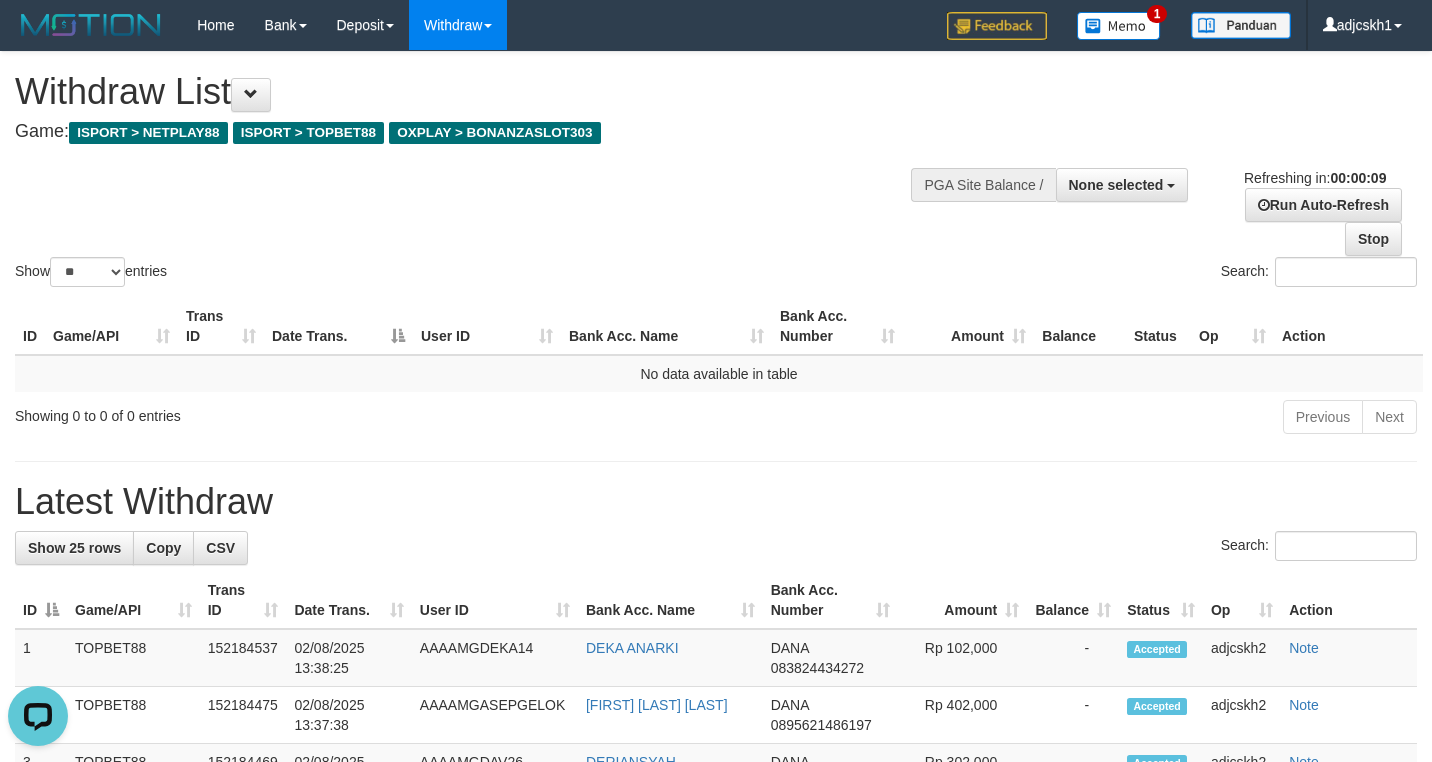 scroll, scrollTop: 0, scrollLeft: 0, axis: both 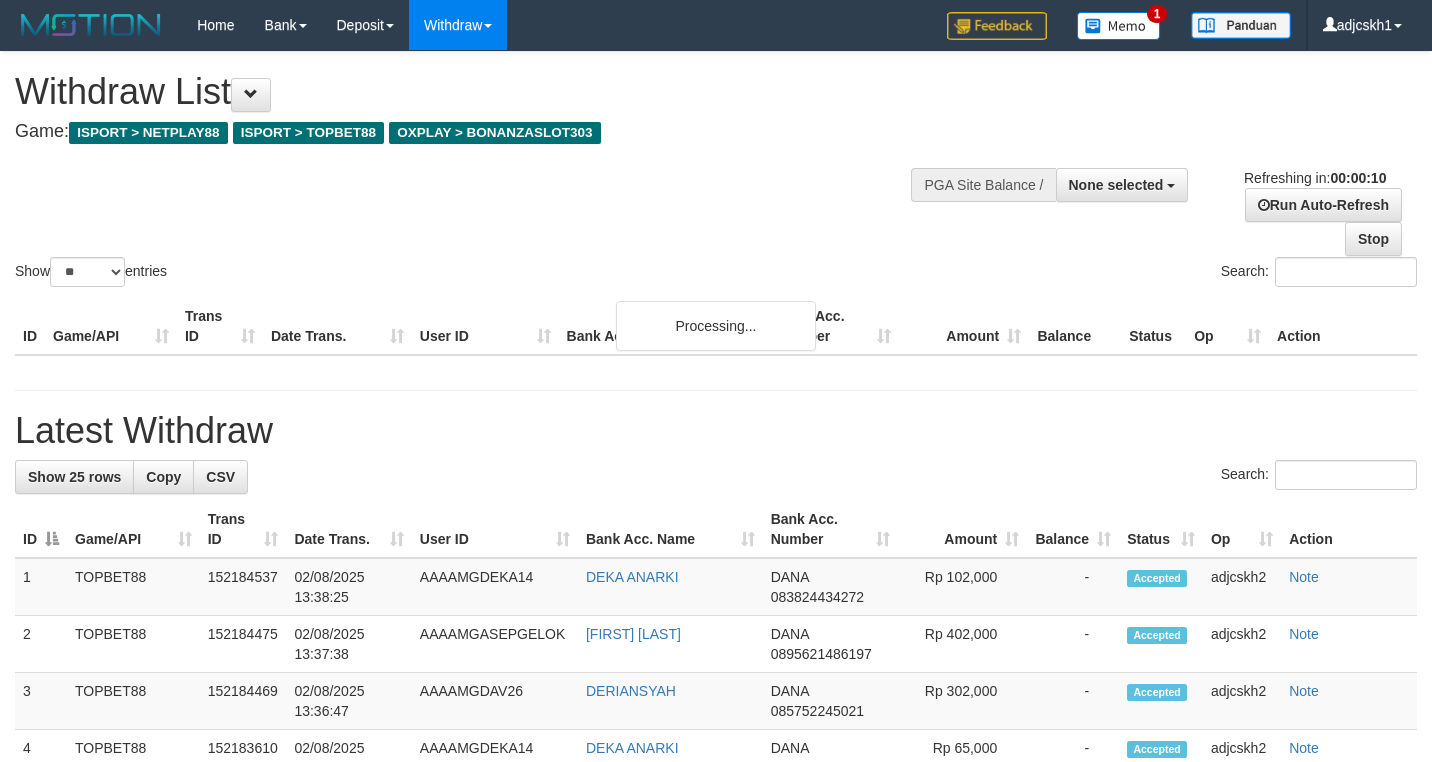 select 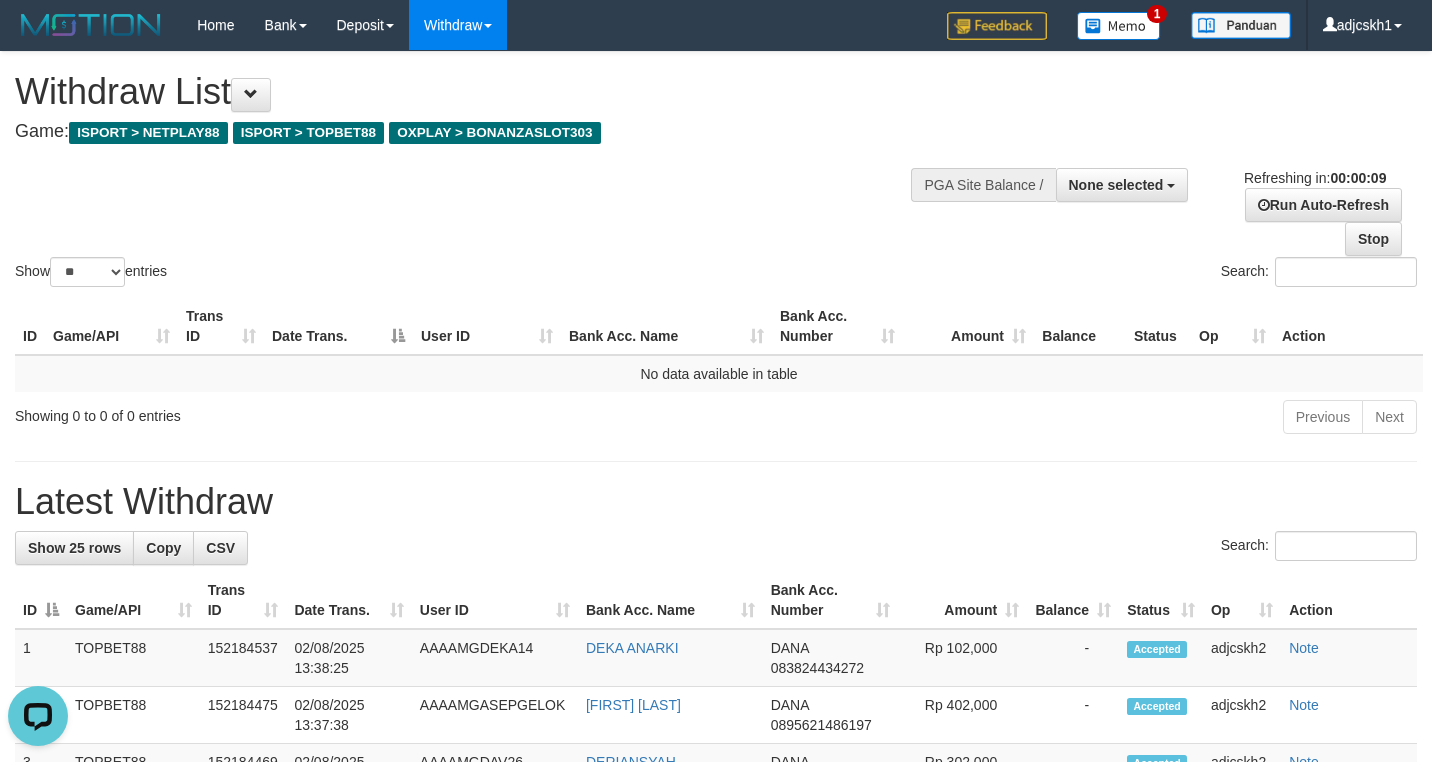 scroll, scrollTop: 0, scrollLeft: 0, axis: both 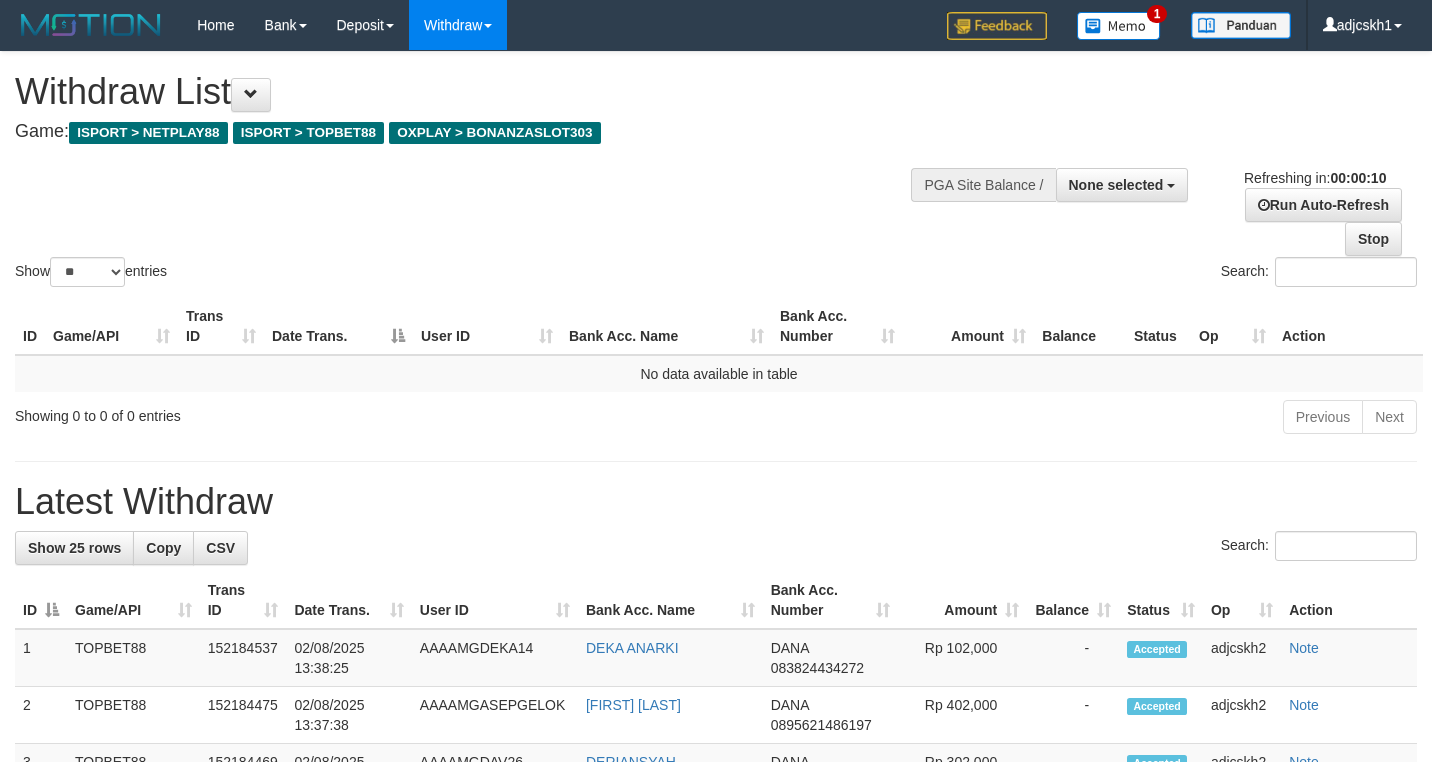 select 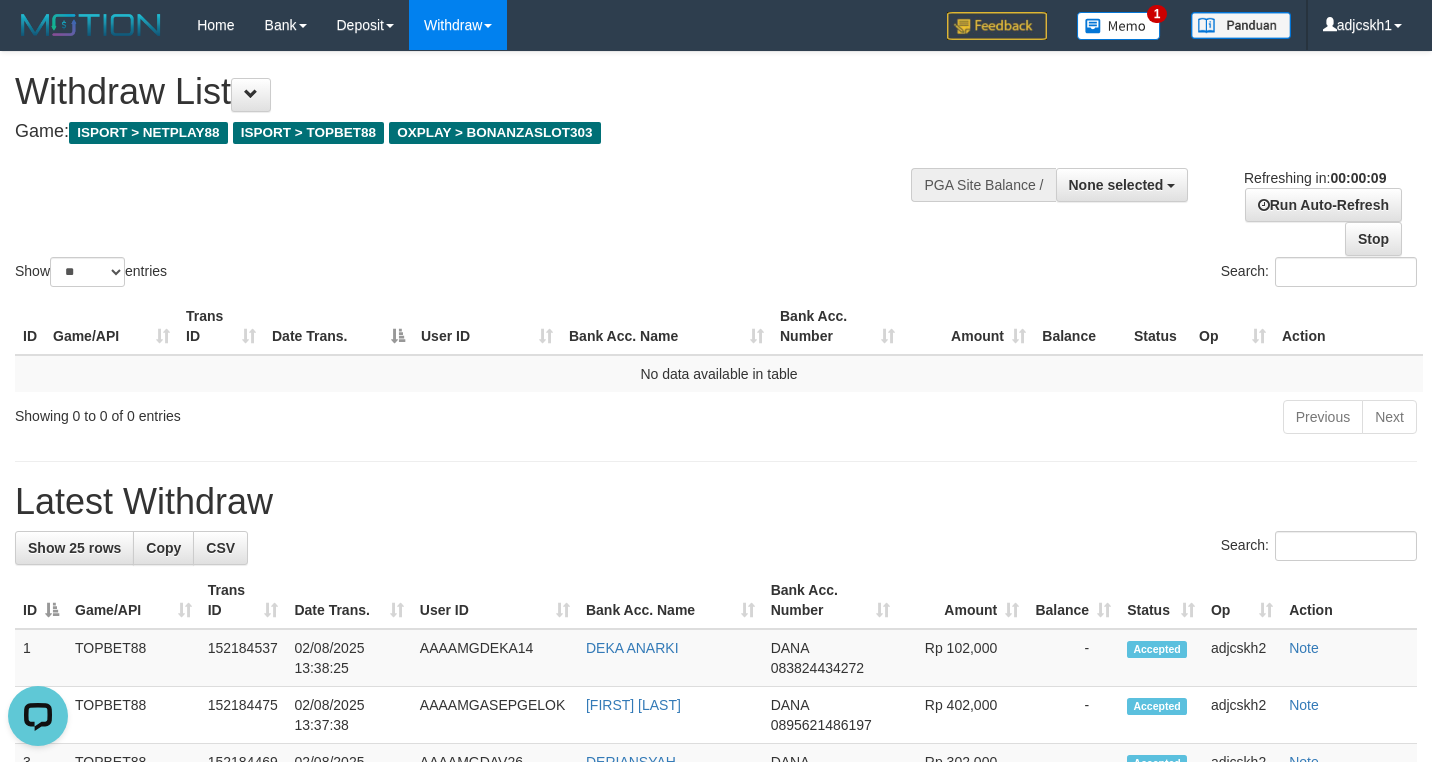 scroll, scrollTop: 0, scrollLeft: 0, axis: both 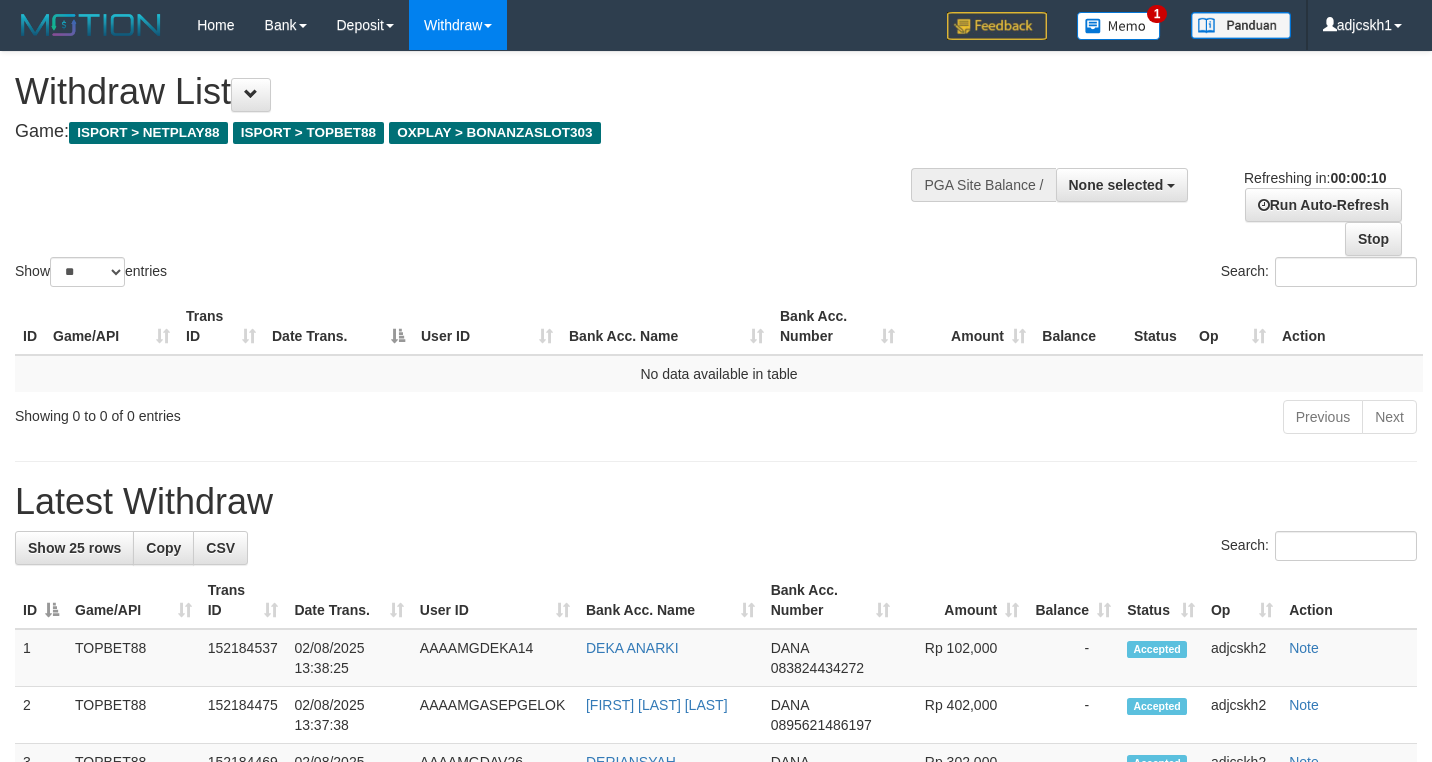 select 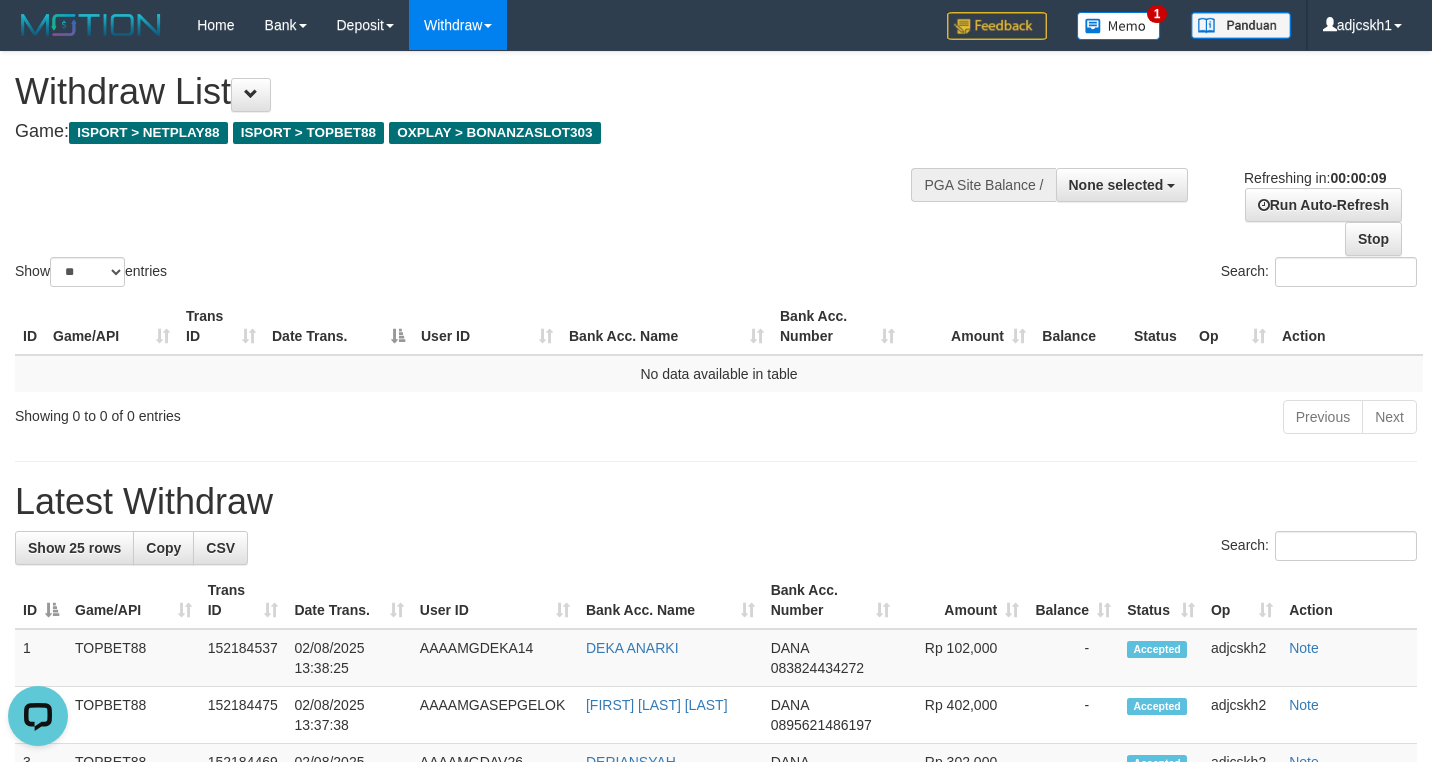 scroll, scrollTop: 0, scrollLeft: 0, axis: both 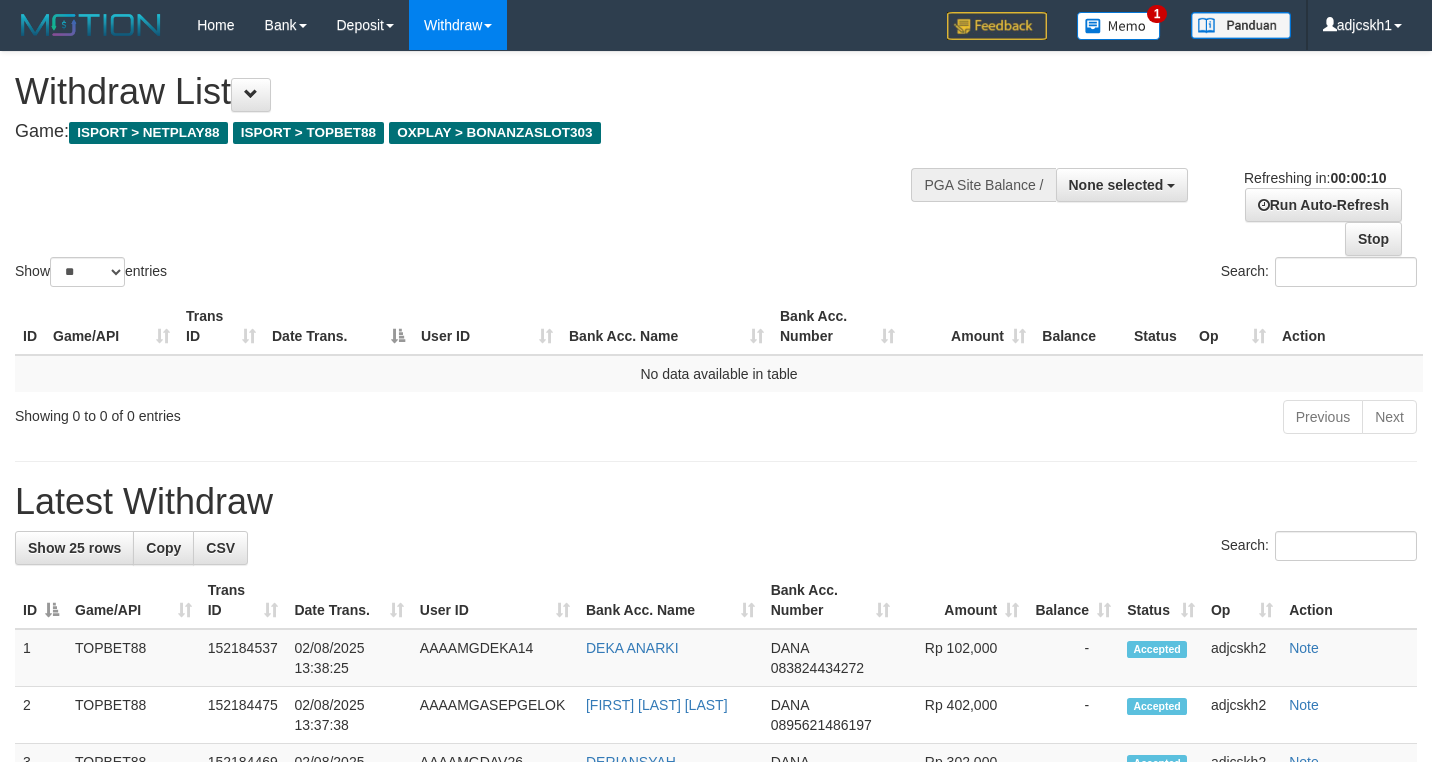 select 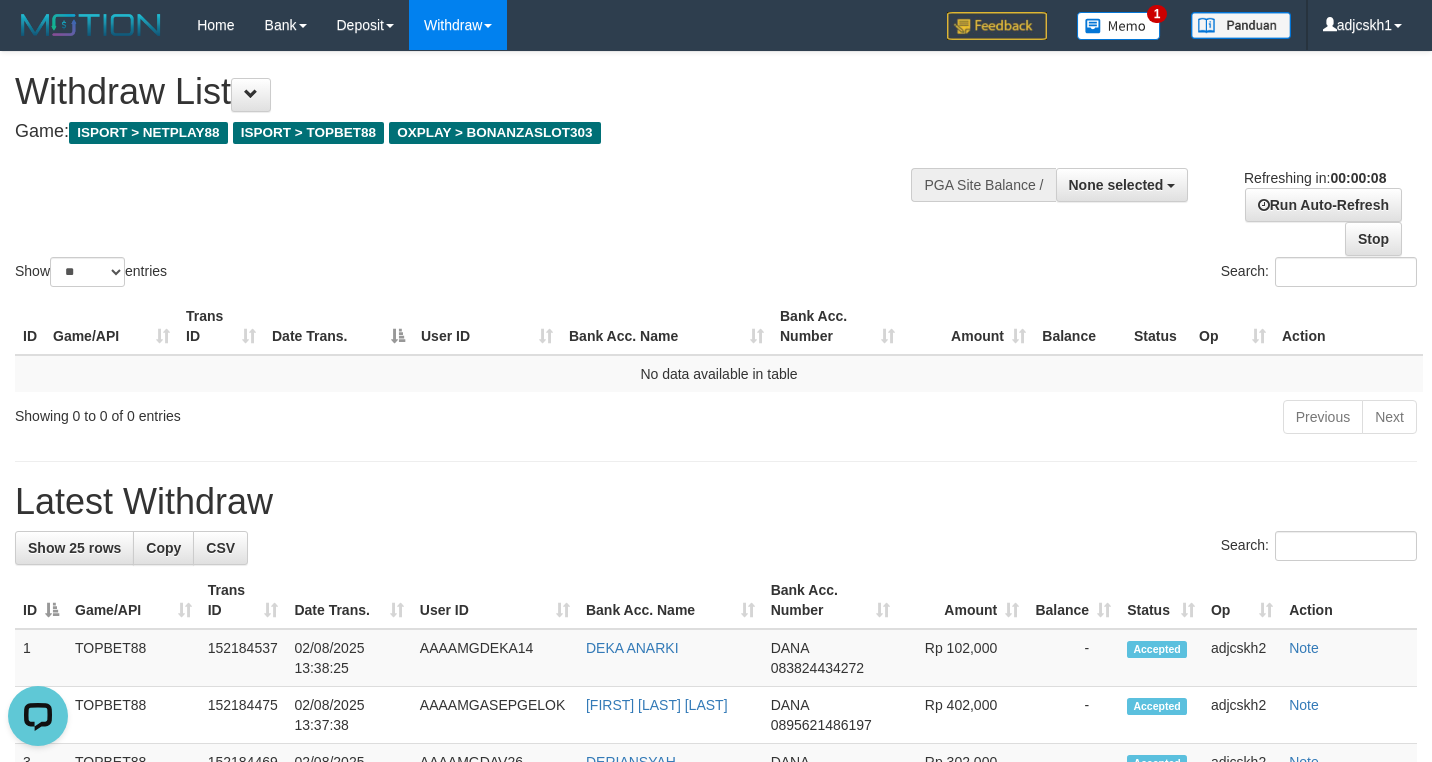 scroll, scrollTop: 0, scrollLeft: 0, axis: both 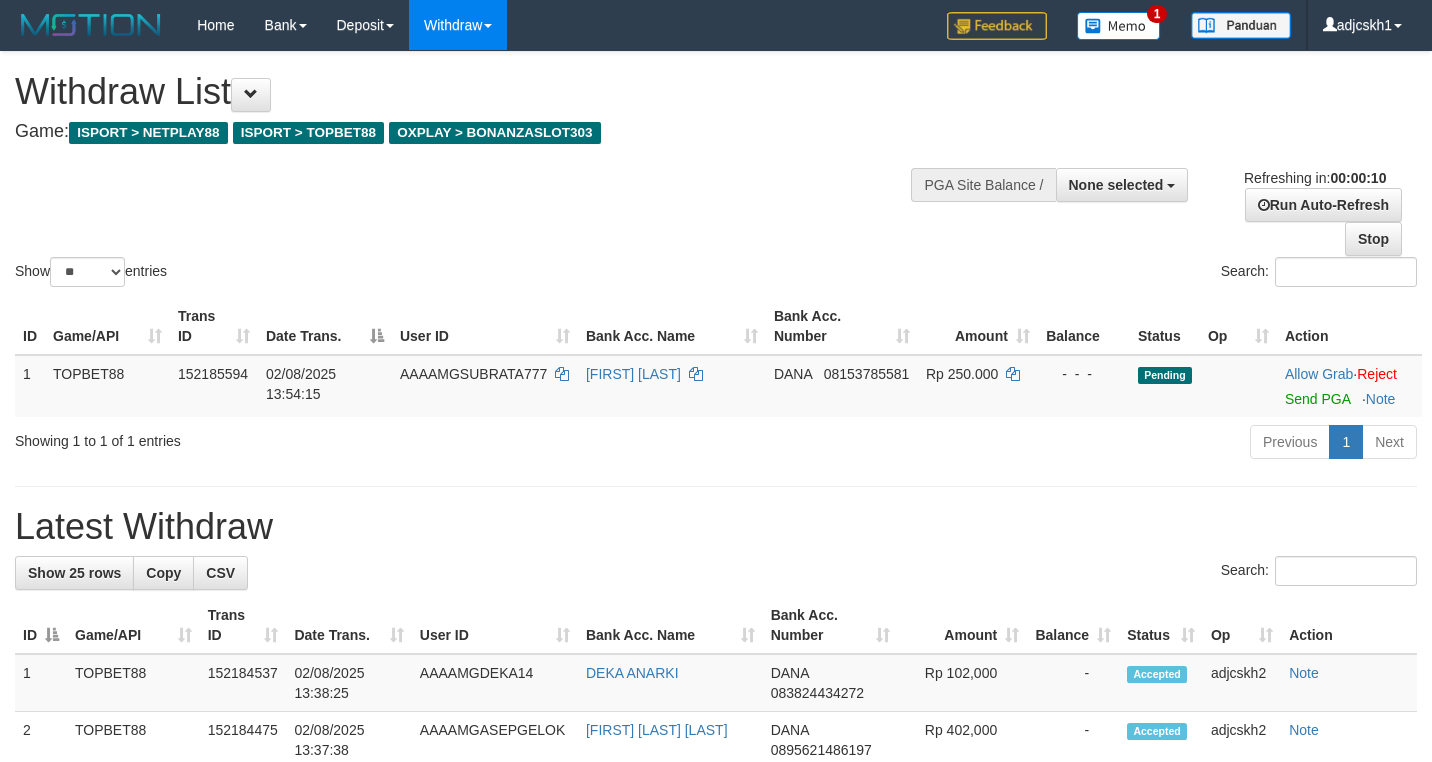 select 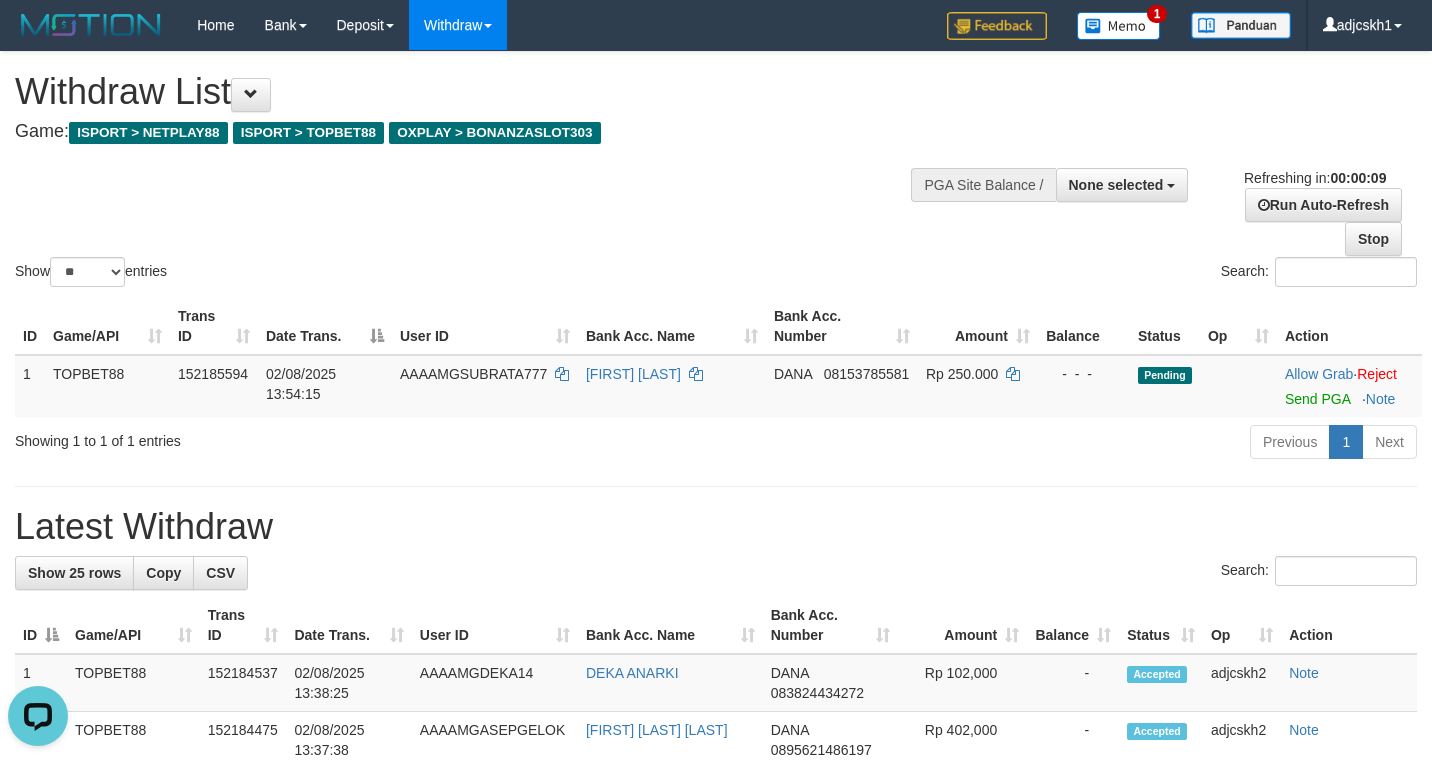 scroll, scrollTop: 0, scrollLeft: 0, axis: both 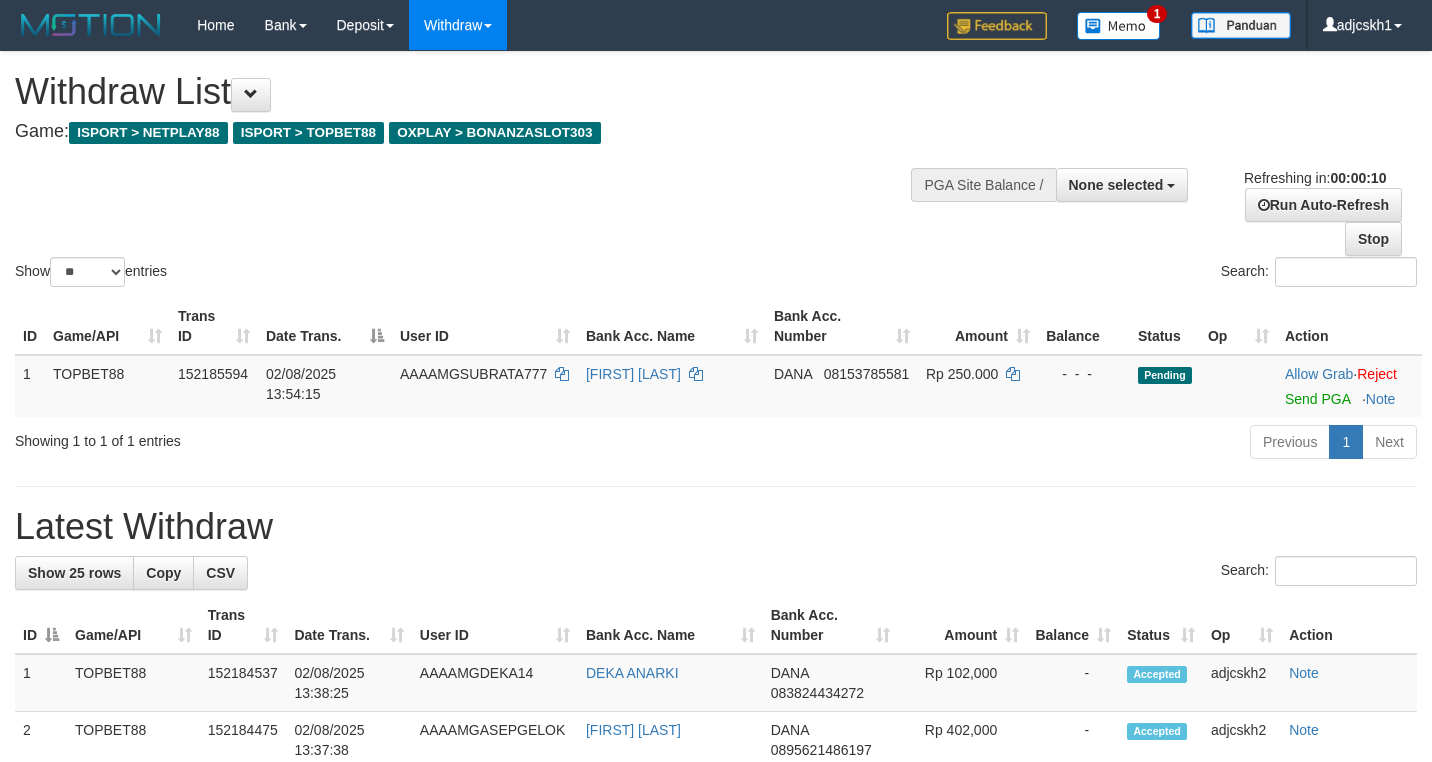 select 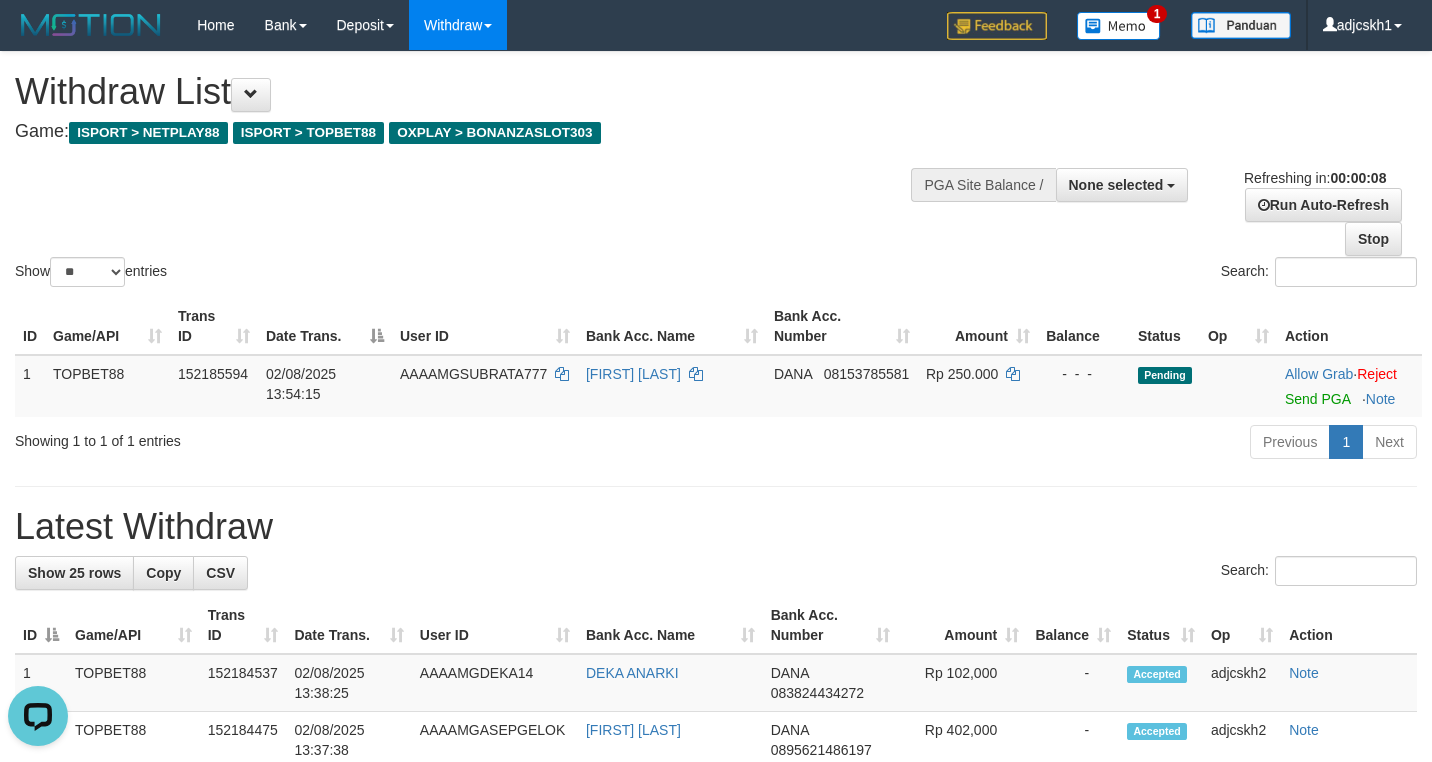 scroll, scrollTop: 0, scrollLeft: 0, axis: both 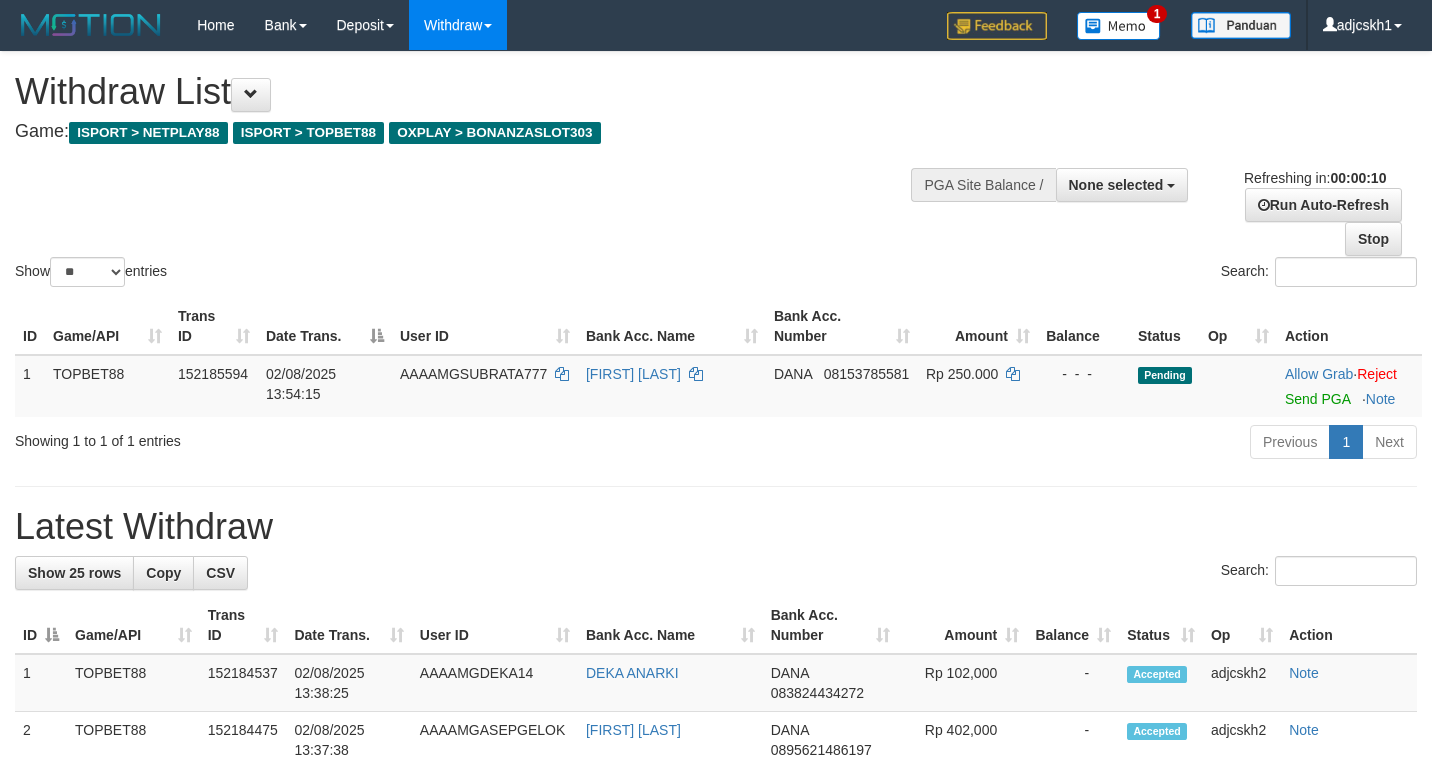 select 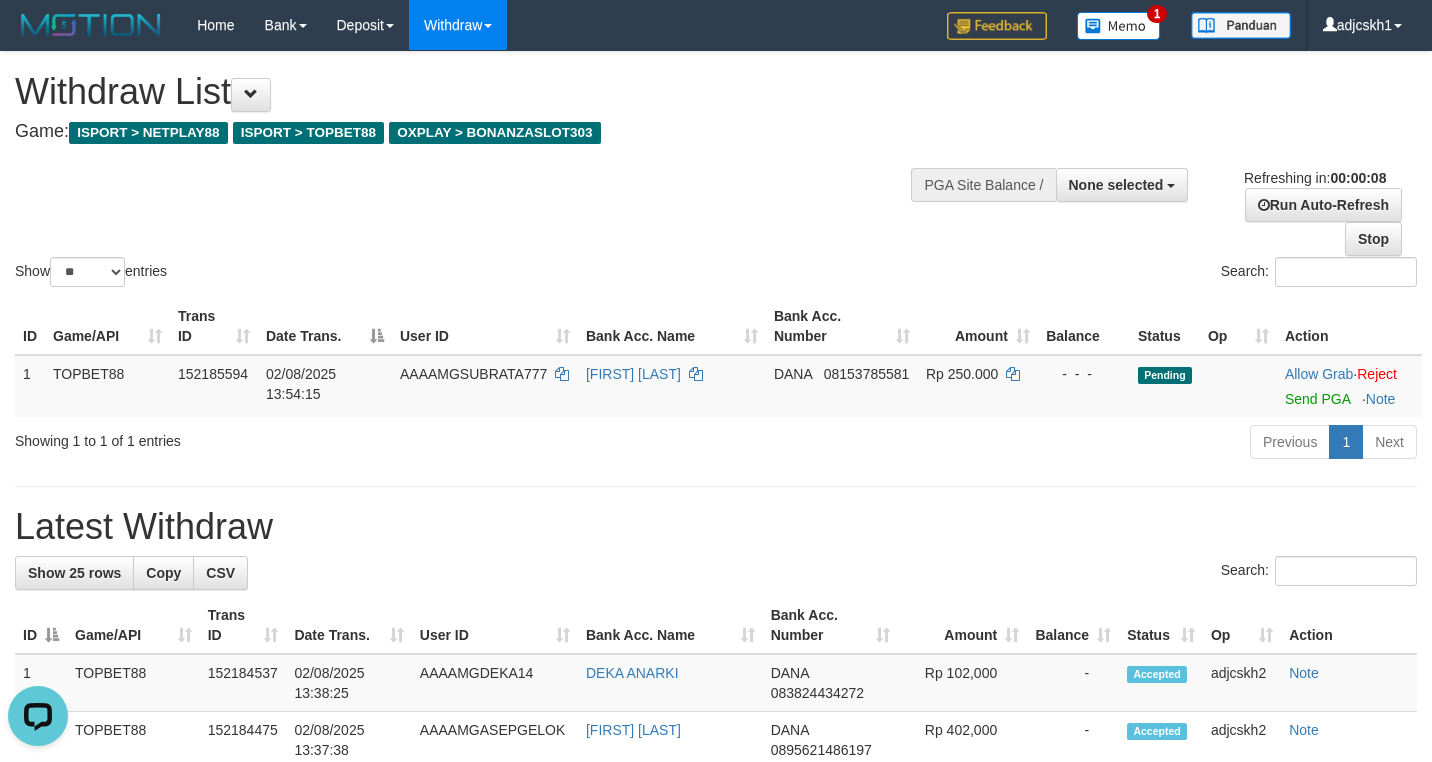 scroll, scrollTop: 0, scrollLeft: 0, axis: both 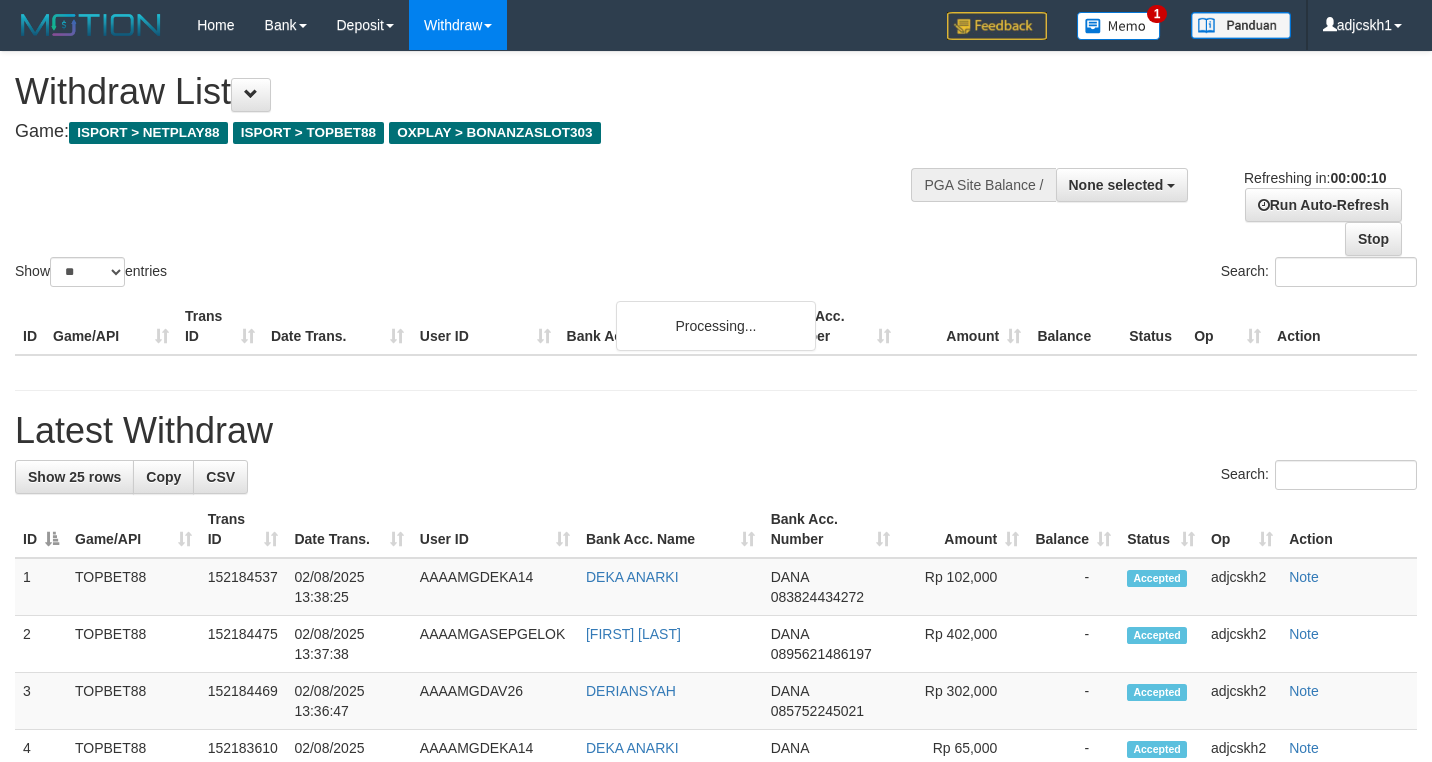 select 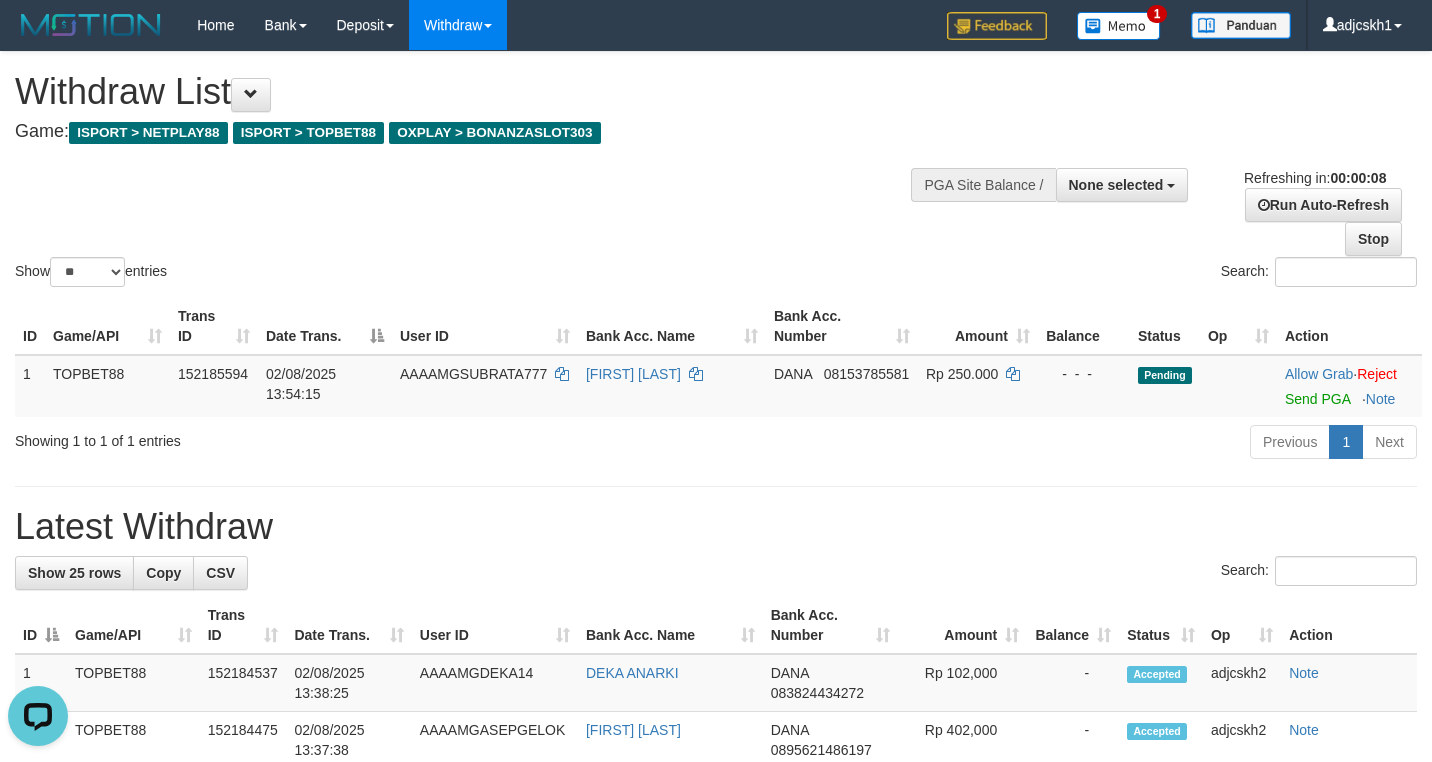 scroll, scrollTop: 0, scrollLeft: 0, axis: both 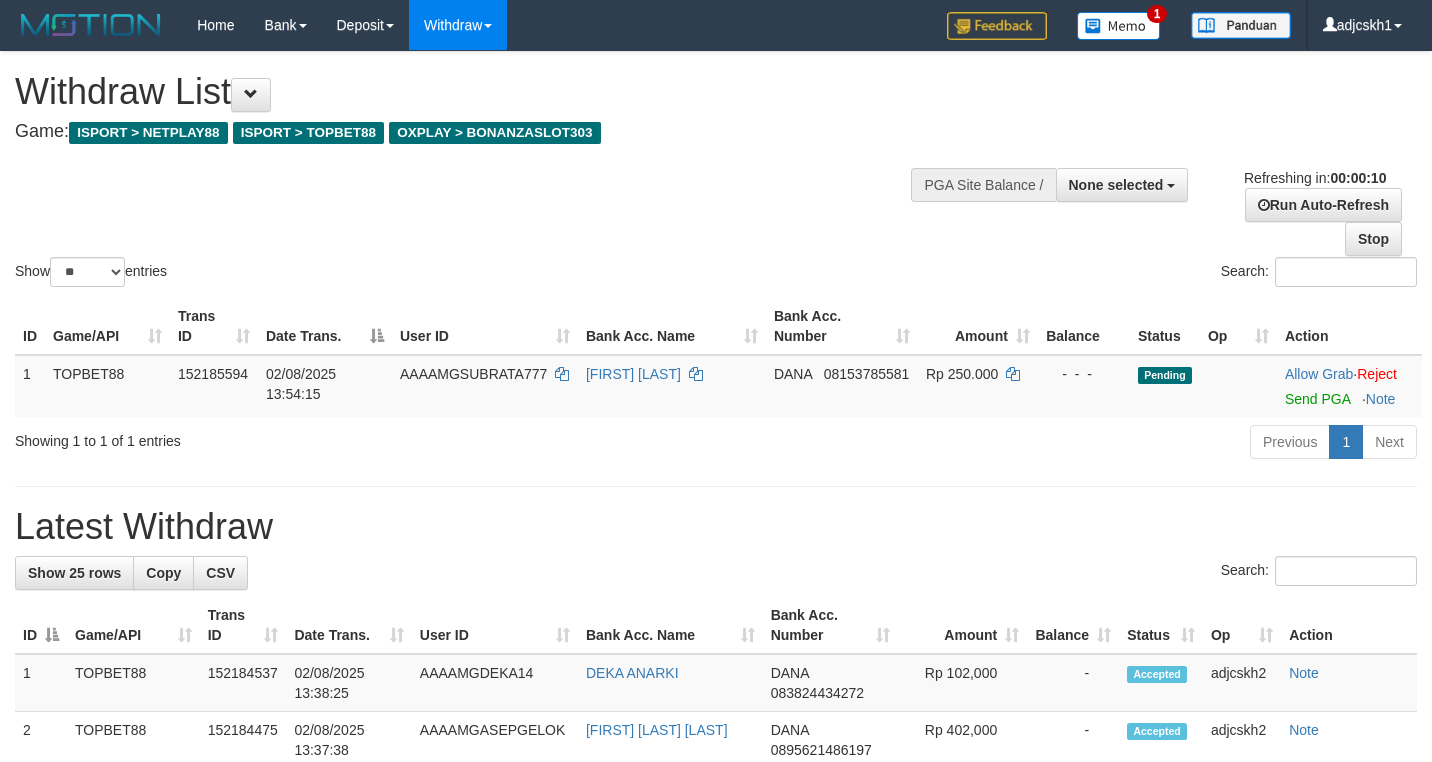 select 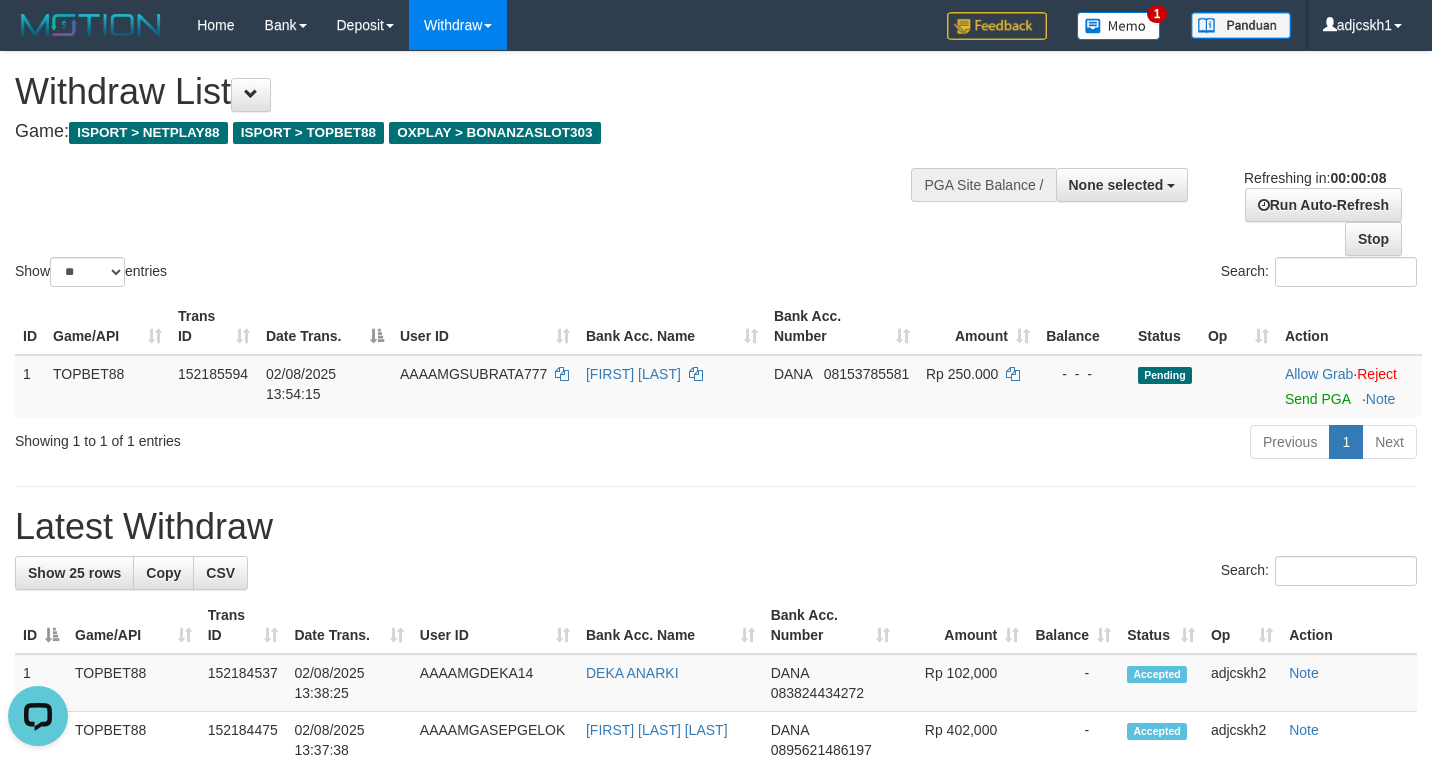 scroll, scrollTop: 0, scrollLeft: 0, axis: both 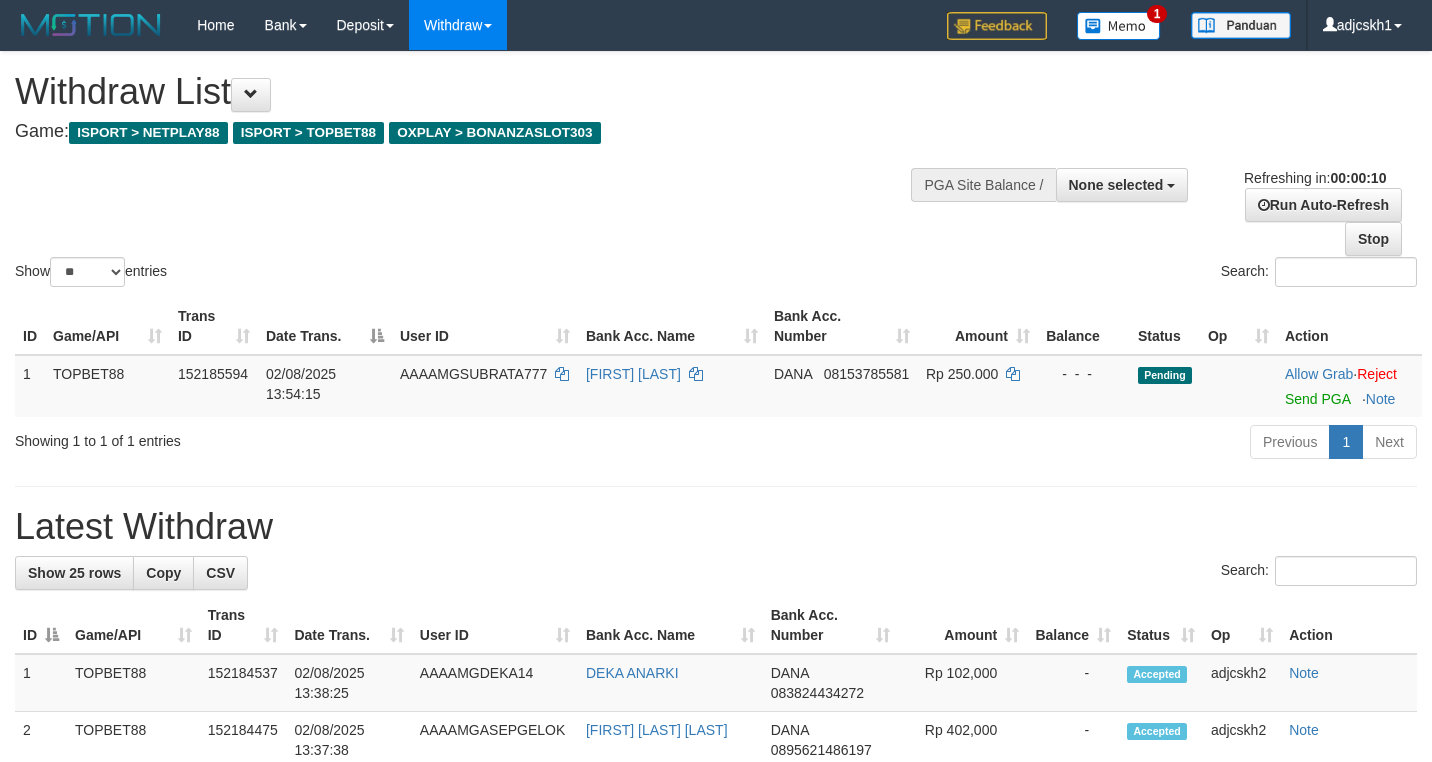 select 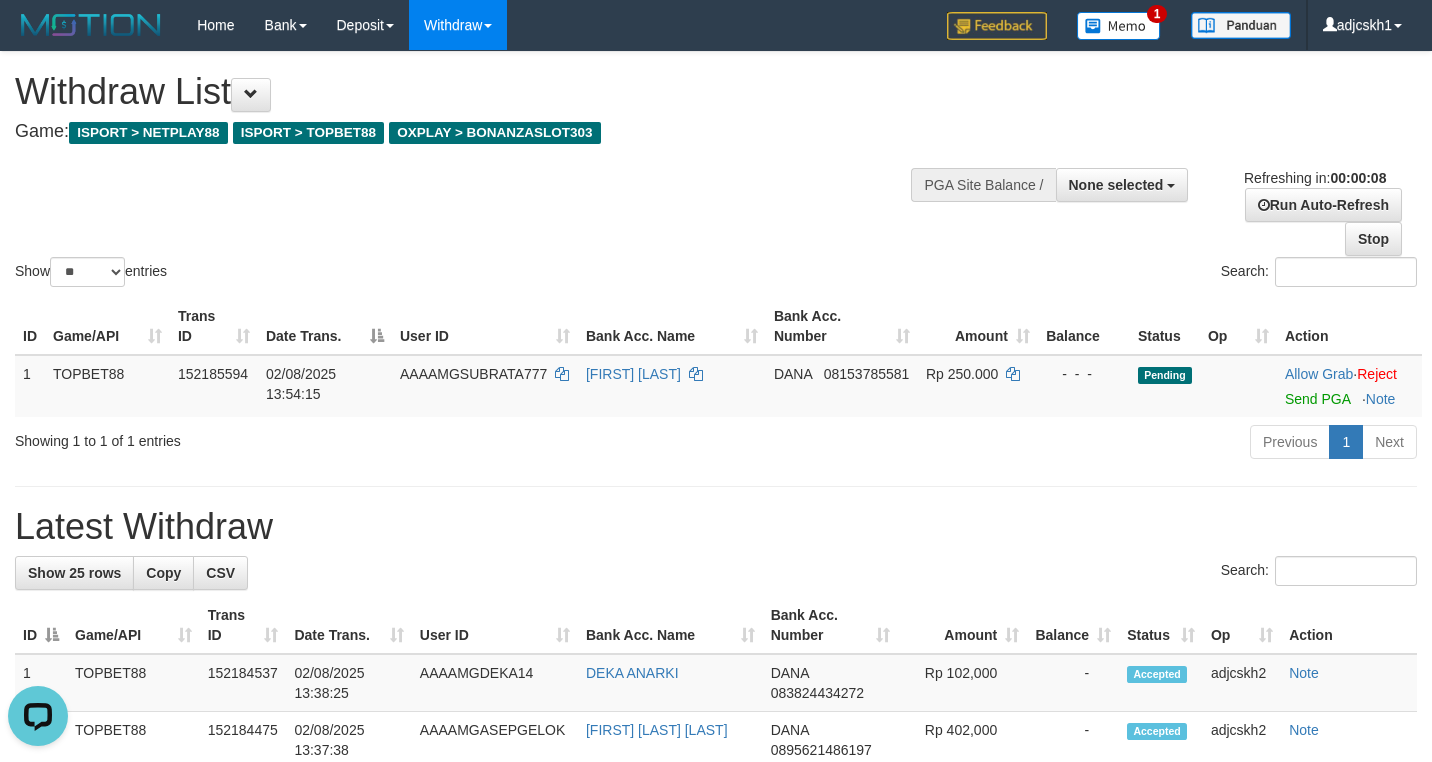 scroll, scrollTop: 0, scrollLeft: 0, axis: both 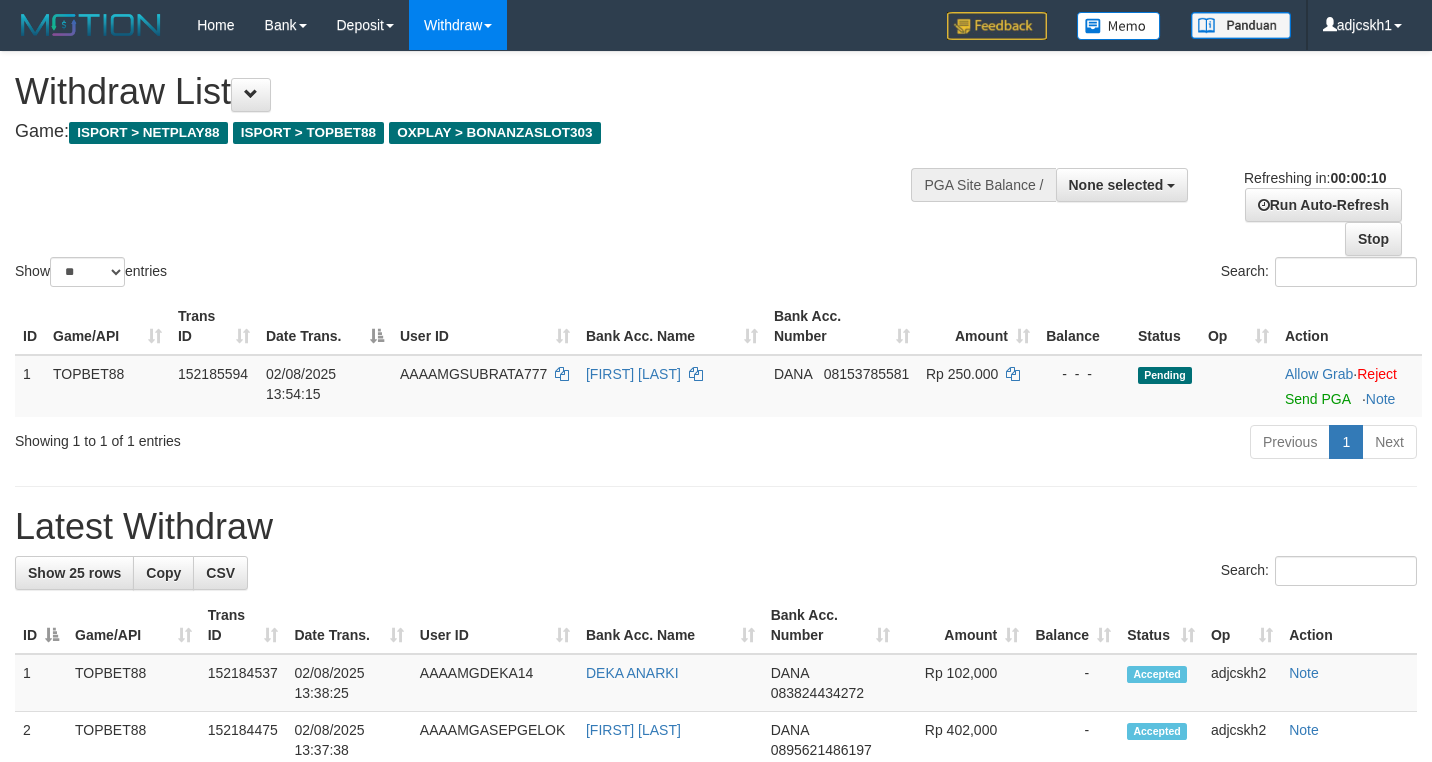 select 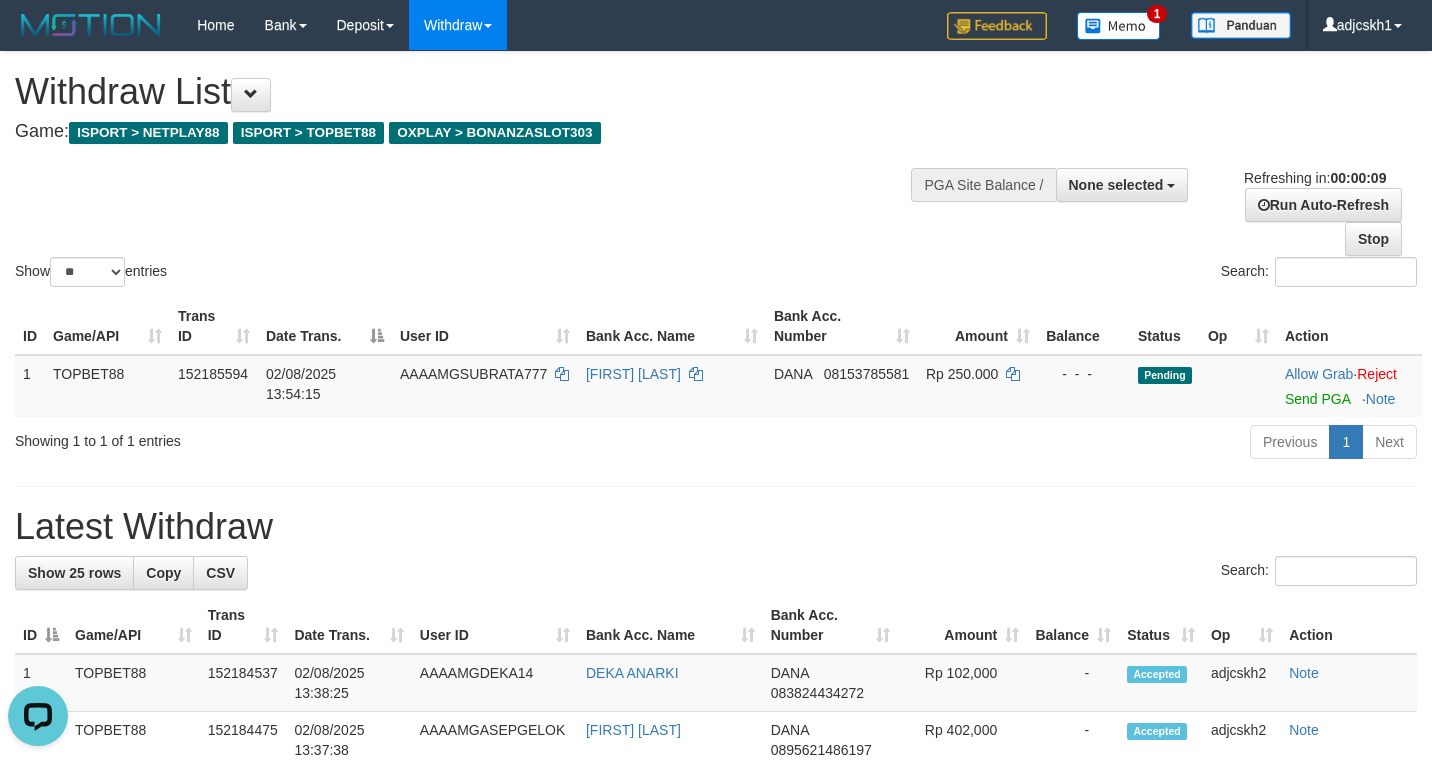 scroll, scrollTop: 0, scrollLeft: 0, axis: both 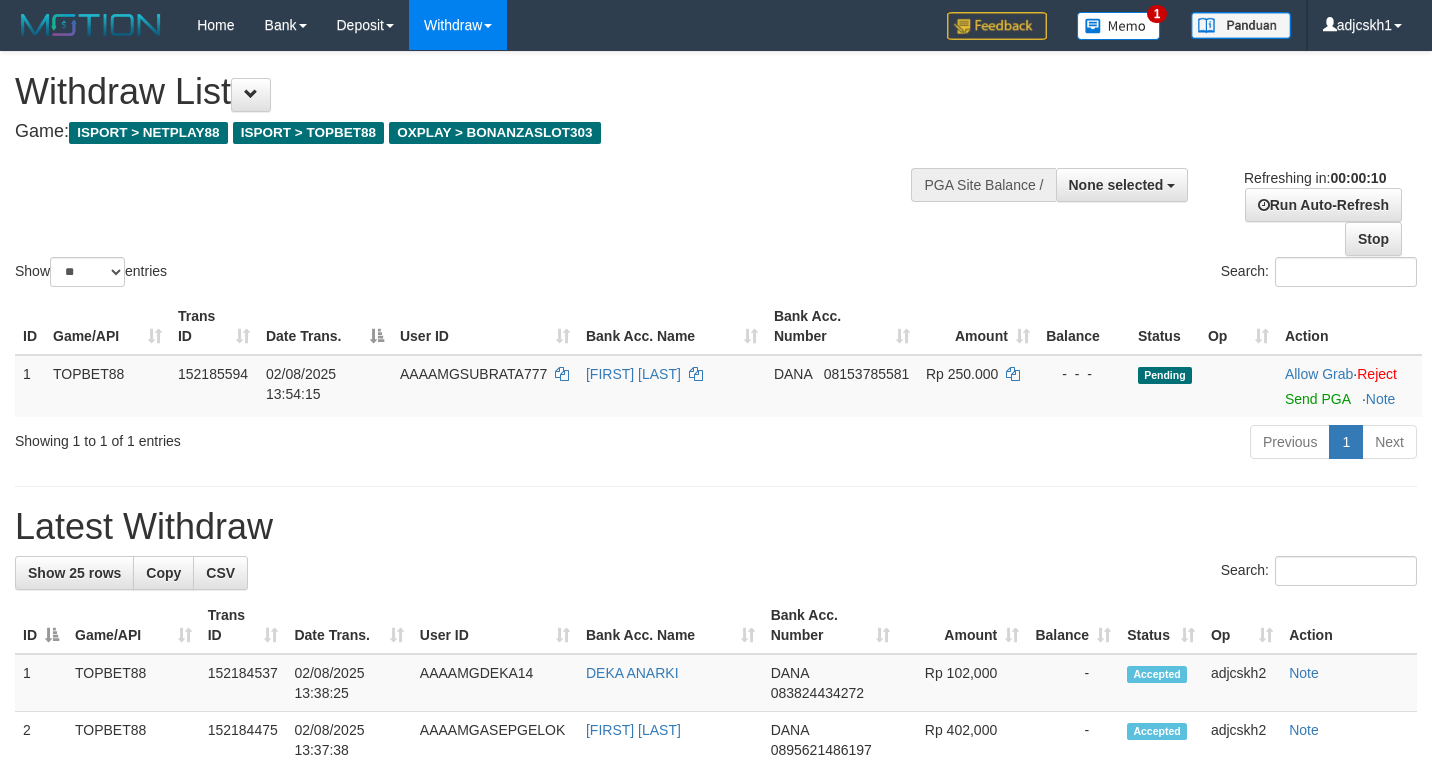 select 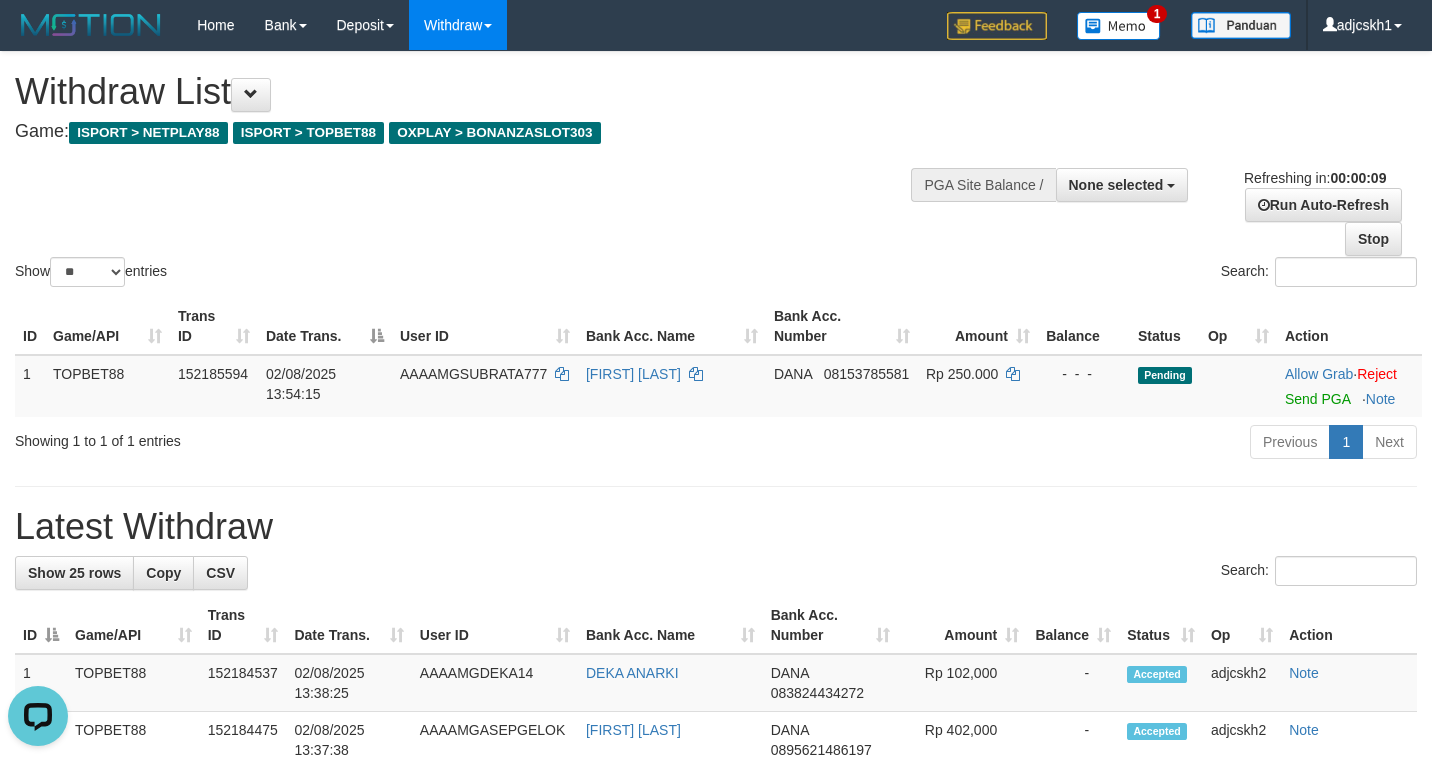 scroll, scrollTop: 0, scrollLeft: 0, axis: both 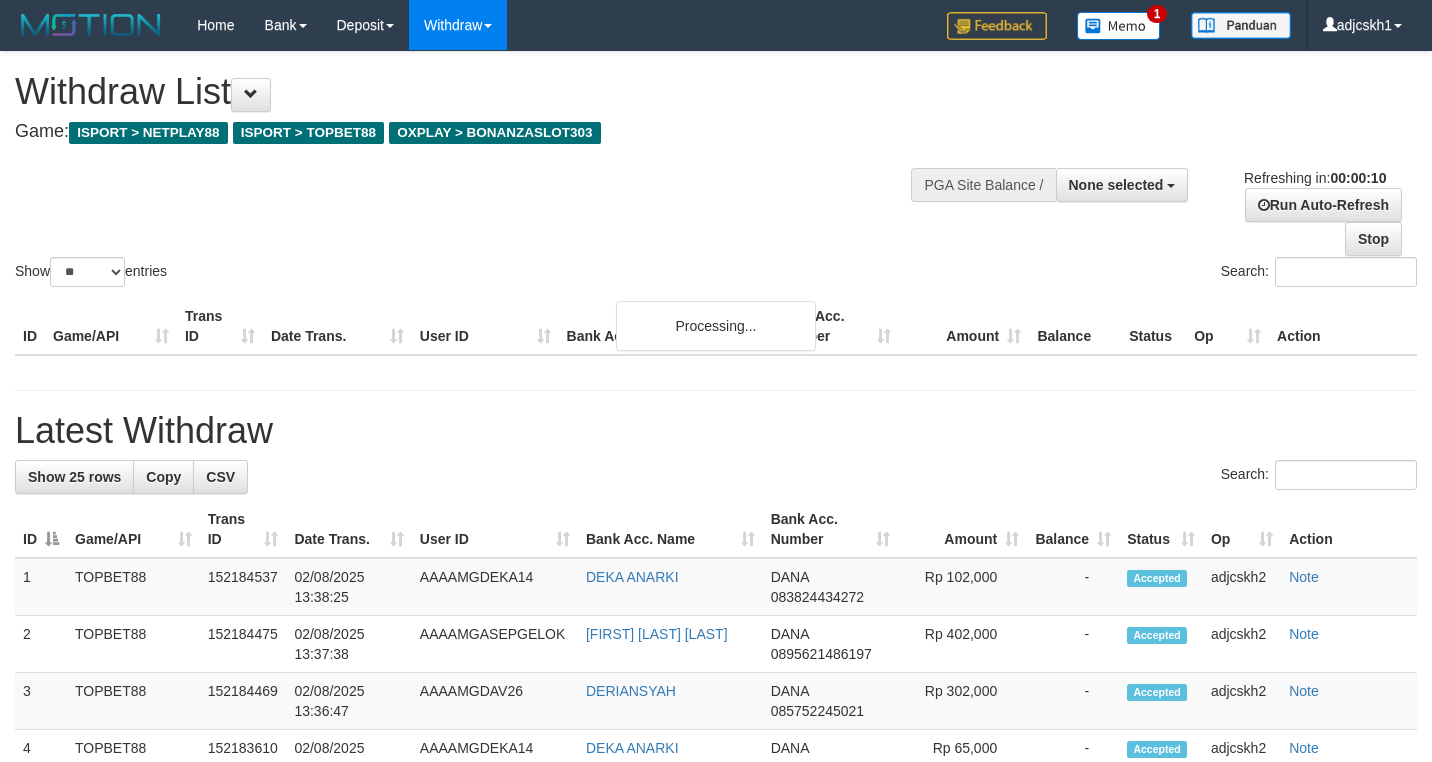 select 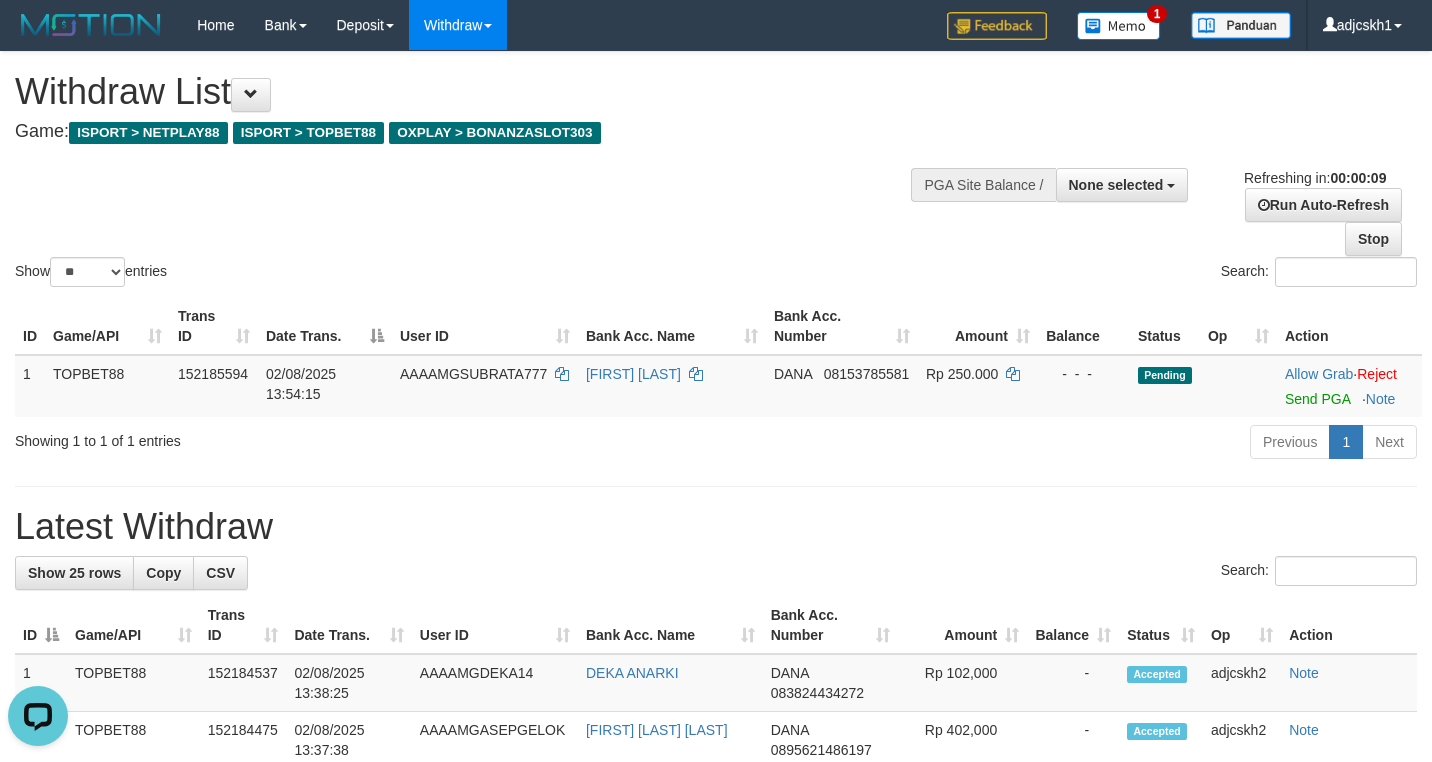 scroll, scrollTop: 0, scrollLeft: 0, axis: both 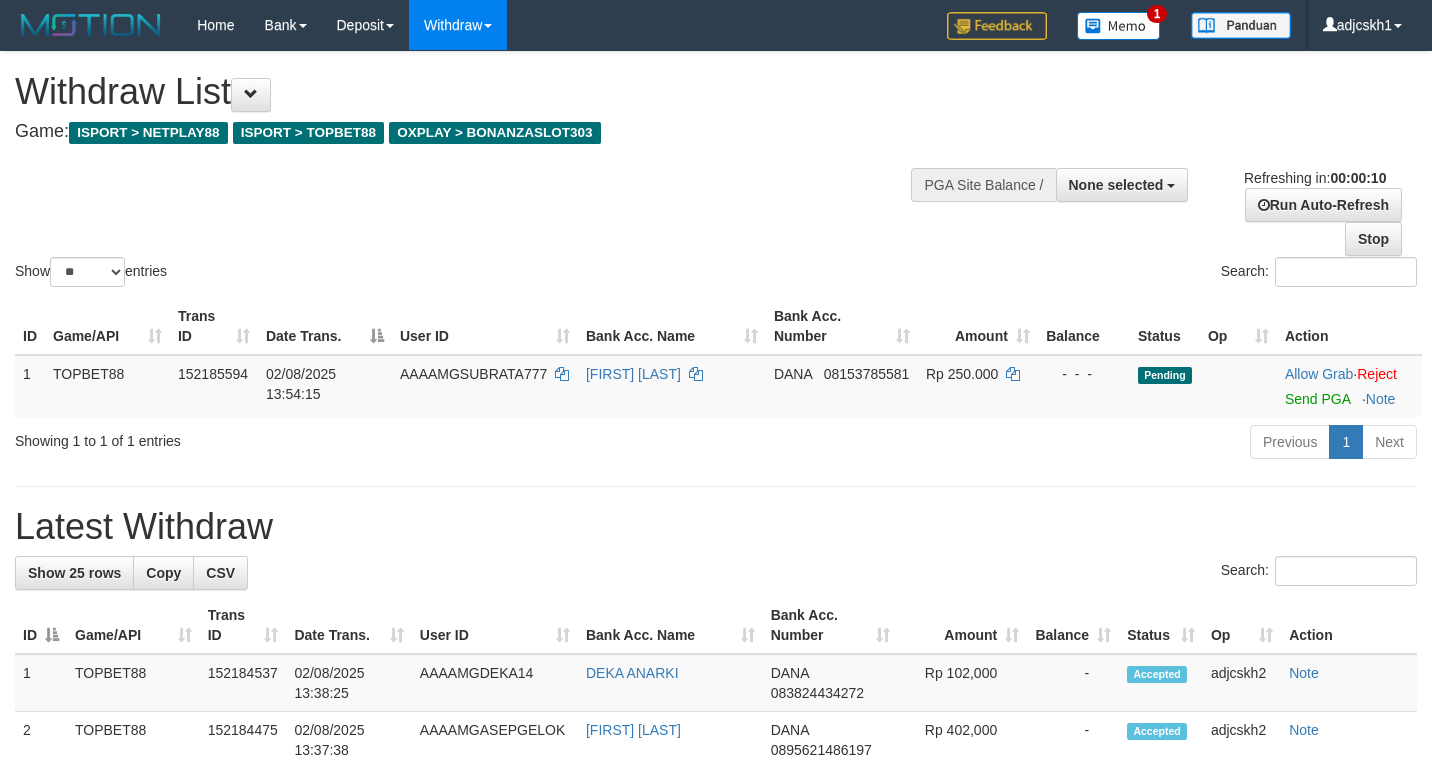 select 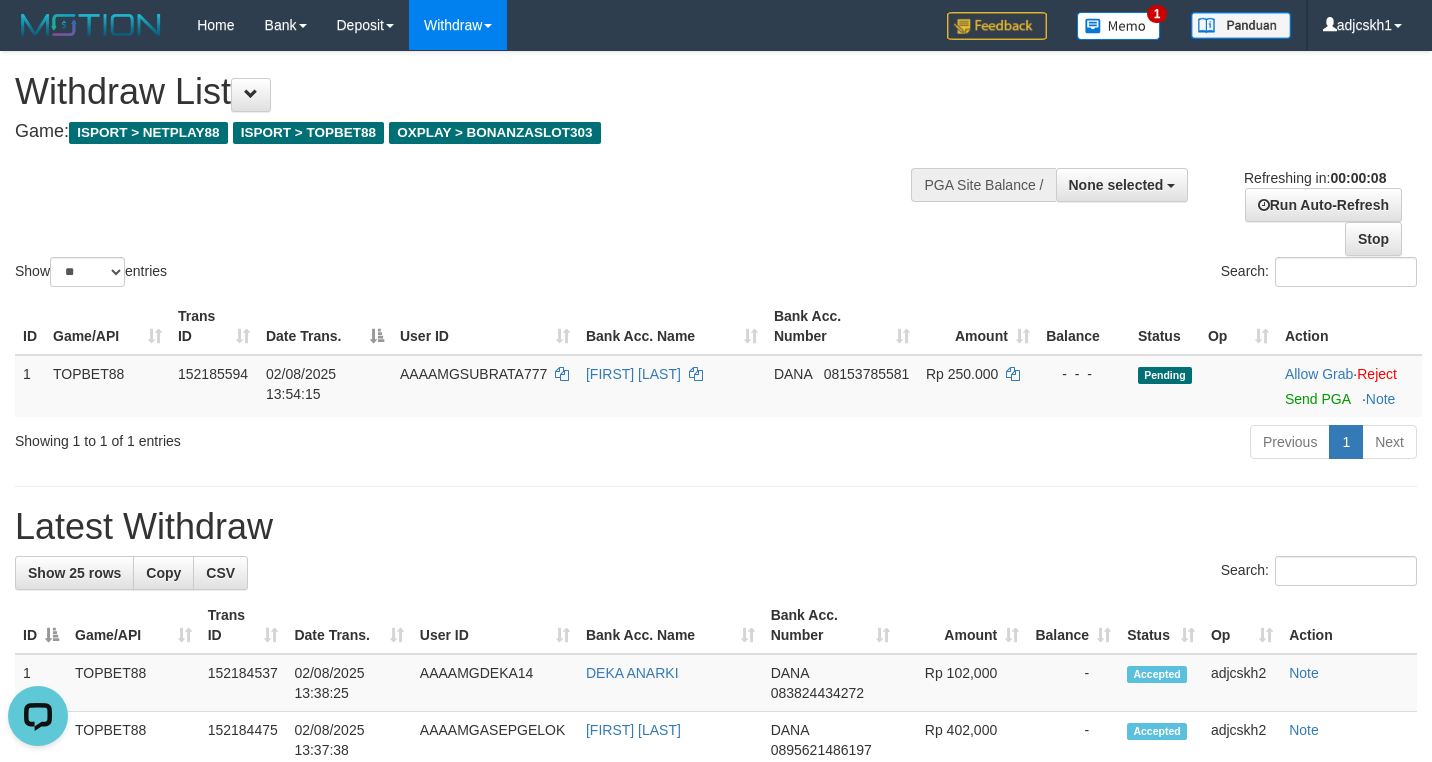 scroll, scrollTop: 0, scrollLeft: 0, axis: both 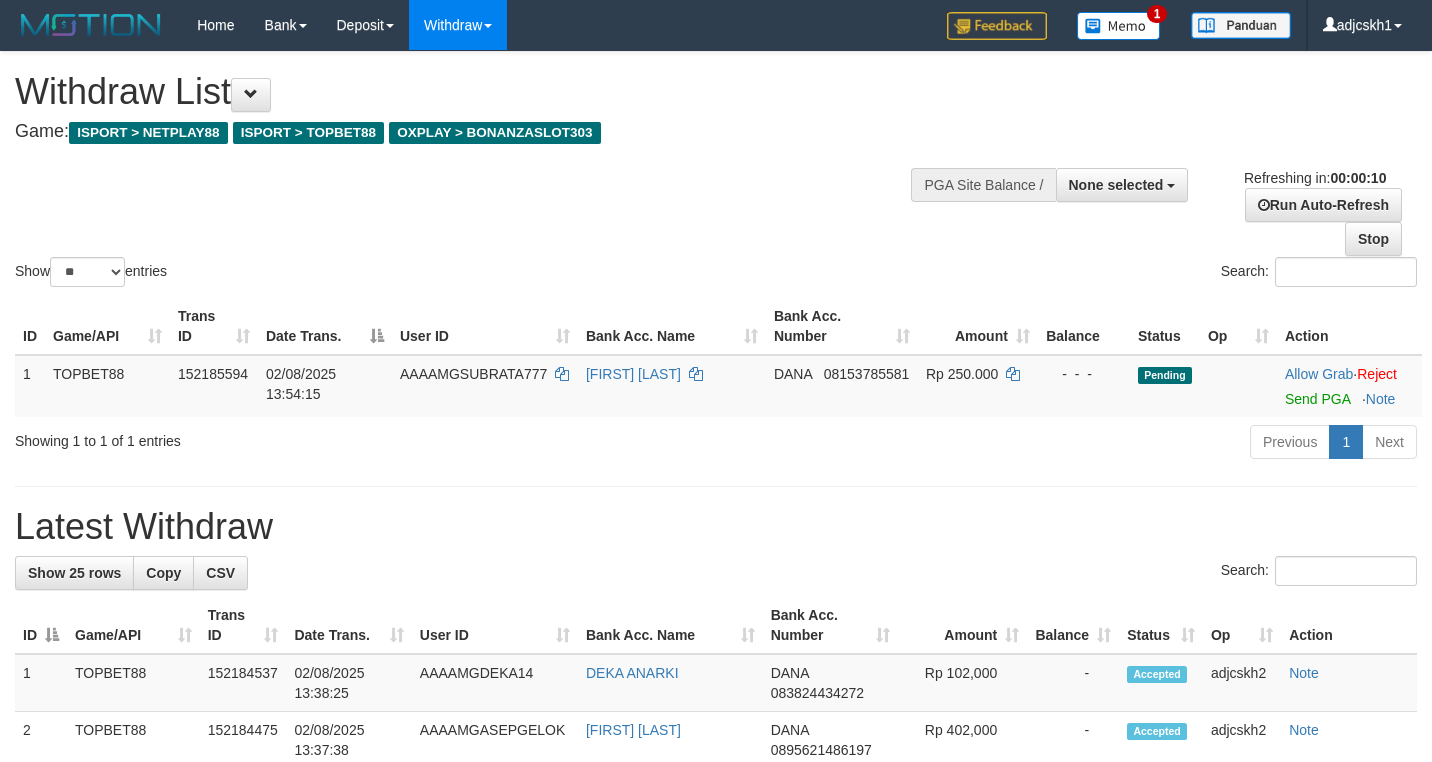 select 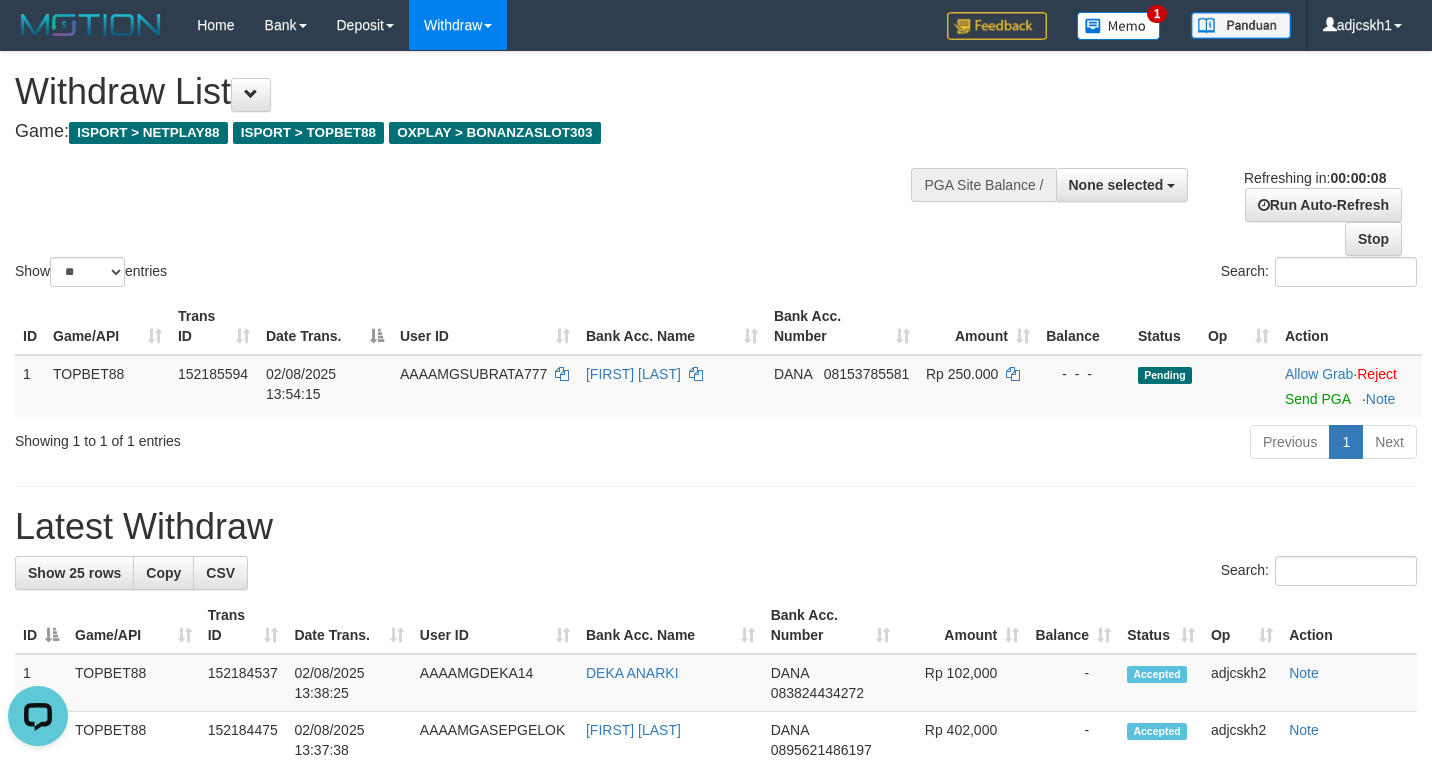 scroll, scrollTop: 0, scrollLeft: 0, axis: both 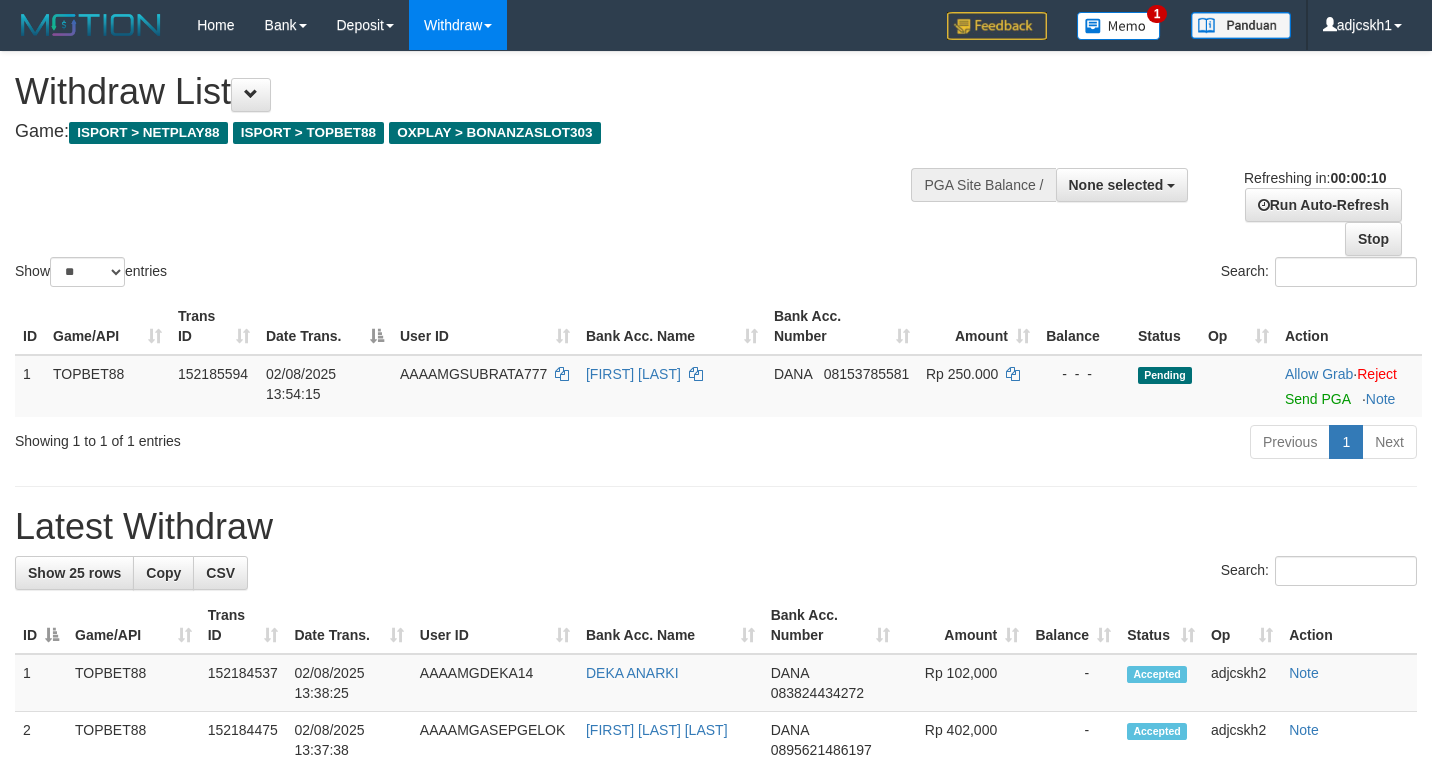 select 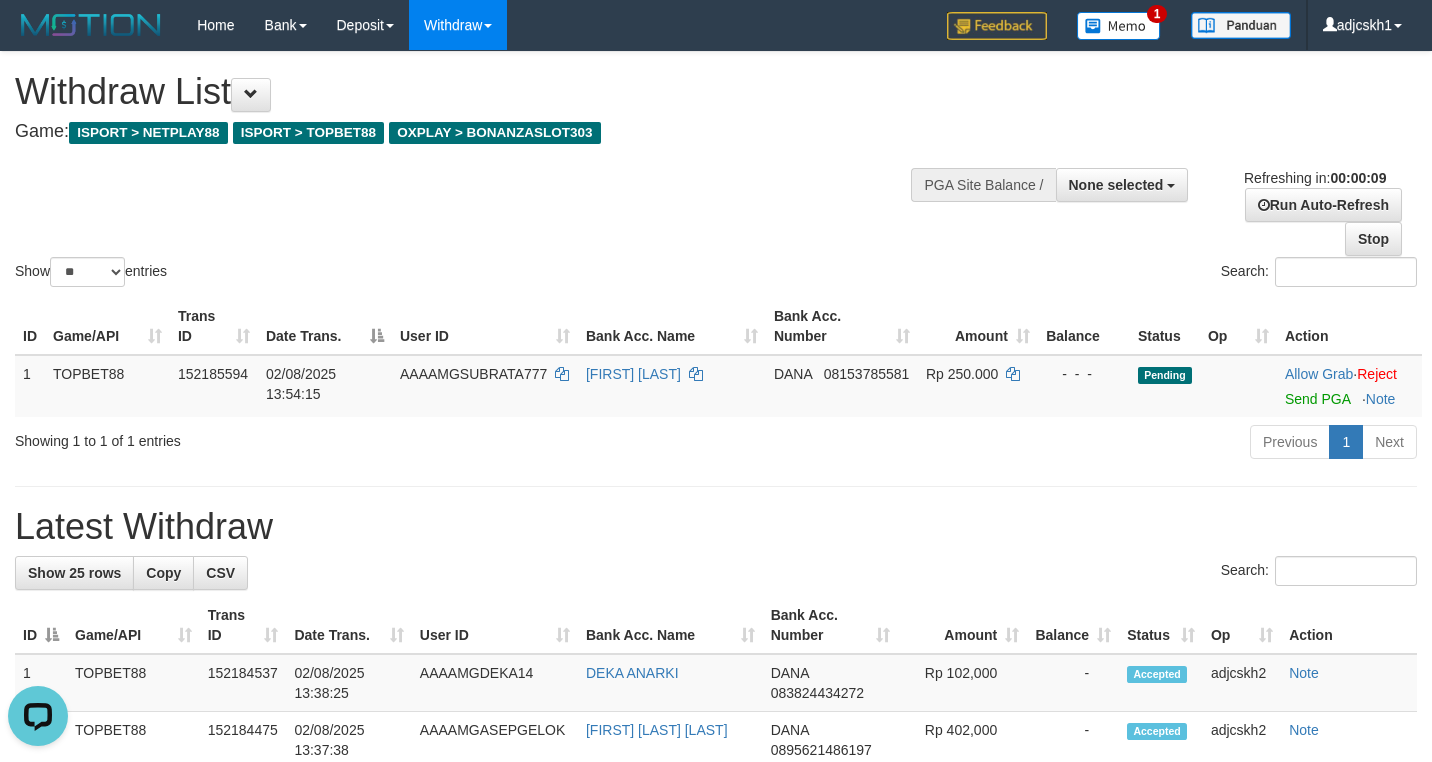 scroll, scrollTop: 0, scrollLeft: 0, axis: both 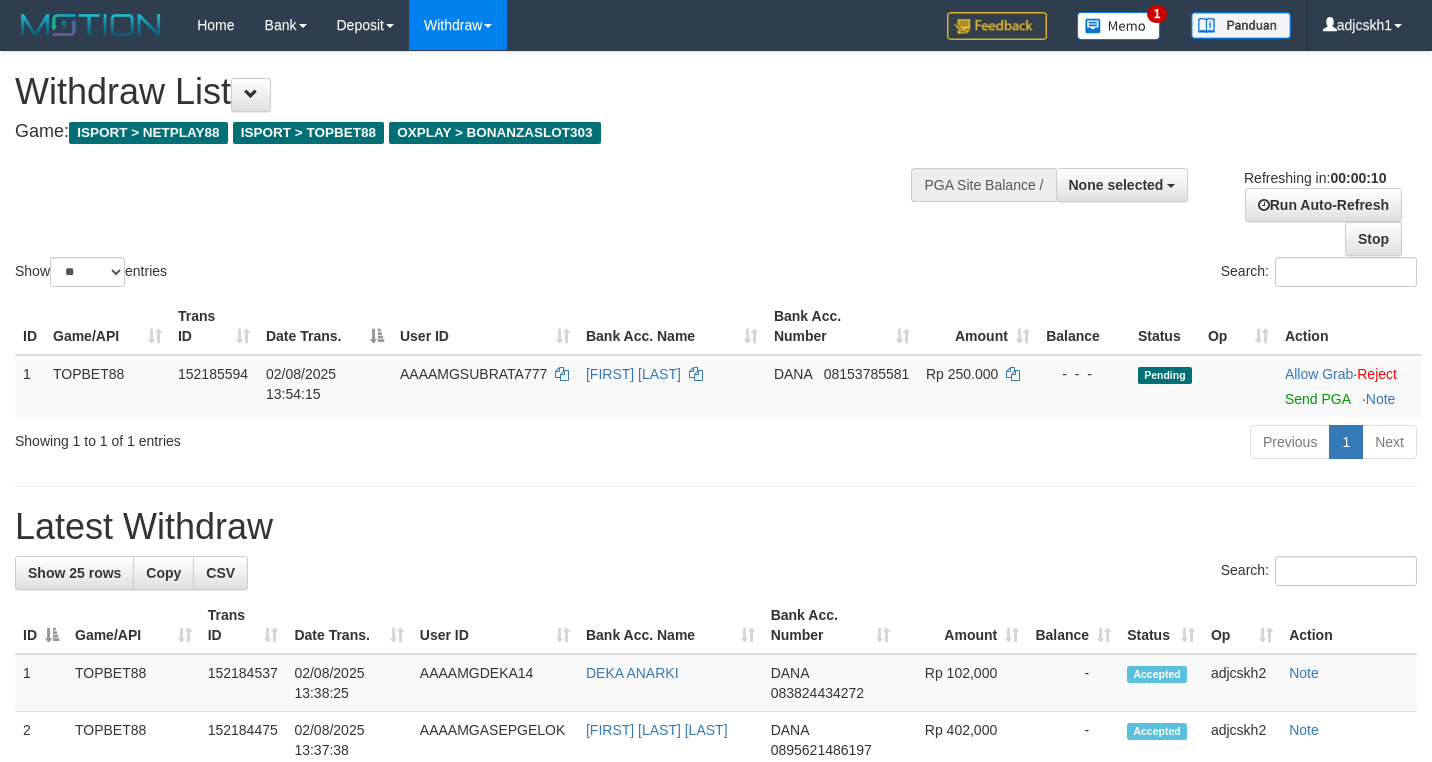 select 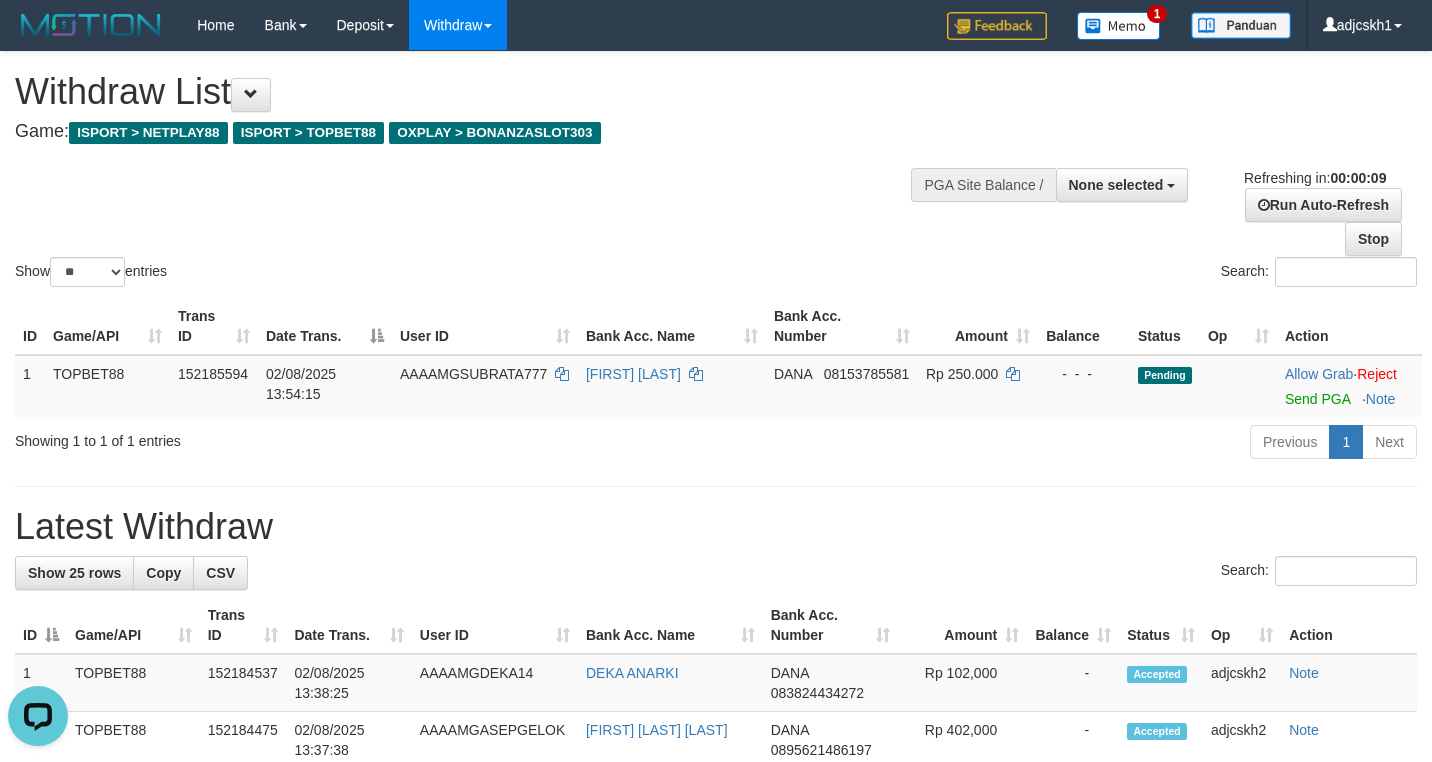 scroll, scrollTop: 0, scrollLeft: 0, axis: both 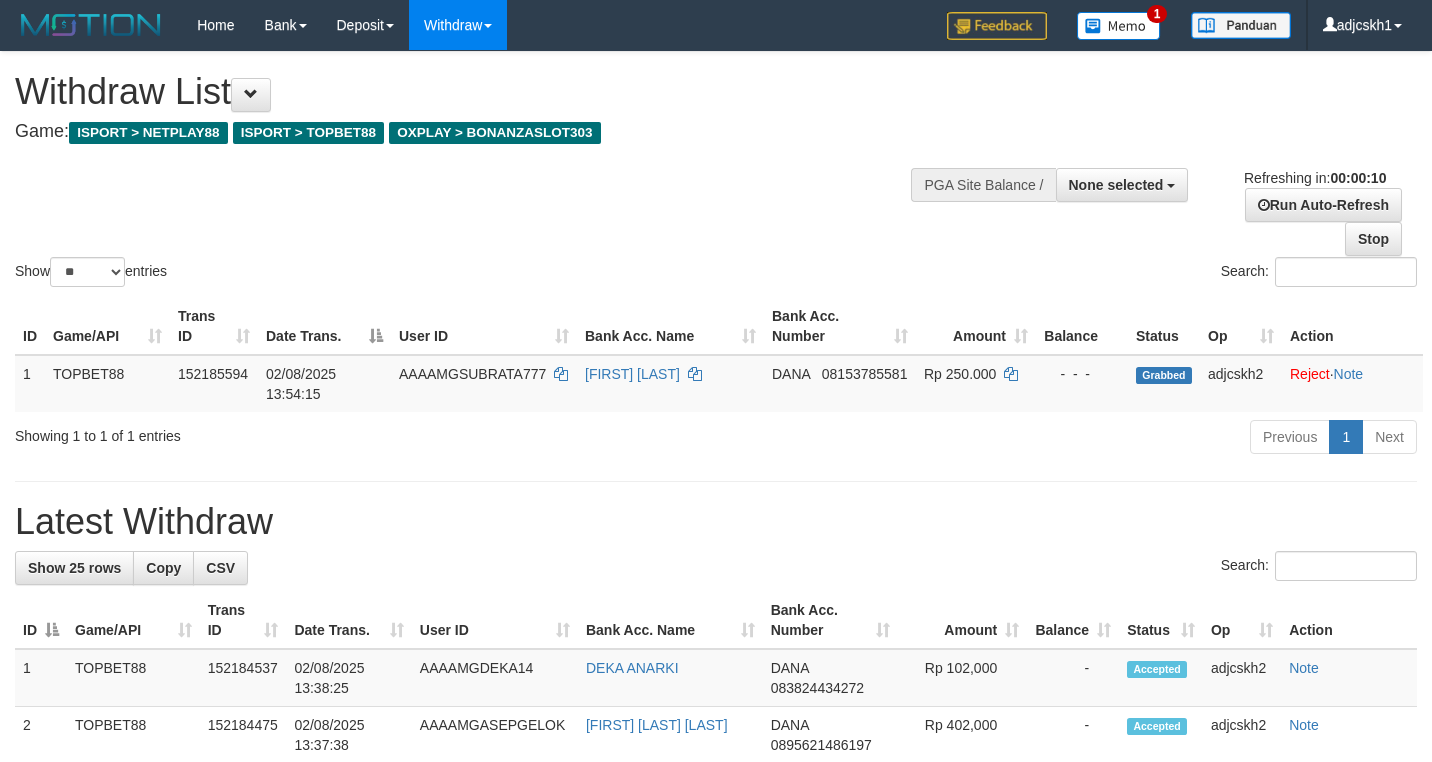 select 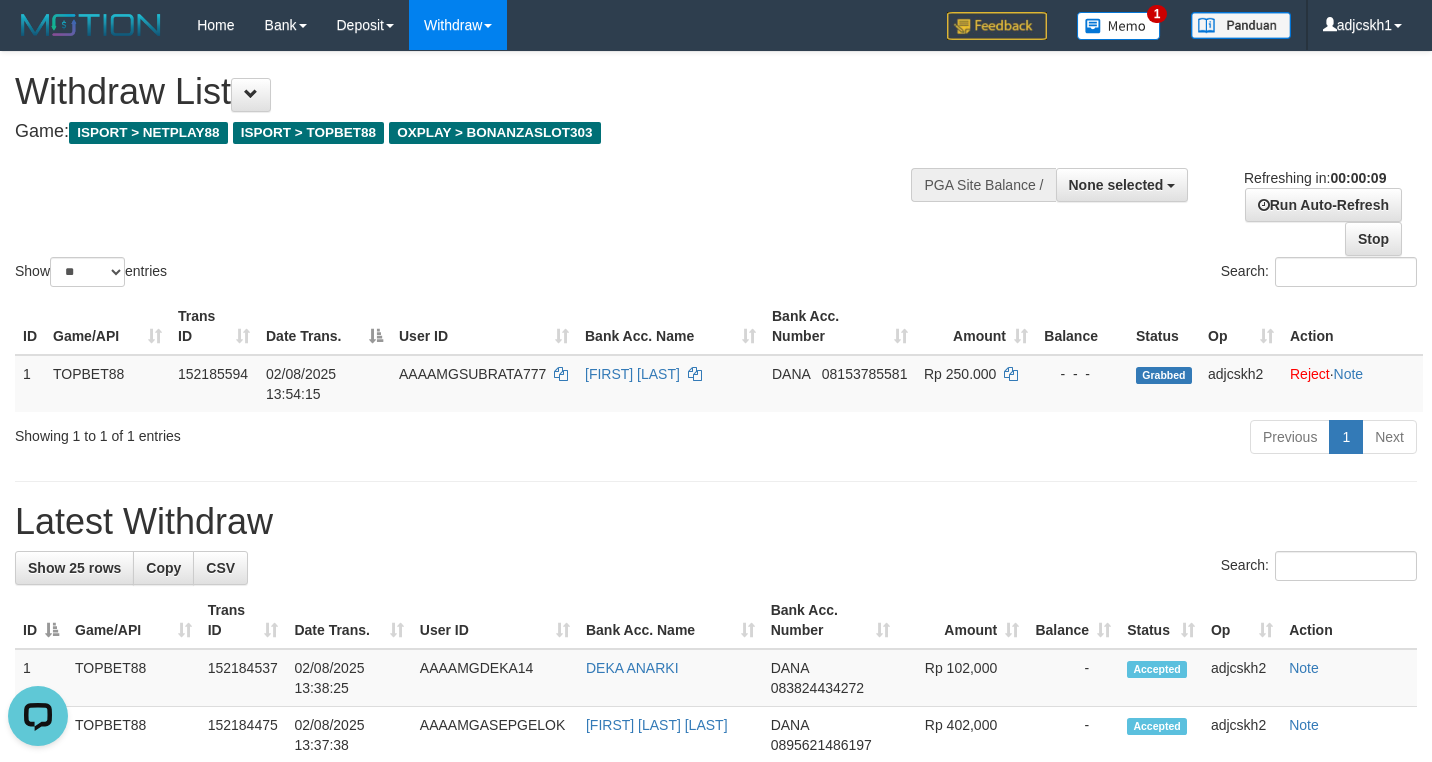 scroll, scrollTop: 0, scrollLeft: 0, axis: both 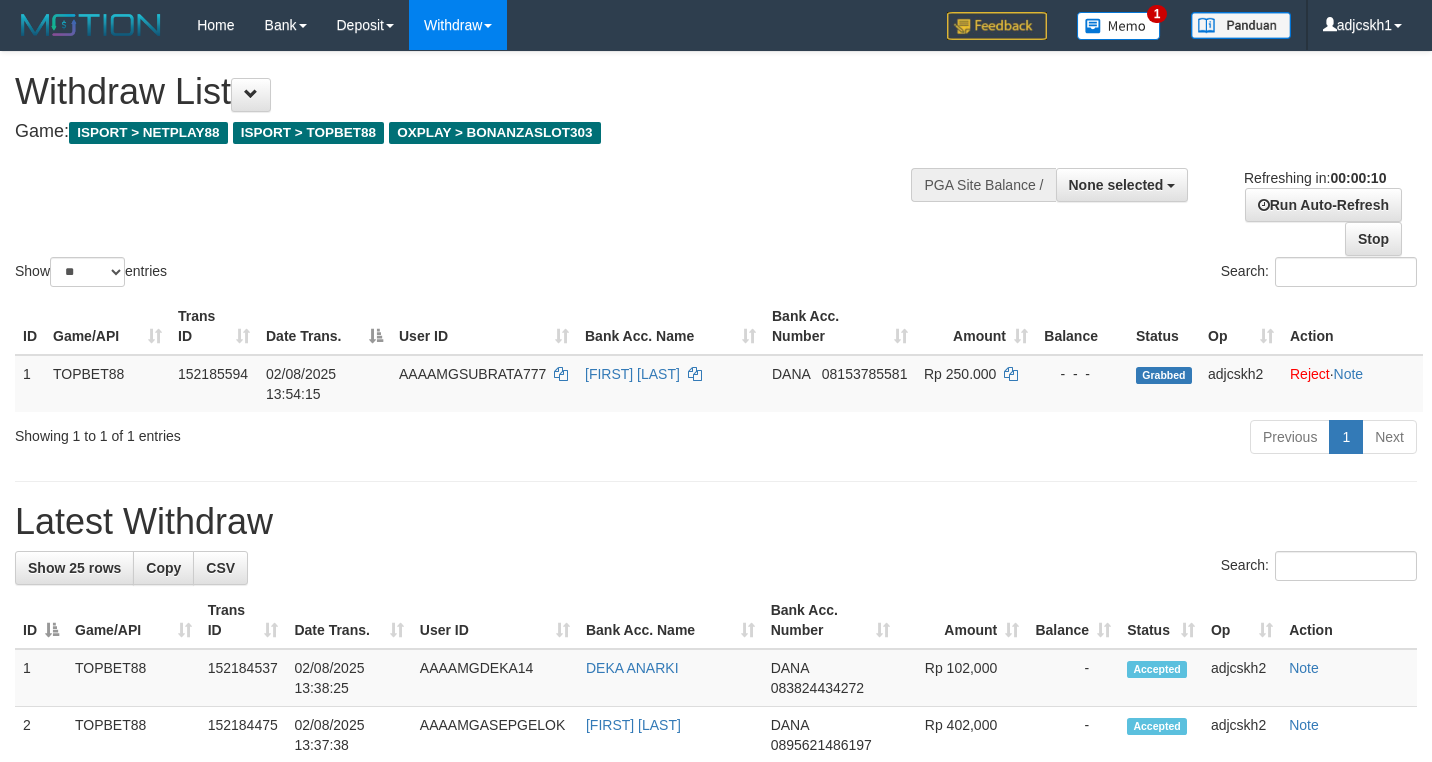select 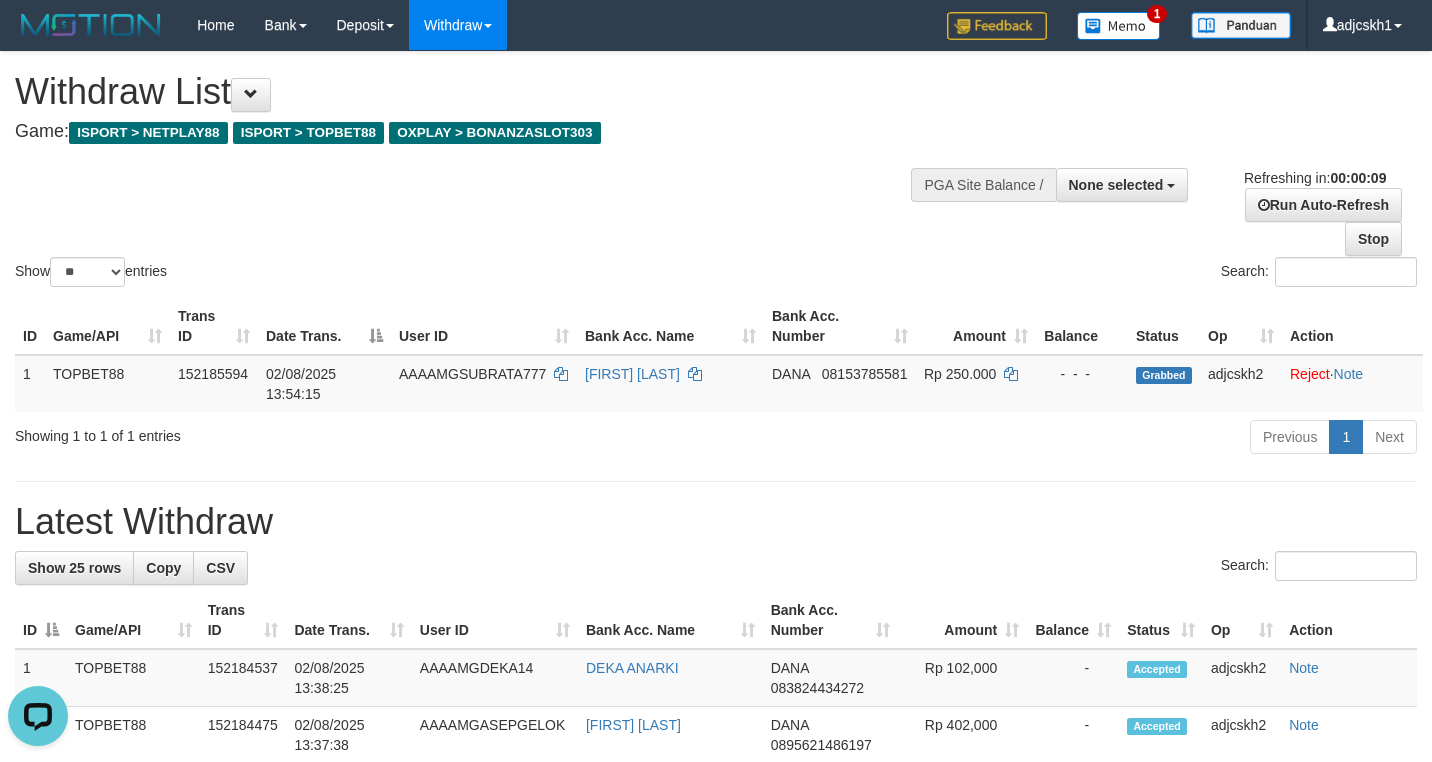 scroll, scrollTop: 0, scrollLeft: 0, axis: both 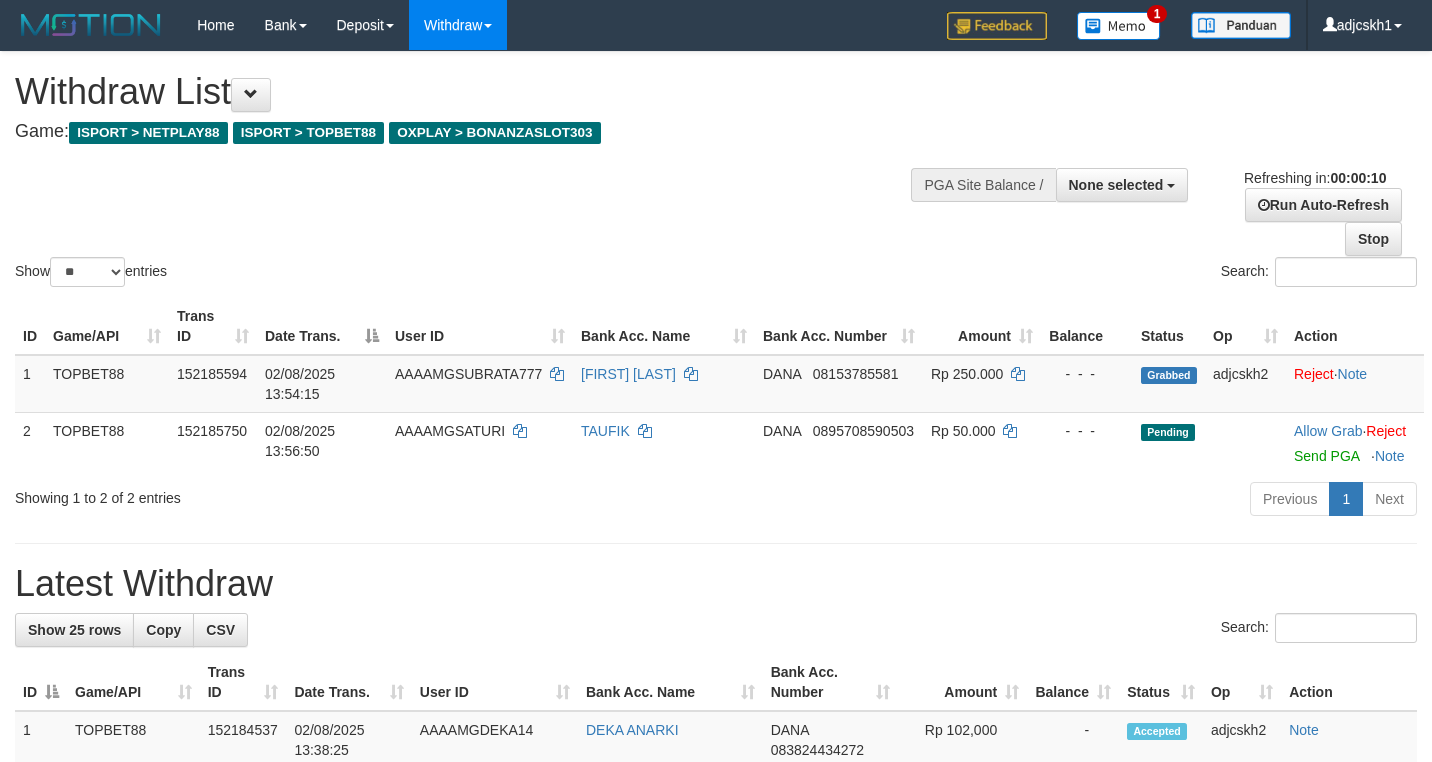 select 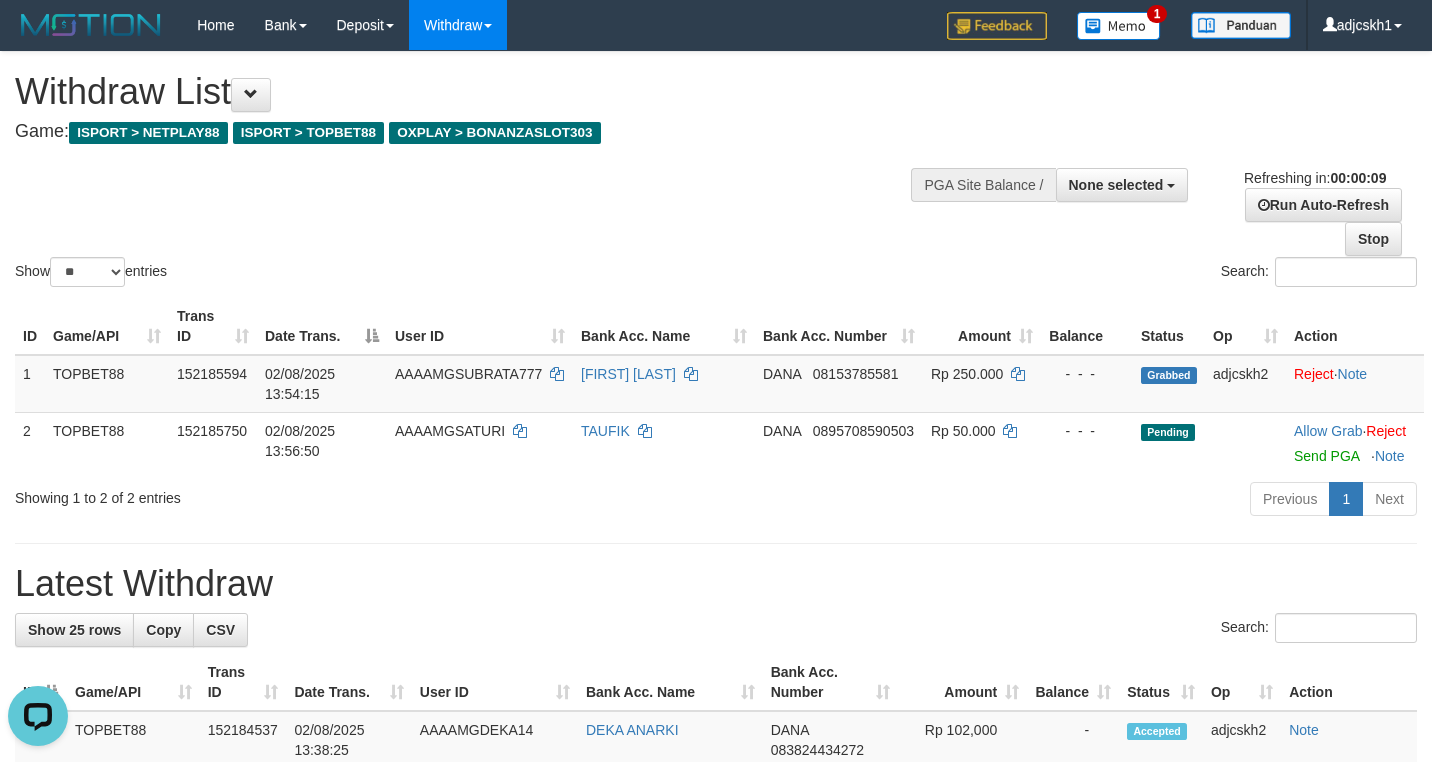scroll, scrollTop: 0, scrollLeft: 0, axis: both 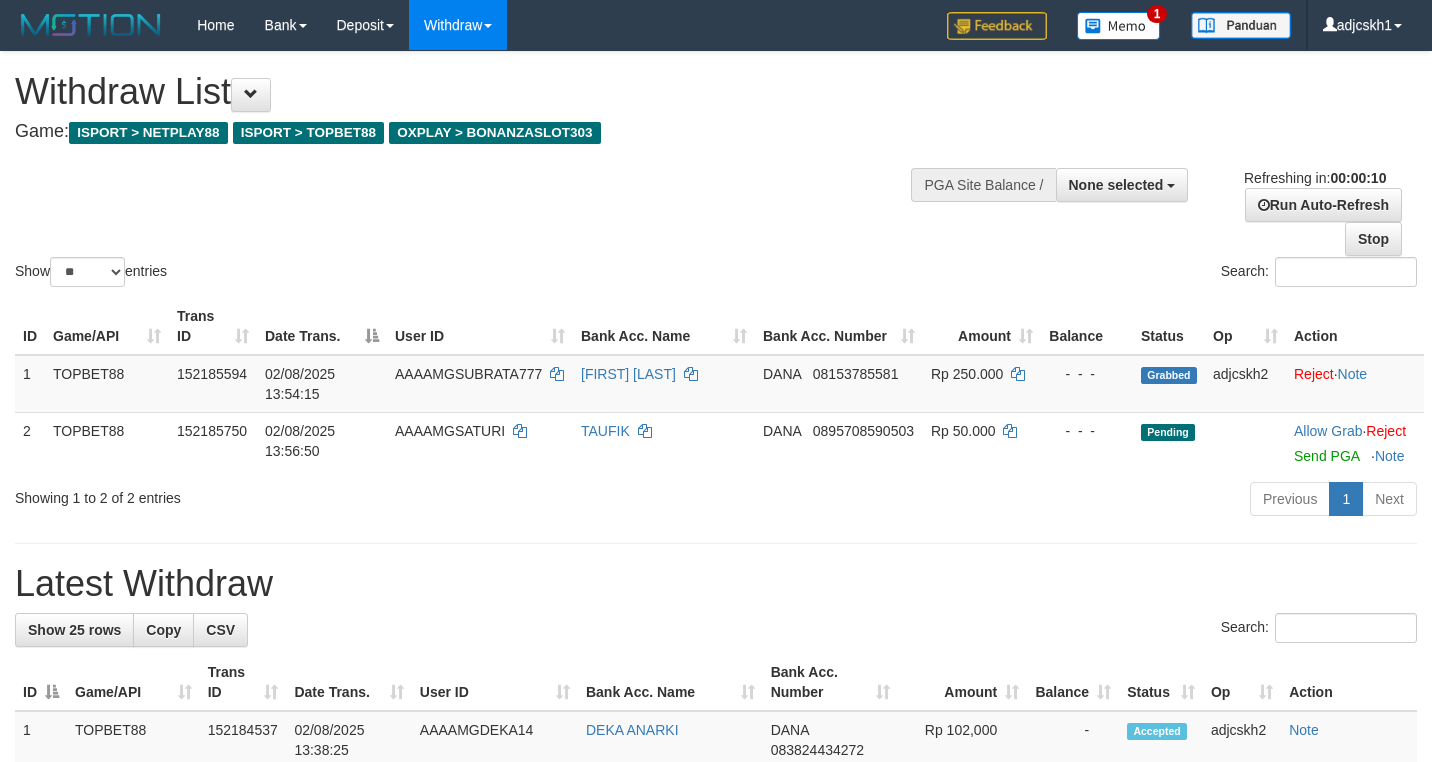 select 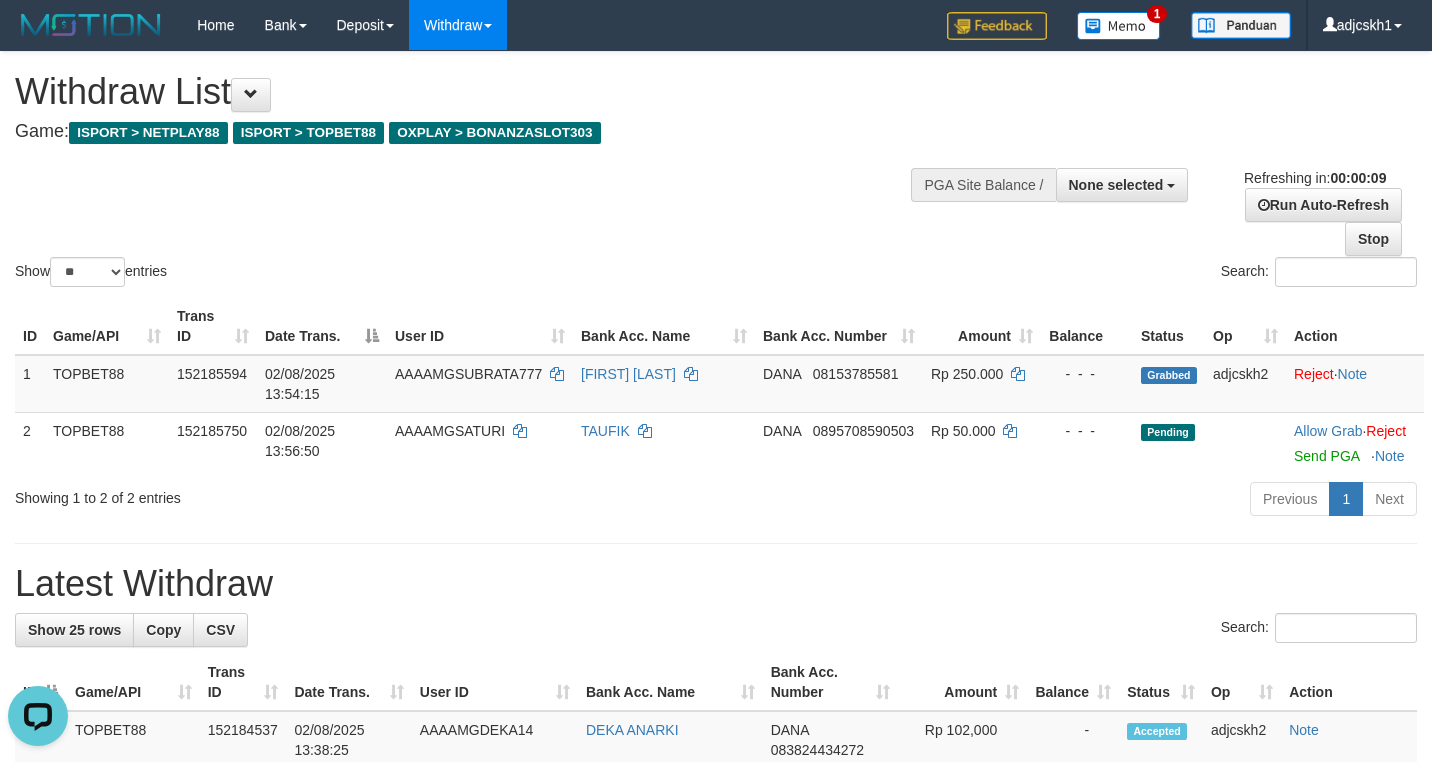 scroll, scrollTop: 0, scrollLeft: 0, axis: both 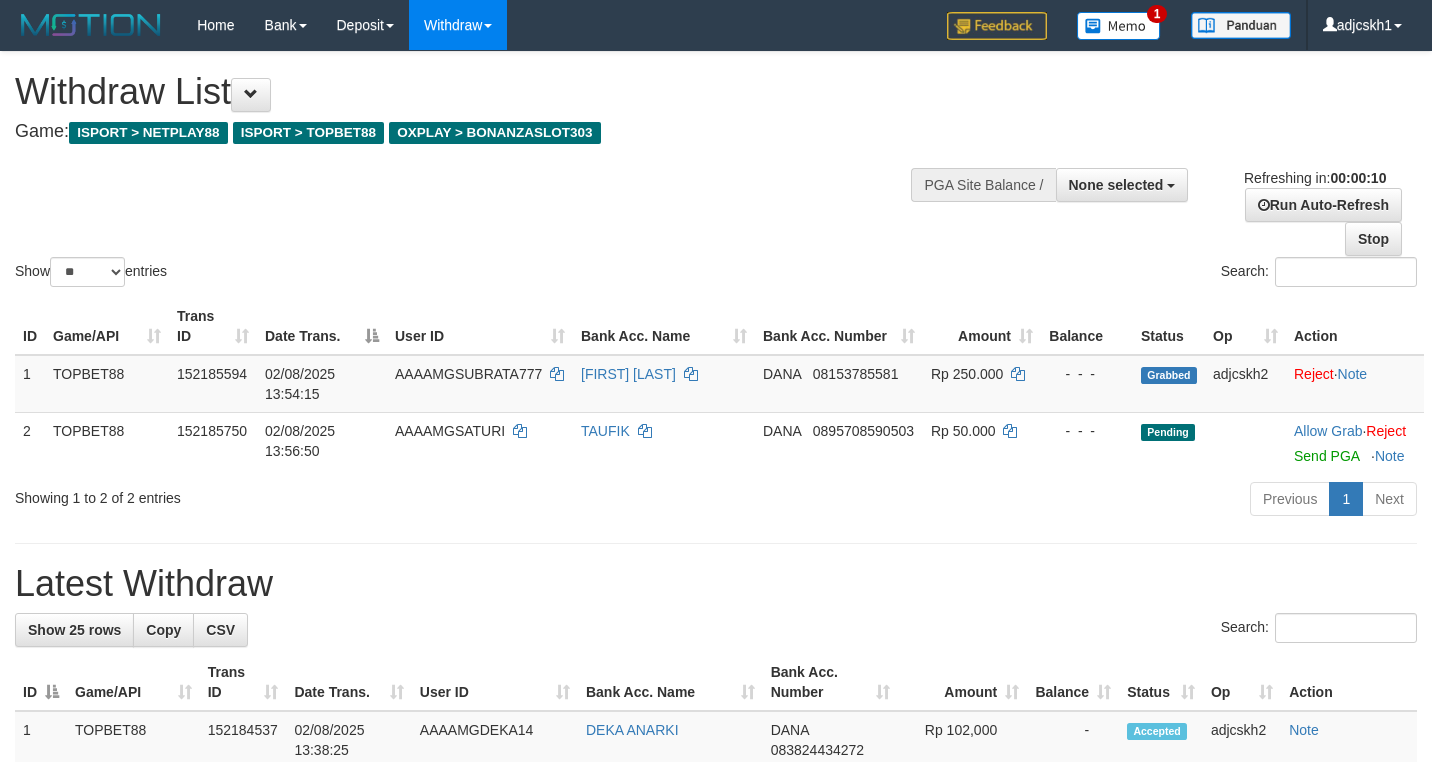 select 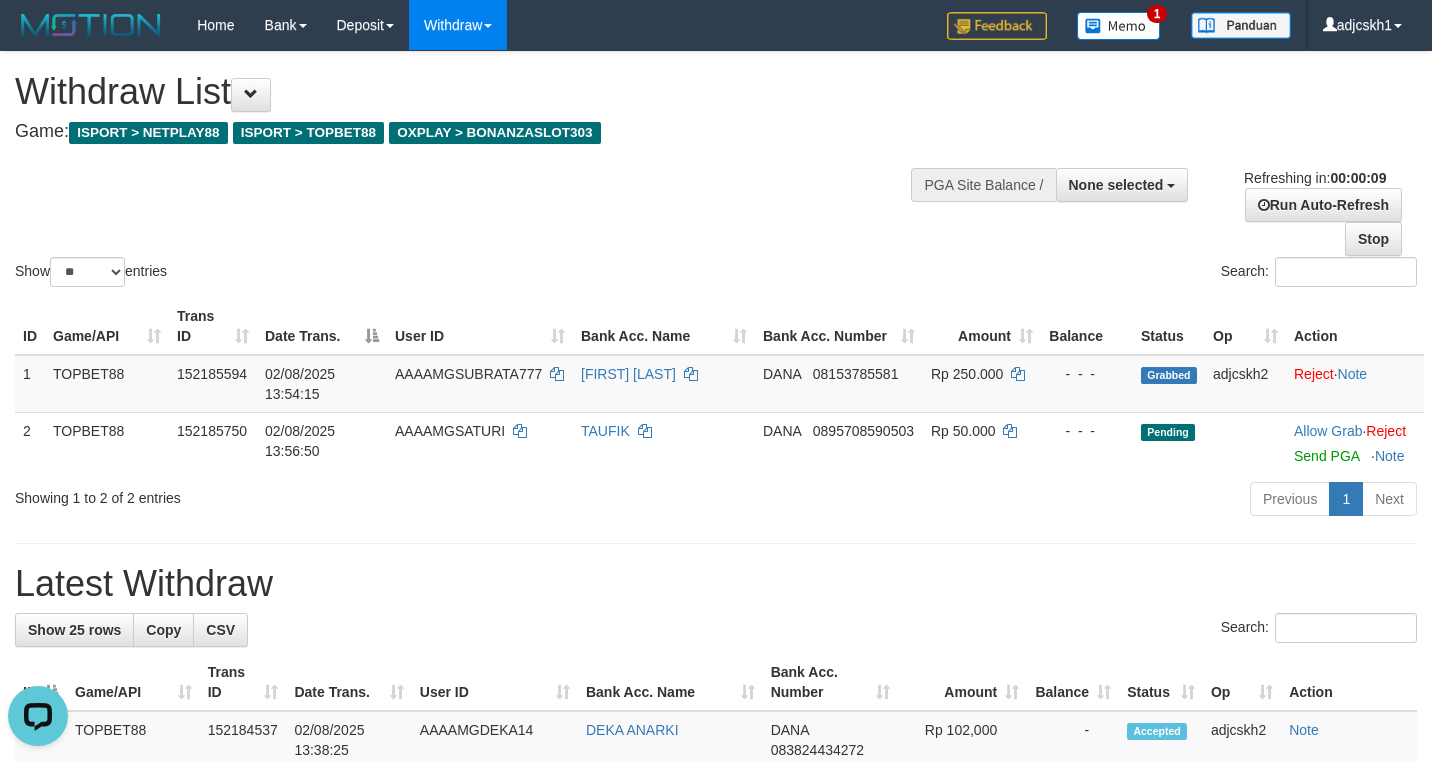 scroll, scrollTop: 0, scrollLeft: 0, axis: both 